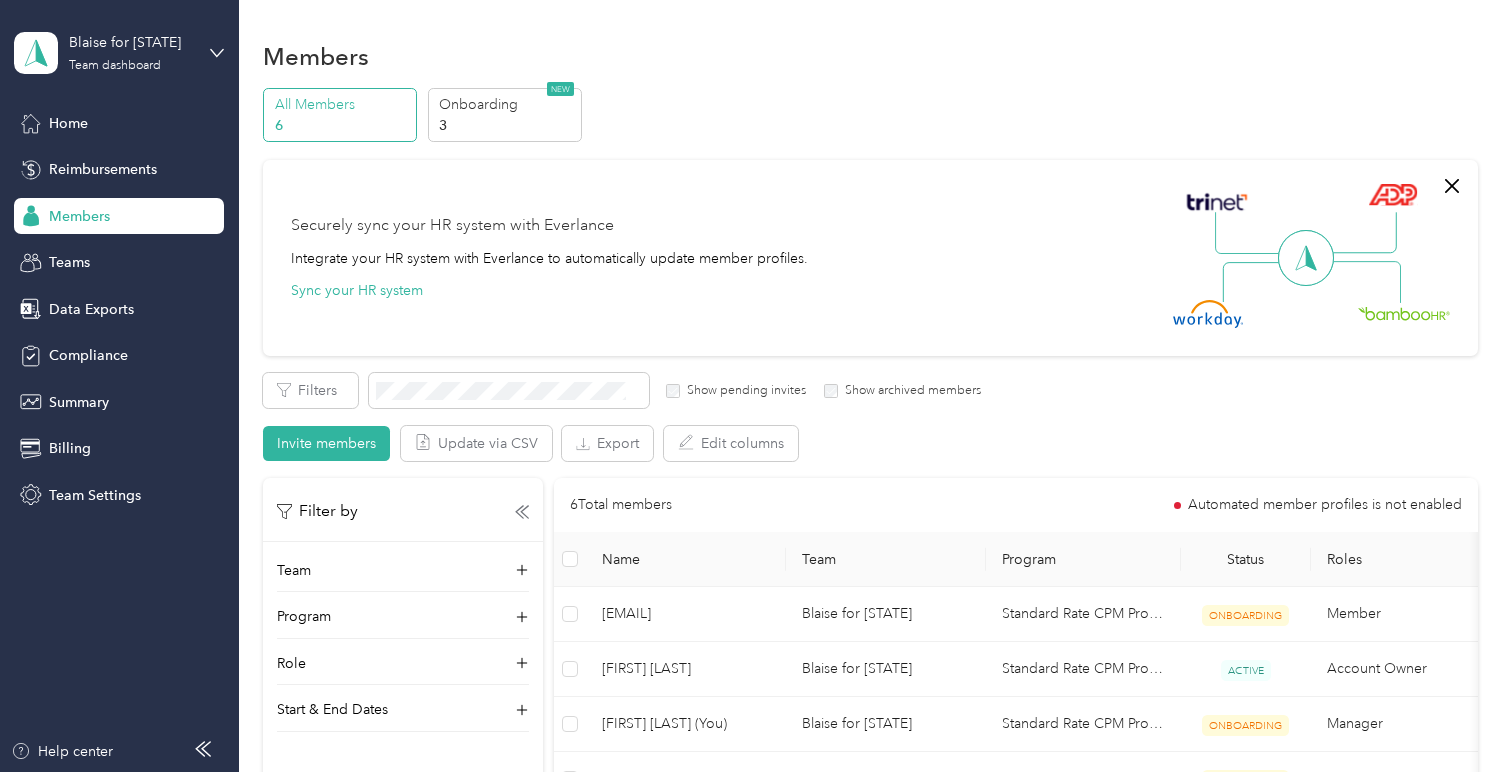 scroll, scrollTop: 0, scrollLeft: 0, axis: both 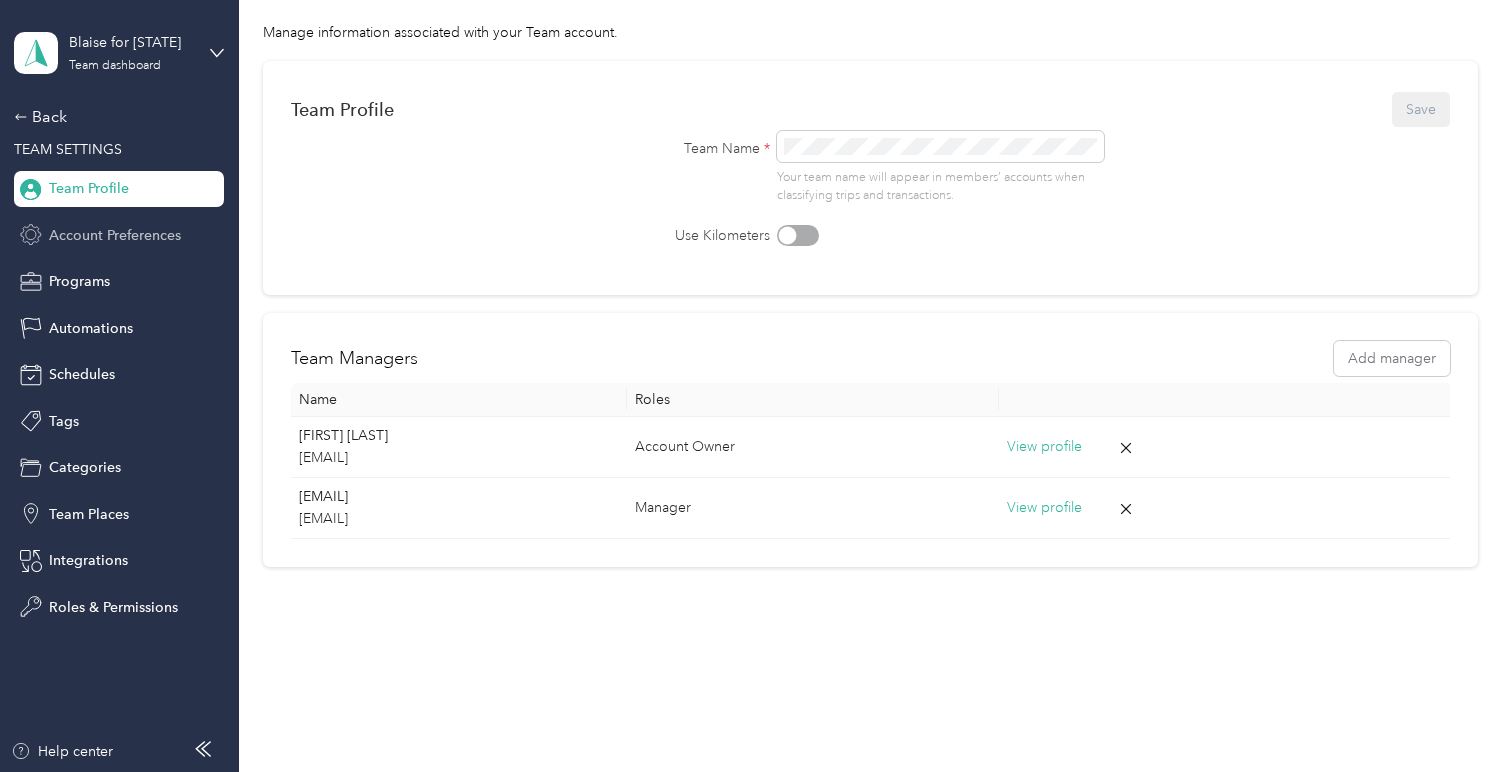 click on "Account Preferences" at bounding box center [115, 235] 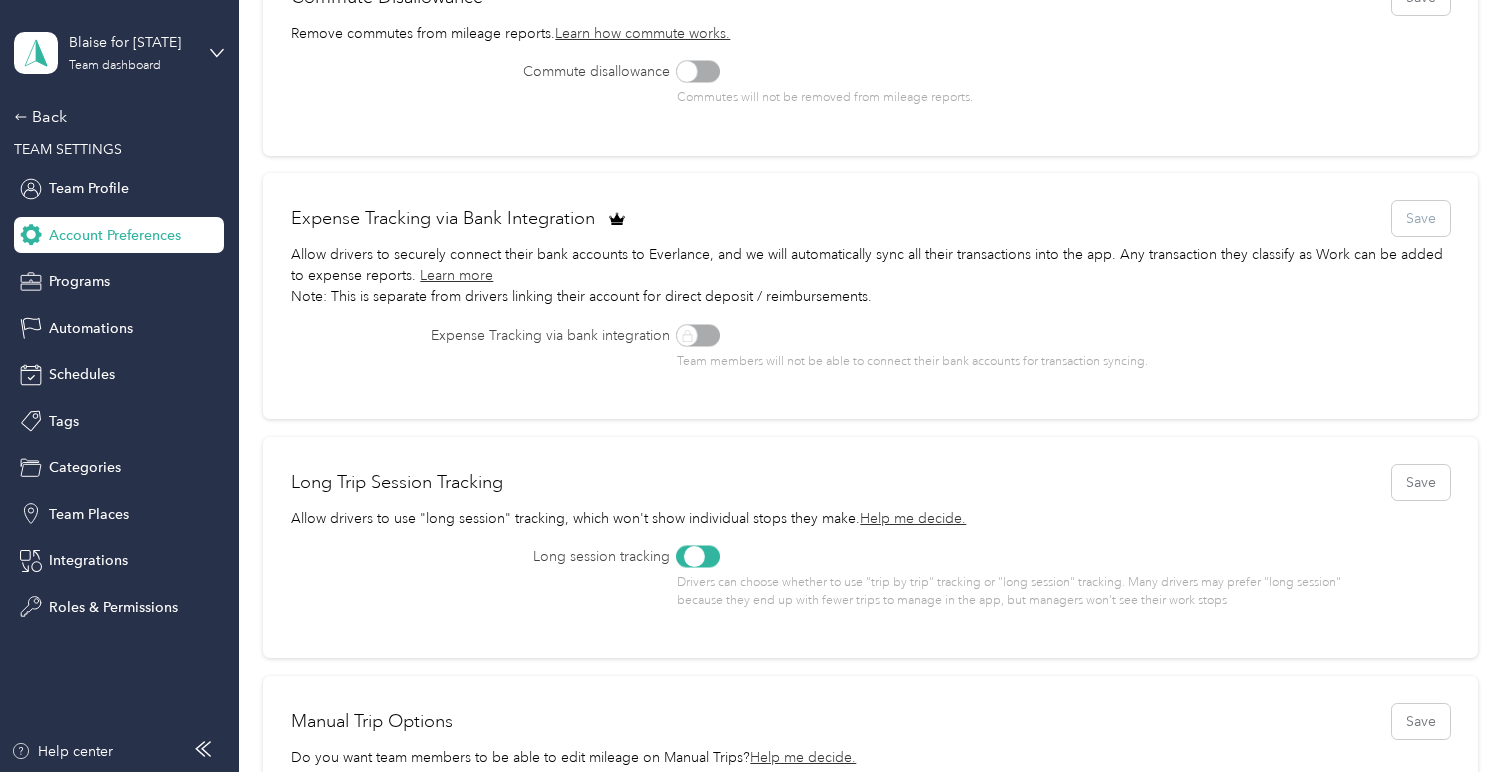 scroll, scrollTop: 351, scrollLeft: 0, axis: vertical 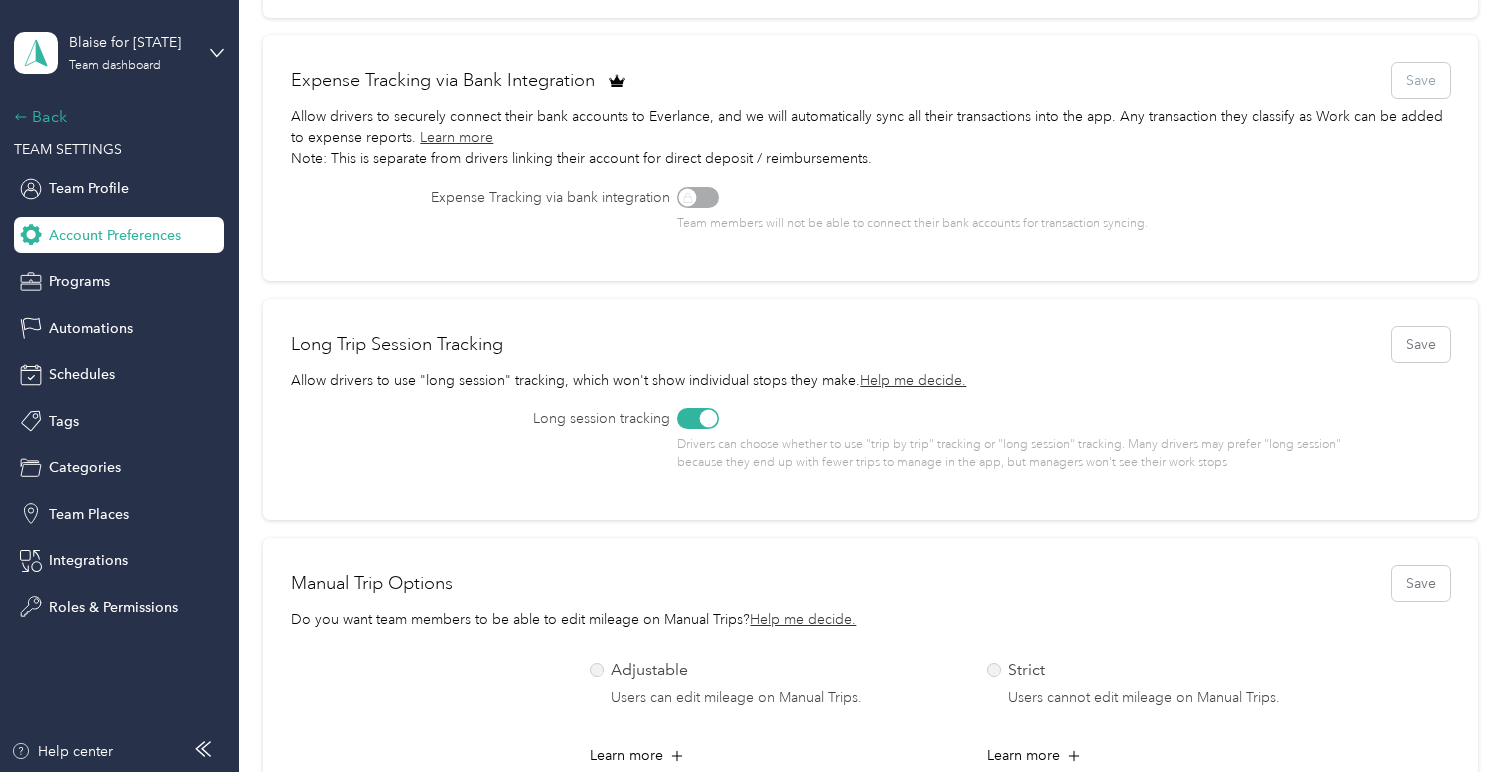 click on "Back" at bounding box center (114, 117) 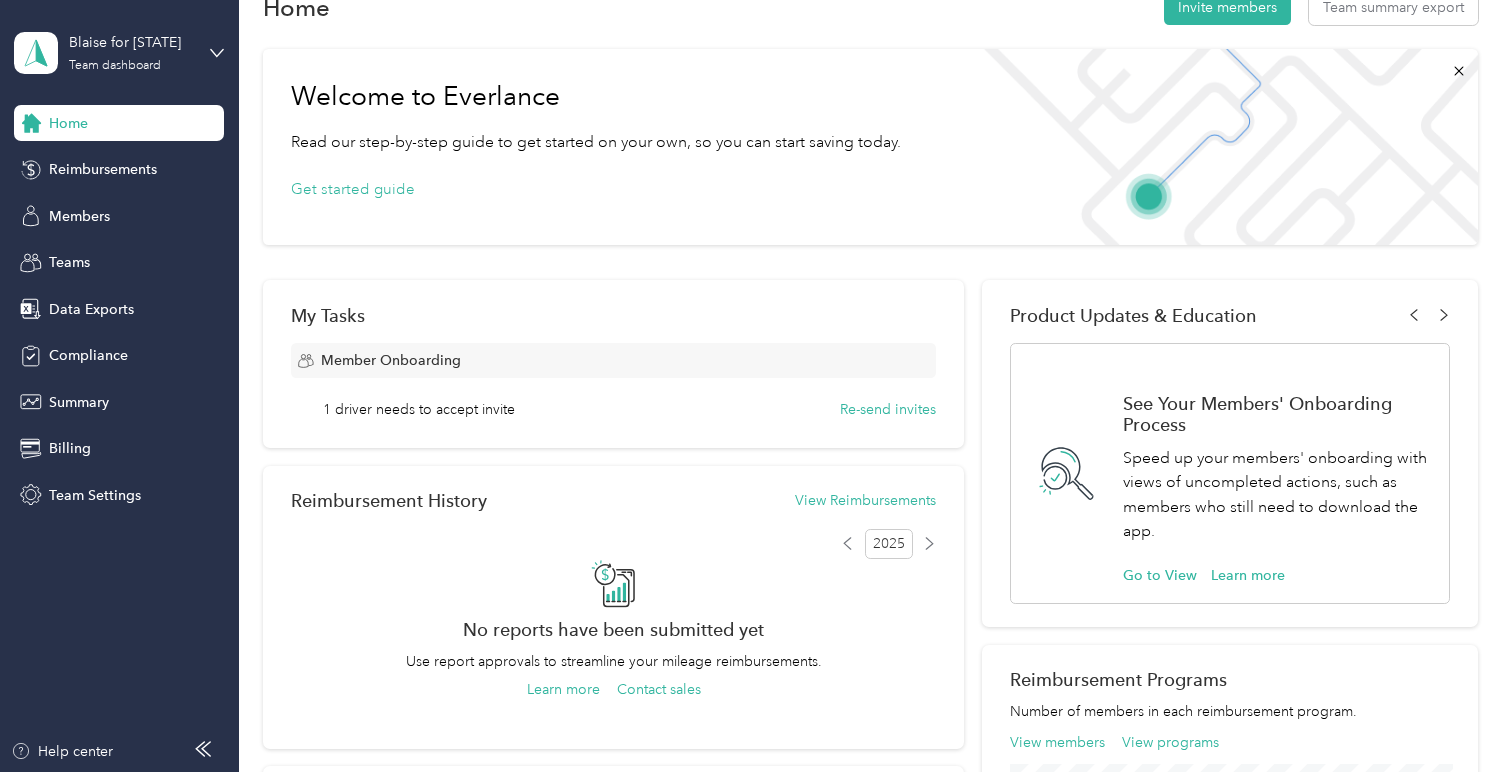 scroll, scrollTop: 0, scrollLeft: 0, axis: both 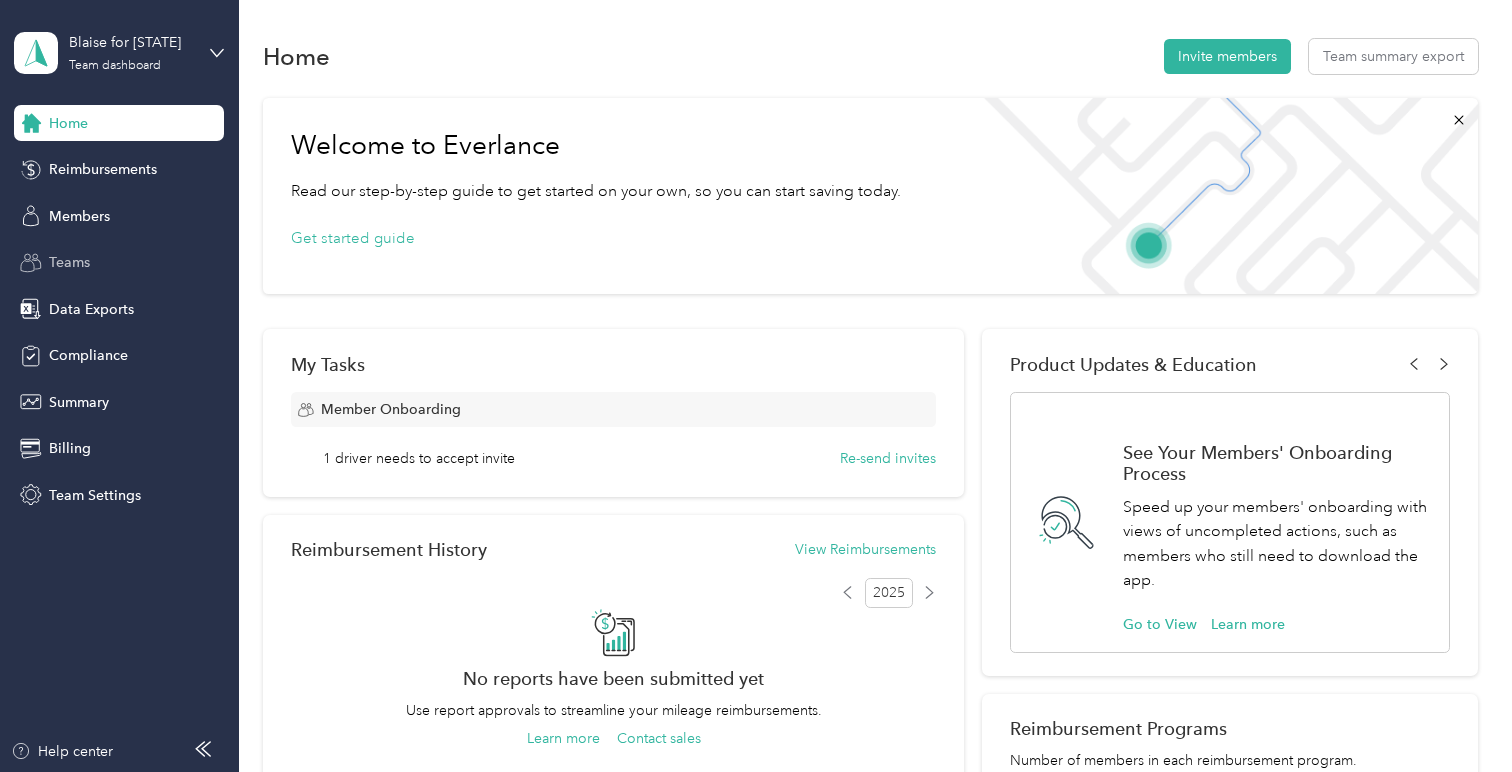 click on "Teams" at bounding box center [69, 262] 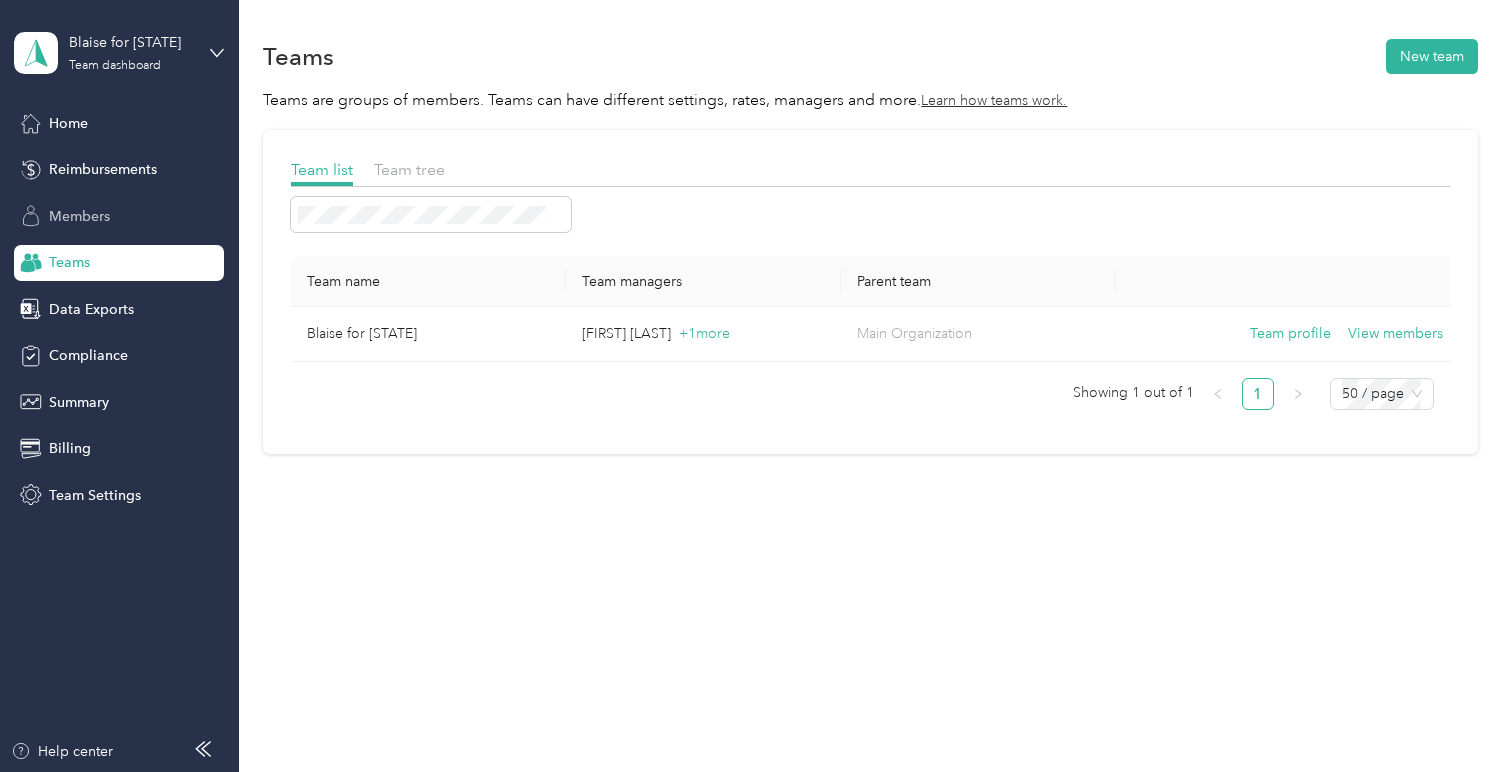 click on "Members" at bounding box center [79, 216] 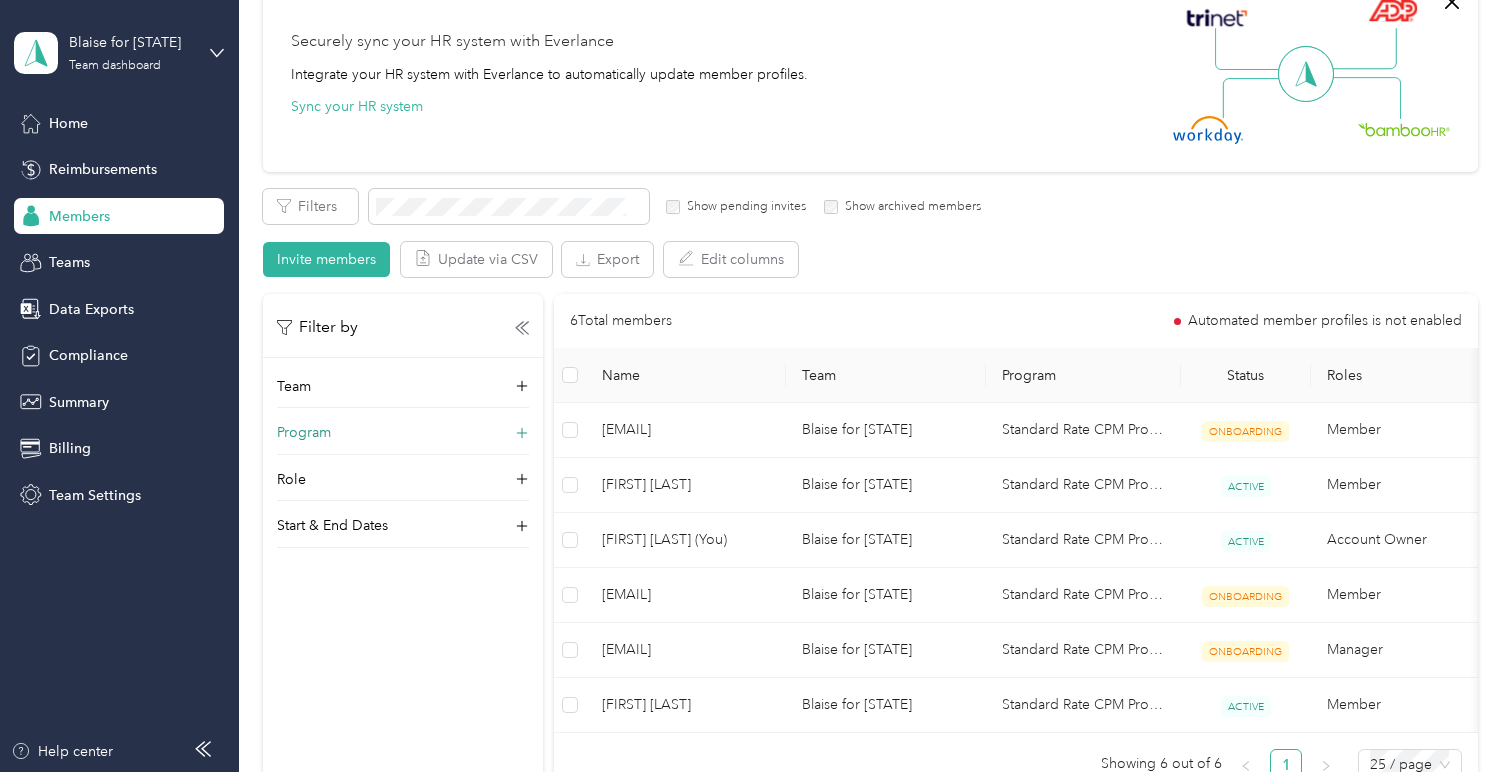 scroll, scrollTop: 187, scrollLeft: 0, axis: vertical 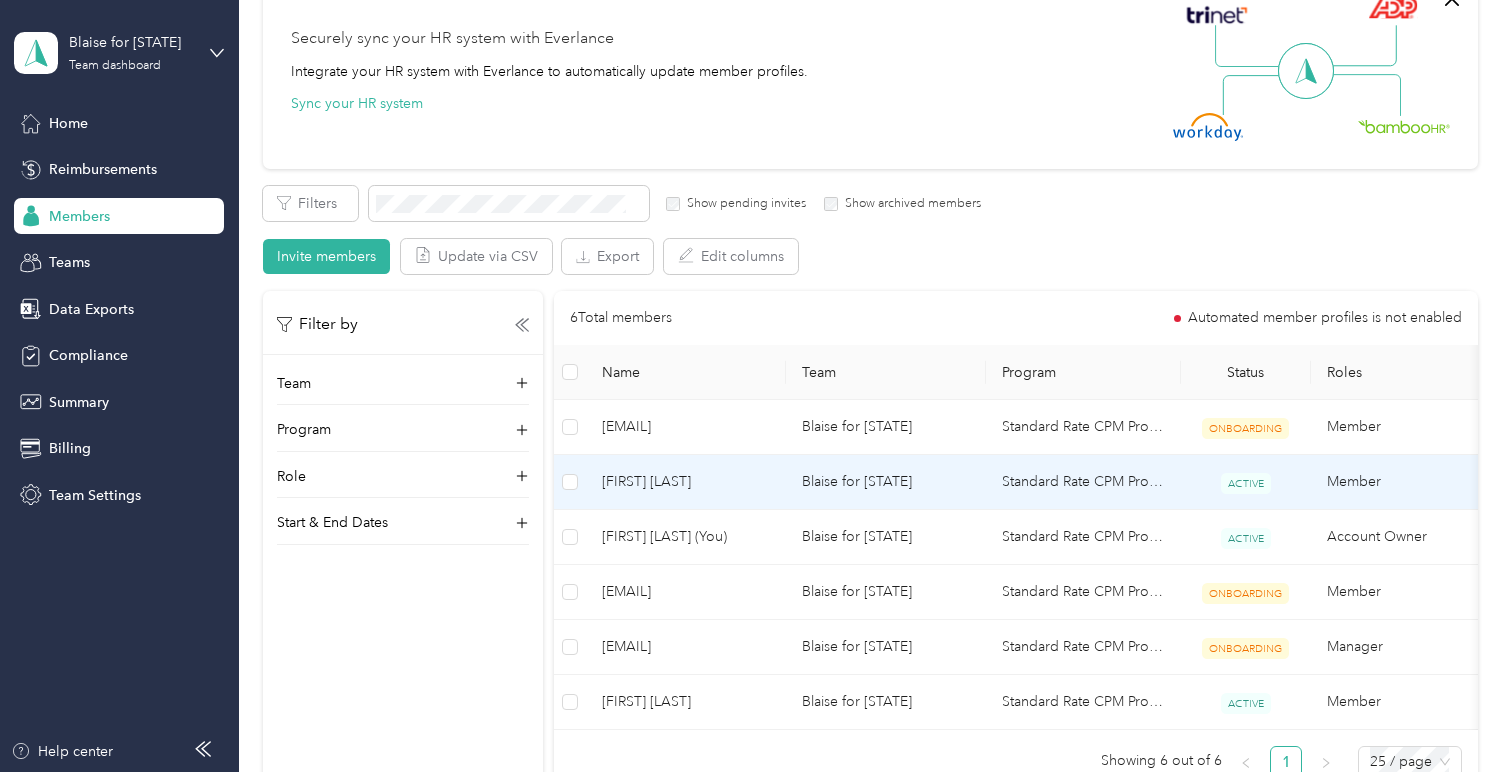 click on "[FIRST] [LAST]" at bounding box center [686, 482] 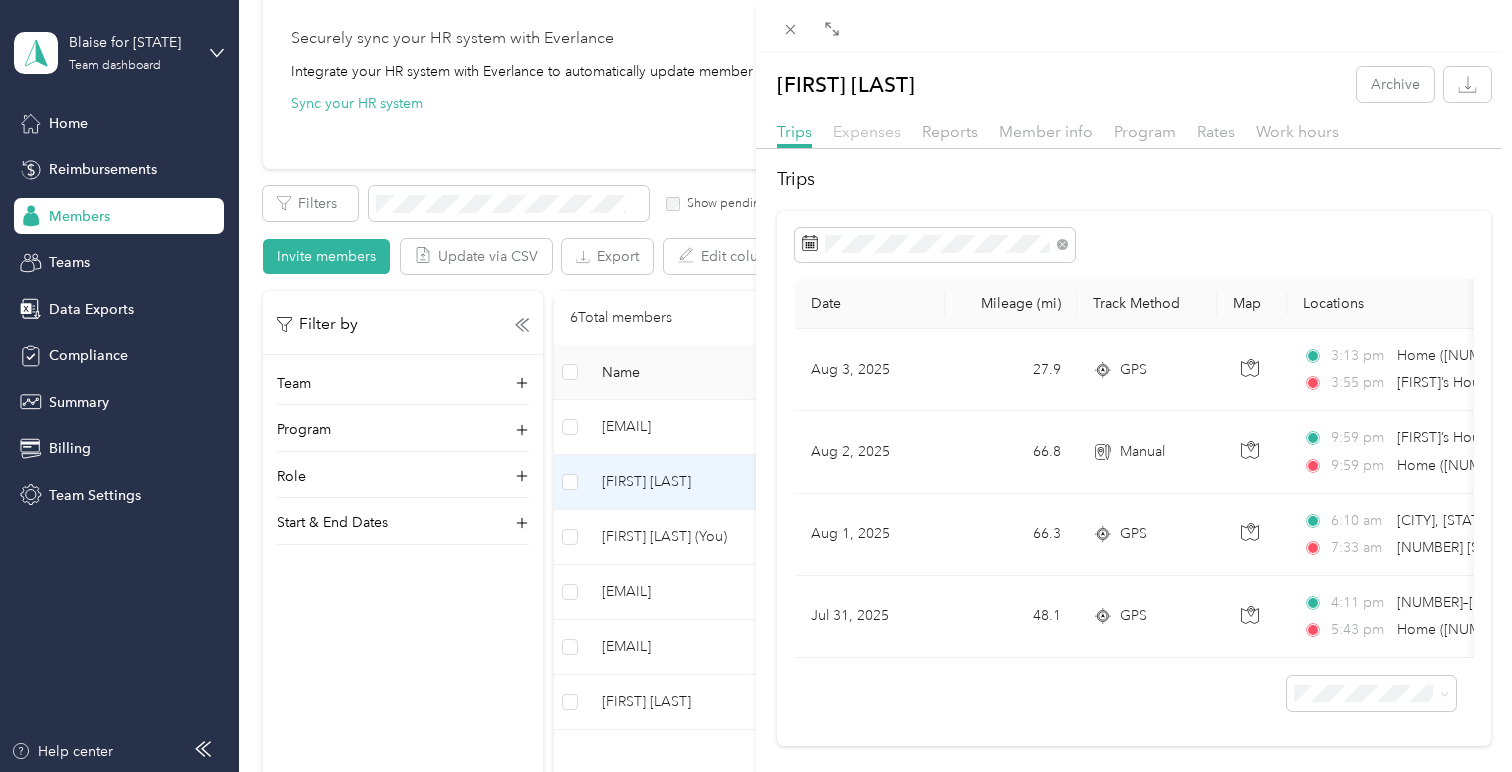 click on "Expenses" at bounding box center (867, 131) 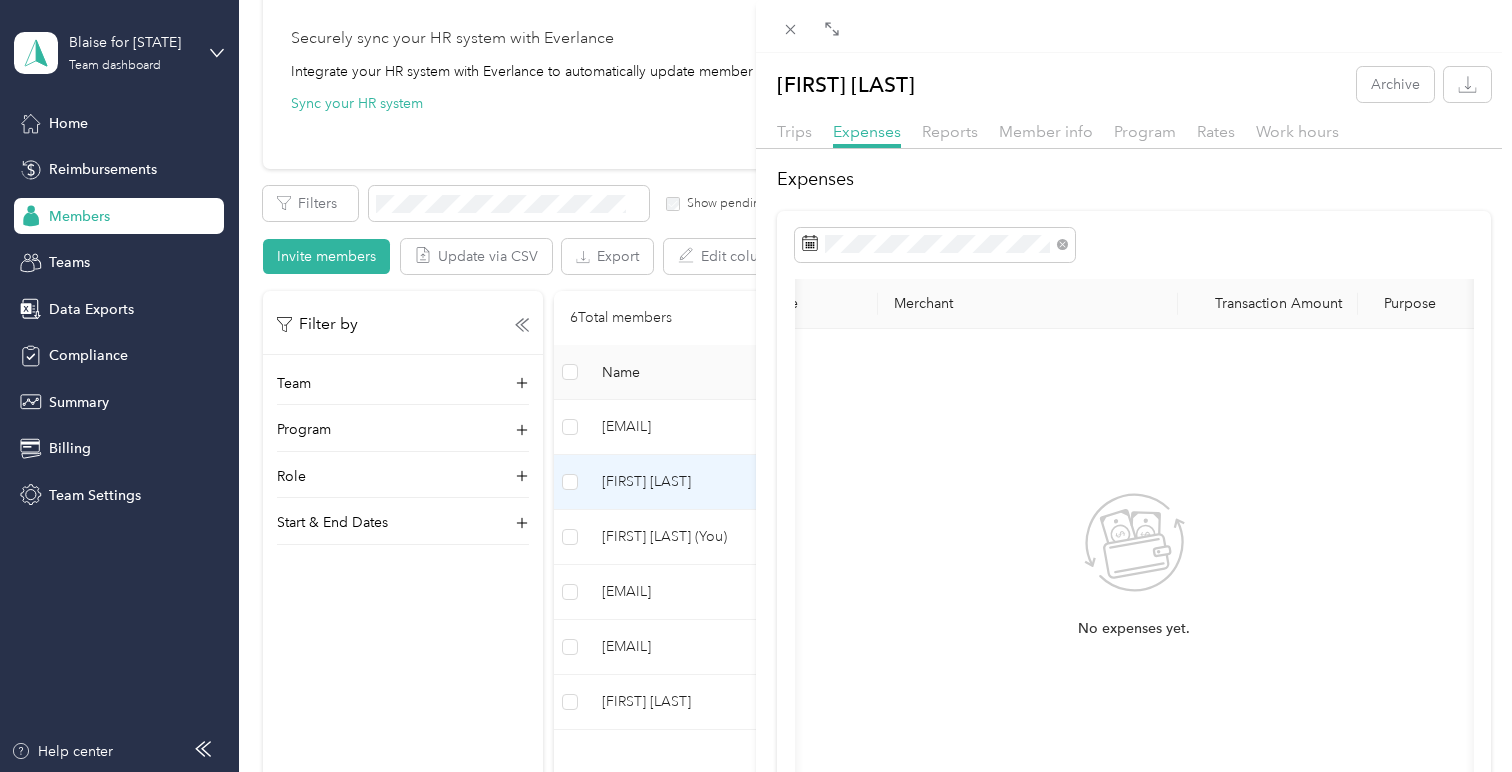 scroll, scrollTop: 0, scrollLeft: 49, axis: horizontal 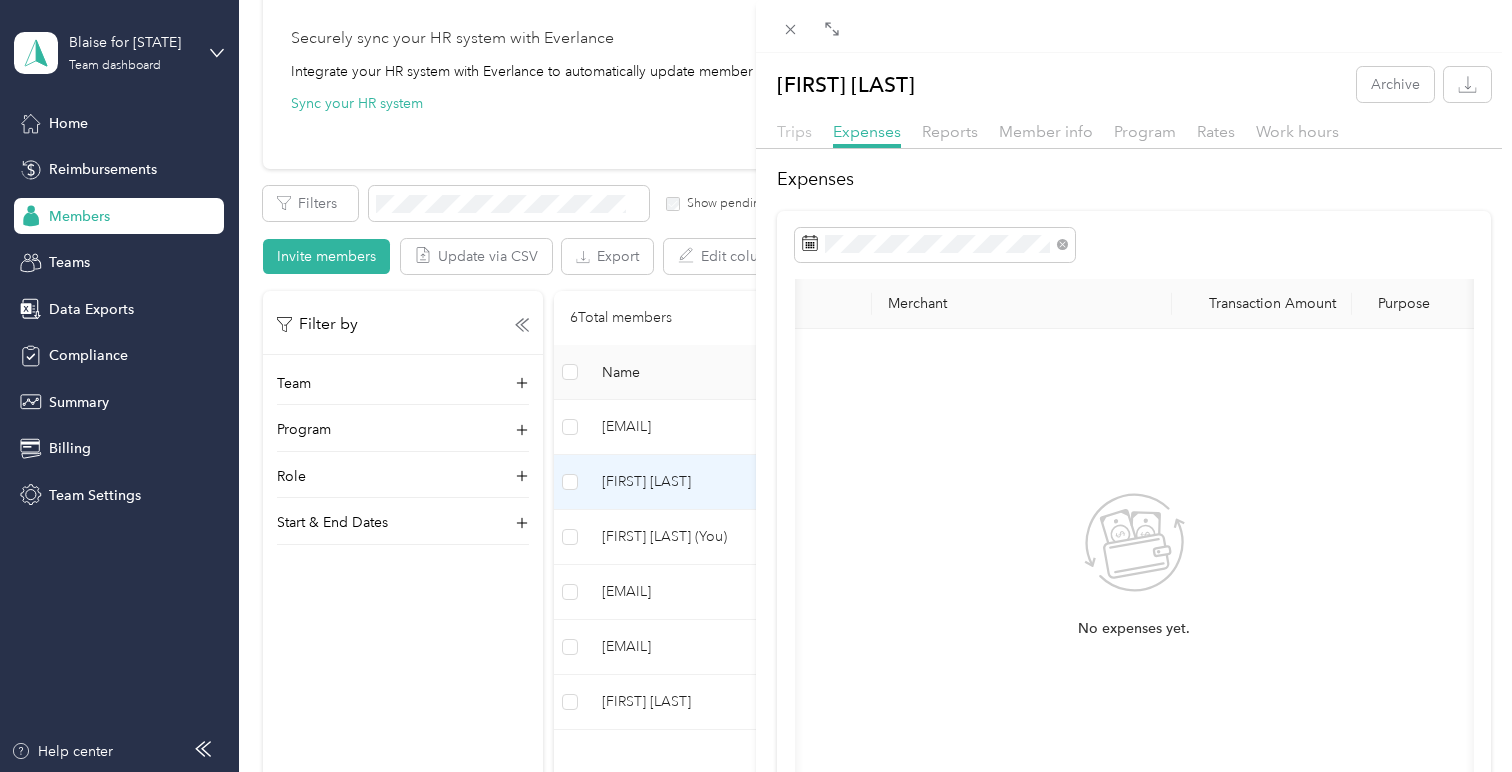 click on "Trips" at bounding box center (794, 131) 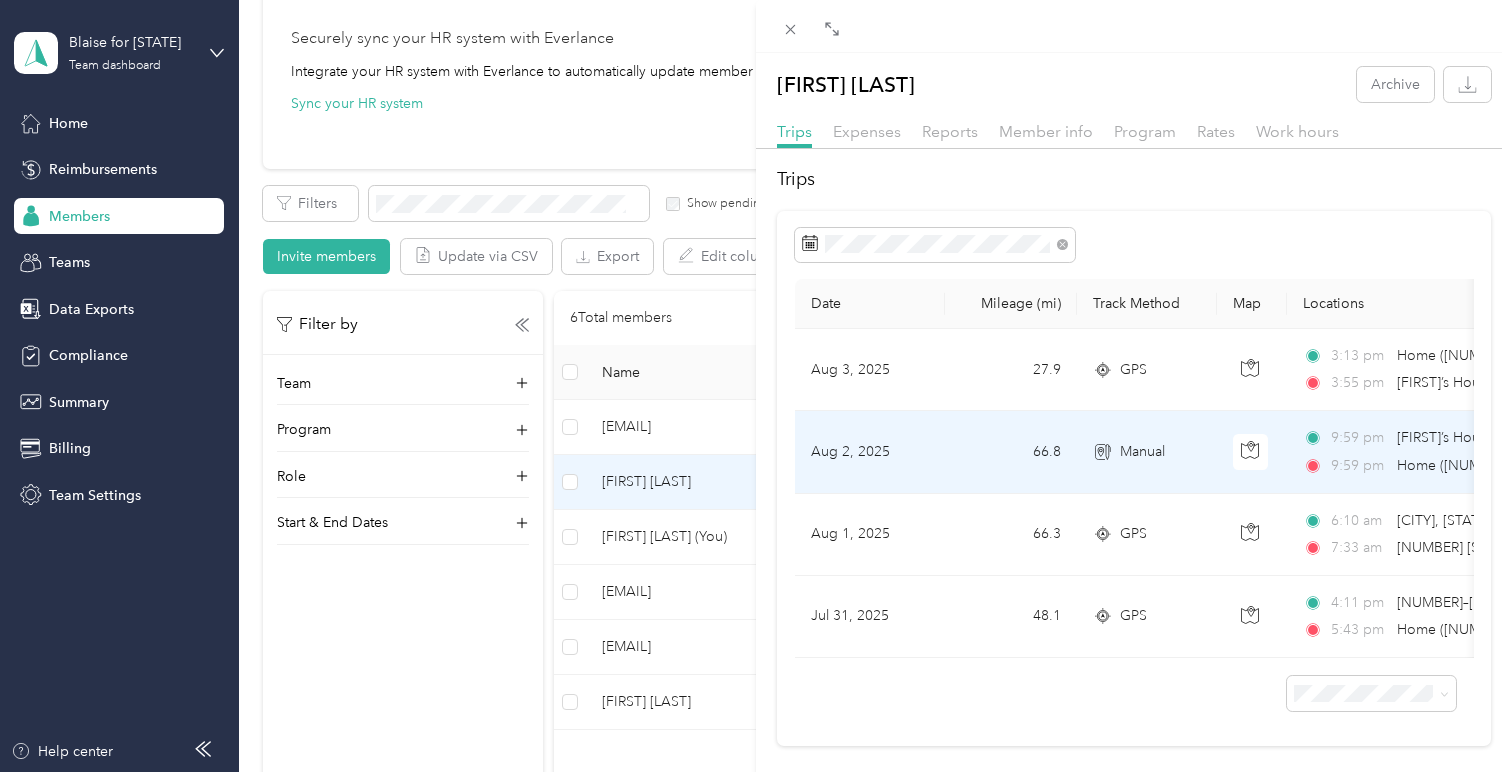 scroll, scrollTop: 25, scrollLeft: 0, axis: vertical 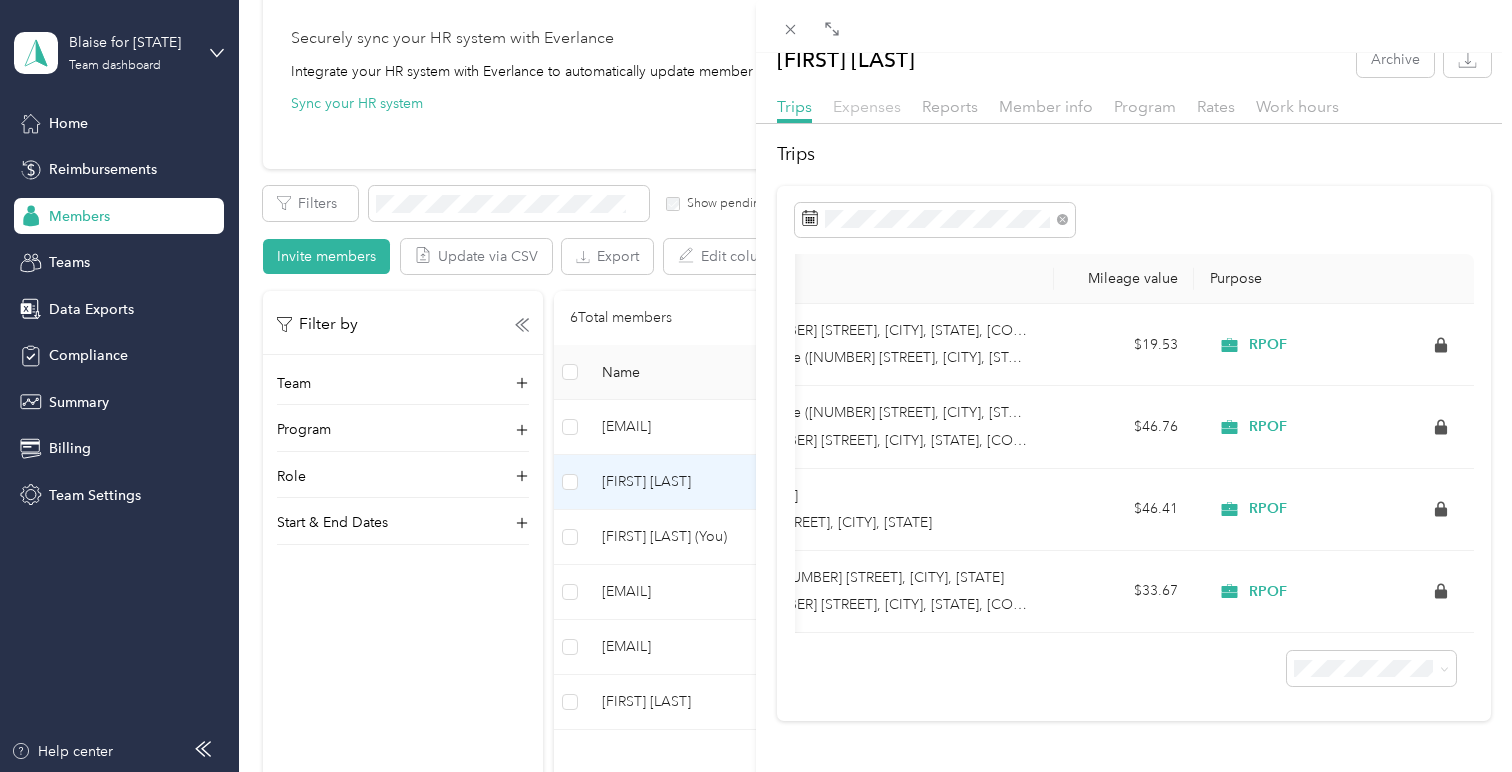 click on "Expenses" at bounding box center [867, 106] 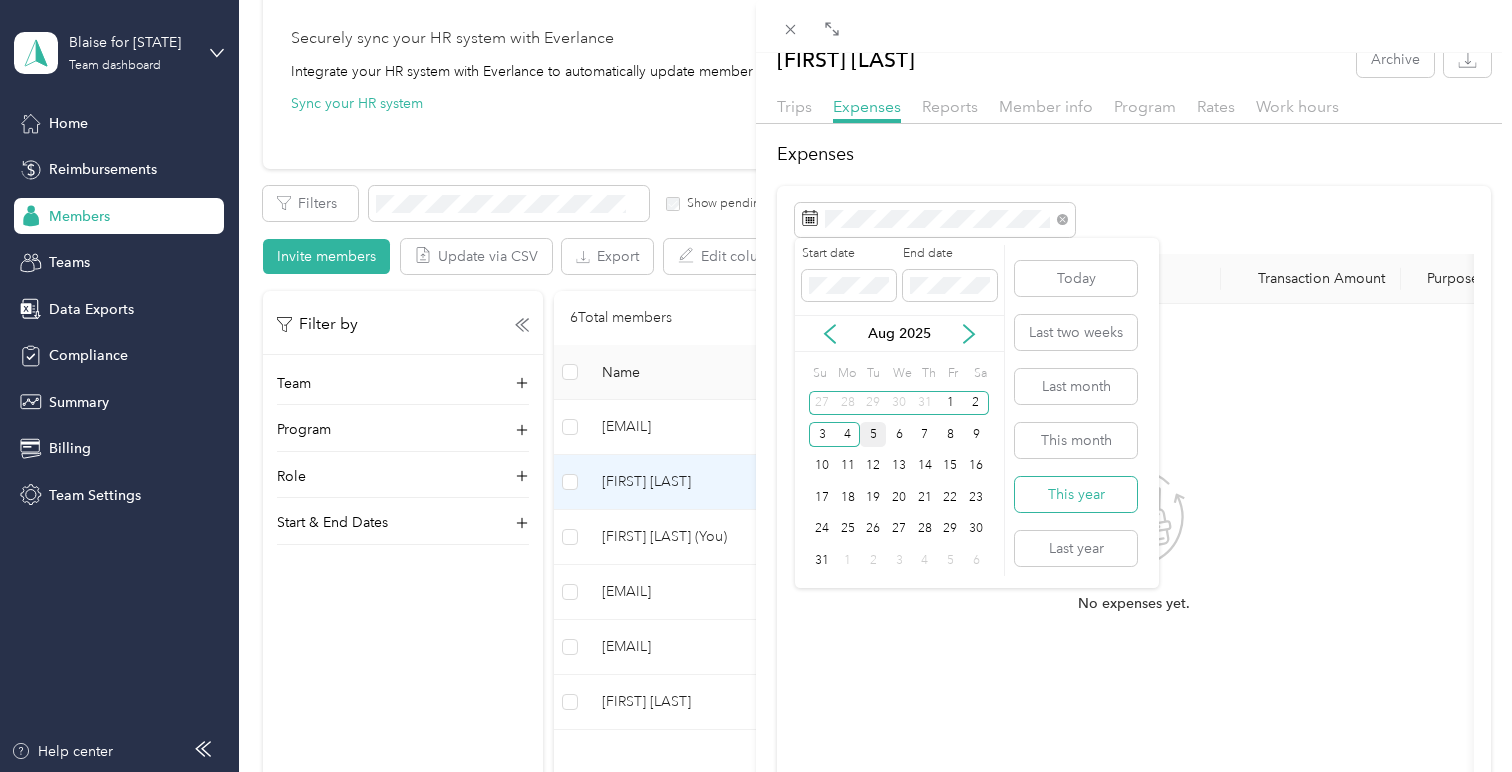 click on "This year" at bounding box center (1076, 494) 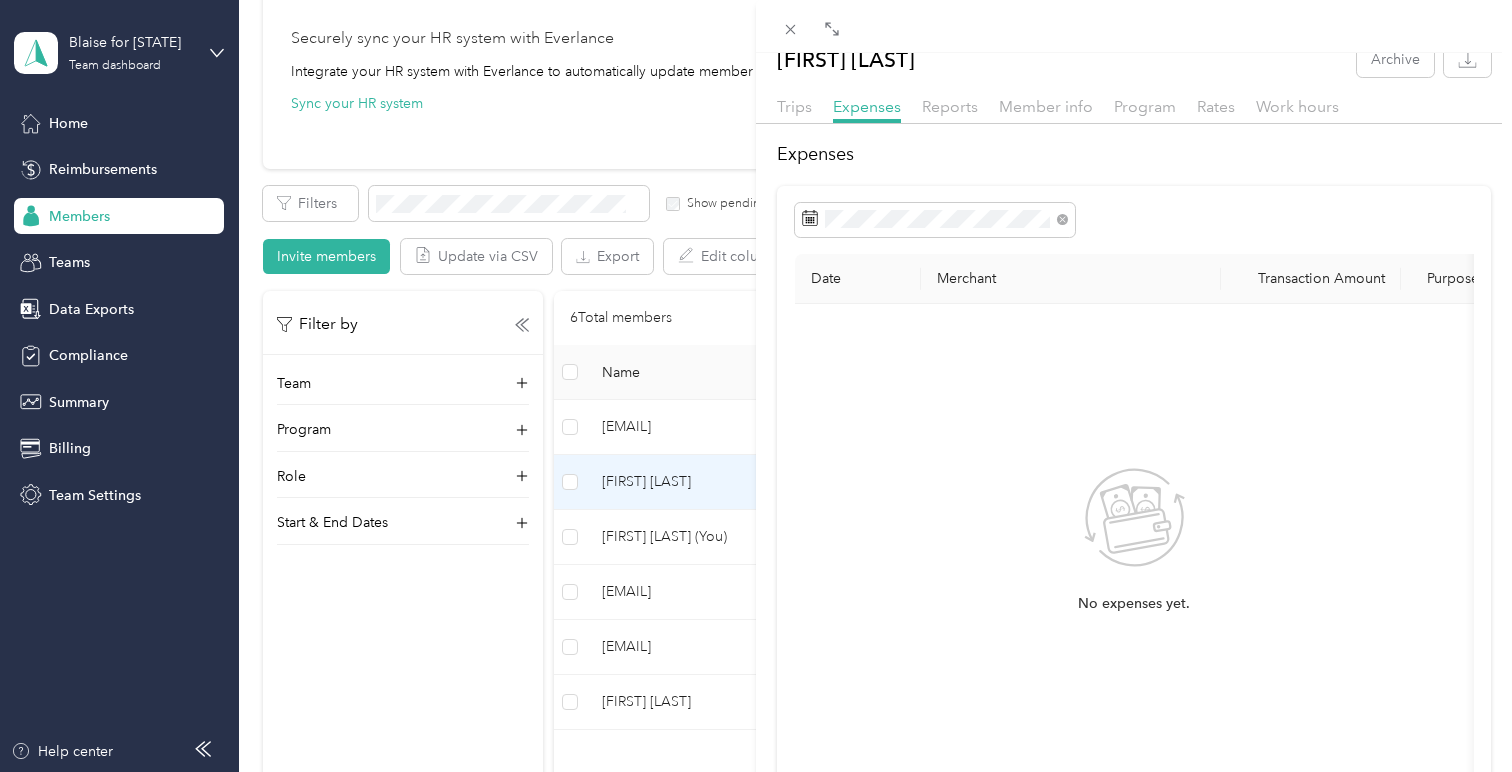 click on "Trips Expenses Reports Member info Program Rates Work hours" at bounding box center [1134, 109] 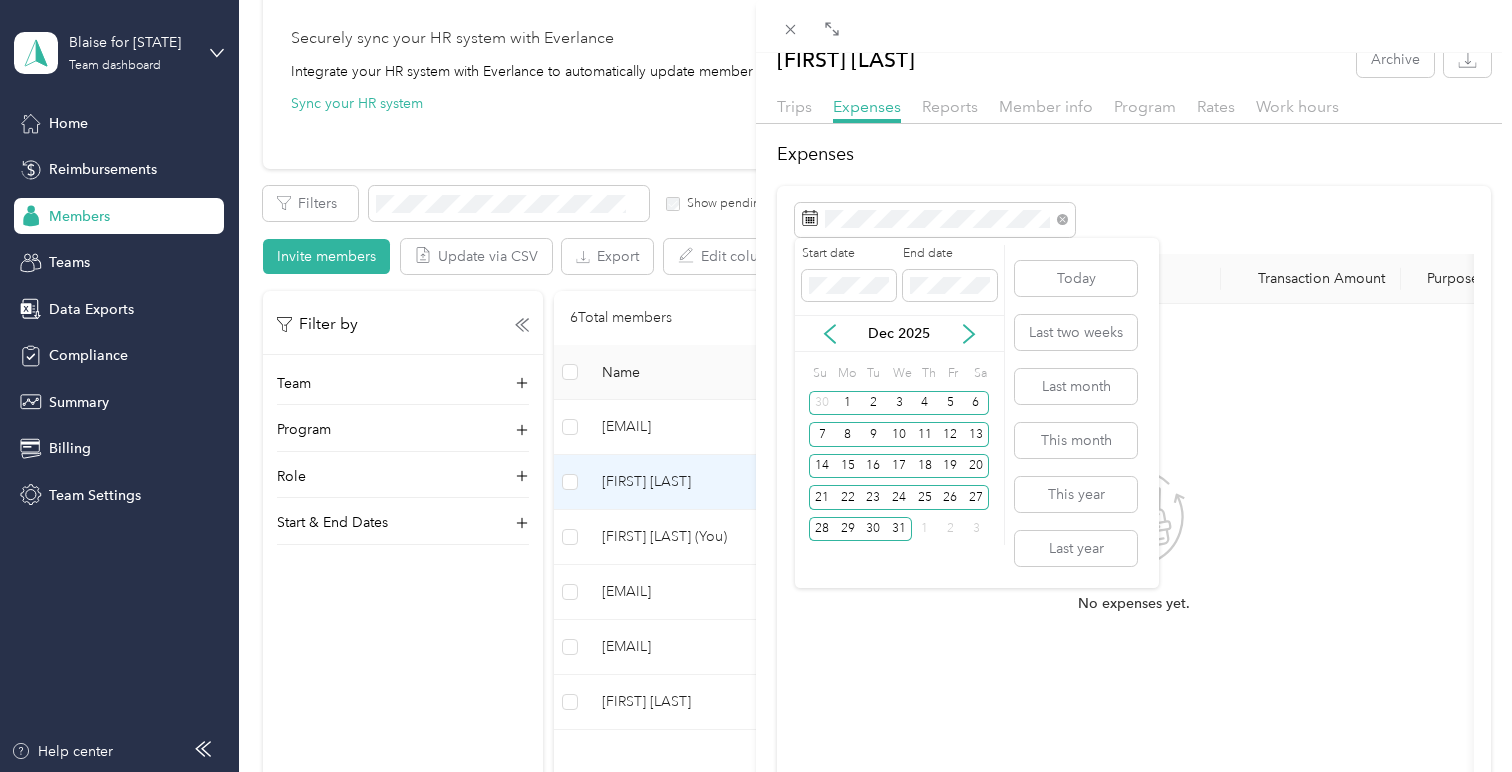 click on "Today Last two weeks Last month This month This year Last year" at bounding box center (1075, 413) 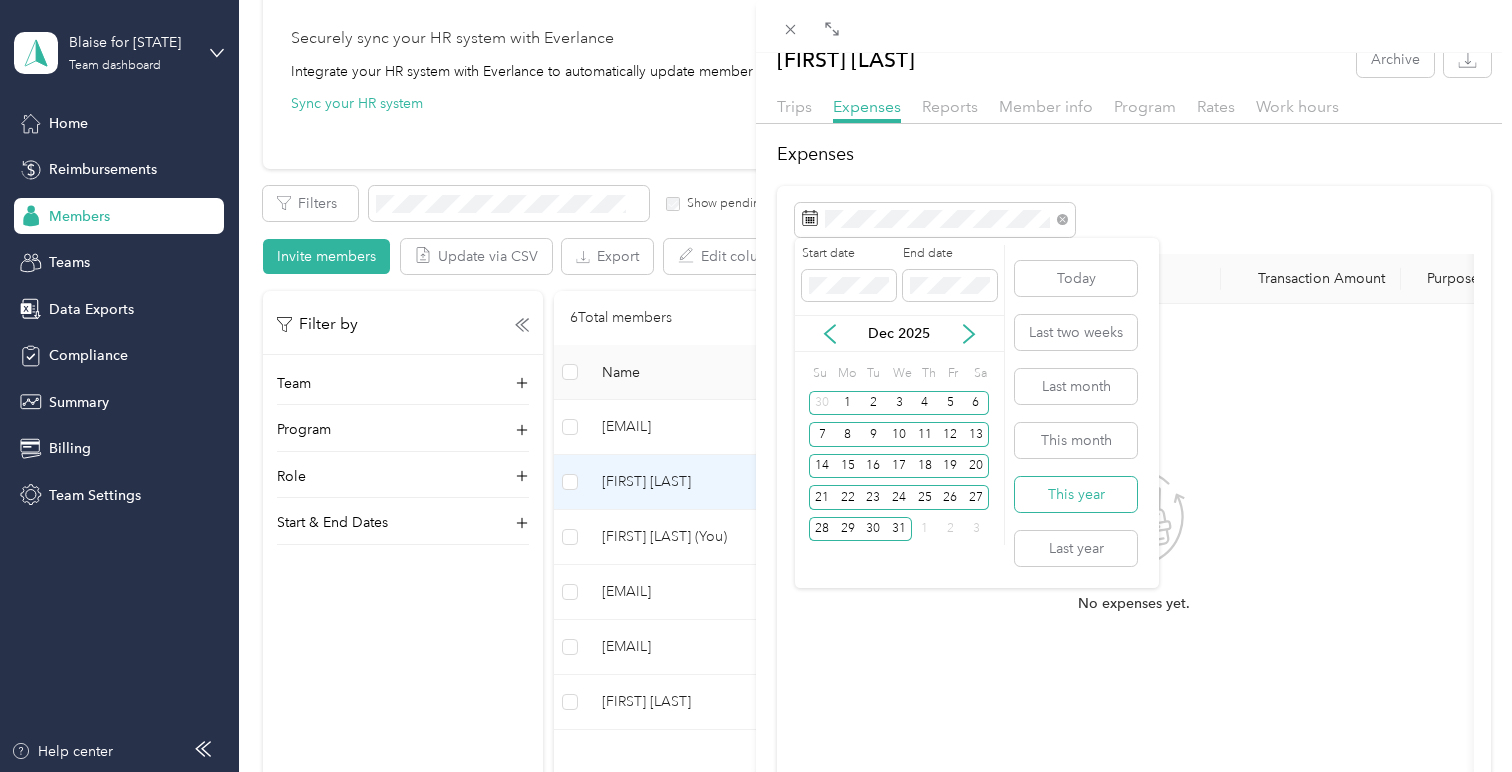 click on "This year" at bounding box center [1076, 494] 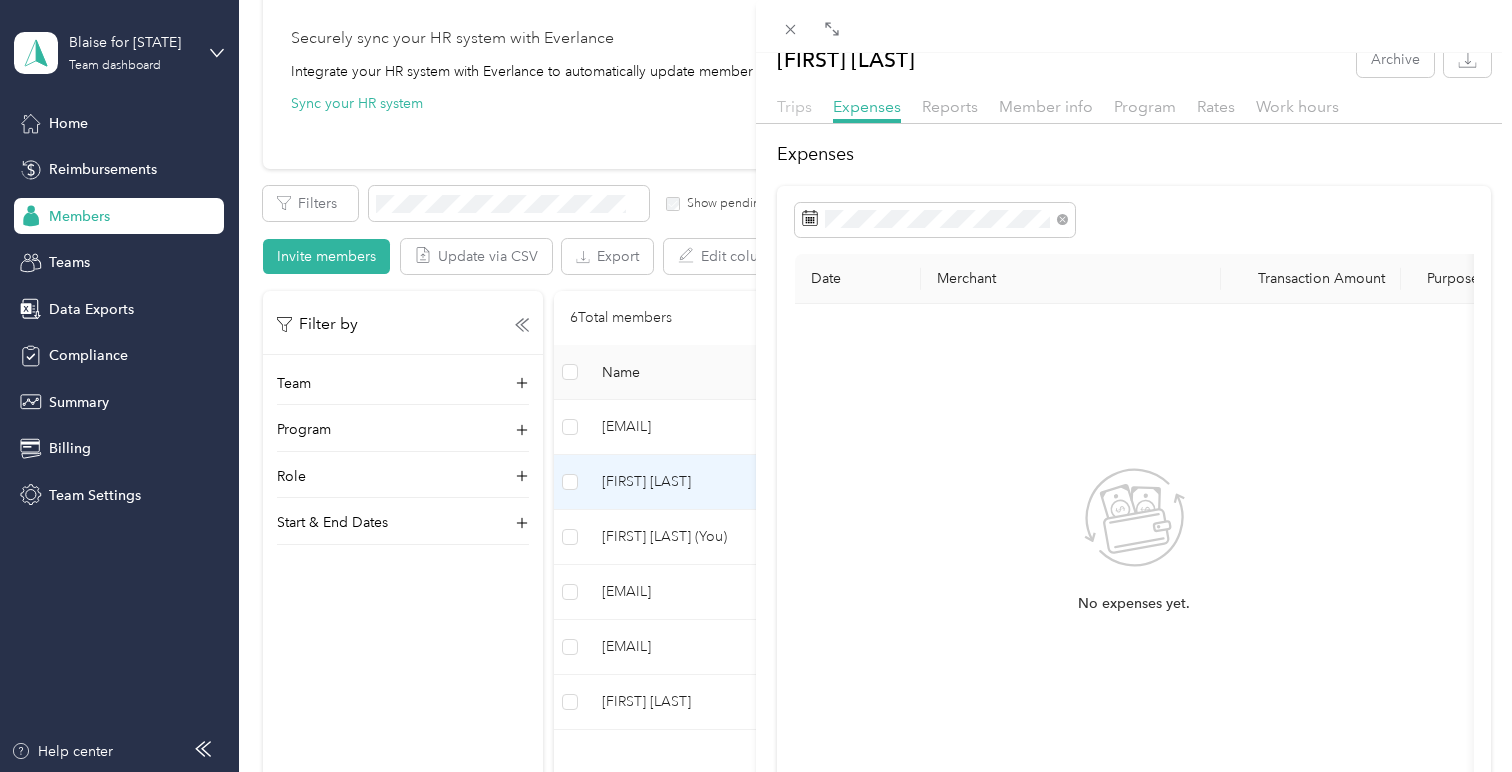 click on "Trips" at bounding box center (794, 106) 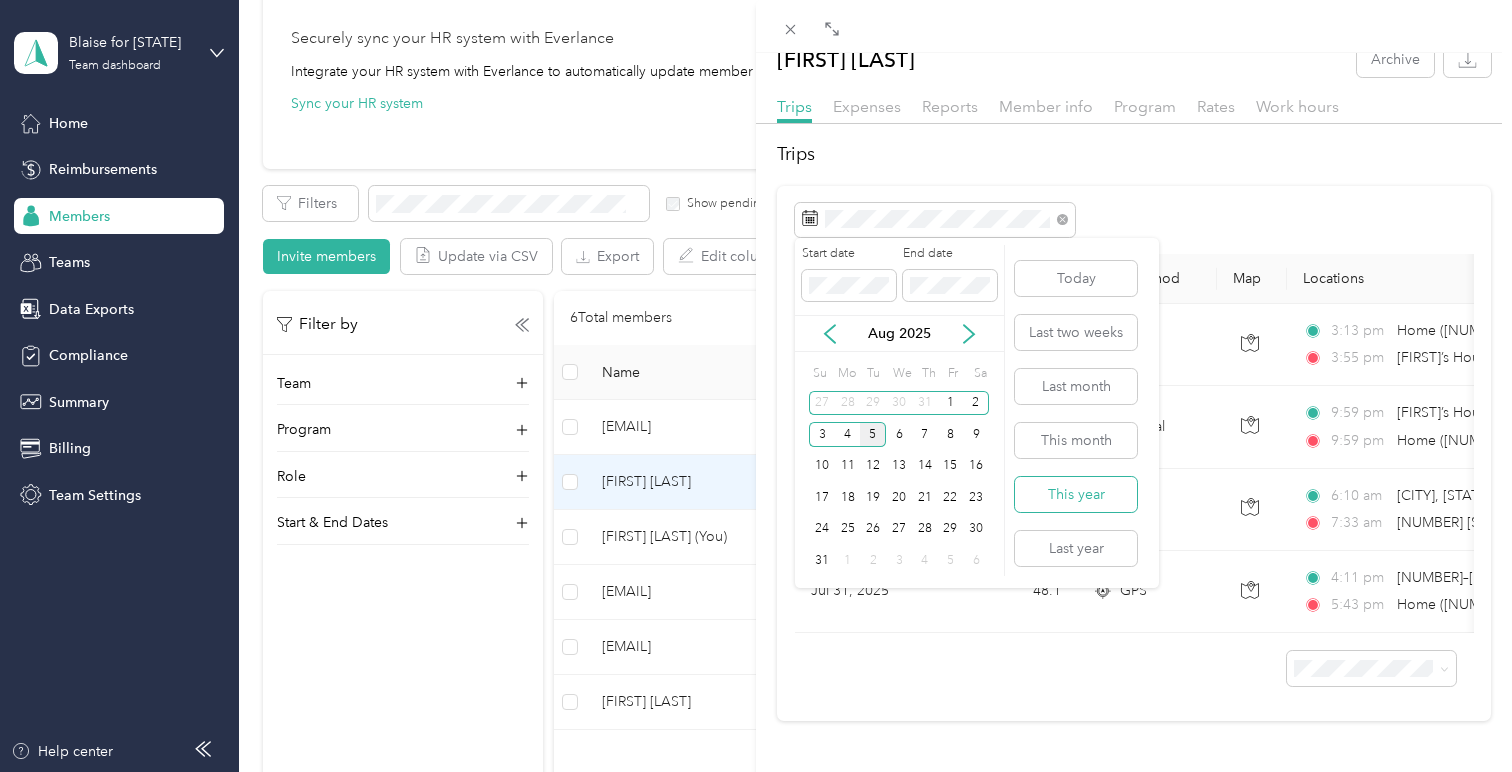 click on "This year" at bounding box center (1076, 494) 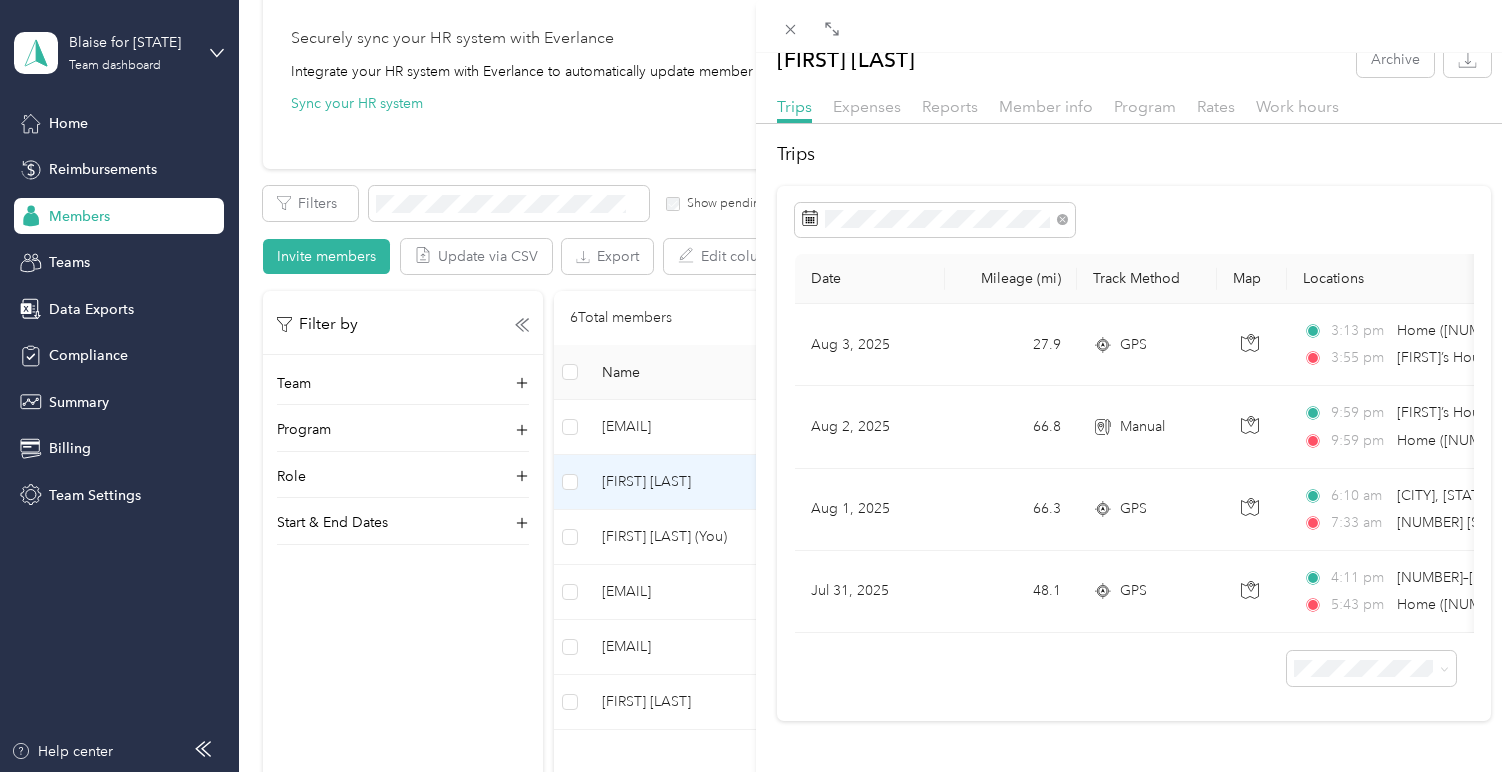click on "Date Mileage (mi) Track Method Map Locations Mileage value Purpose               Aug 3, 2025 27.9 GPS 3:13 pm Home (16411 Kingletridge Ave, Lithia, FL, United States , Lithia, FL) 3:55 pm Blaise’s House (12494 Feather St, Spring Hill, FL, United States , Spring Hill, FL) $19.53 RPOF Aug 2, 2025 66.8 Manual 9:59 pm Blaise’s House (12494 Feather St, Spring Hill, FL, United States , Spring Hill, FL) 9:59 pm Home (16411 Kingletridge Ave, Lithia, FL, United States , Lithia, FL) $46.76 RPOF Aug 1, 2025 66.3 GPS 6:10 am Lithia, FL 7:33 am 13041 Spring Hill Dr, Spring Hill, FL $46.41 RPOF Jul 31, 2025 48.1 GPS 4:11 pm 13324–13332 Bellamy Brothers Blvd, Dade City, FL 5:43 pm Home (16411 Kingletridge Ave, Lithia, FL, United States , Lithia, FL) $33.67 RPOF" at bounding box center [1134, 453] 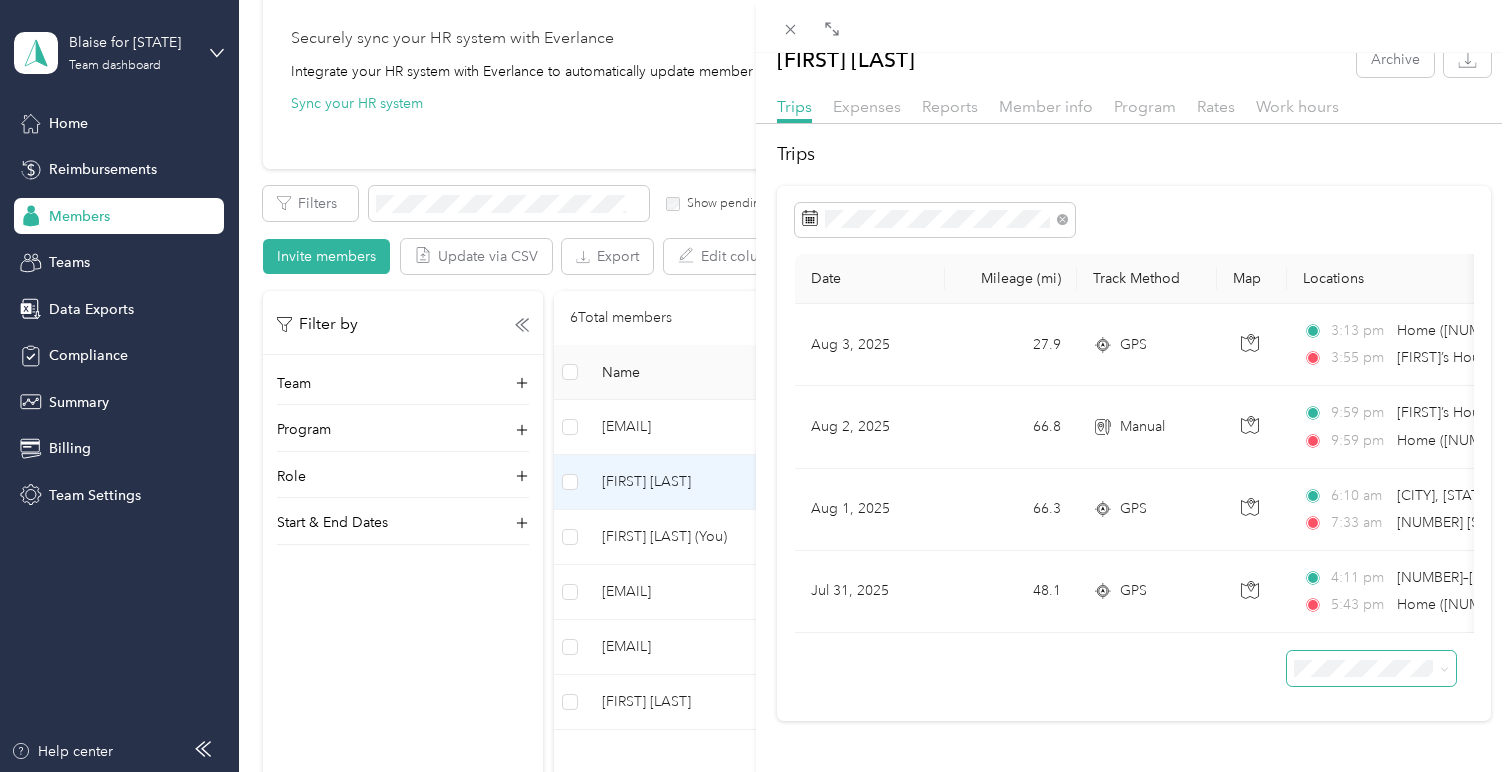 click at bounding box center (1372, 668) 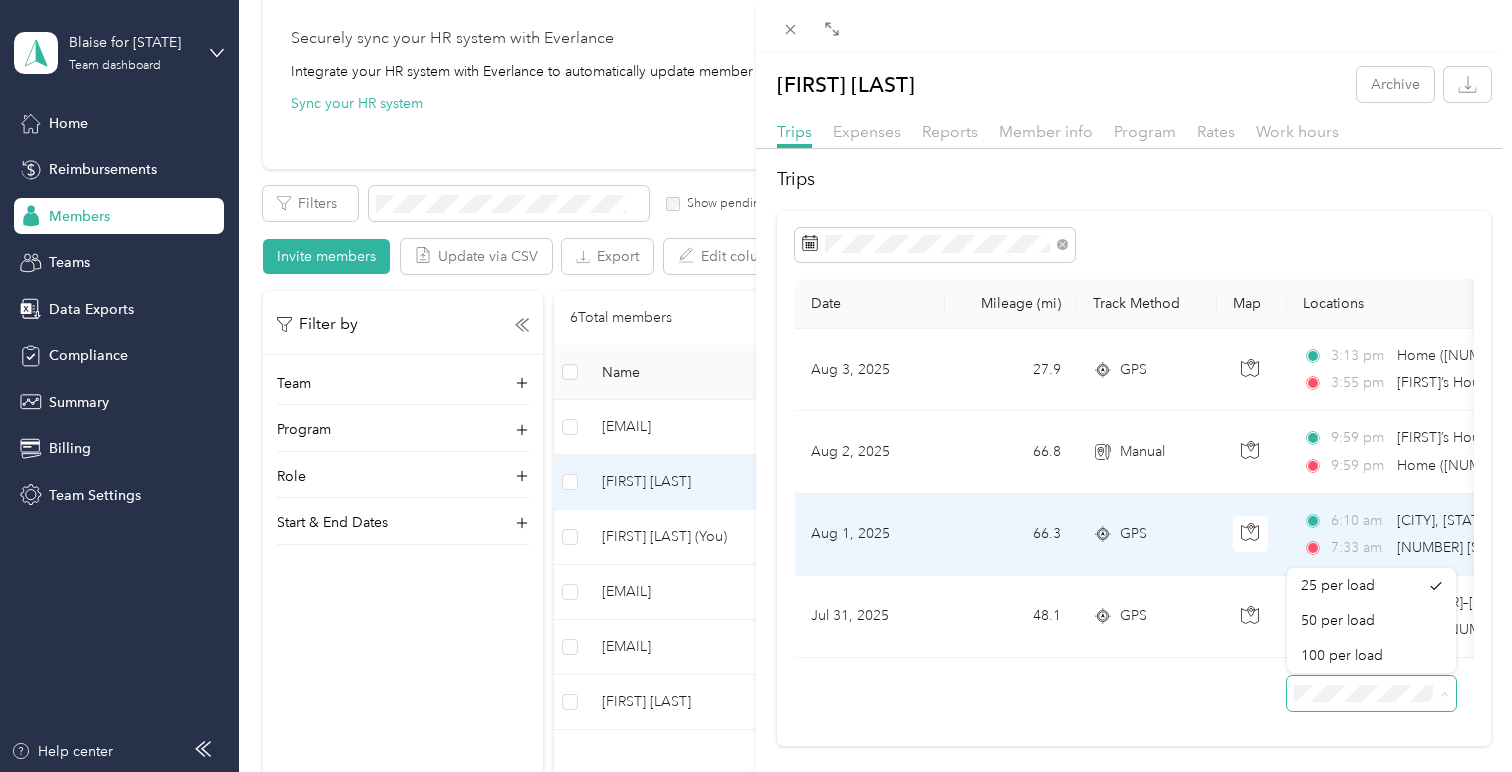 scroll, scrollTop: 25, scrollLeft: 0, axis: vertical 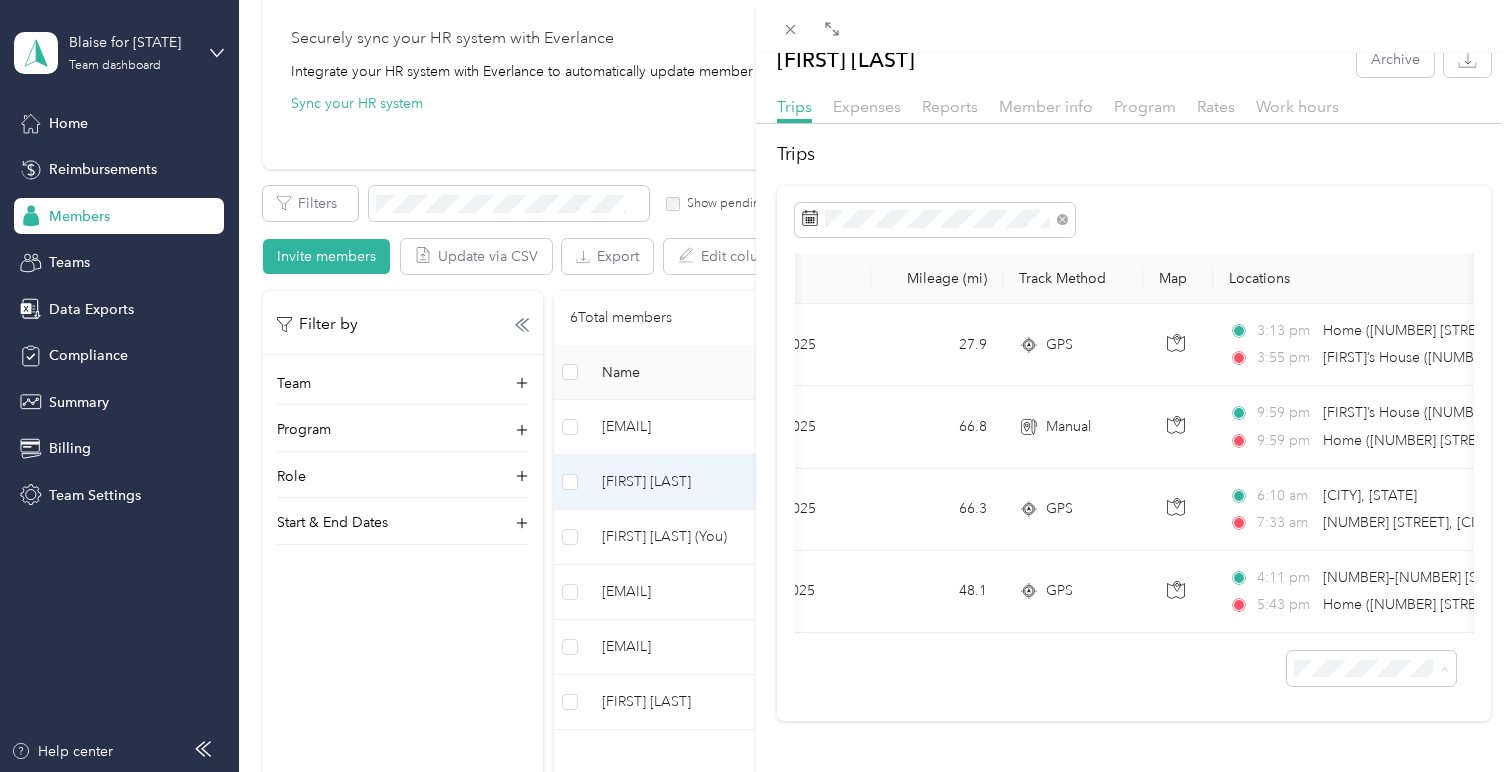 click at bounding box center (1134, 26) 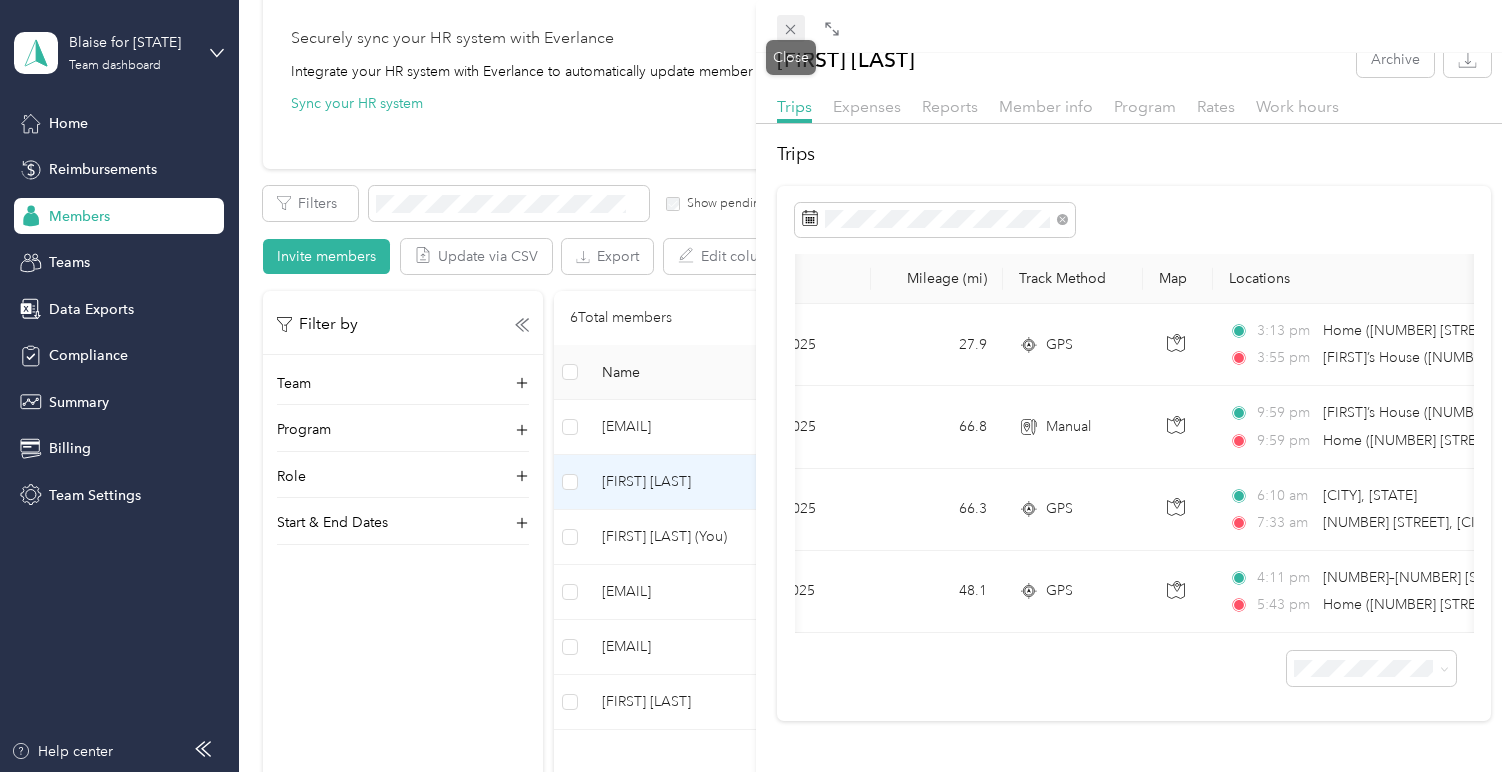 click 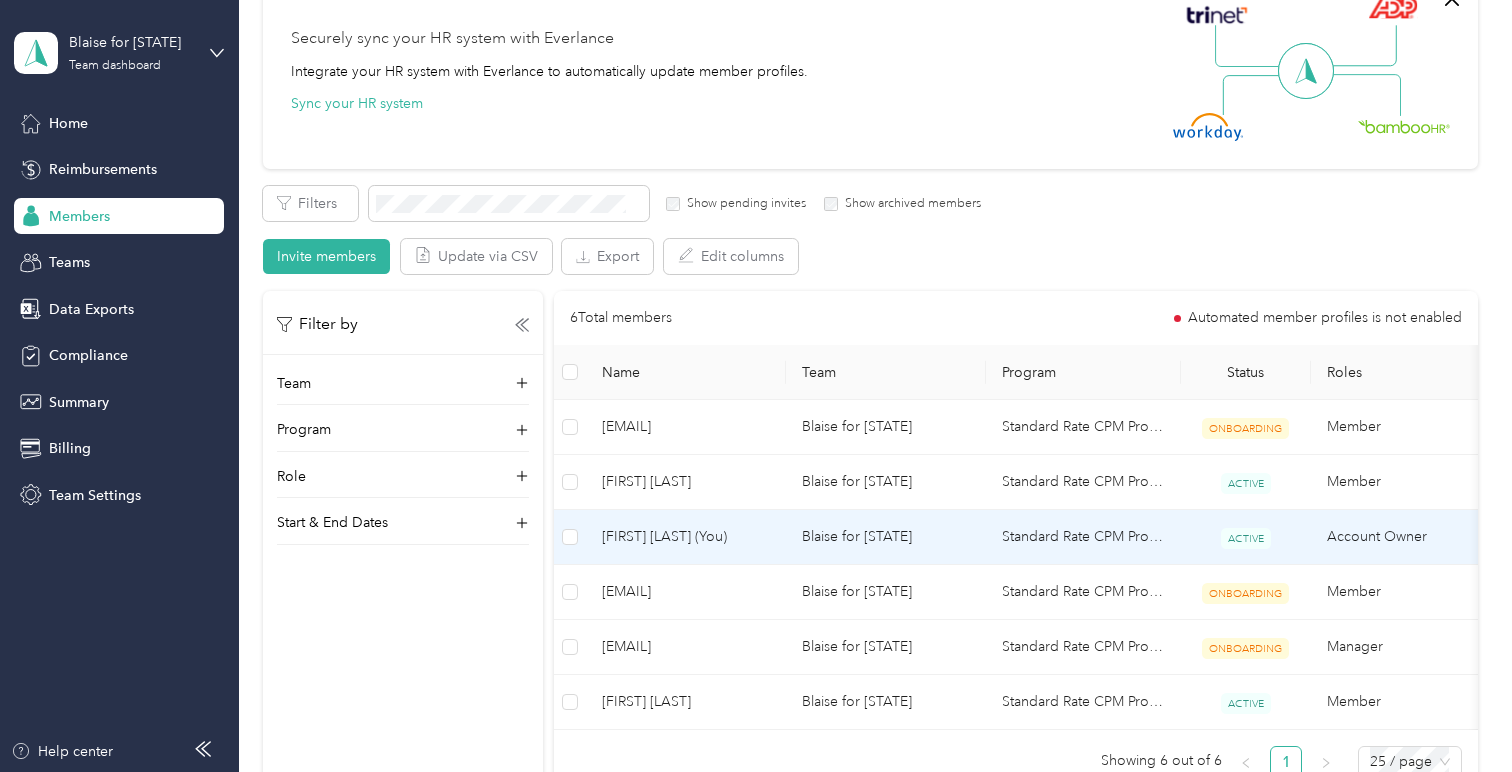 click on "[FIRST] [LAST] (You)" at bounding box center (686, 537) 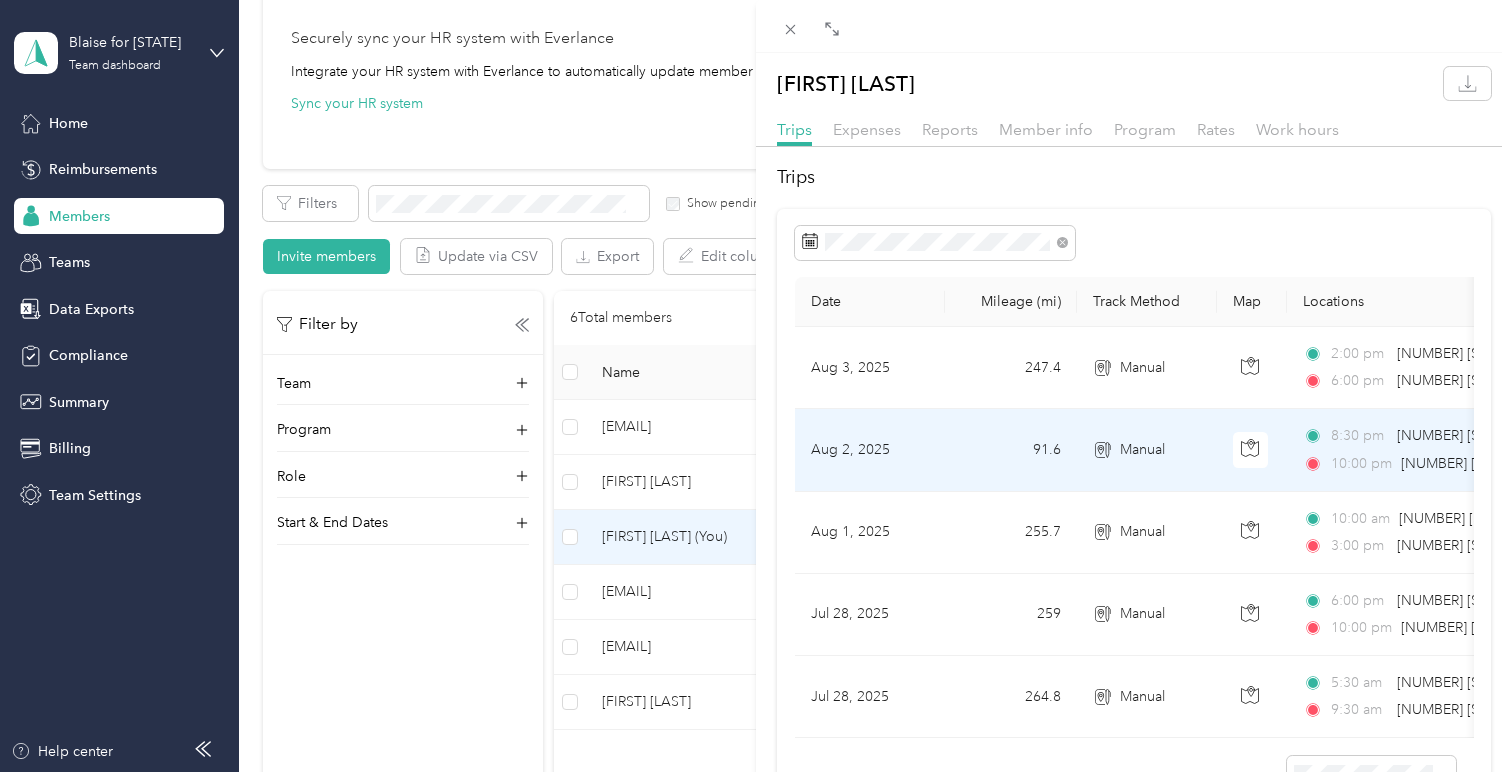scroll, scrollTop: 105, scrollLeft: 0, axis: vertical 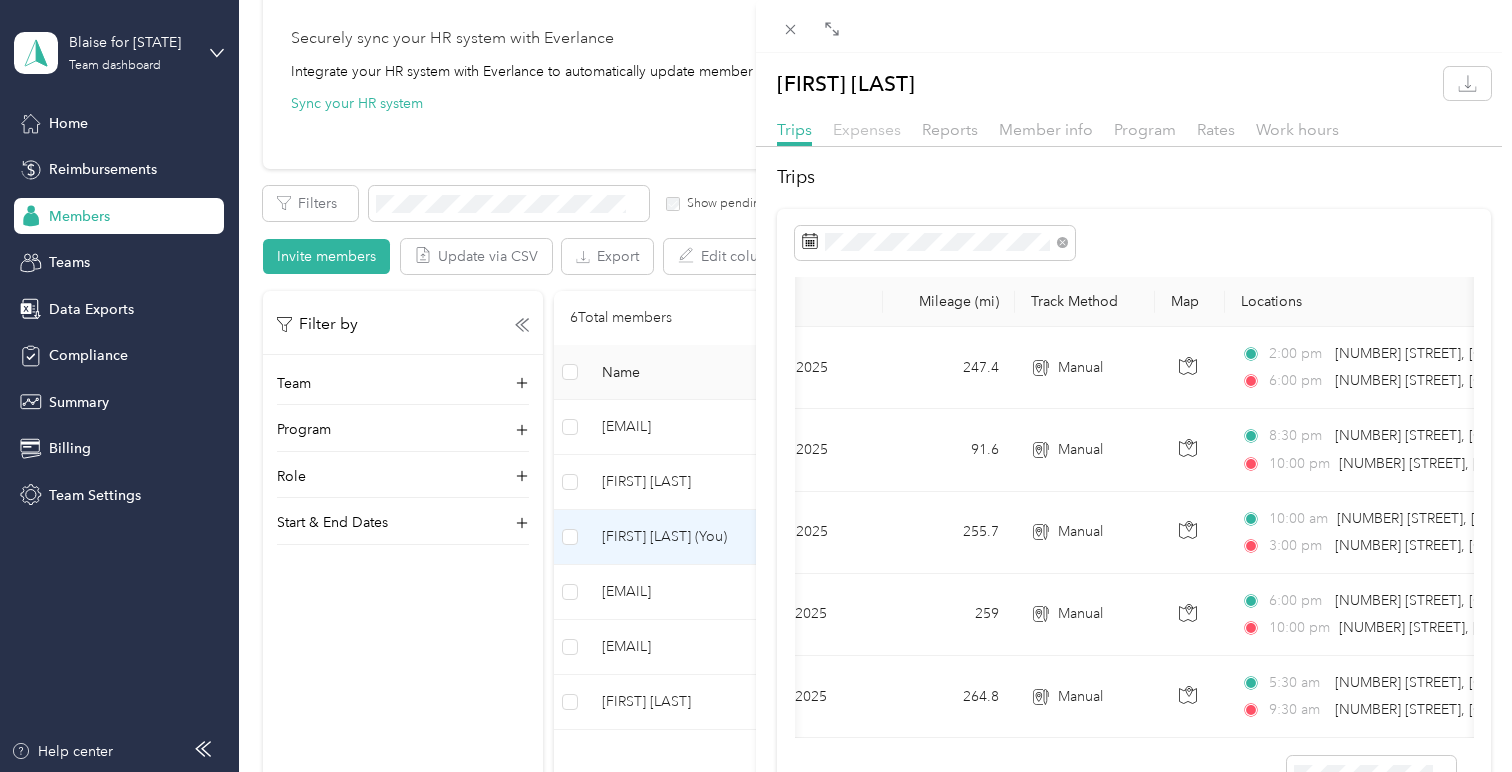 click on "Expenses" at bounding box center (867, 129) 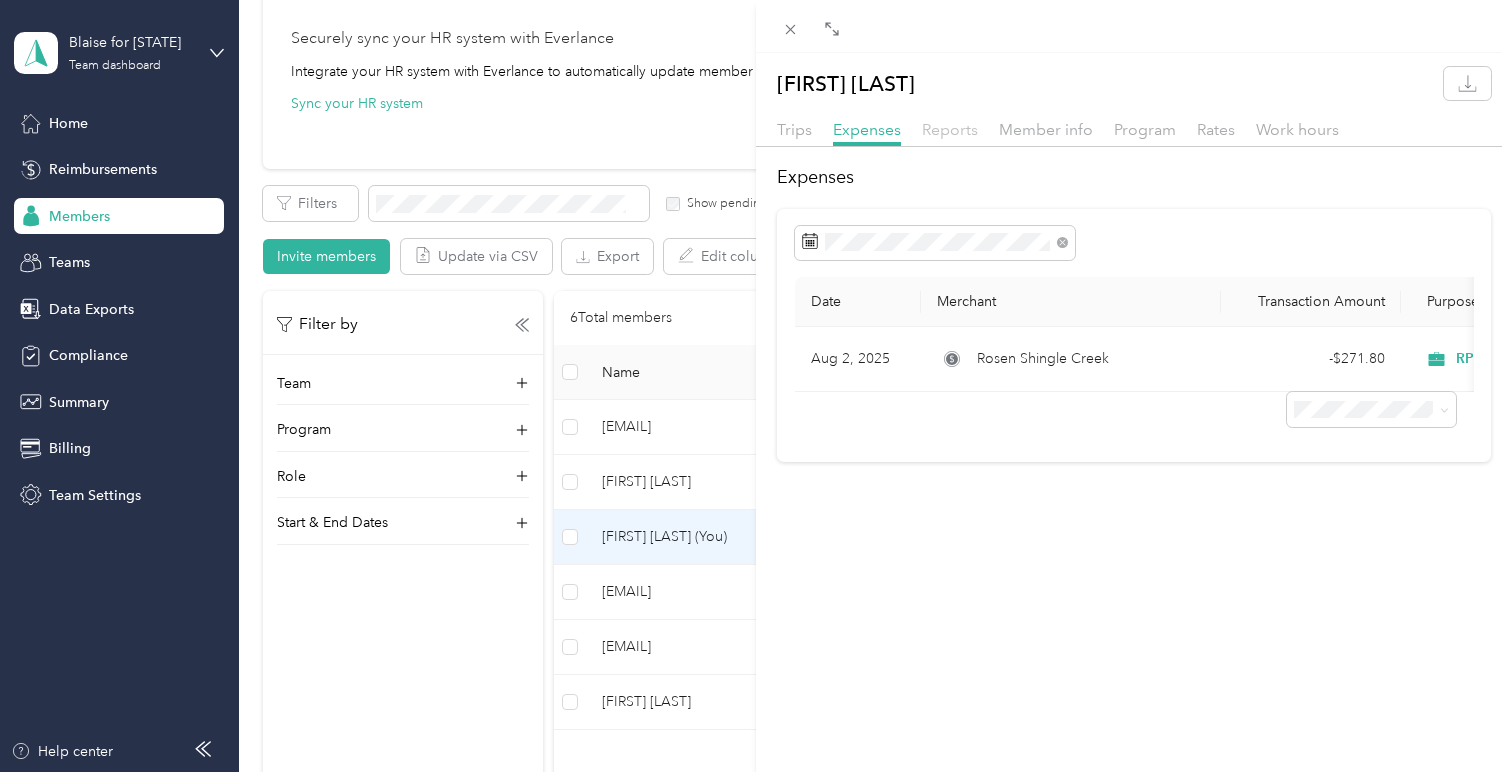 click on "Reports" at bounding box center [950, 129] 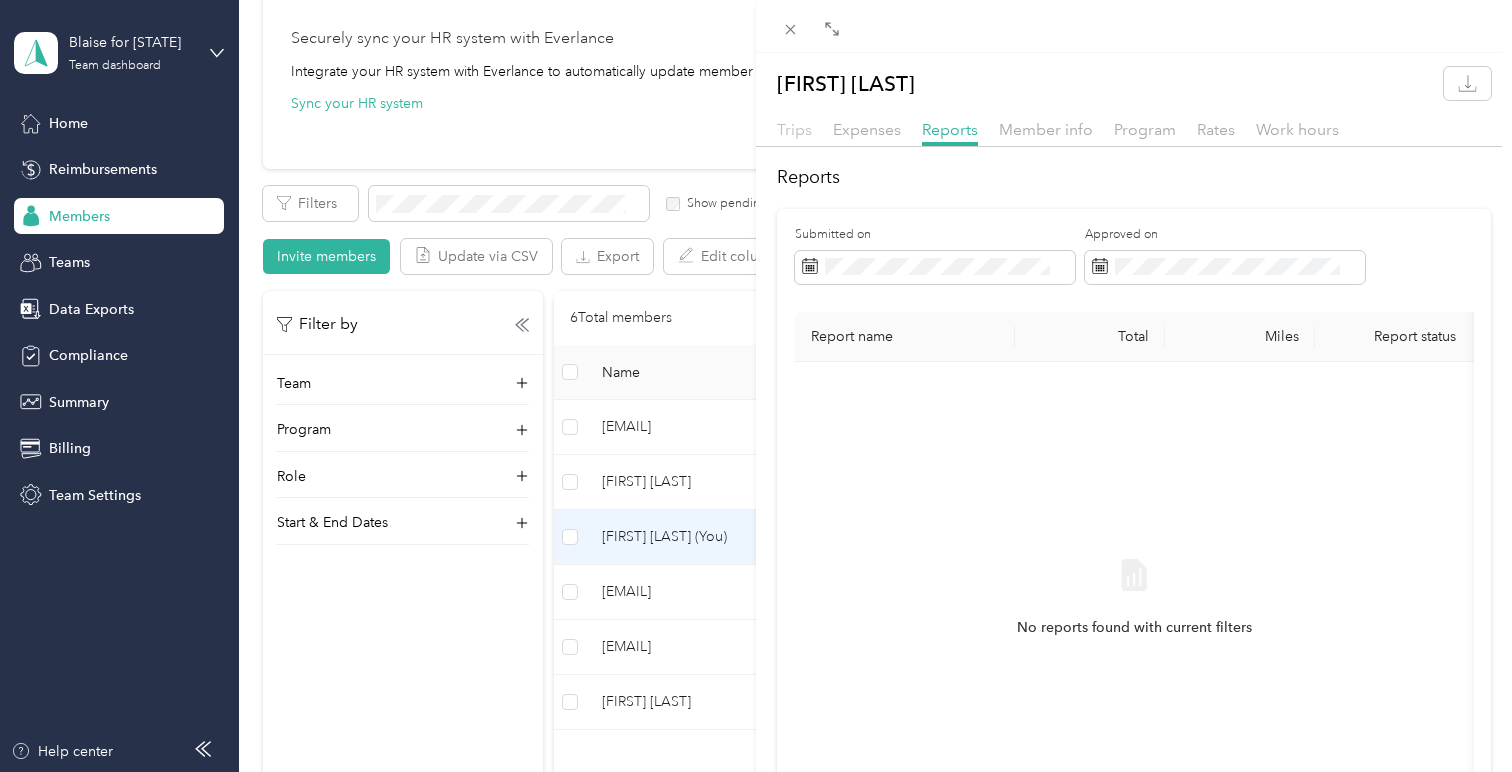 click on "Trips" at bounding box center (794, 129) 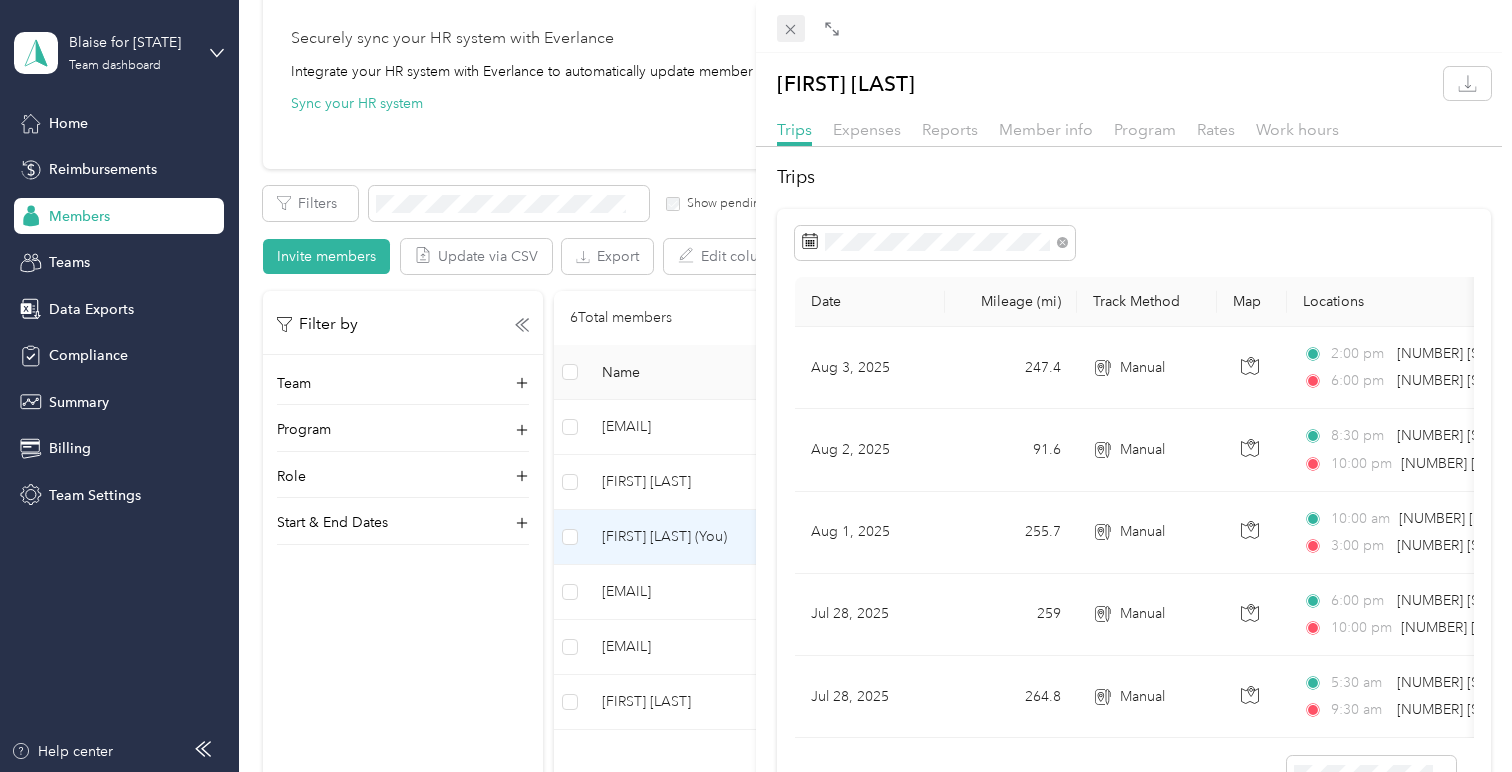 click 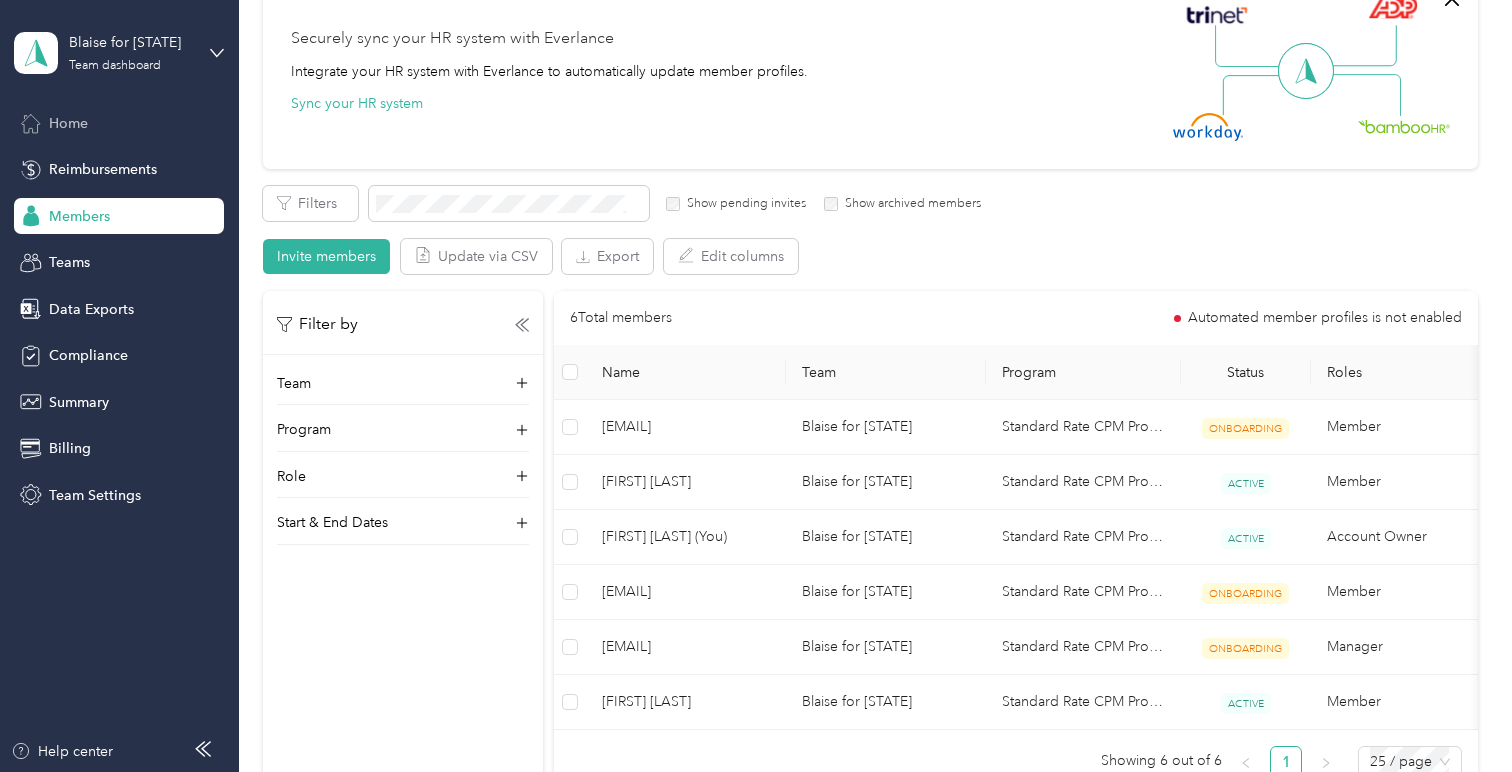 click on "Home" at bounding box center [119, 123] 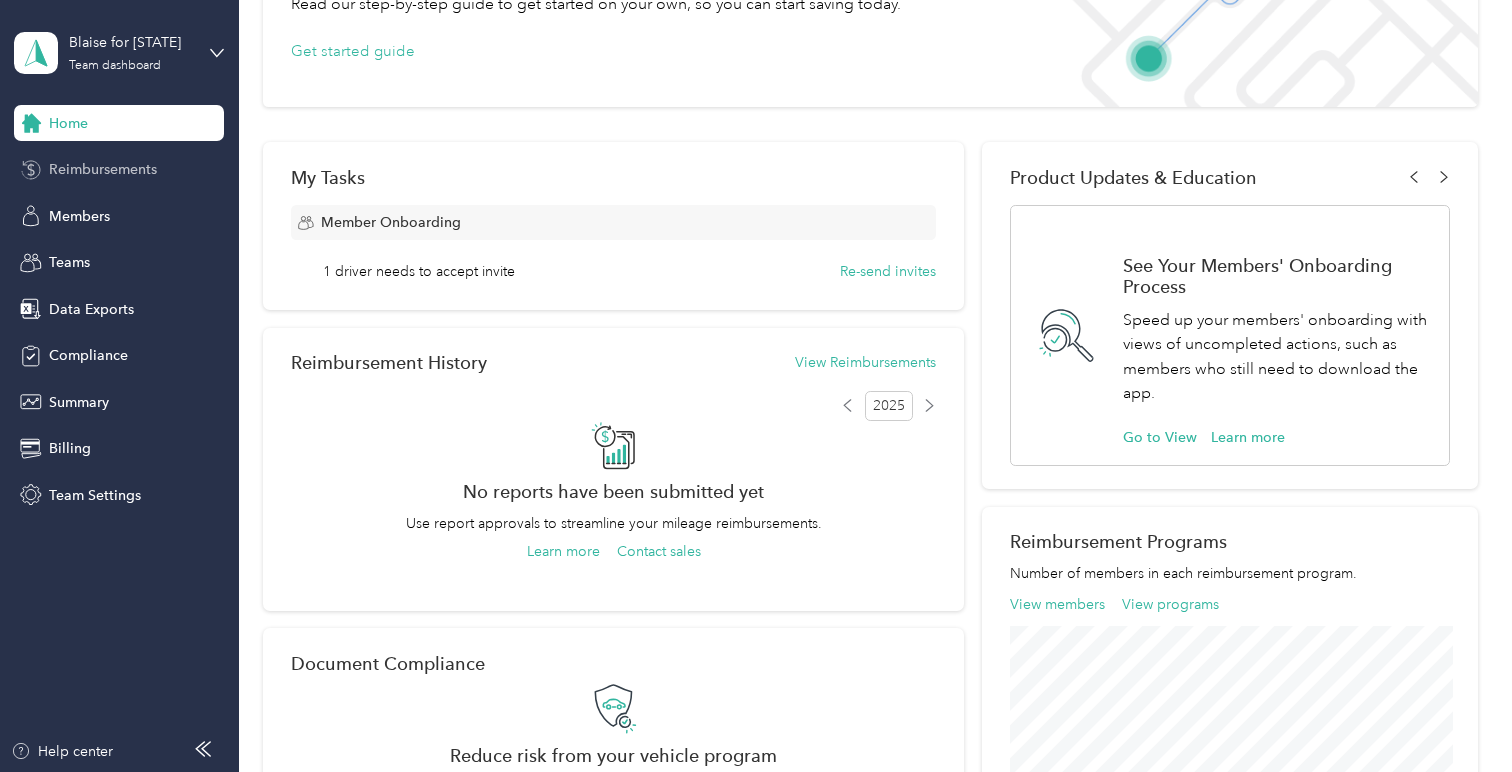 click on "Reimbursements" at bounding box center (119, 170) 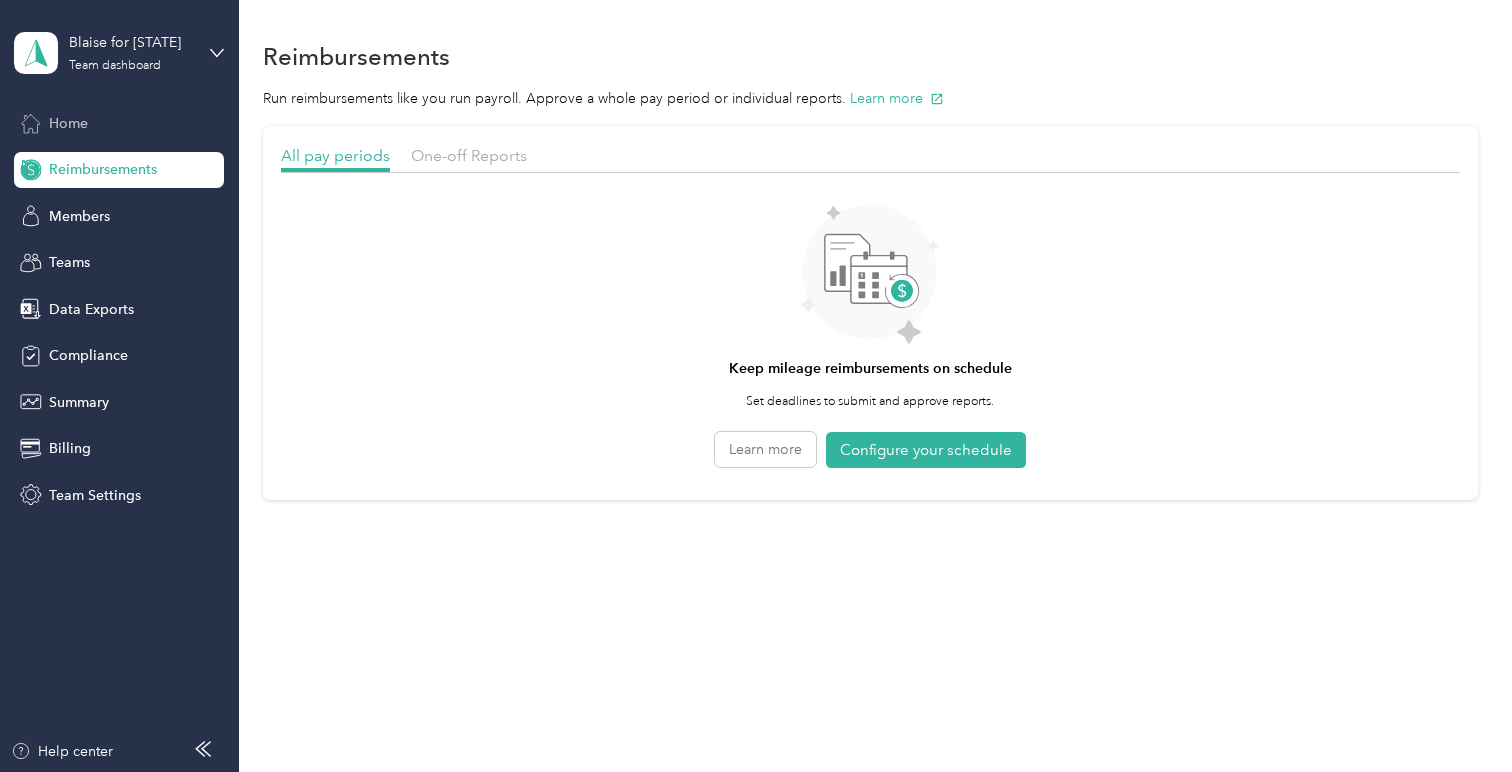 click on "Home" at bounding box center [119, 123] 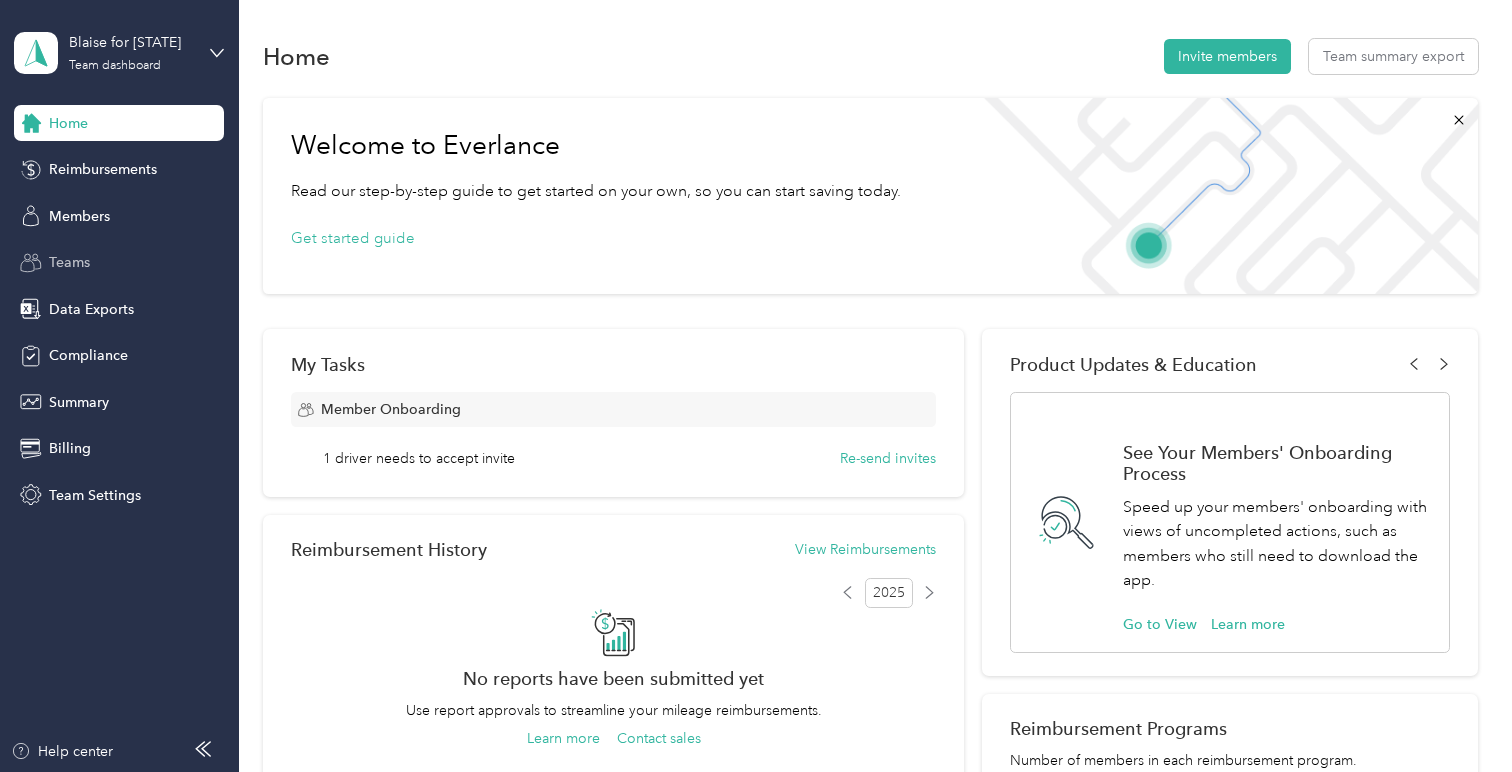 click on "Teams" at bounding box center [119, 263] 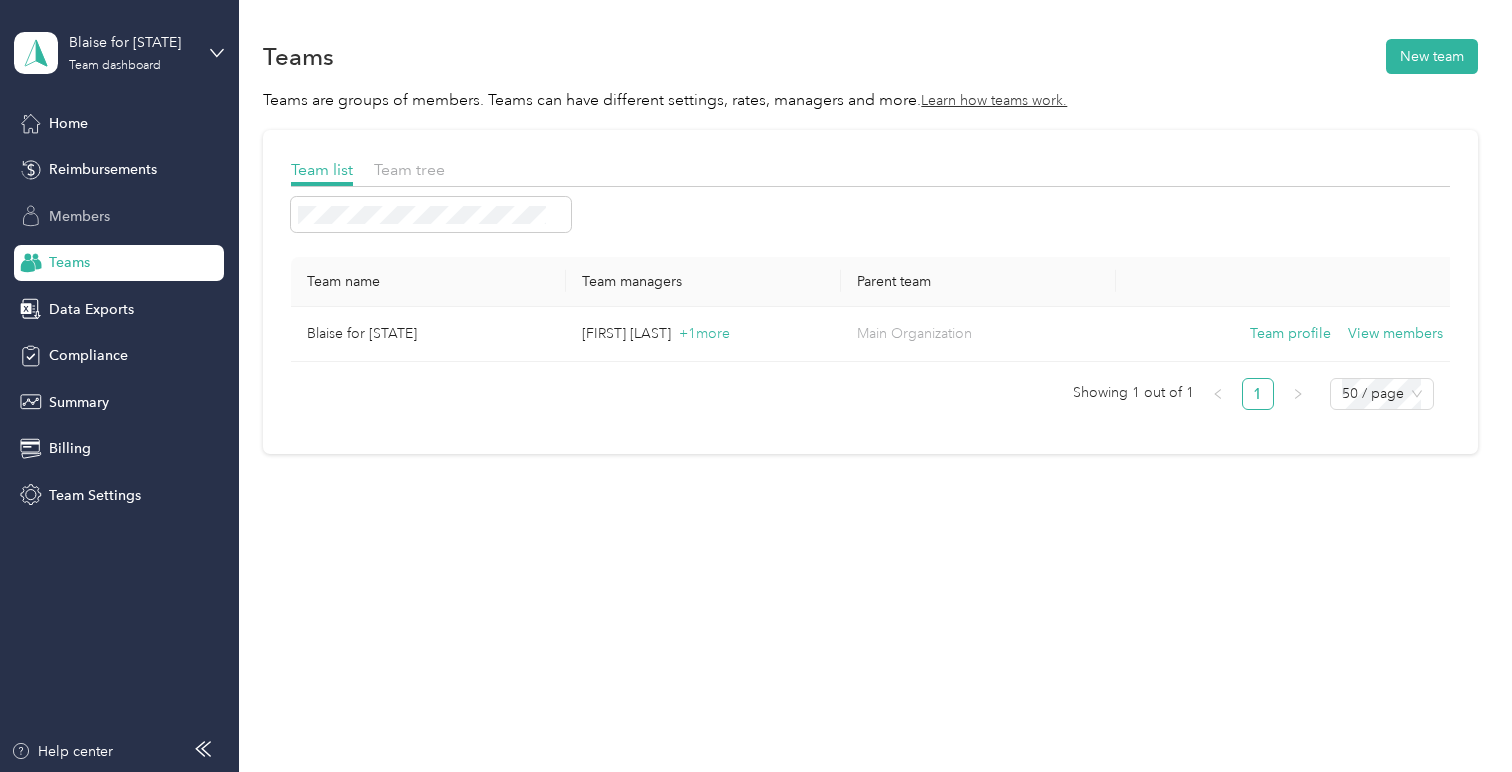 click on "Members" at bounding box center [119, 216] 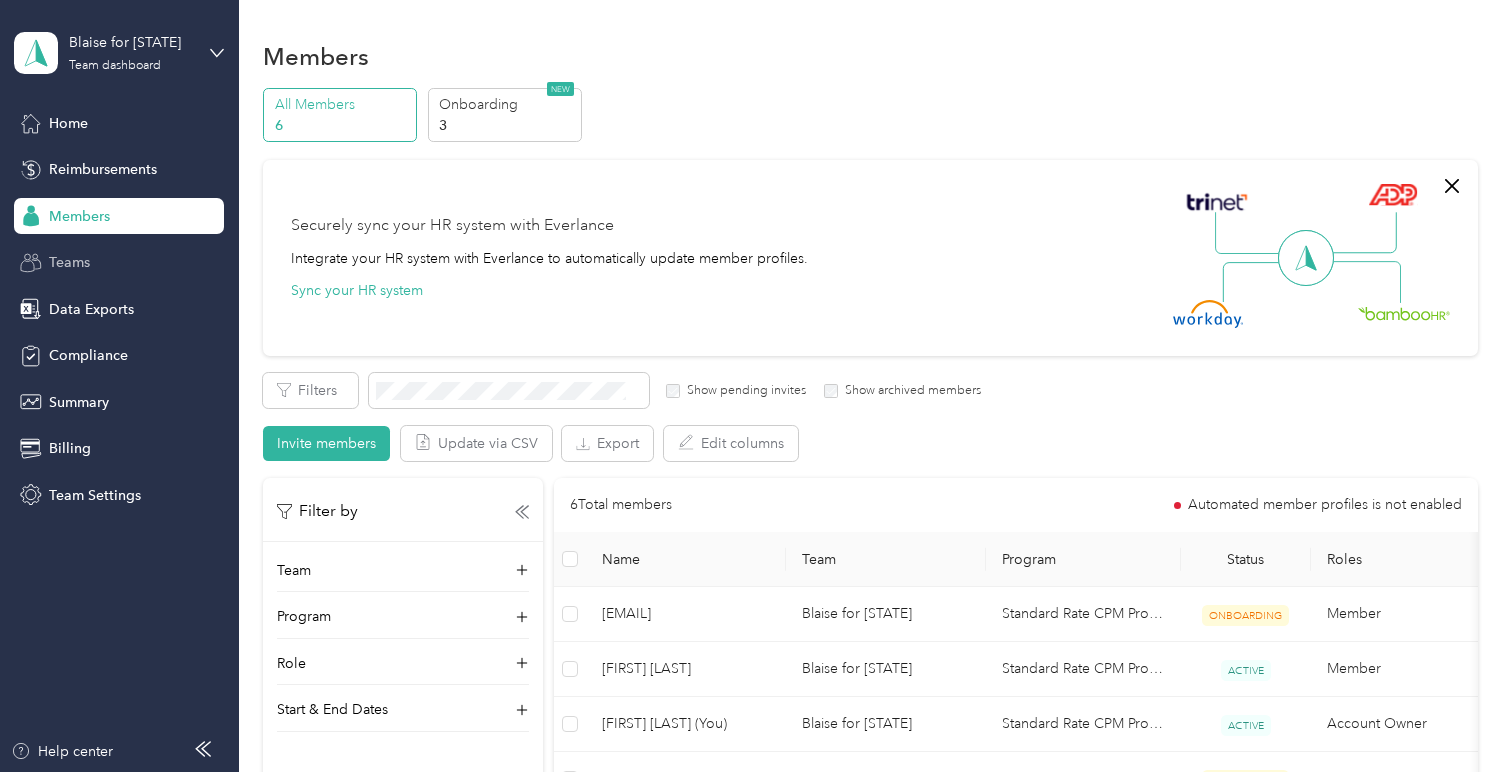 click on "Teams" at bounding box center (119, 263) 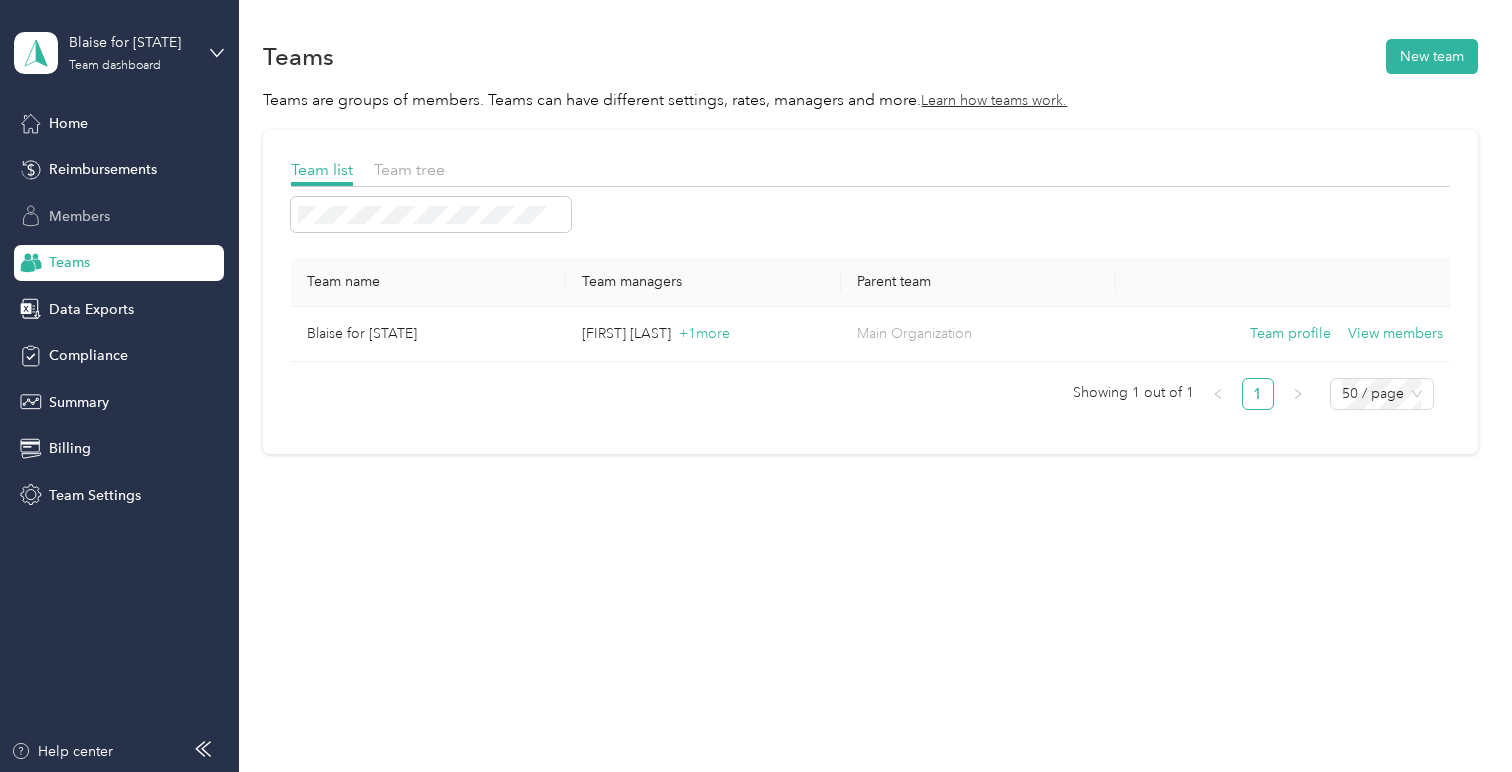 click on "Members" at bounding box center (119, 216) 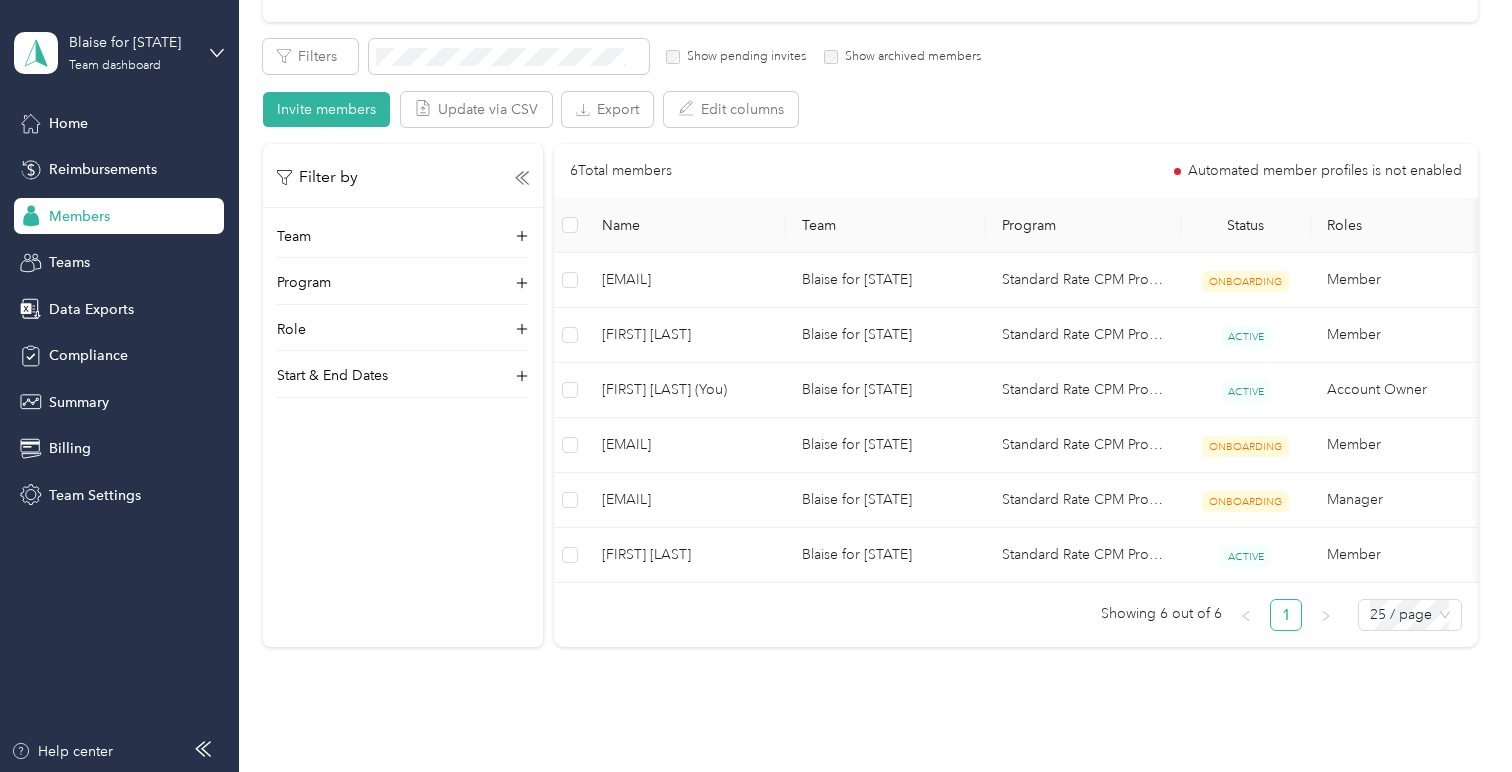 scroll, scrollTop: 336, scrollLeft: 0, axis: vertical 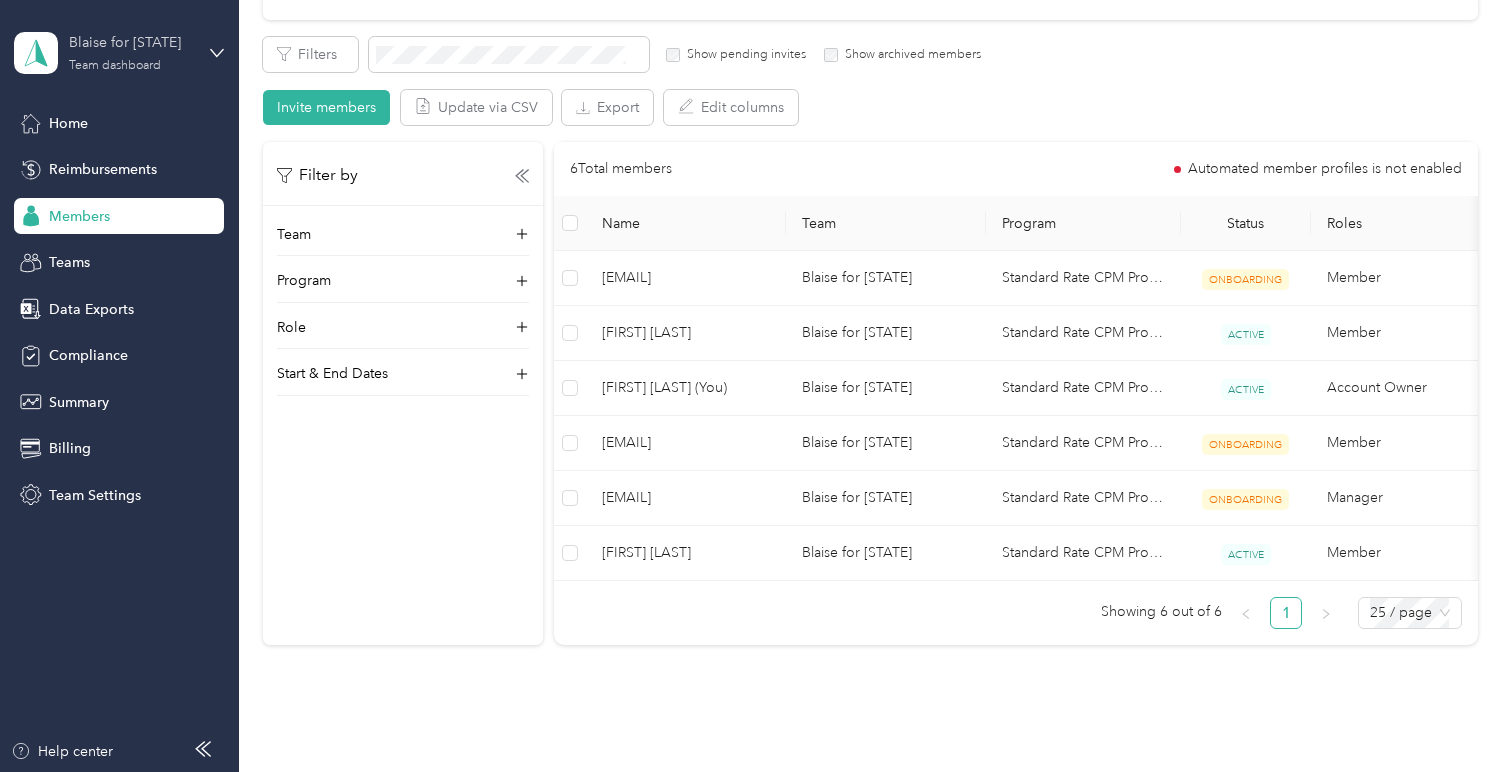 click on "[BRAND] Team dashboard" at bounding box center (131, 52) 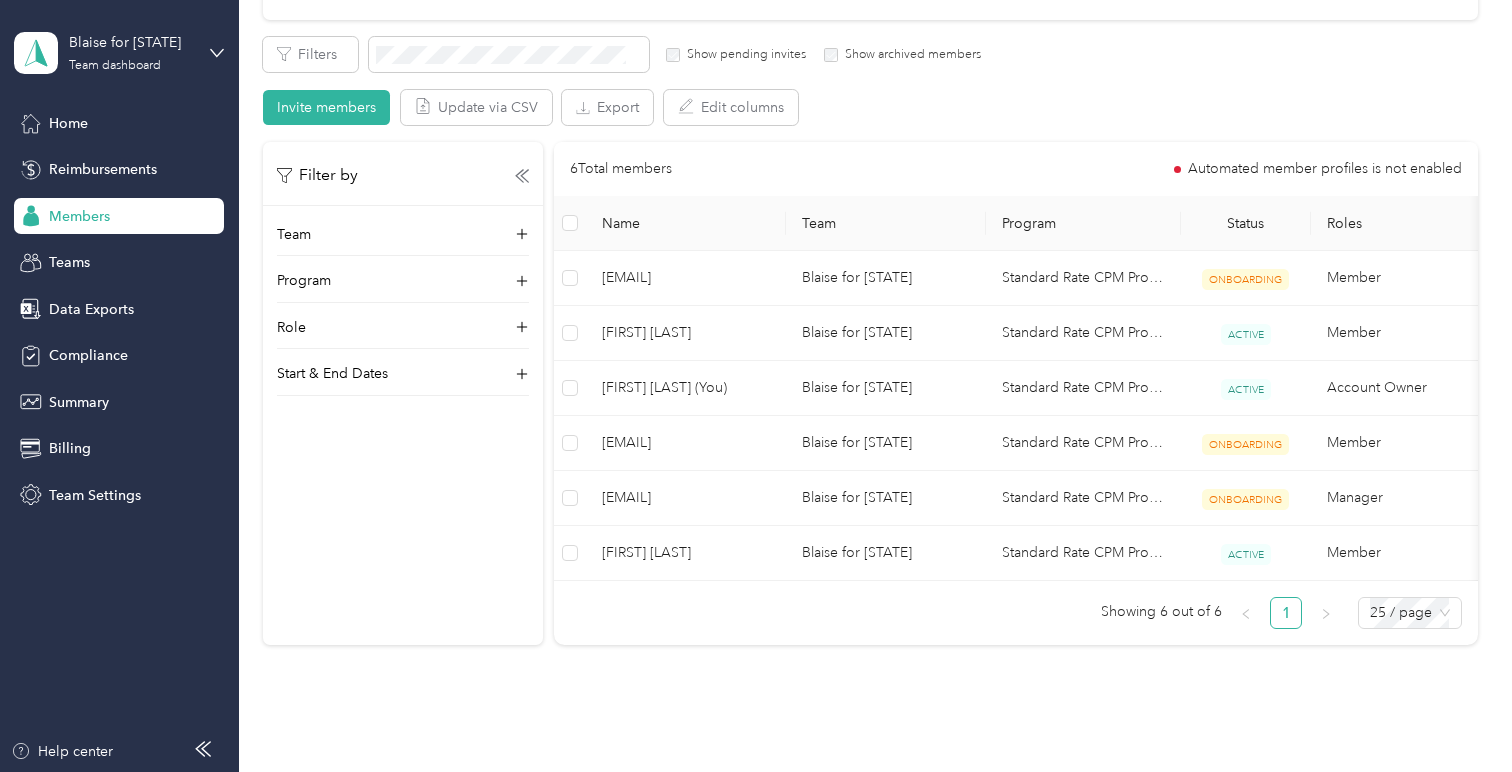click on "Personal dashboard" at bounding box center (167, 206) 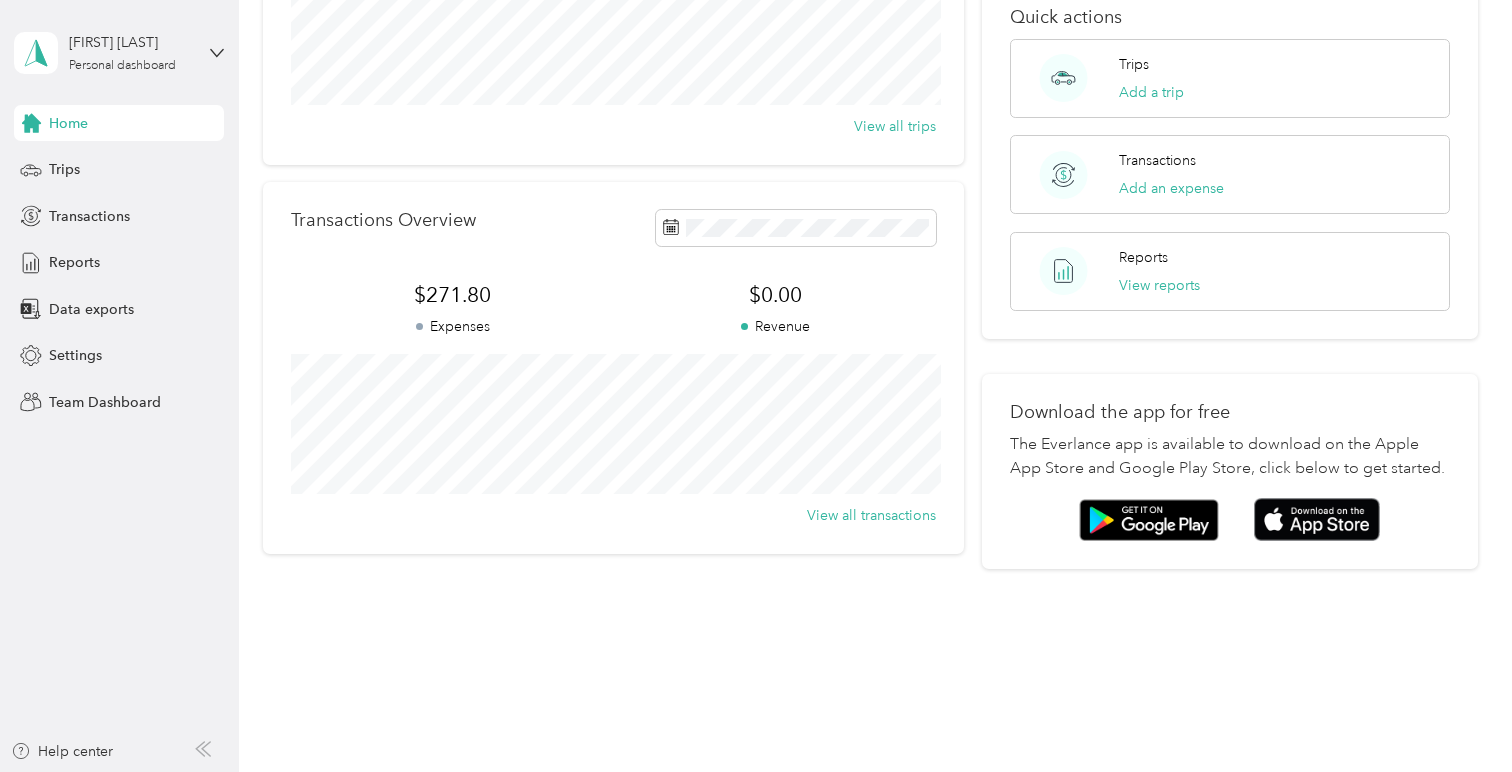 scroll, scrollTop: 0, scrollLeft: 0, axis: both 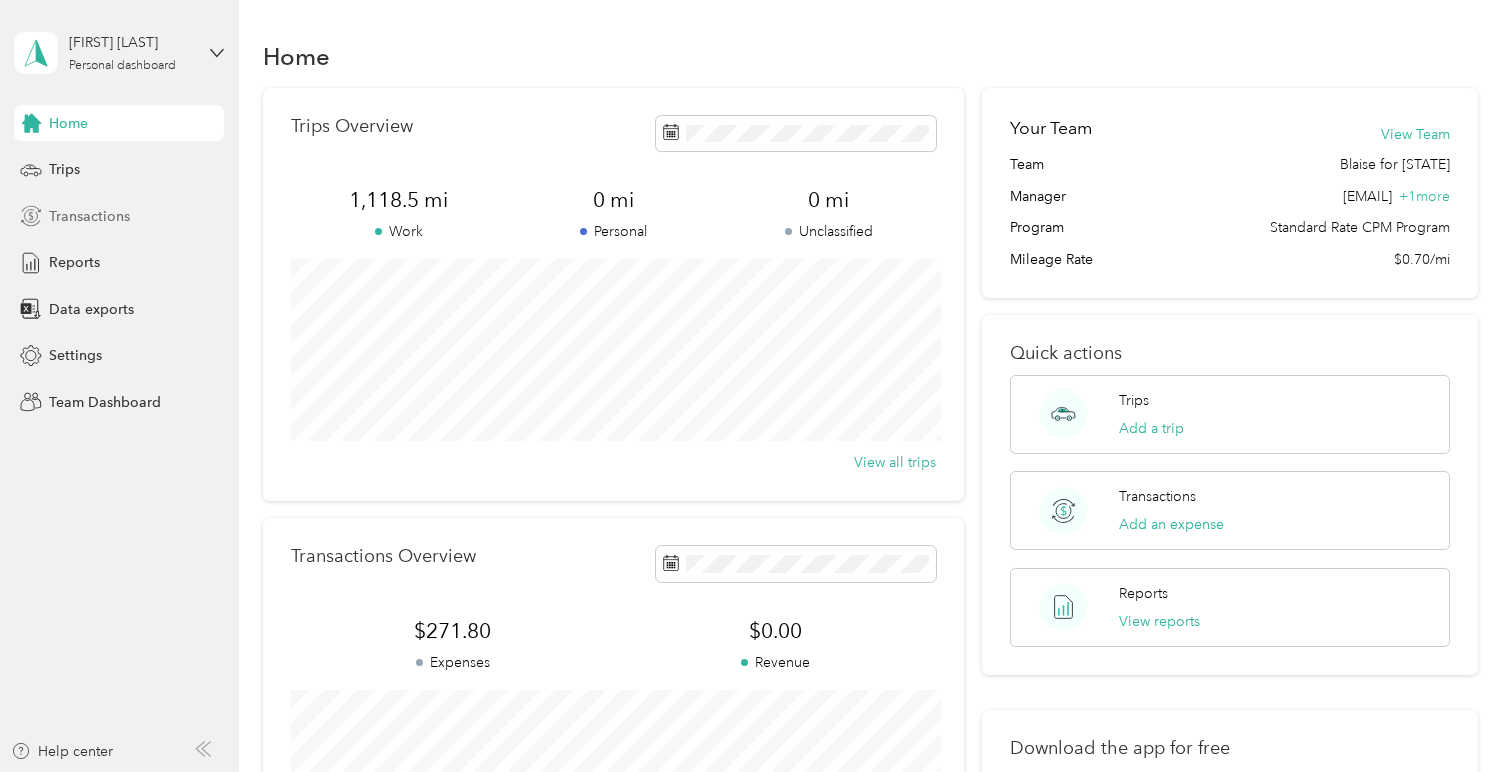 click on "Transactions" at bounding box center (89, 216) 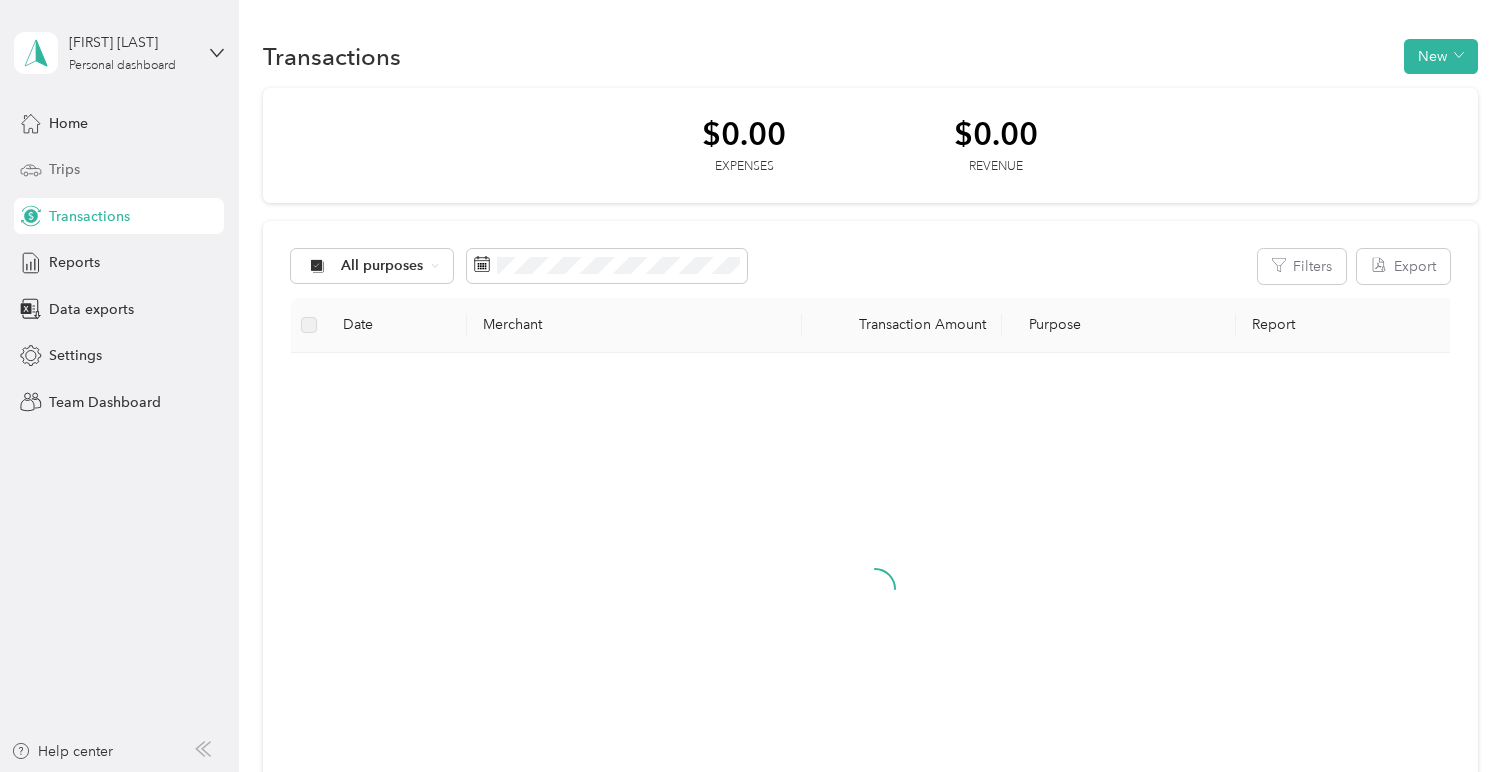 click on "Trips" at bounding box center (119, 170) 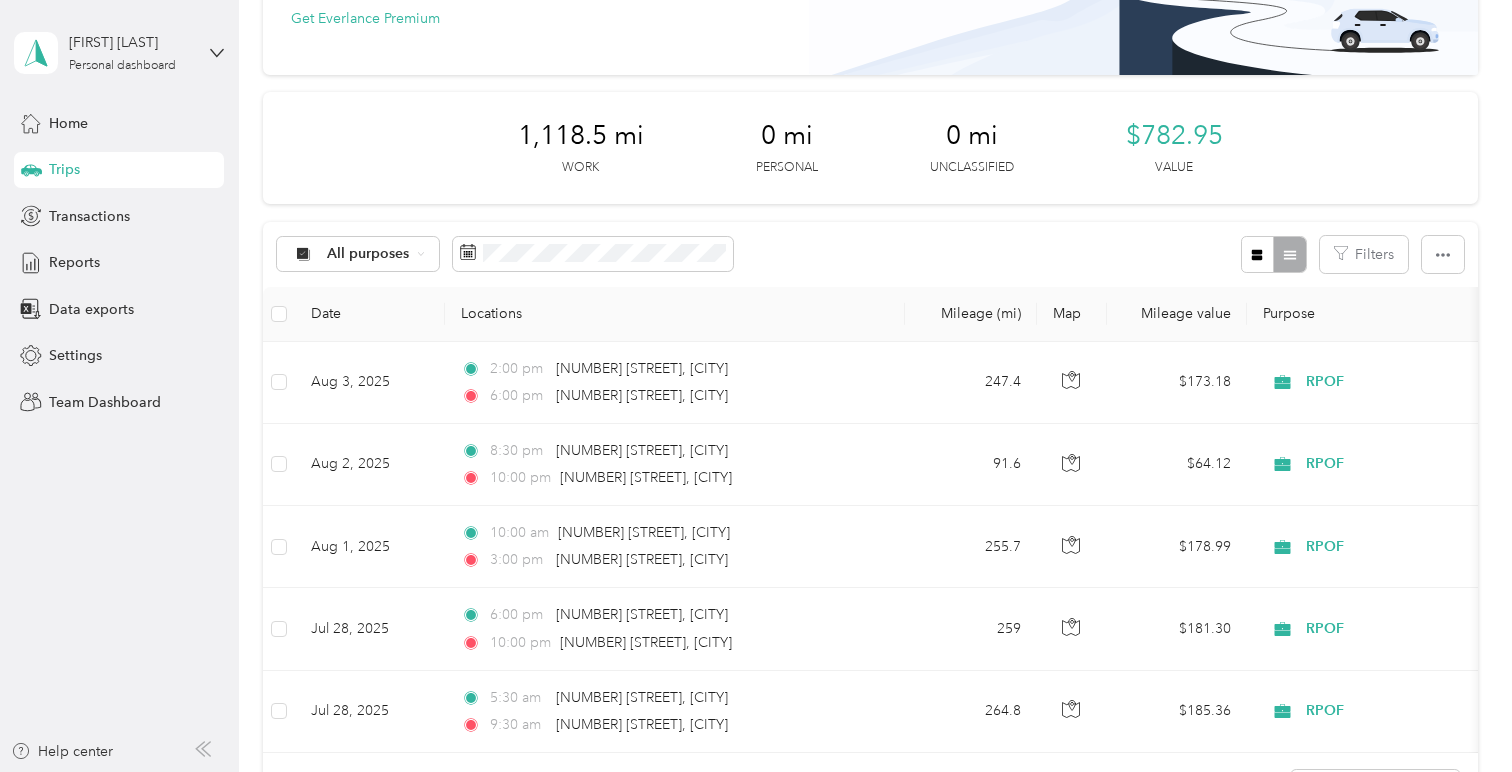scroll, scrollTop: 51, scrollLeft: 0, axis: vertical 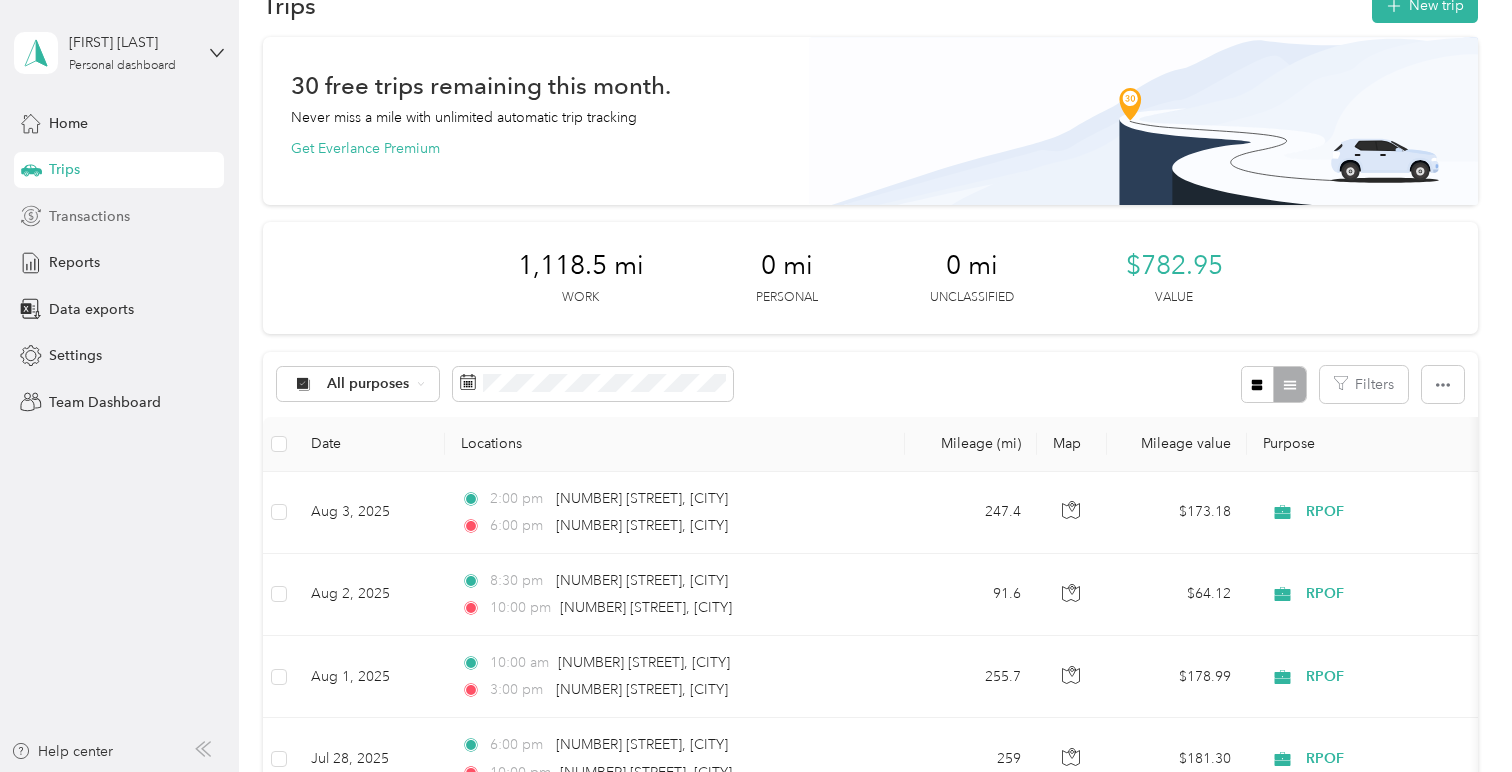 click on "Transactions" at bounding box center (119, 216) 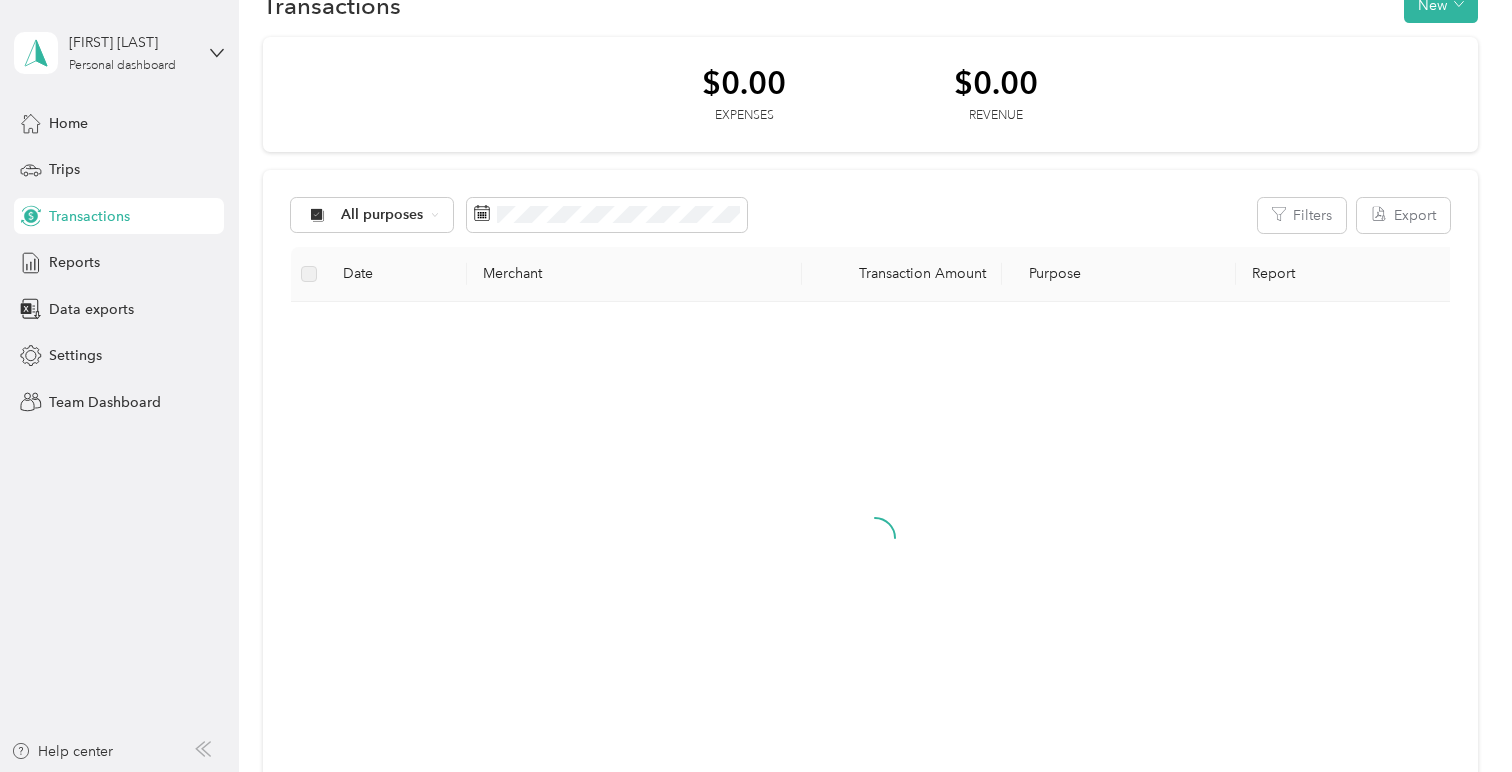 scroll, scrollTop: 0, scrollLeft: 0, axis: both 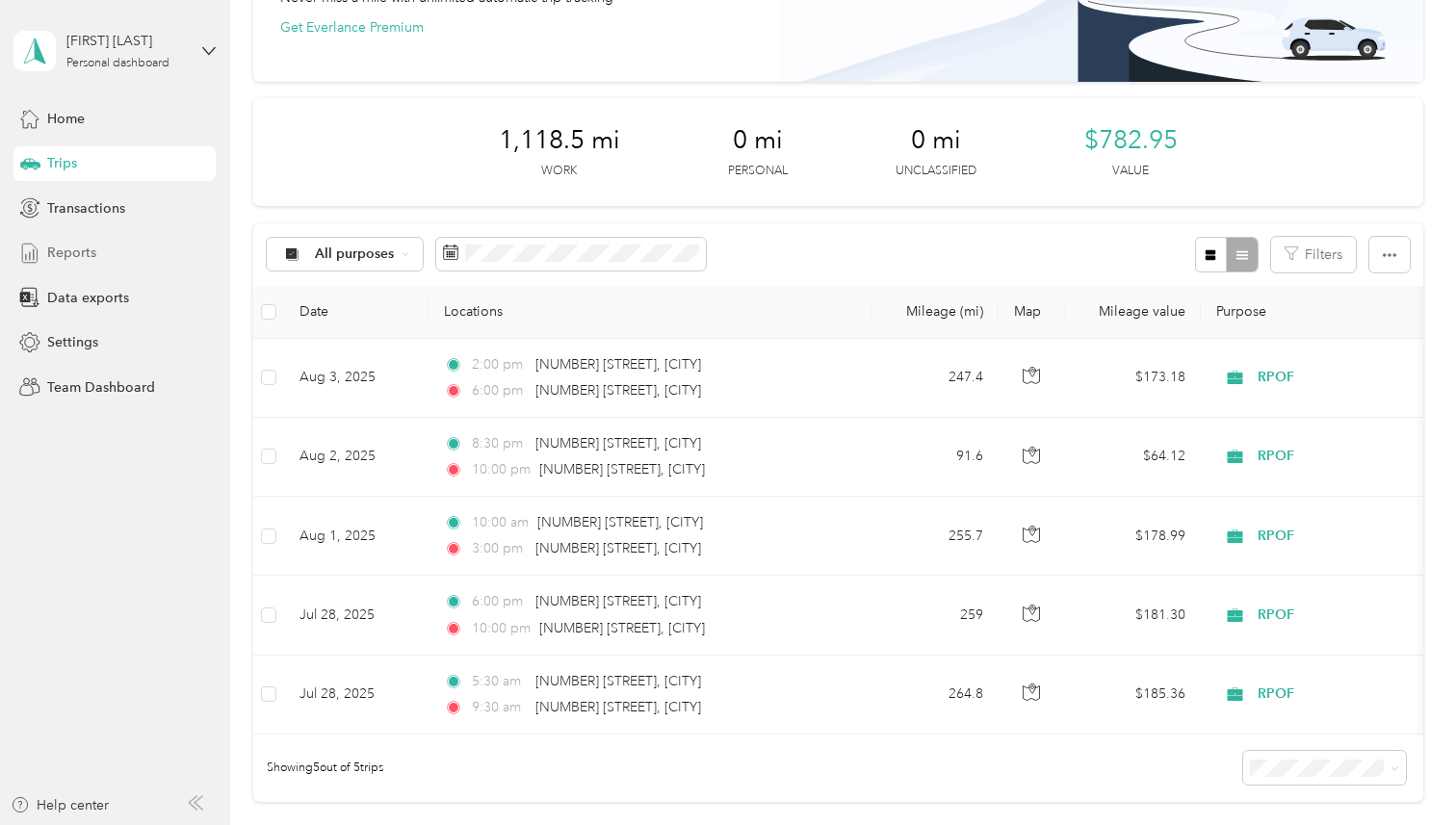 click on "Reports" at bounding box center [115, 253] 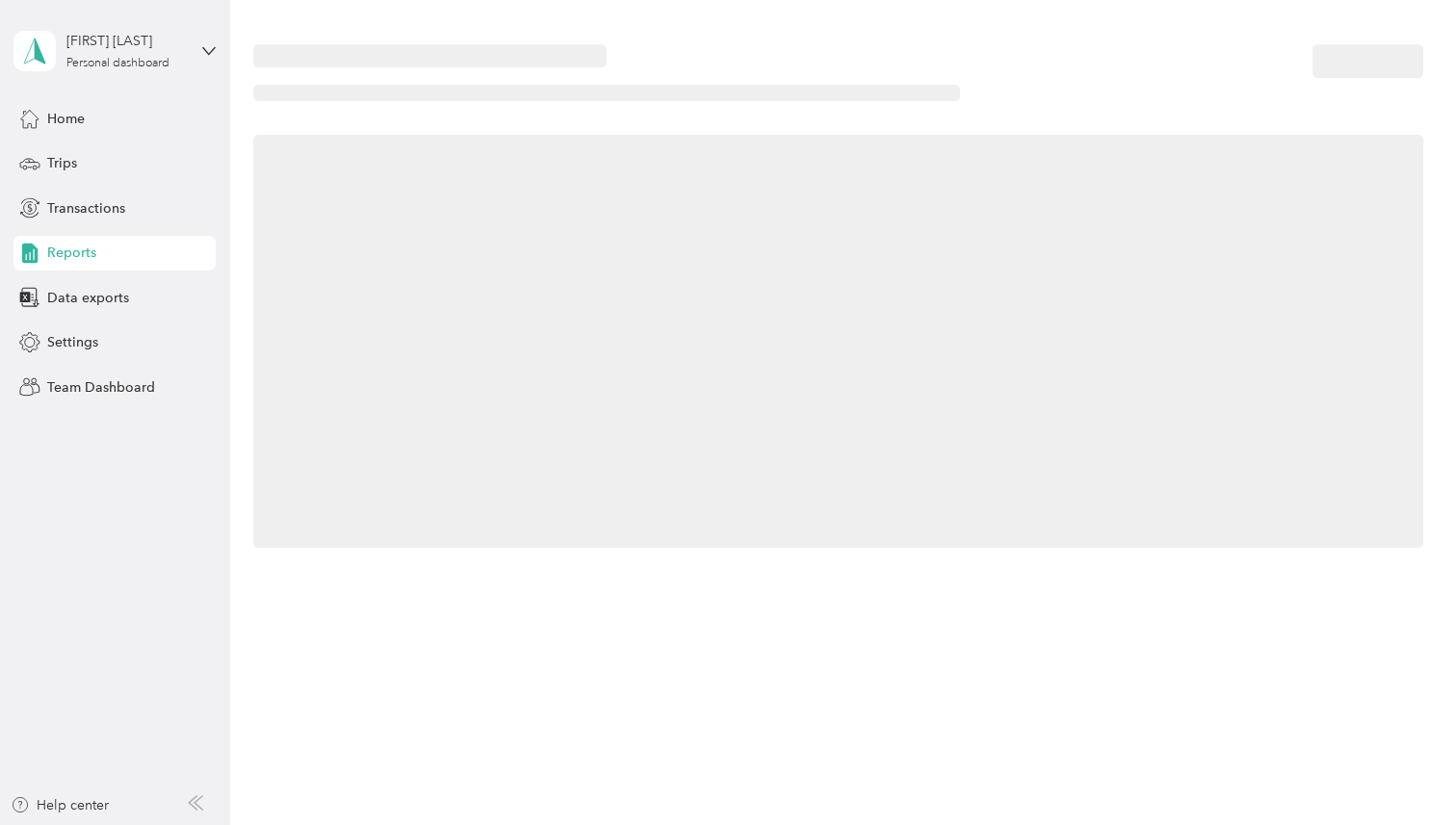 scroll, scrollTop: 0, scrollLeft: 0, axis: both 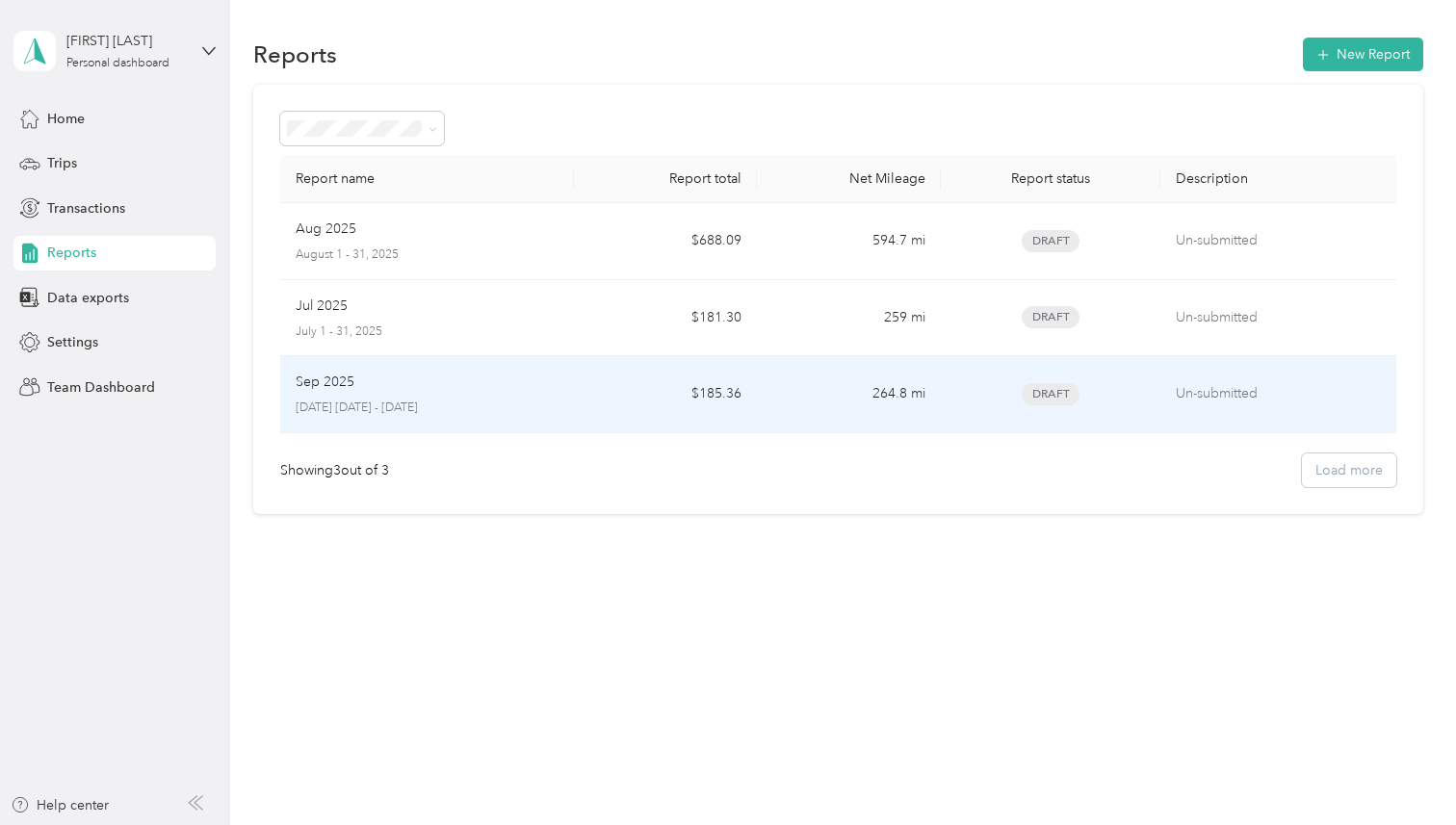 click on "264.8 mi" at bounding box center [848, 395] 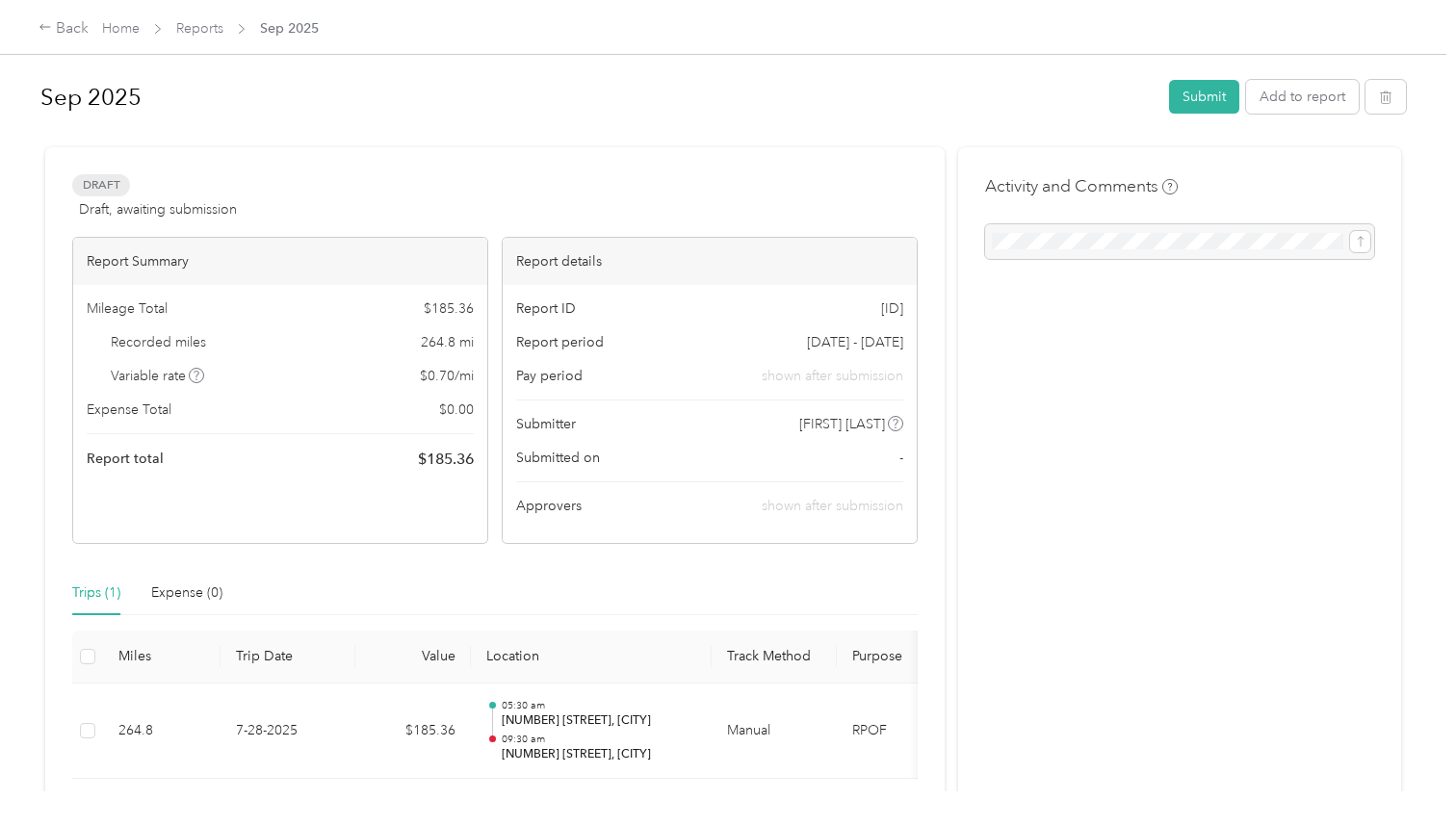 scroll, scrollTop: 24, scrollLeft: 0, axis: vertical 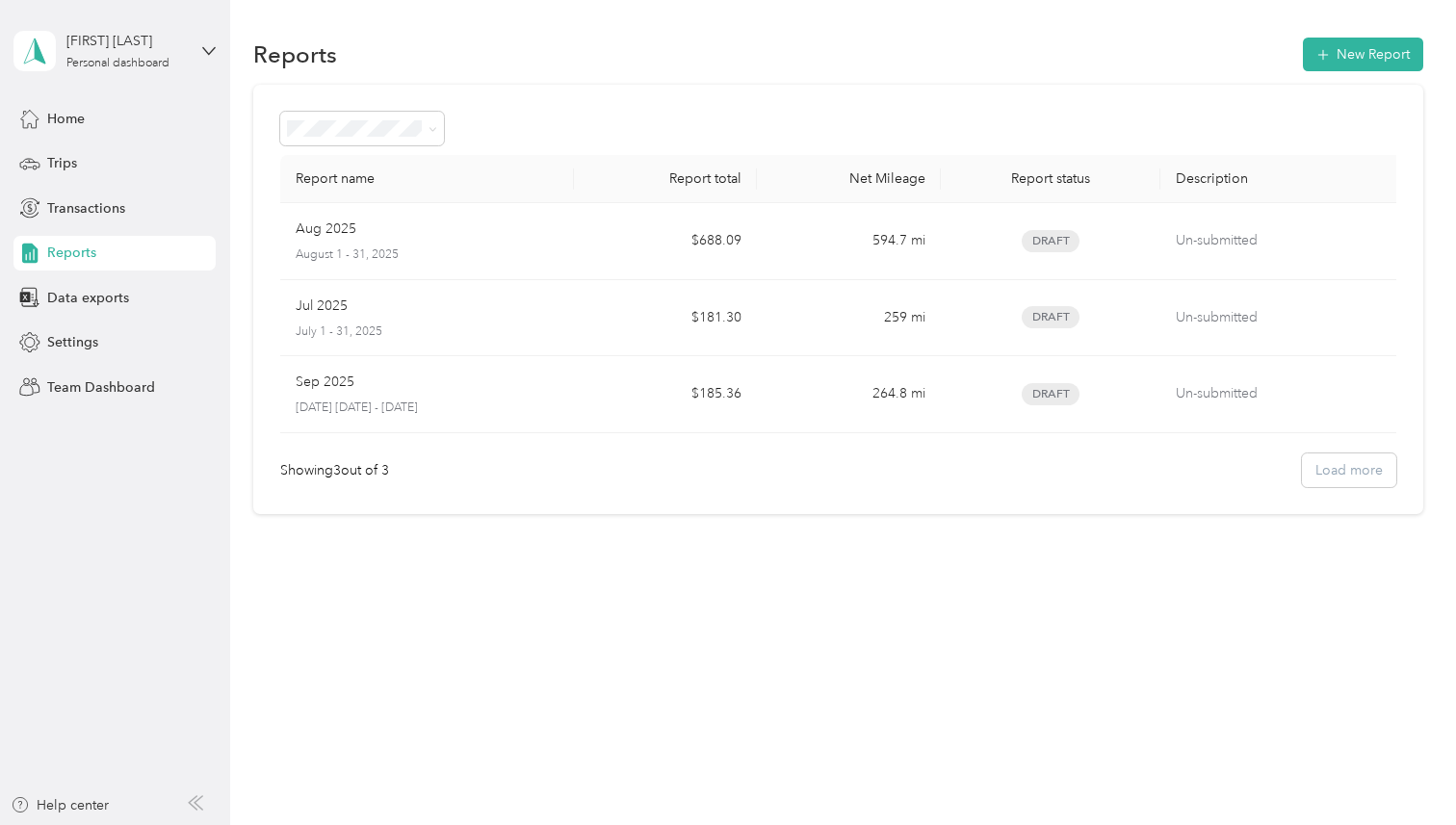click on "Home Trips Transactions Reports Data exports Settings Team Dashboard" at bounding box center [115, 252] 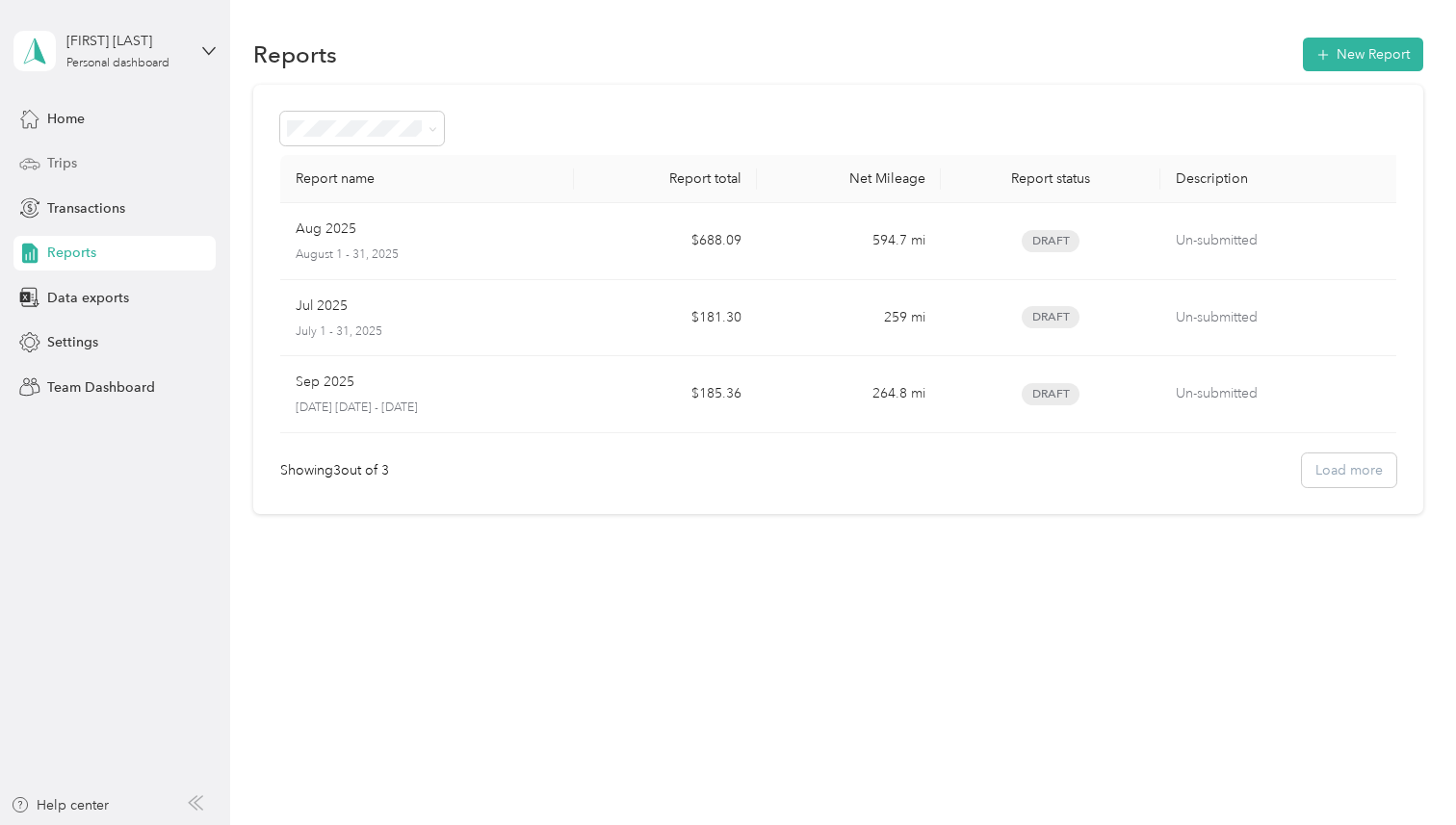 click on "Trips" at bounding box center [115, 164] 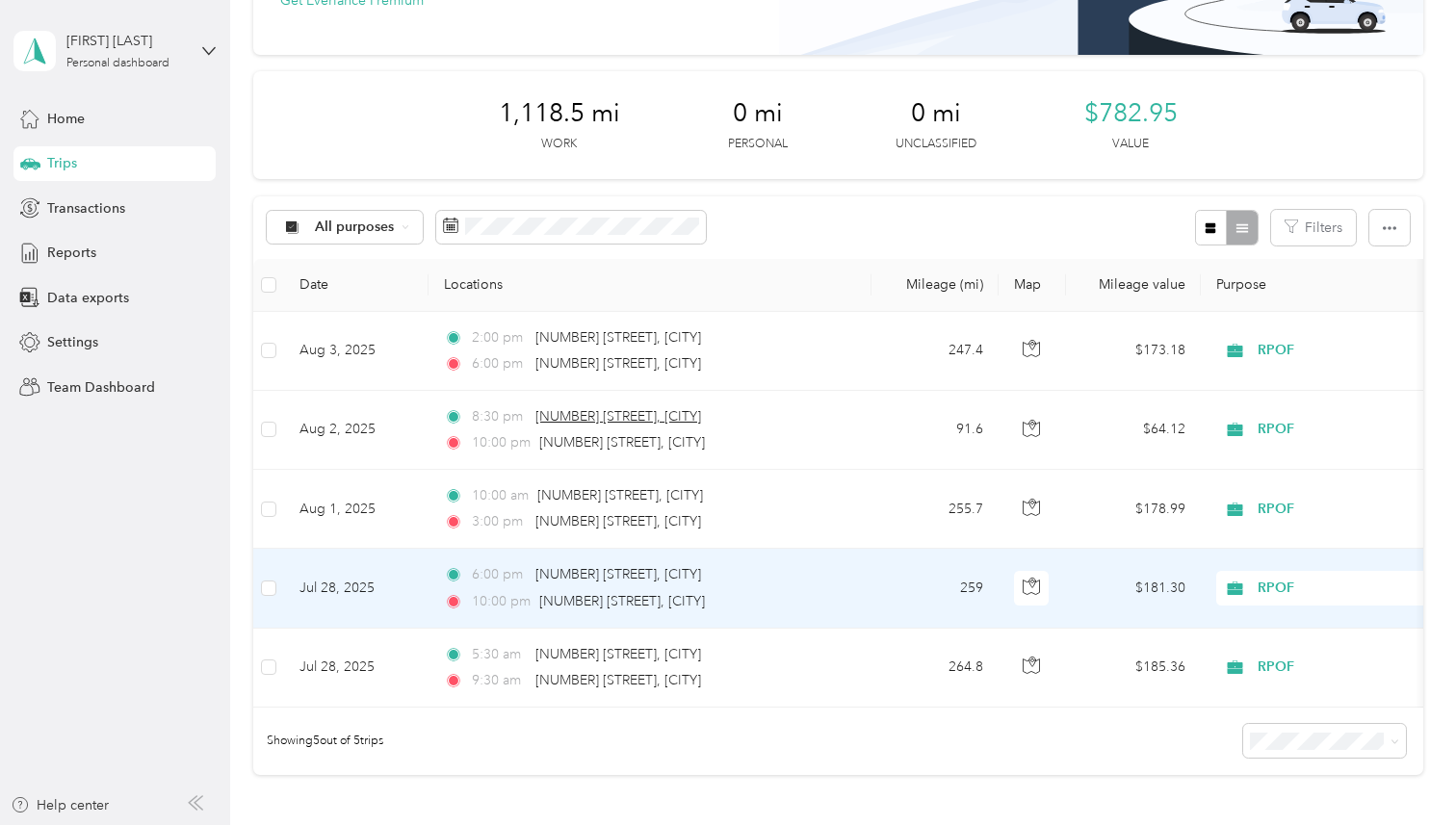 scroll, scrollTop: 193, scrollLeft: 0, axis: vertical 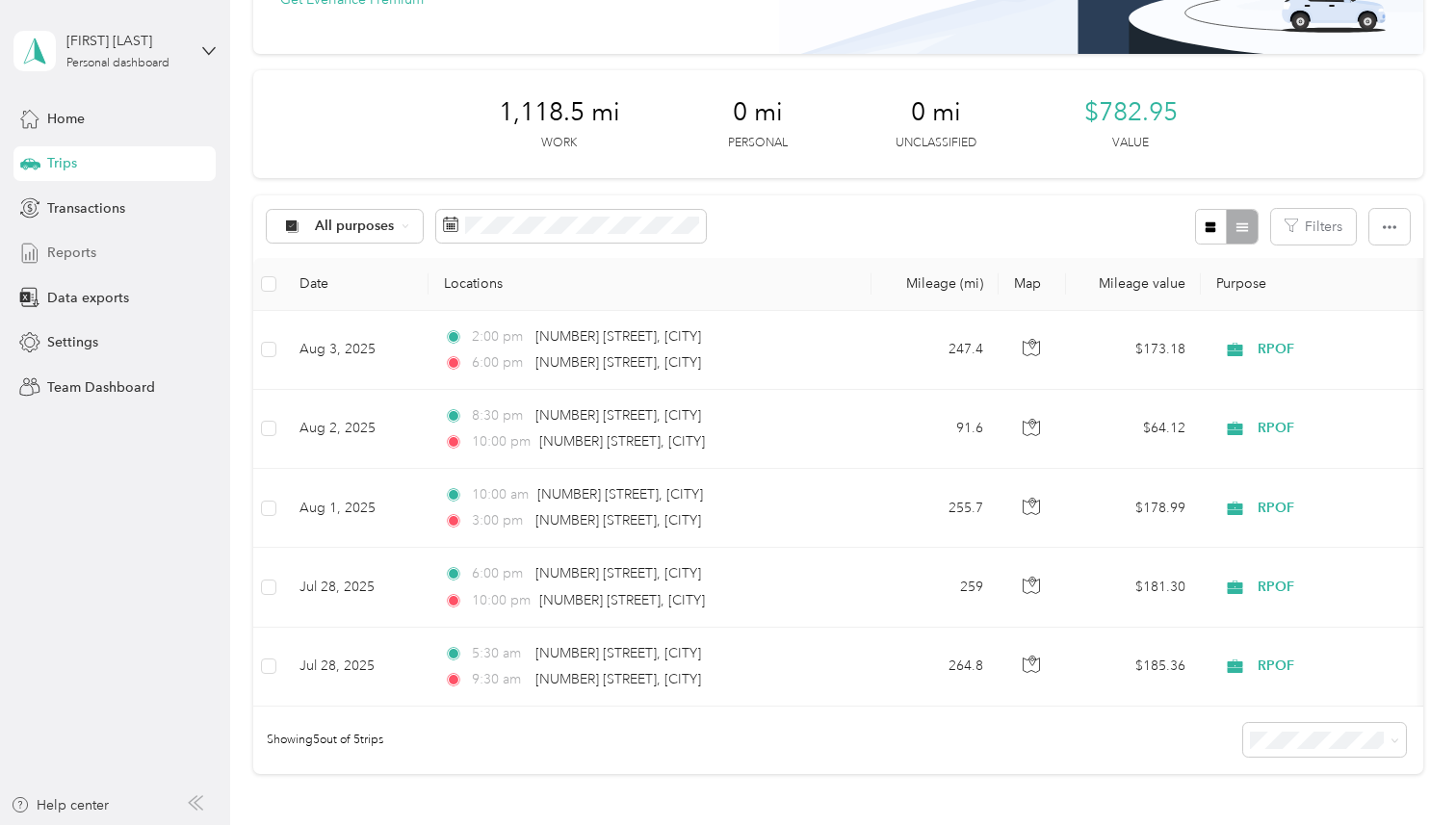 click on "Reports" at bounding box center [115, 253] 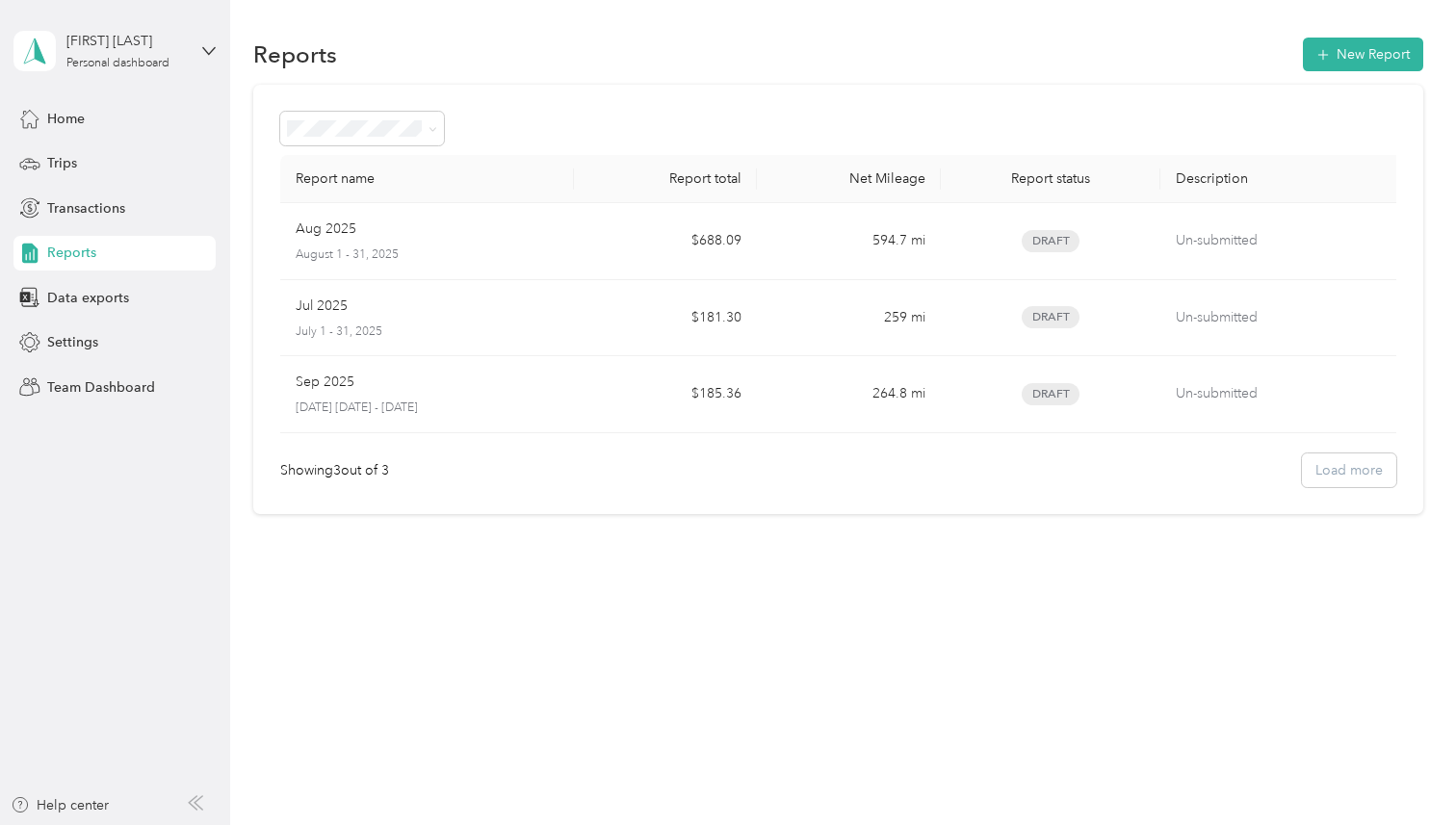 scroll, scrollTop: 0, scrollLeft: 0, axis: both 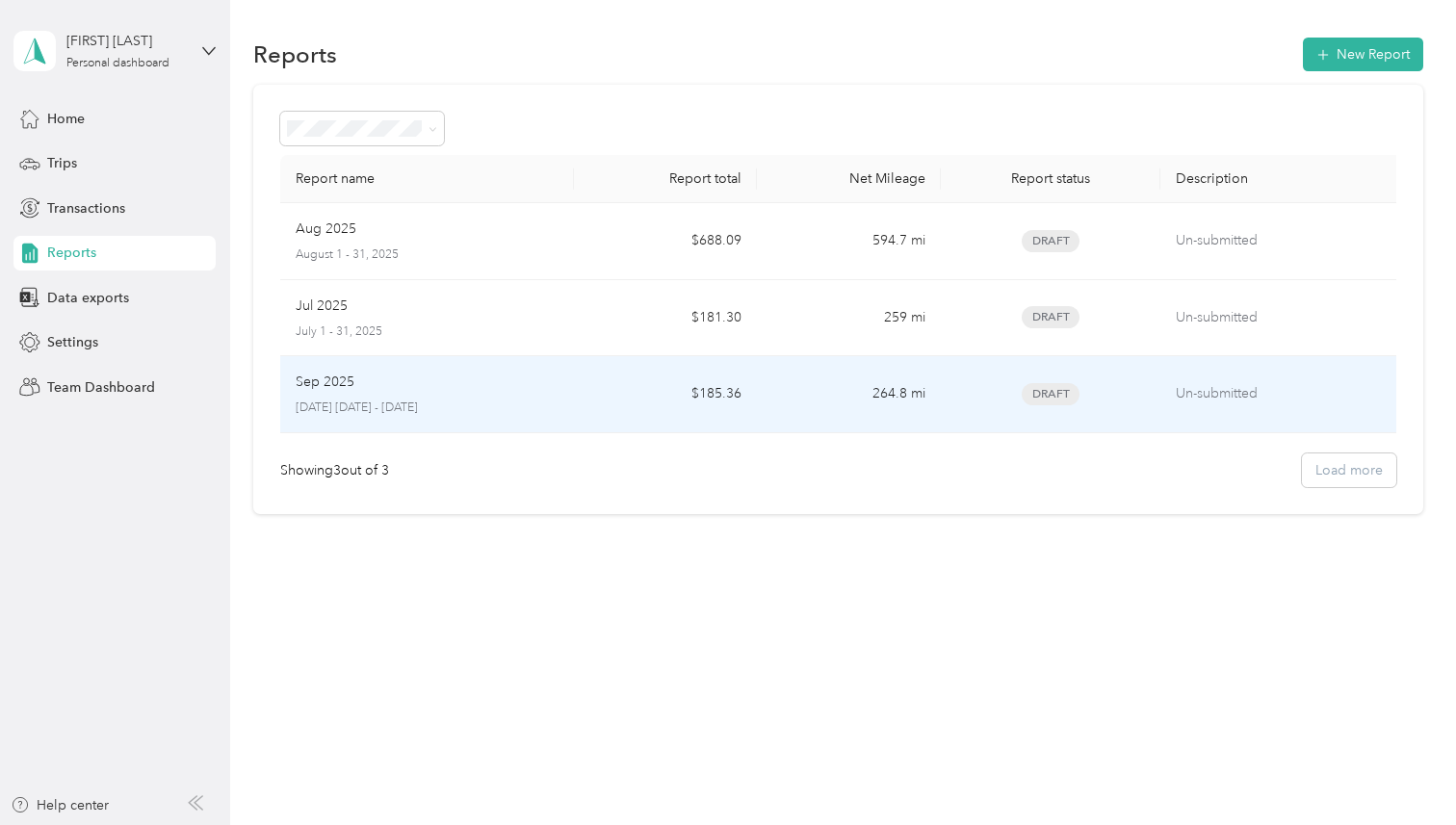 click on "[DATE] [DATE] [DATE] - [DATE]" at bounding box center [427, 395] 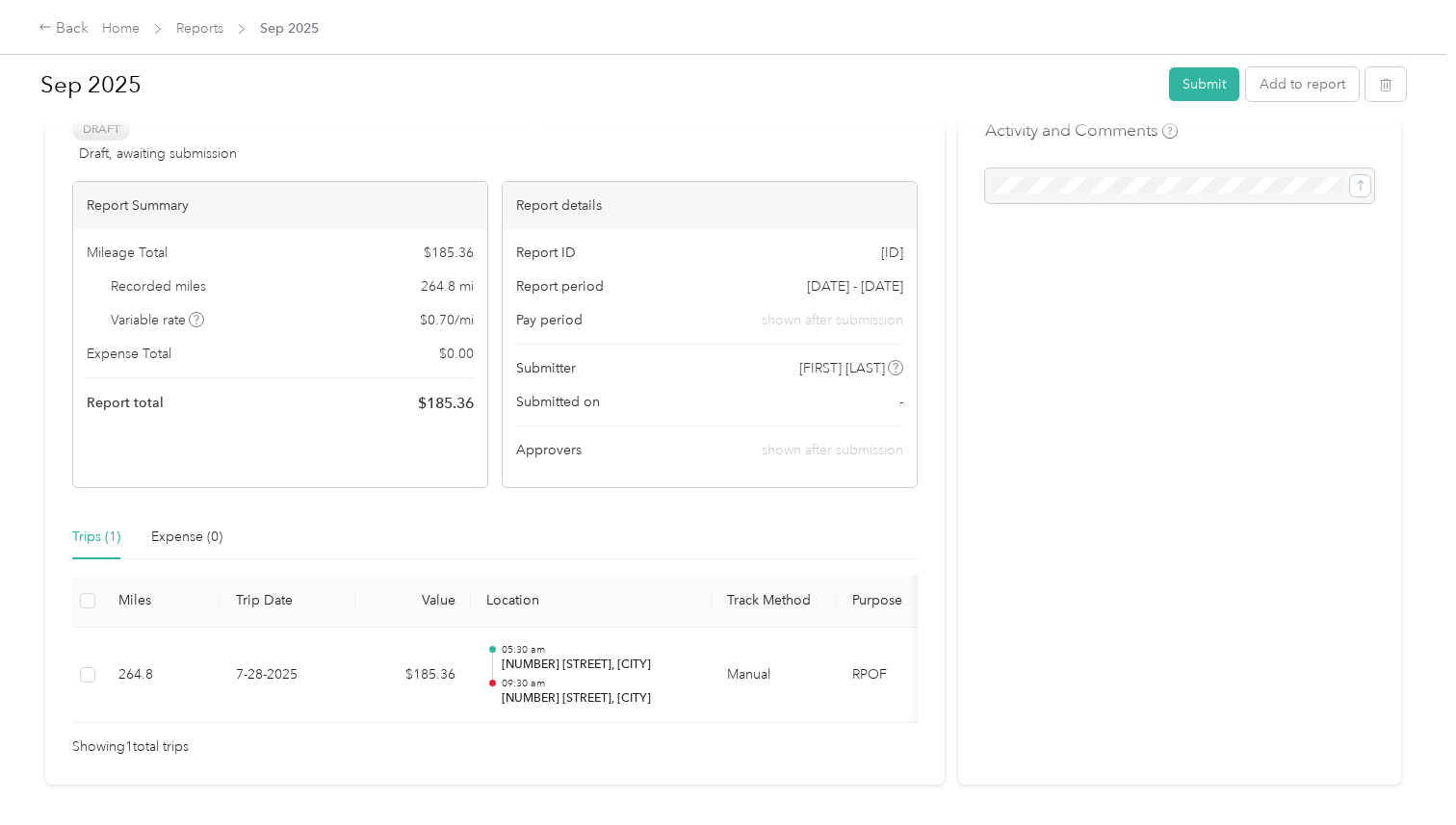 scroll, scrollTop: 61, scrollLeft: 0, axis: vertical 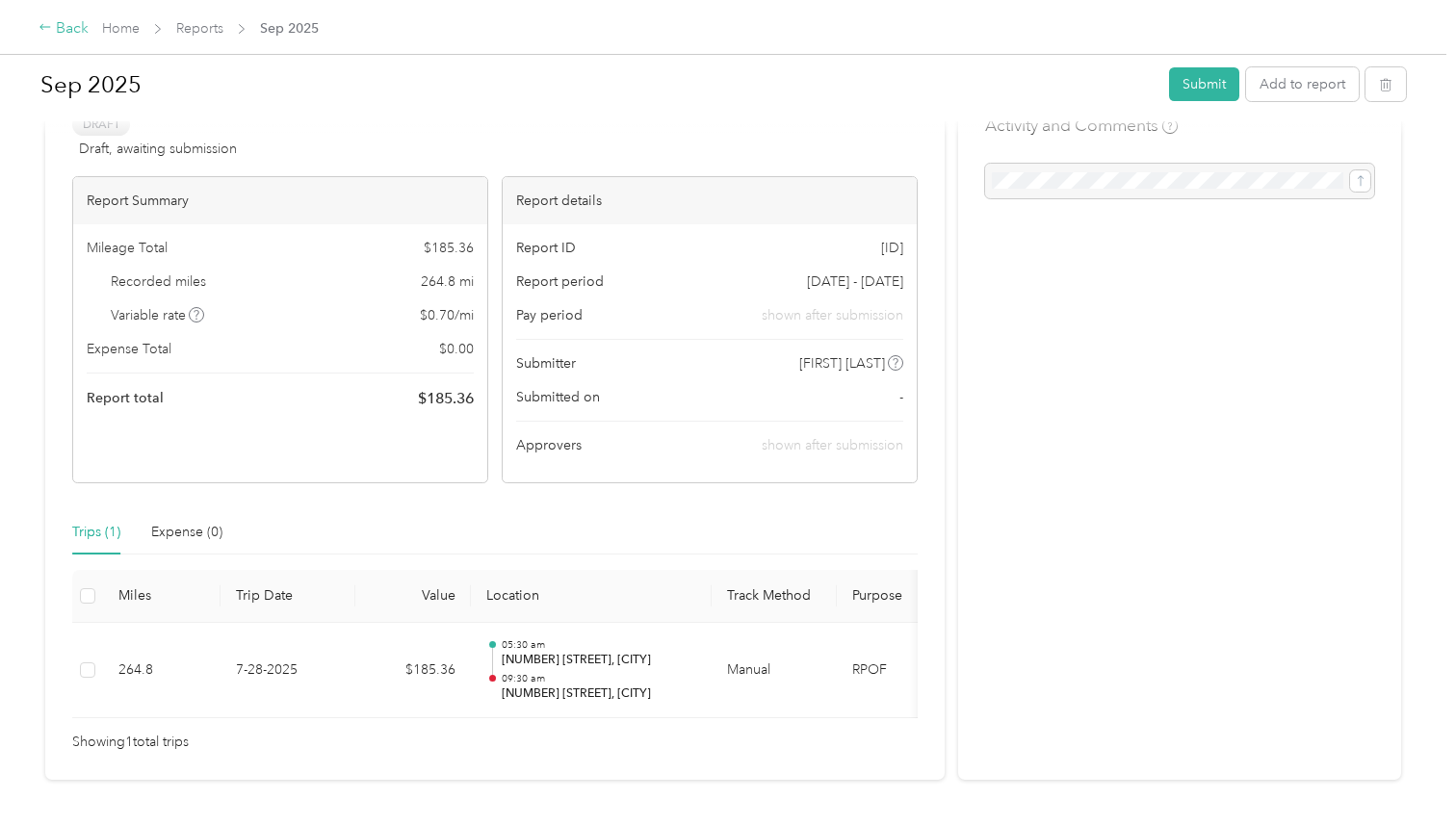 click on "Back" at bounding box center (64, 29) 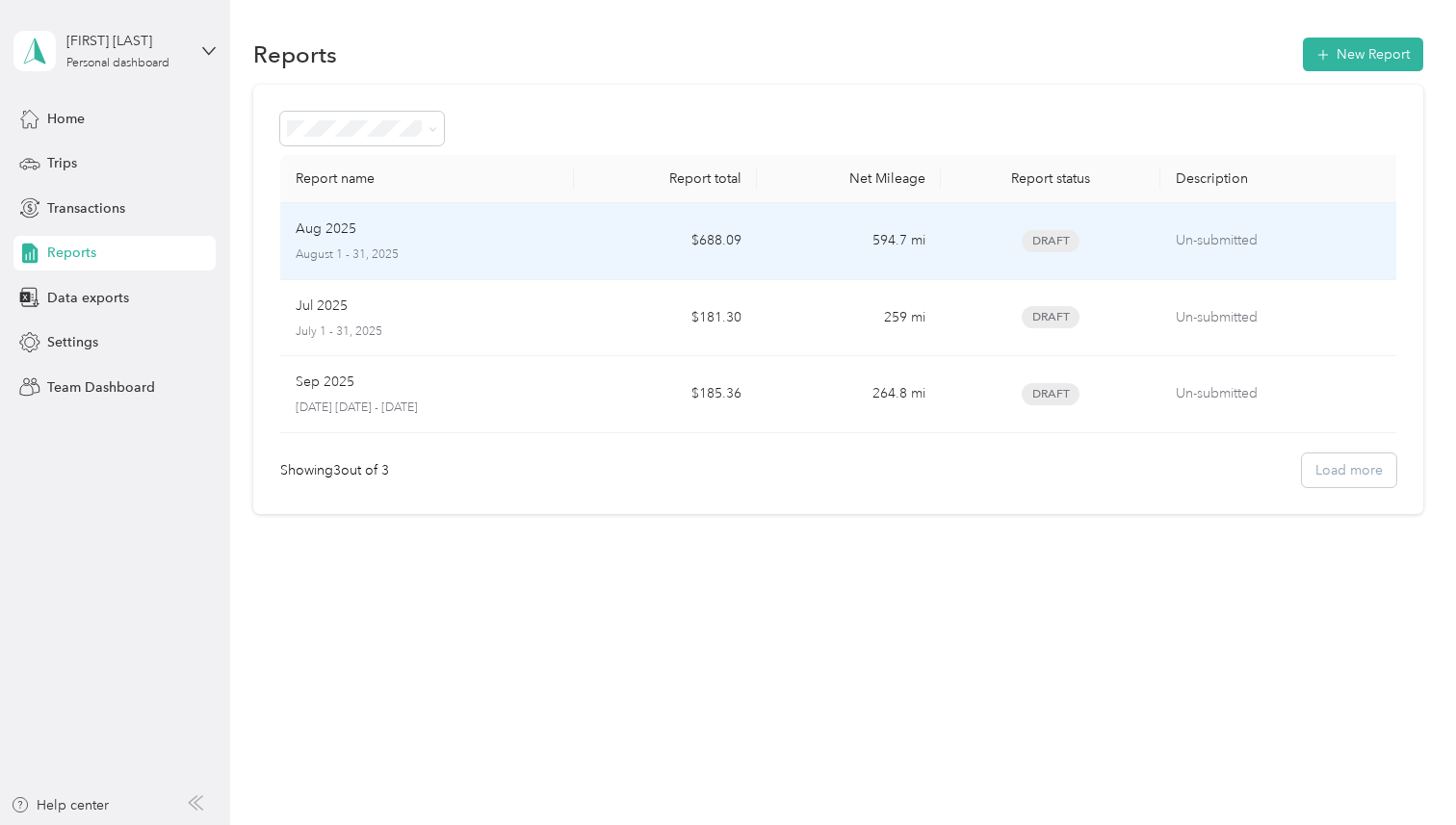 click on "$688.09" at bounding box center [665, 242] 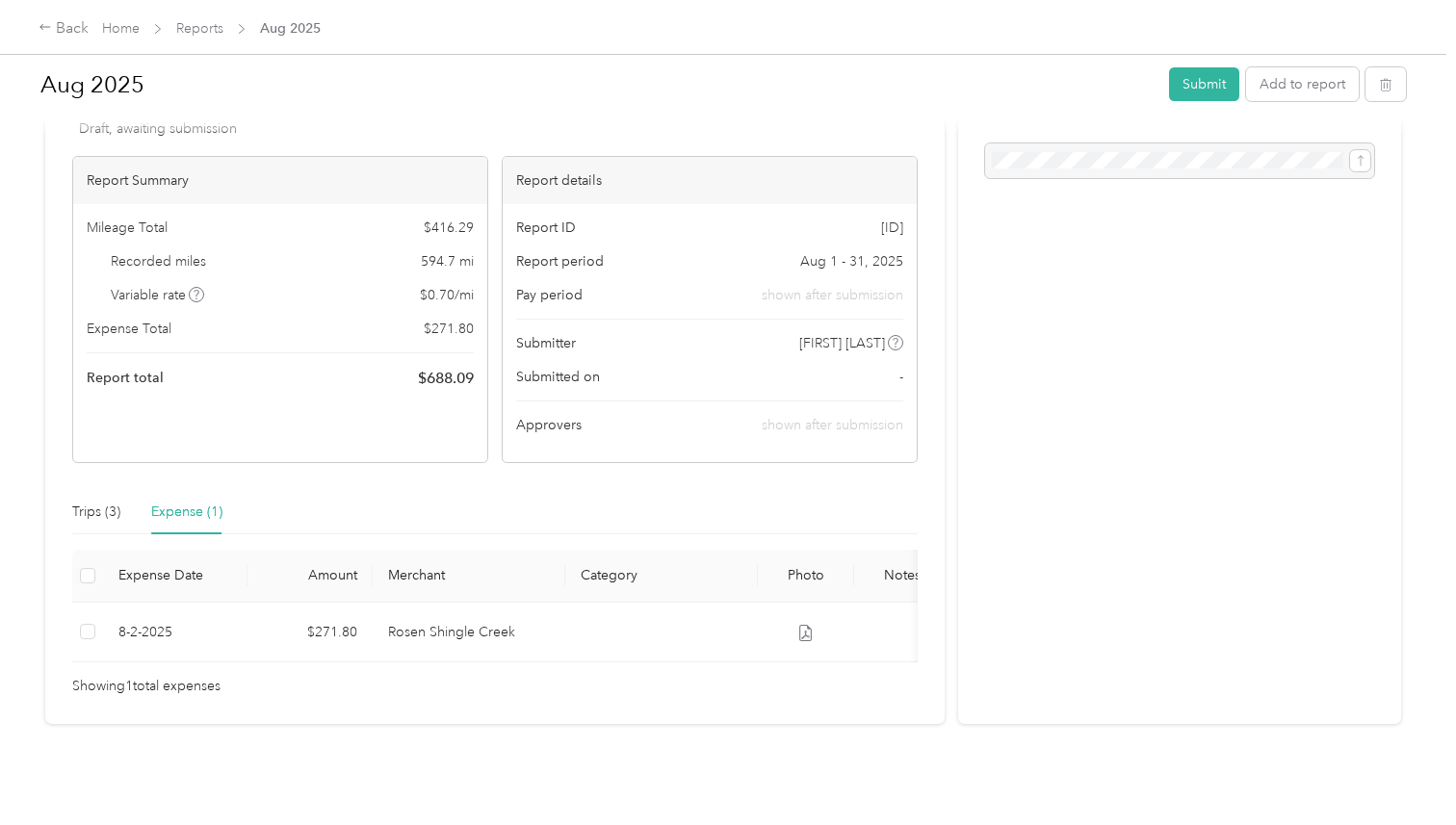 scroll, scrollTop: 39, scrollLeft: 0, axis: vertical 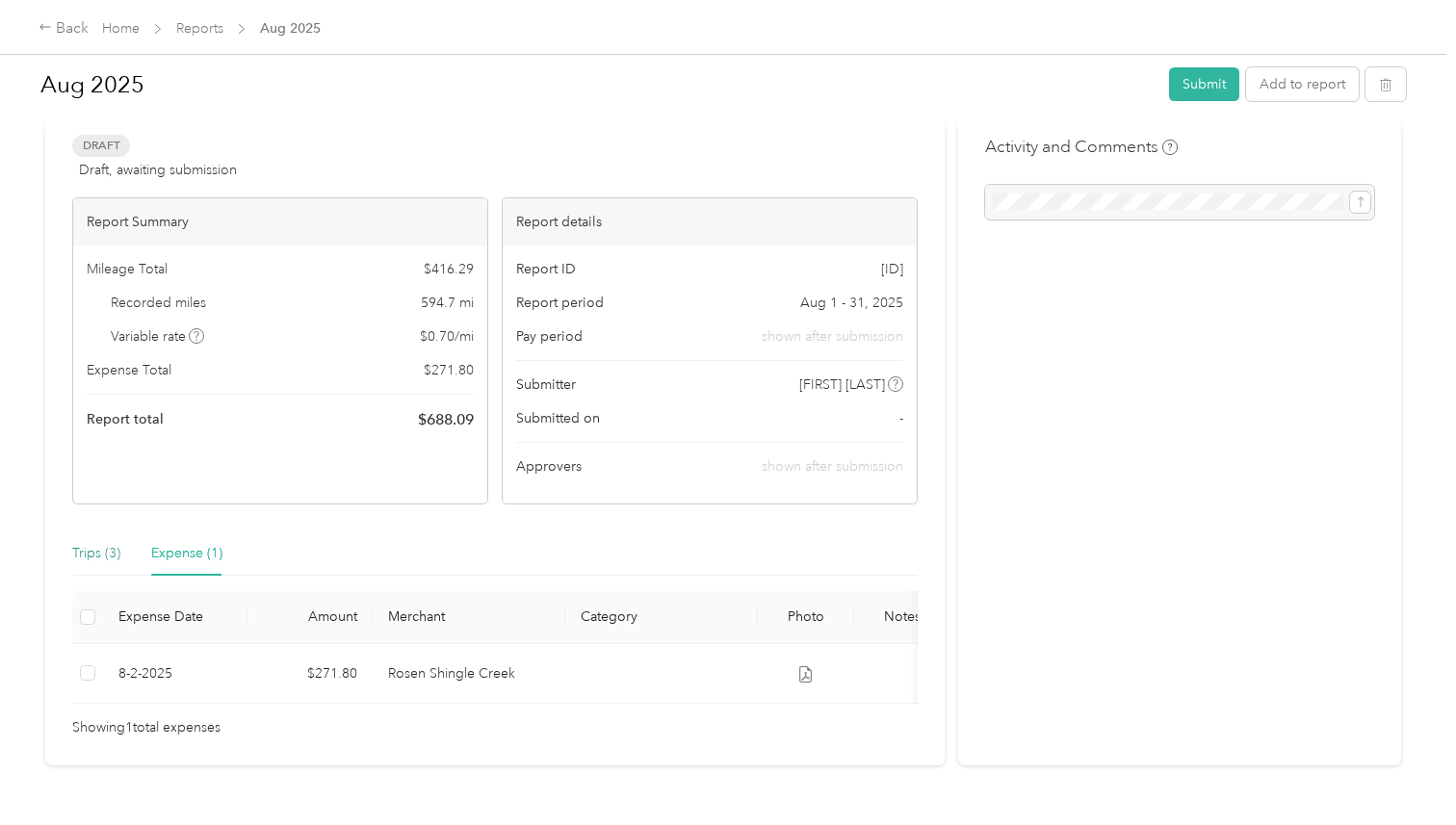 click on "Trips (3)" at bounding box center (96, 554) 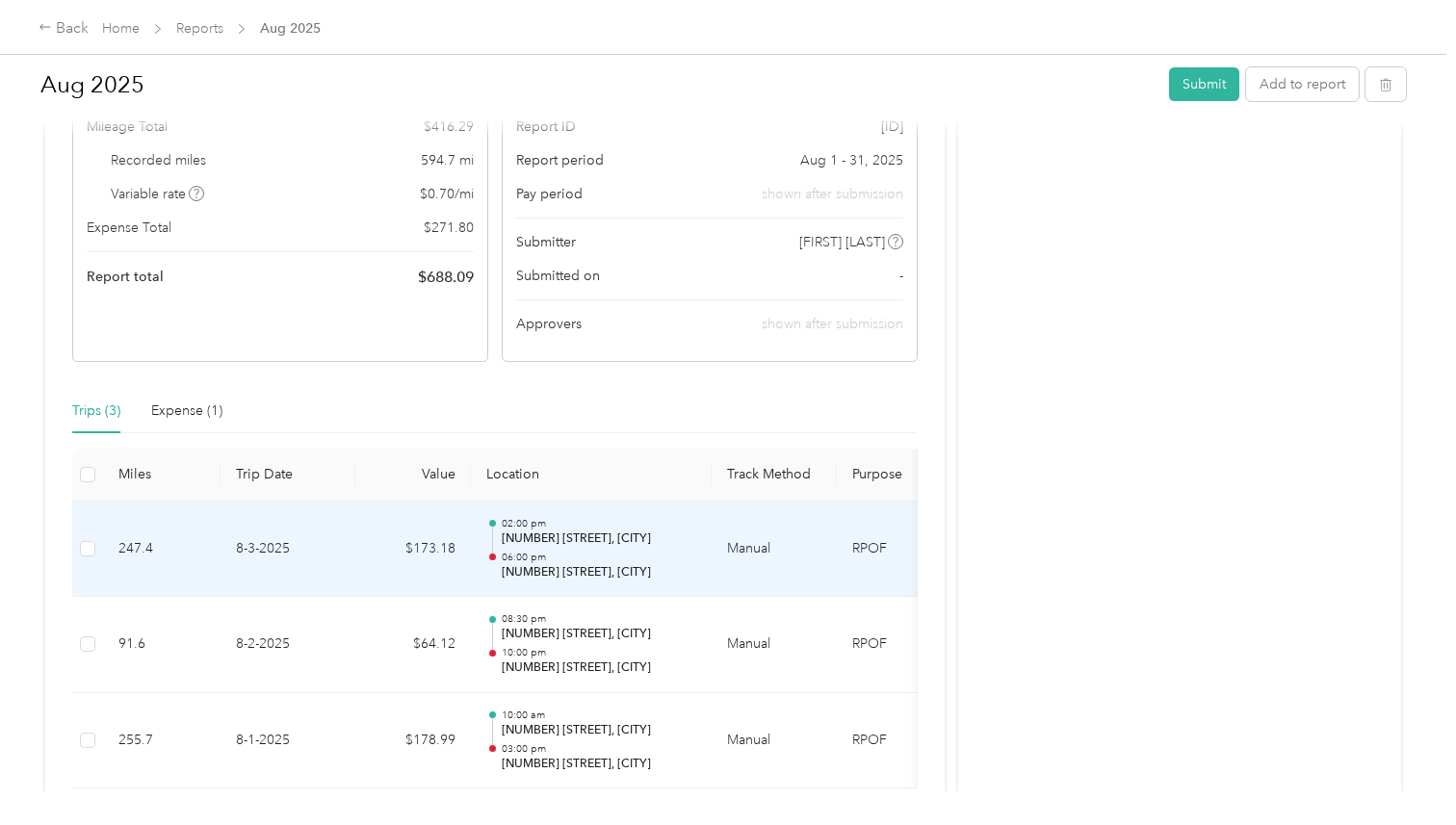 scroll, scrollTop: 190, scrollLeft: 0, axis: vertical 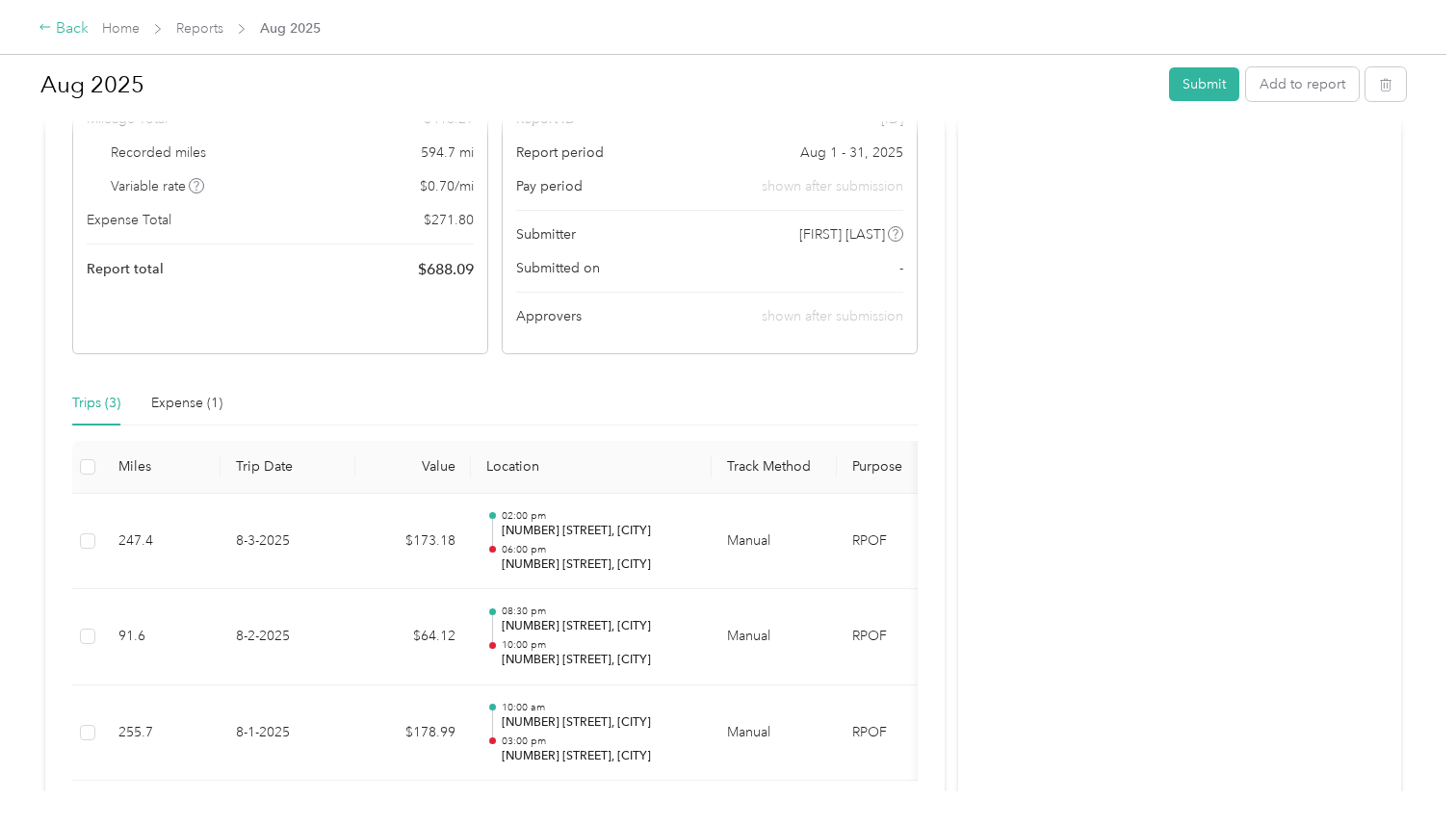 click on "Back" at bounding box center (64, 29) 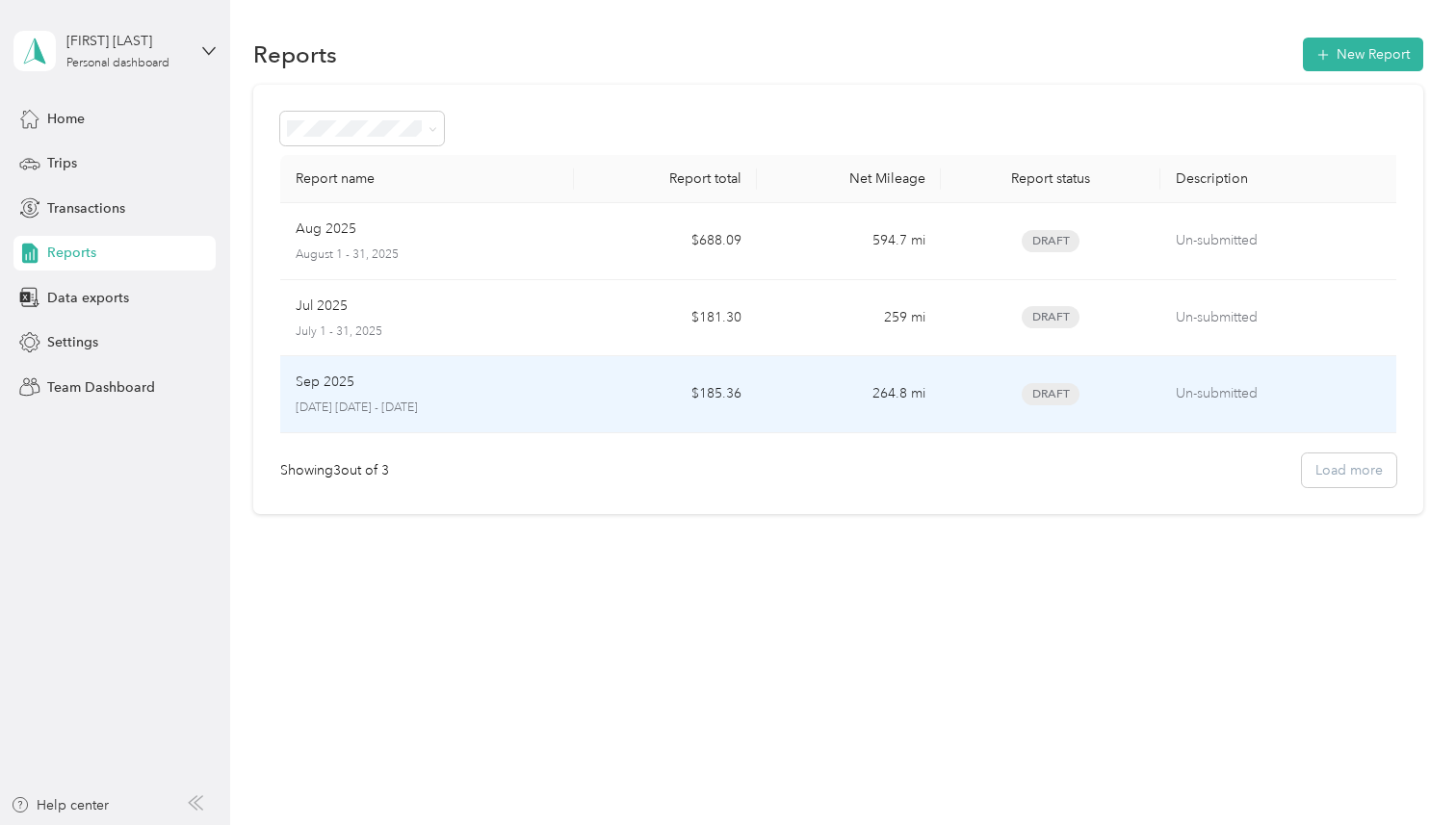 click on "[DATE] [DATE] - [DATE]" at bounding box center (427, 408) 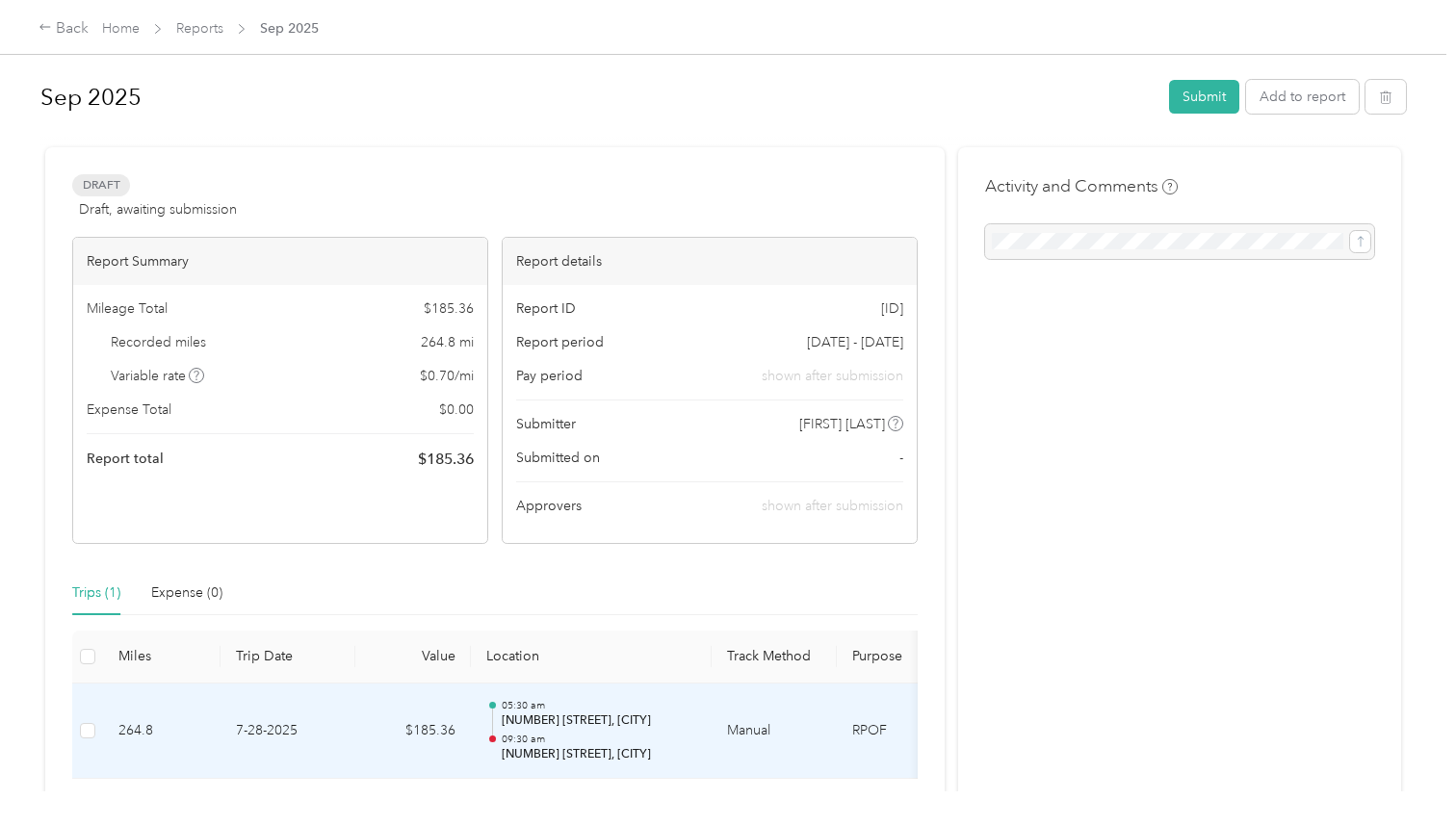 click on "7-28-2025" at bounding box center (288, 732) 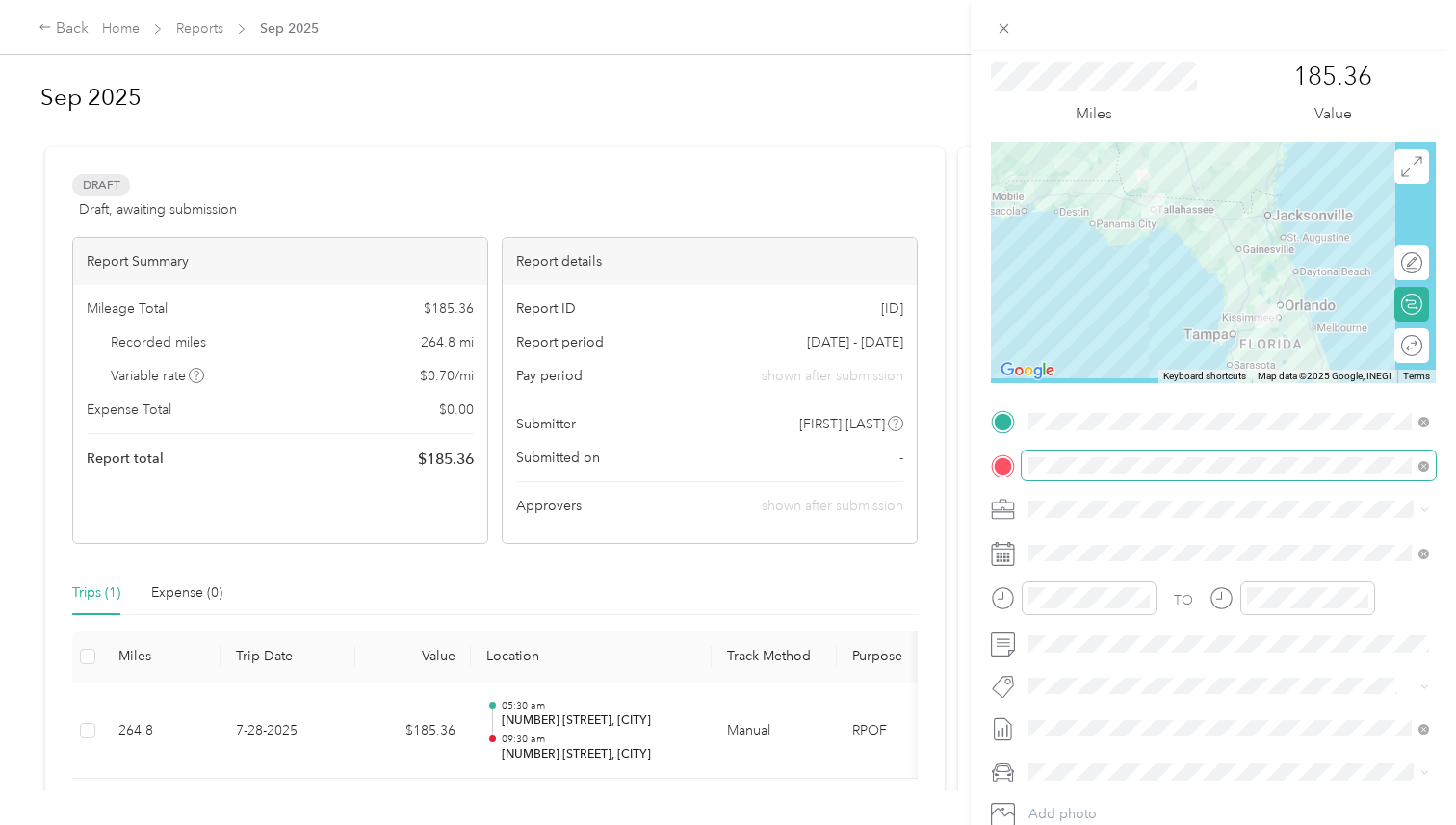 scroll, scrollTop: 59, scrollLeft: 0, axis: vertical 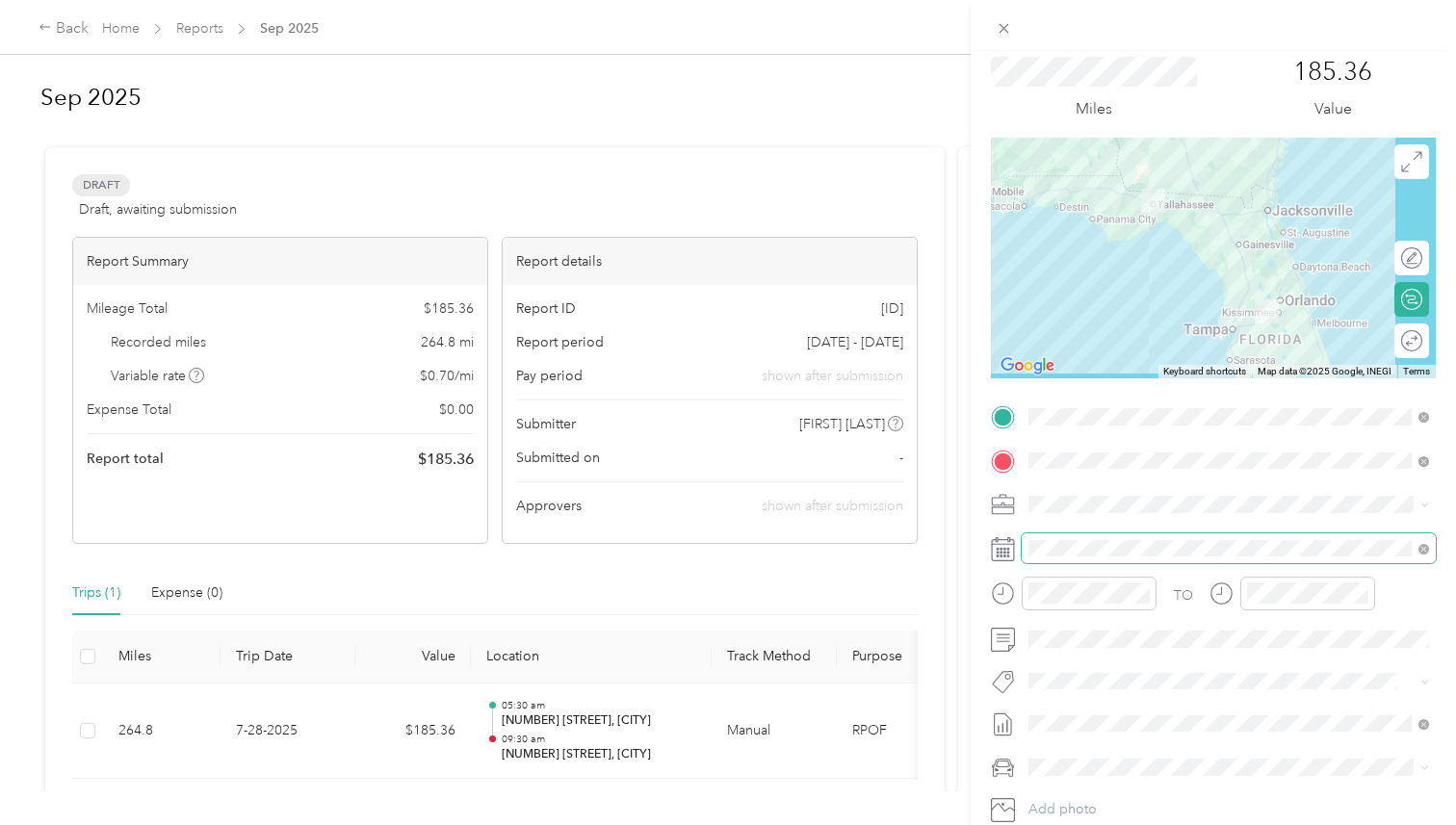 click at bounding box center [1229, 549] 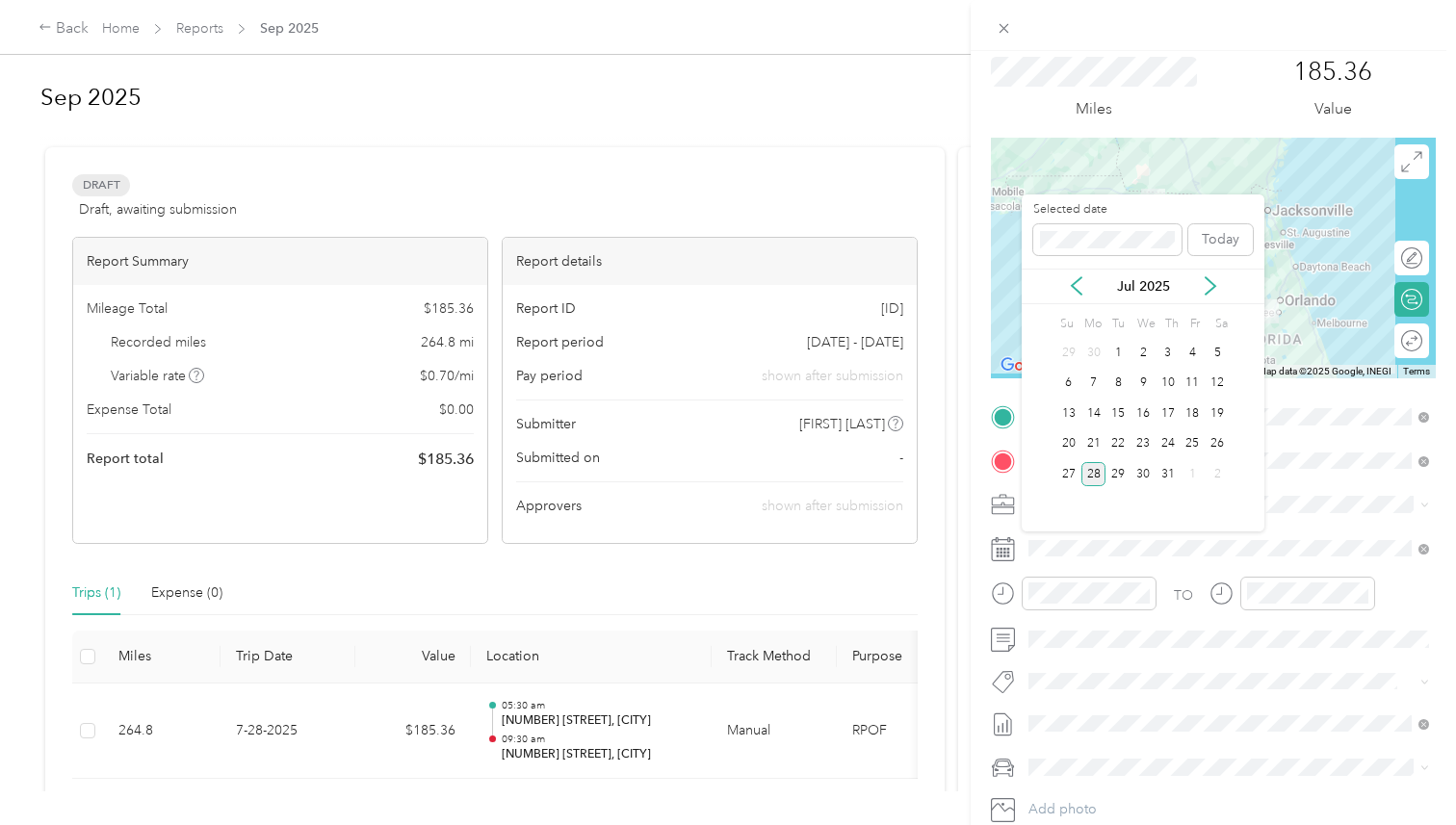 click on "28" at bounding box center (1094, 474) 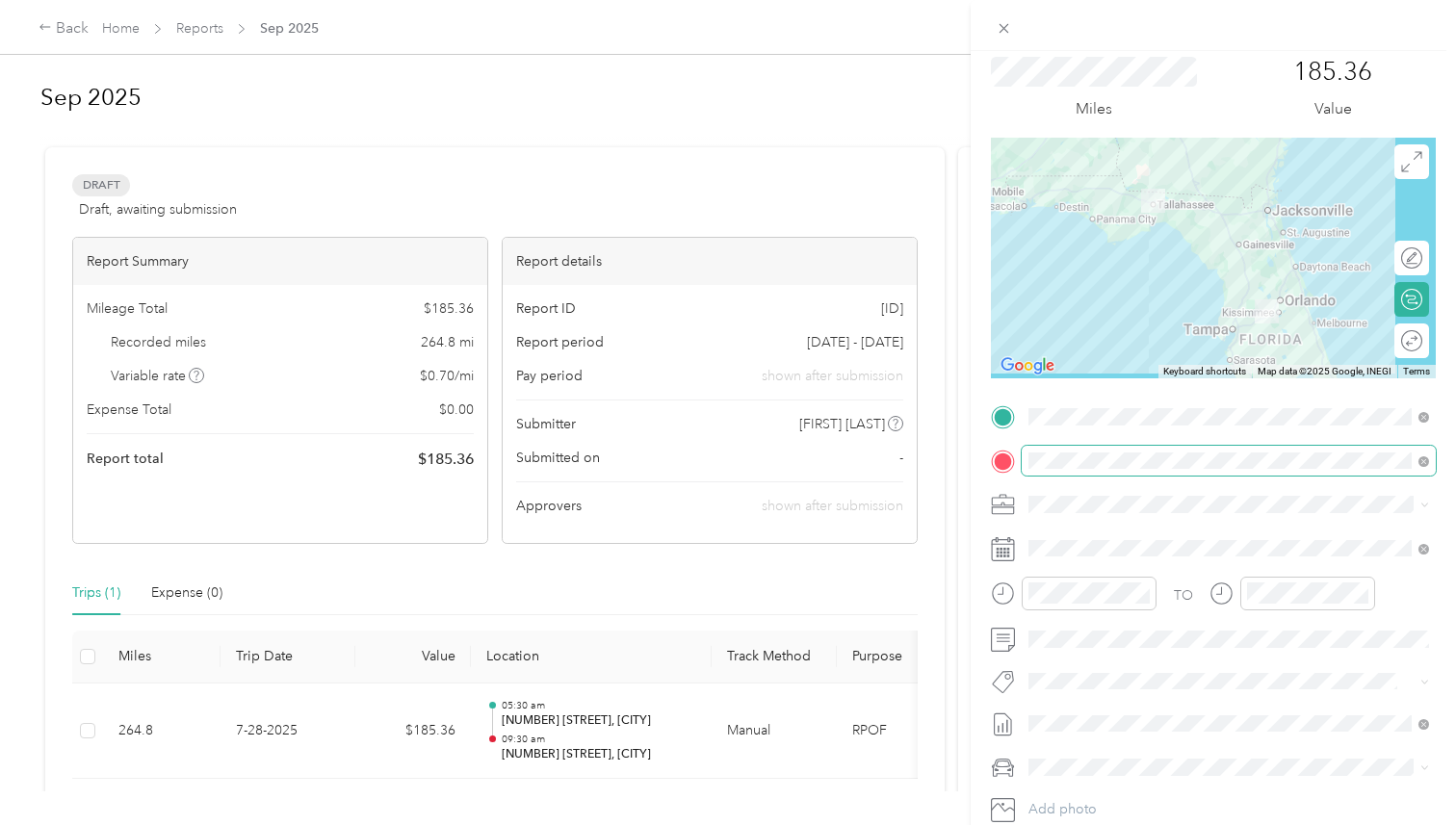scroll, scrollTop: 0, scrollLeft: 0, axis: both 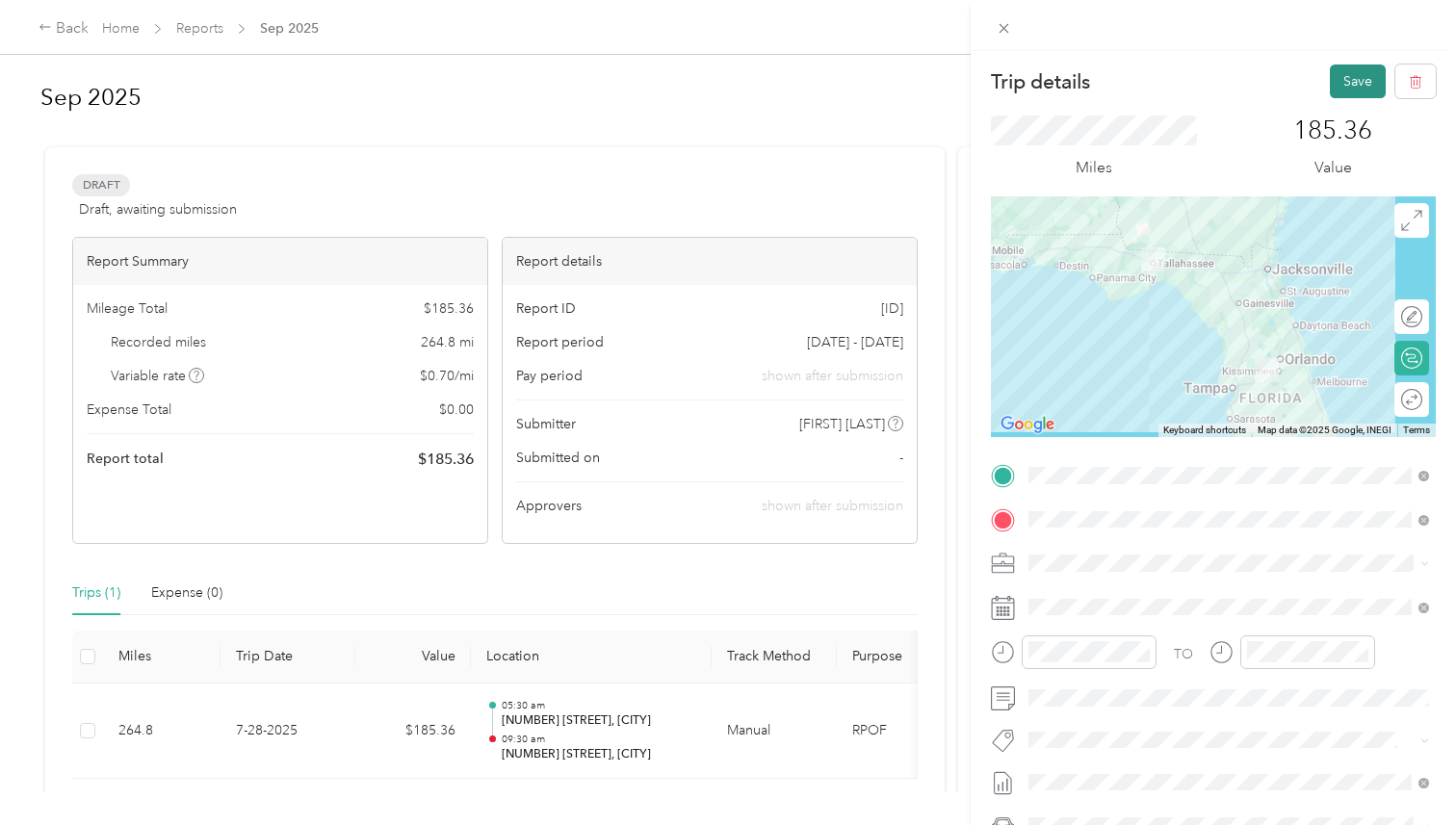 click on "Save" at bounding box center (1358, 81) 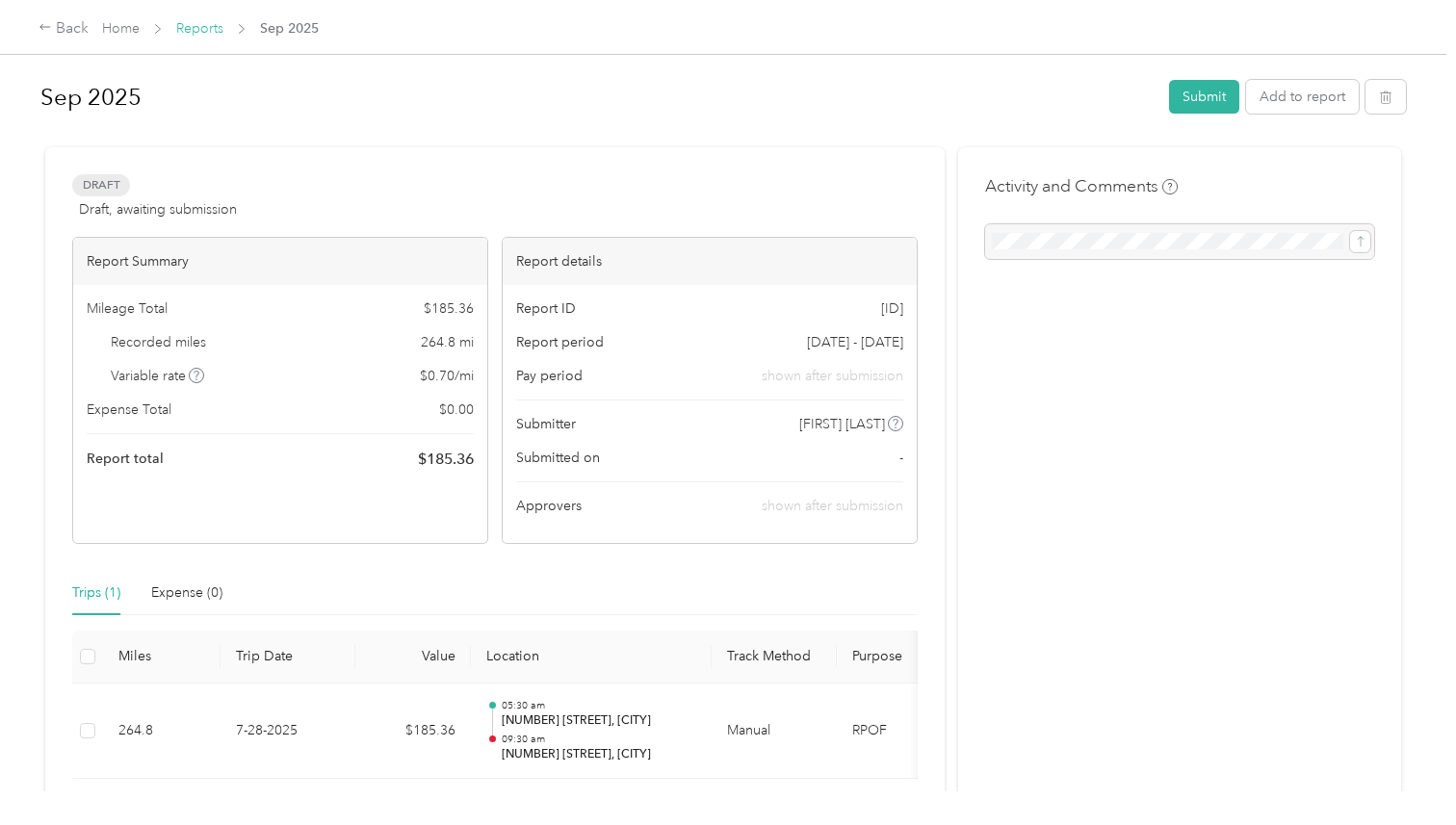 click on "Reports" at bounding box center (199, 28) 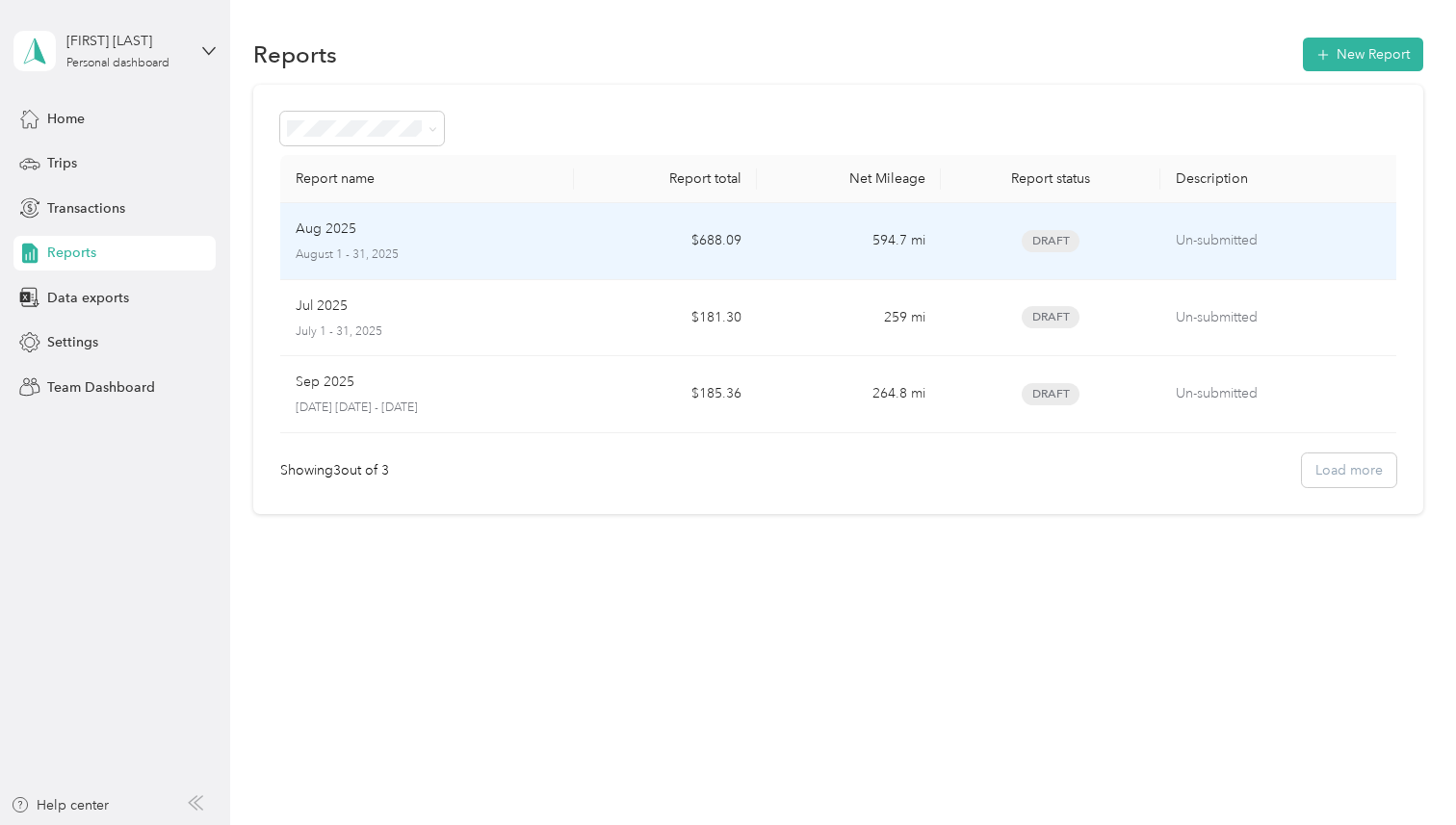 click on "Aug 2025 August 1 - 31, 2025" at bounding box center (427, 242) 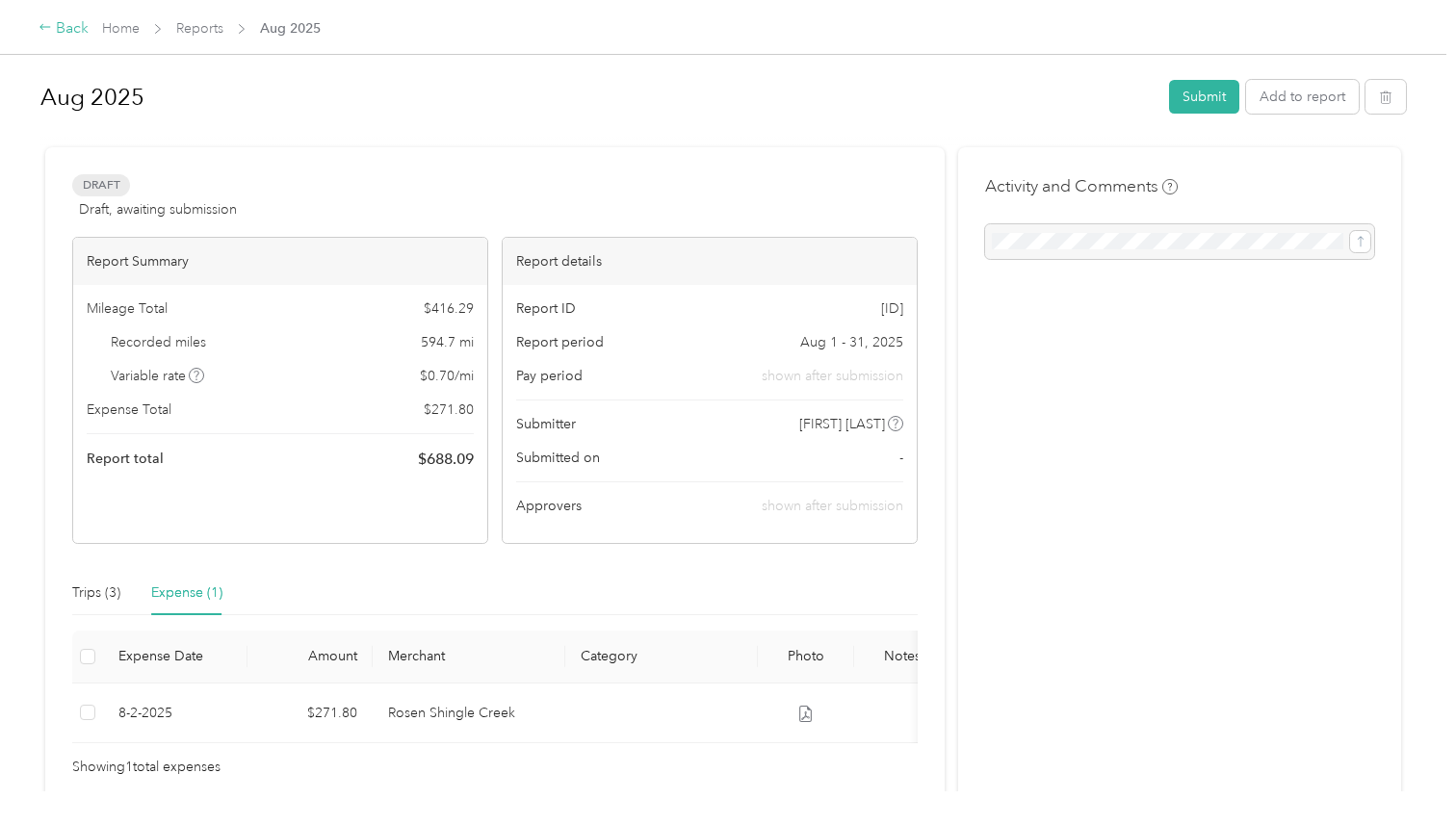 click 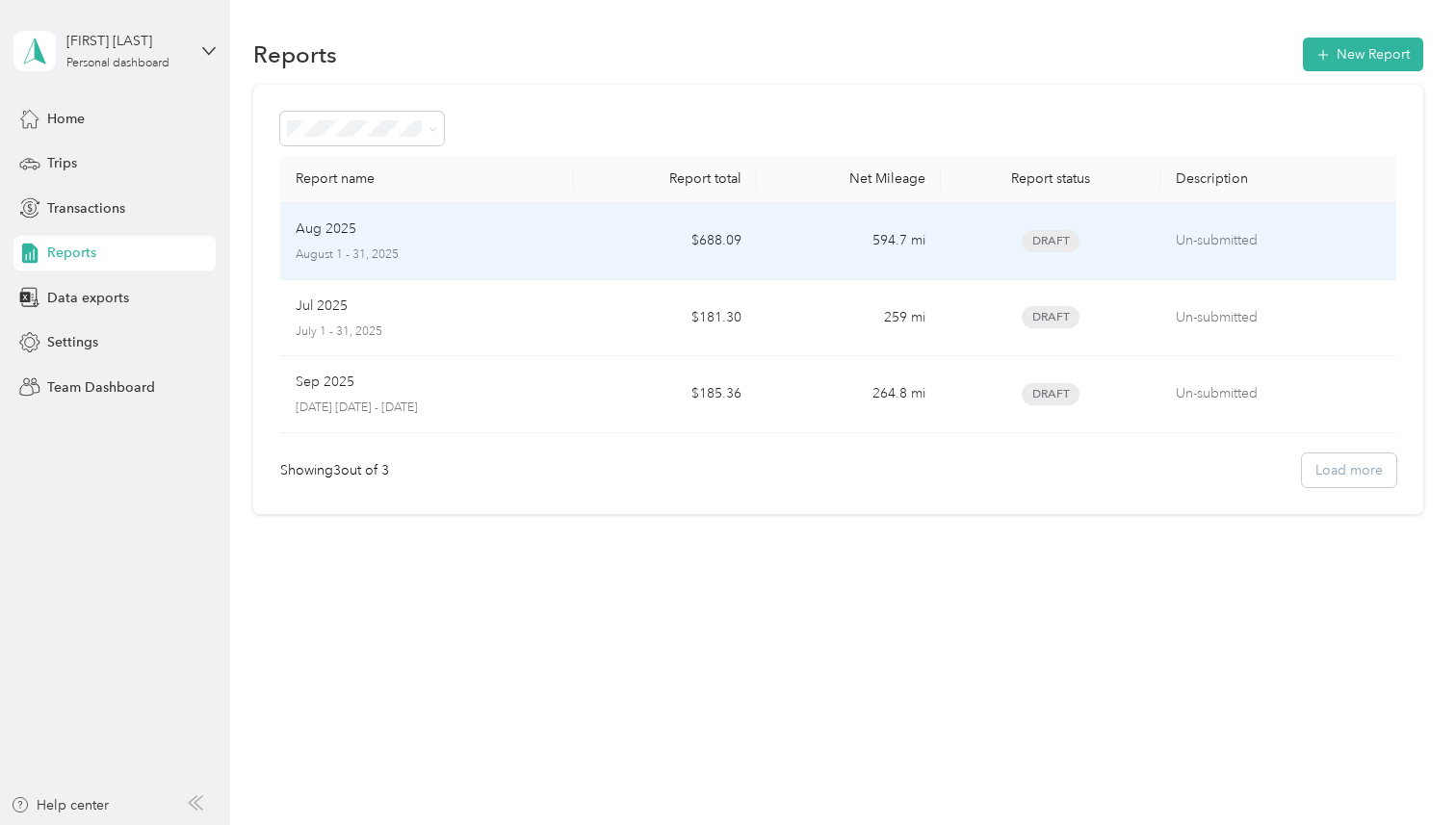 click on "Aug 2025 August 1 - 31, 2025" at bounding box center (427, 242) 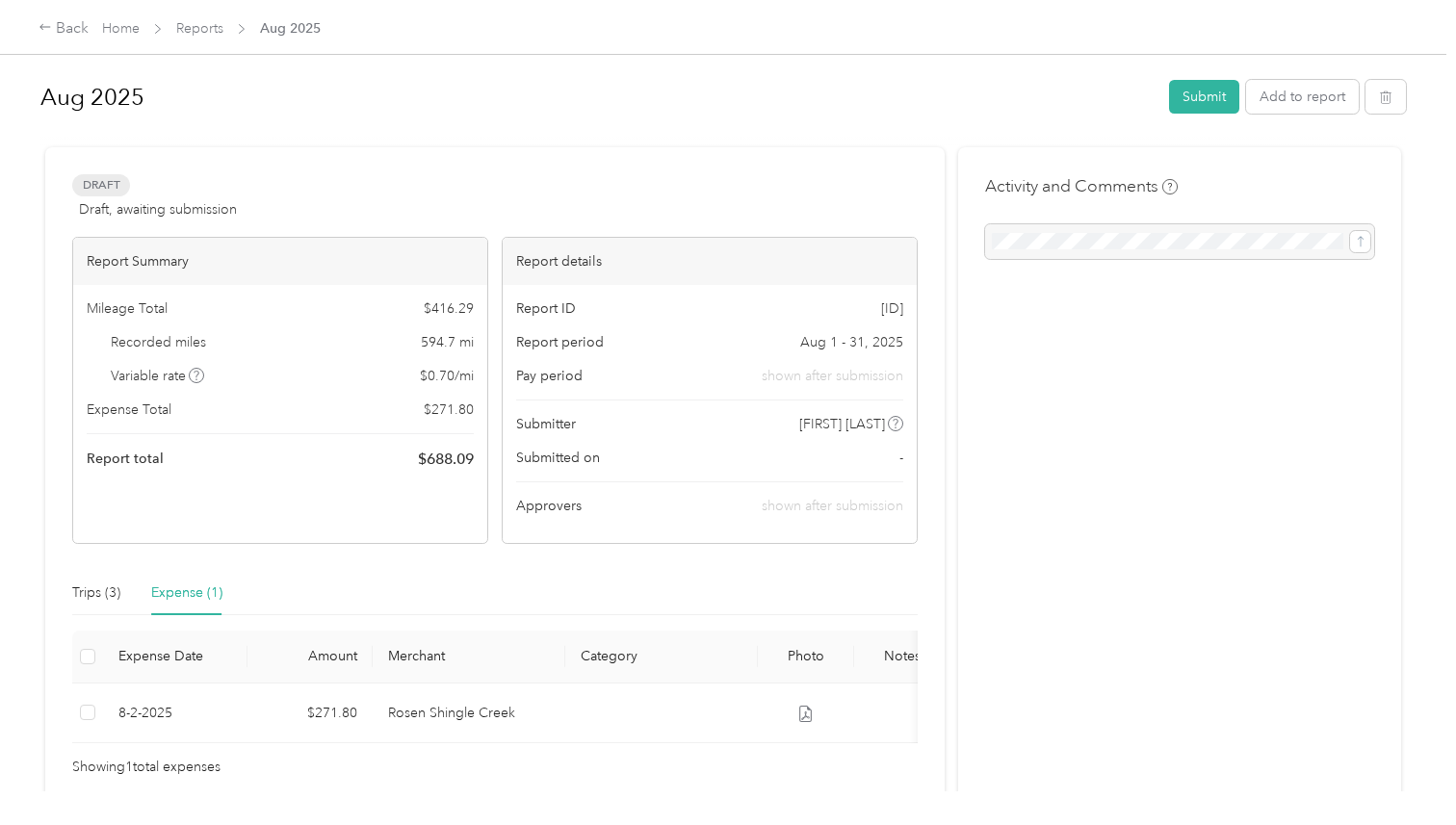 scroll, scrollTop: 81, scrollLeft: 0, axis: vertical 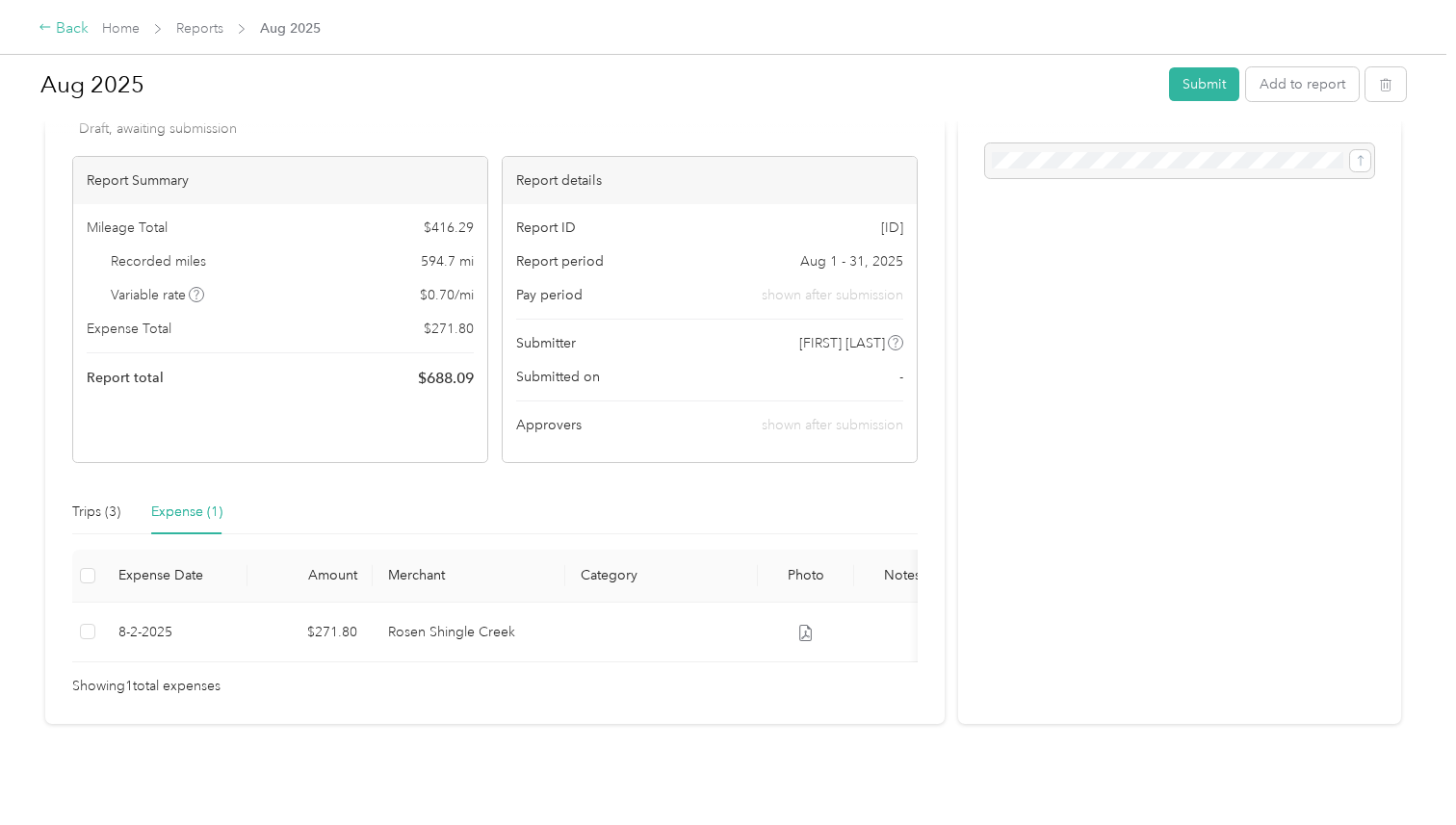 click on "Back" at bounding box center (64, 29) 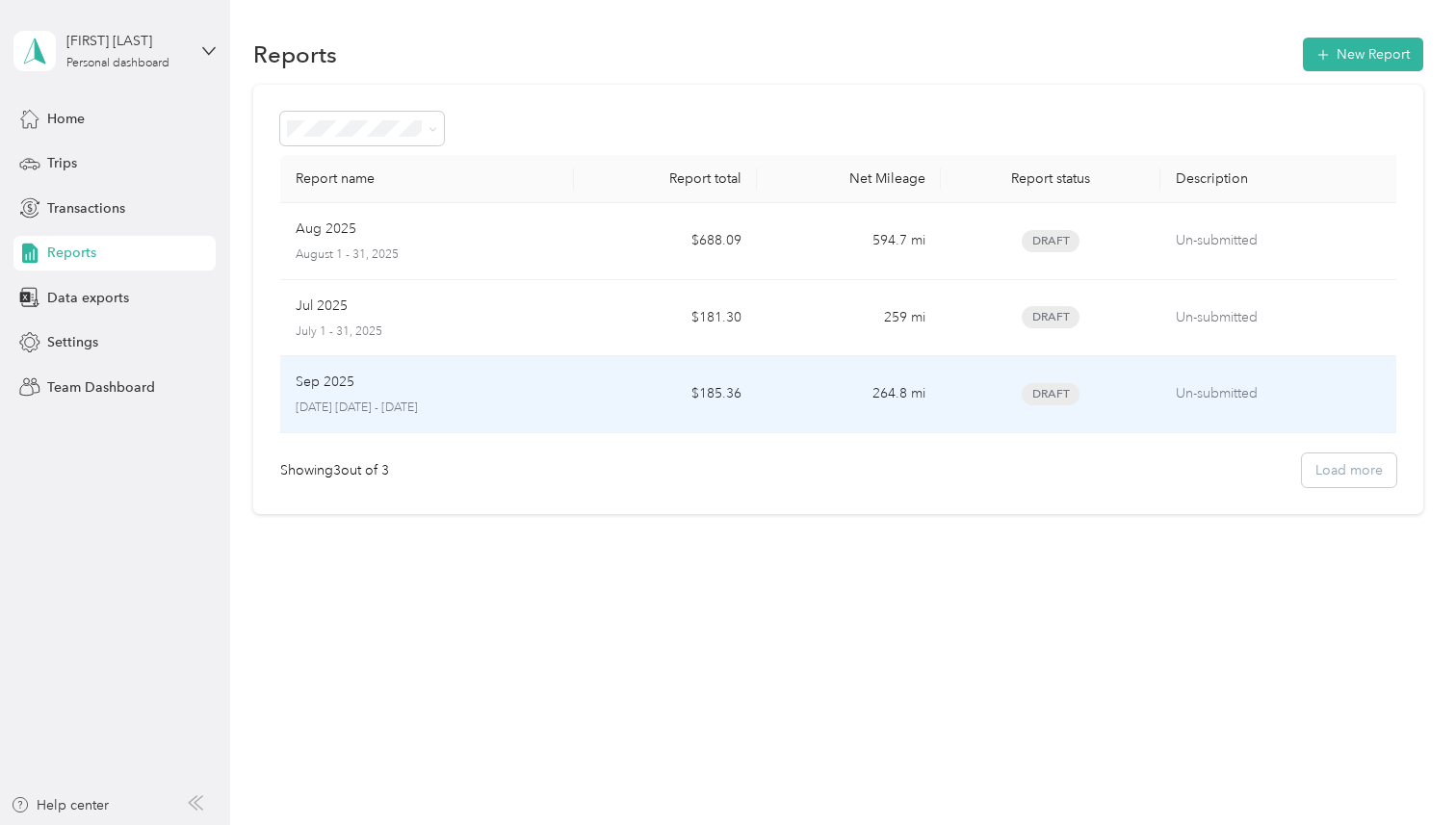 click on "Sep 2025" at bounding box center (427, 382) 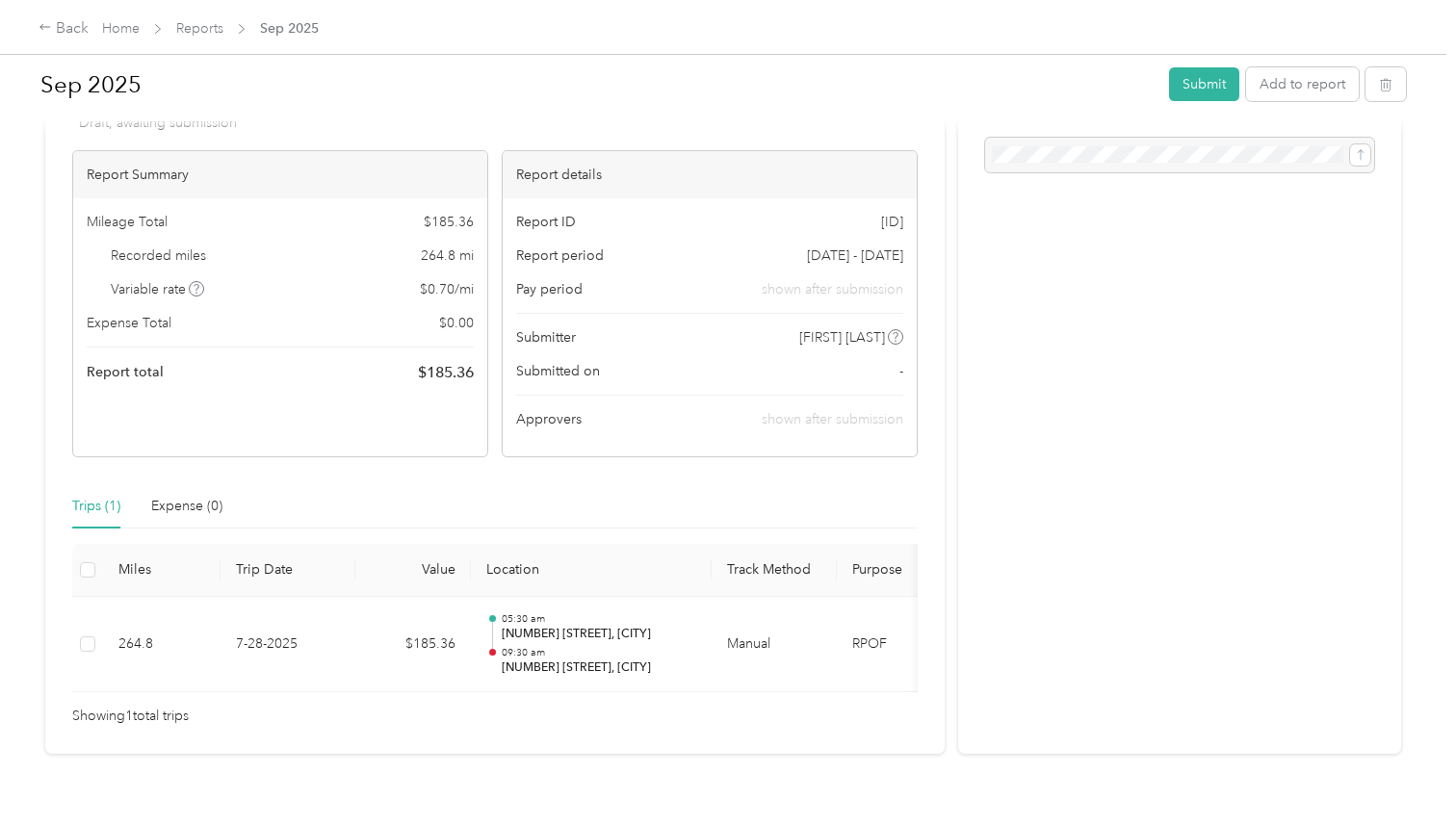 scroll, scrollTop: 90, scrollLeft: 0, axis: vertical 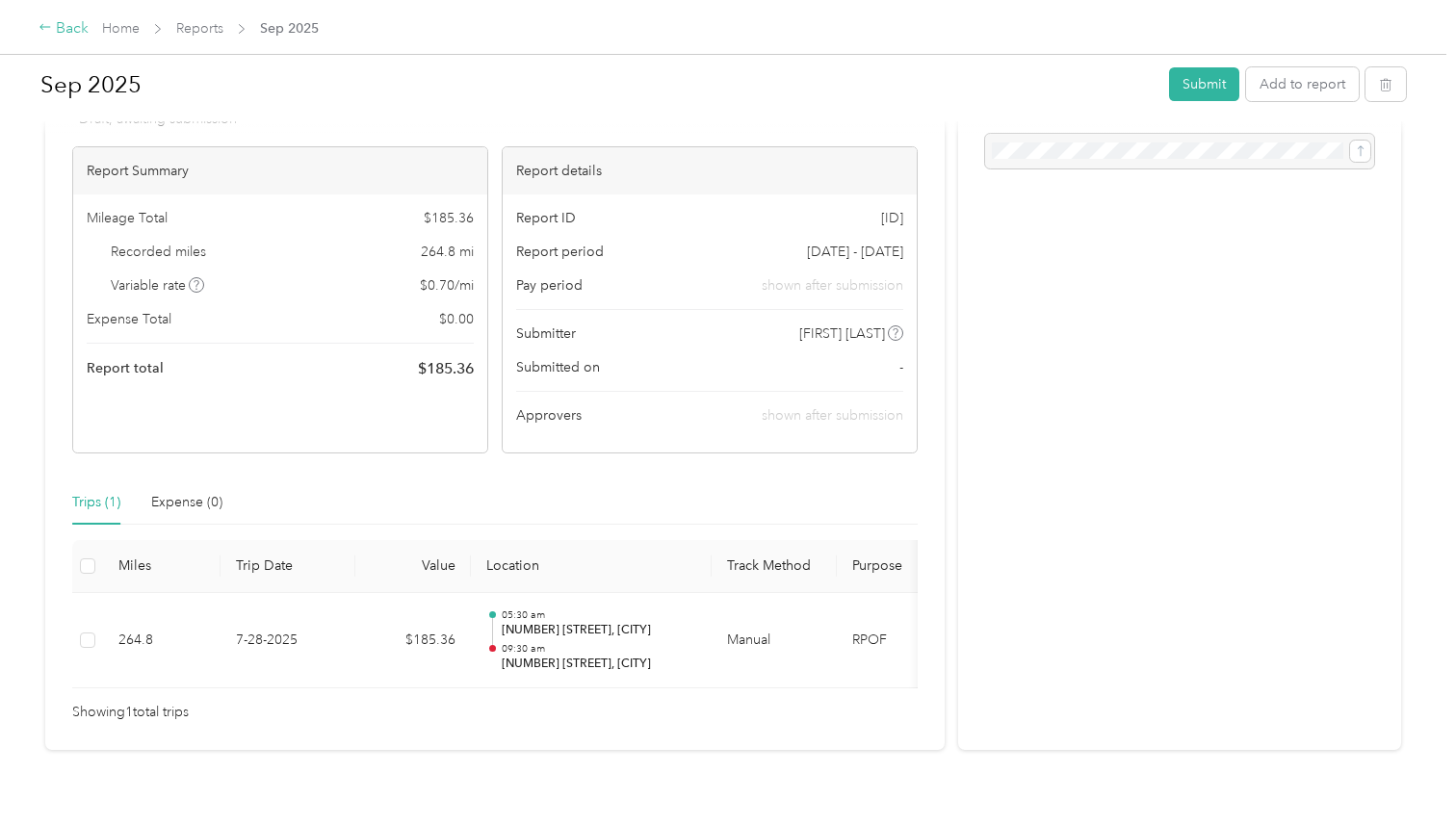 click 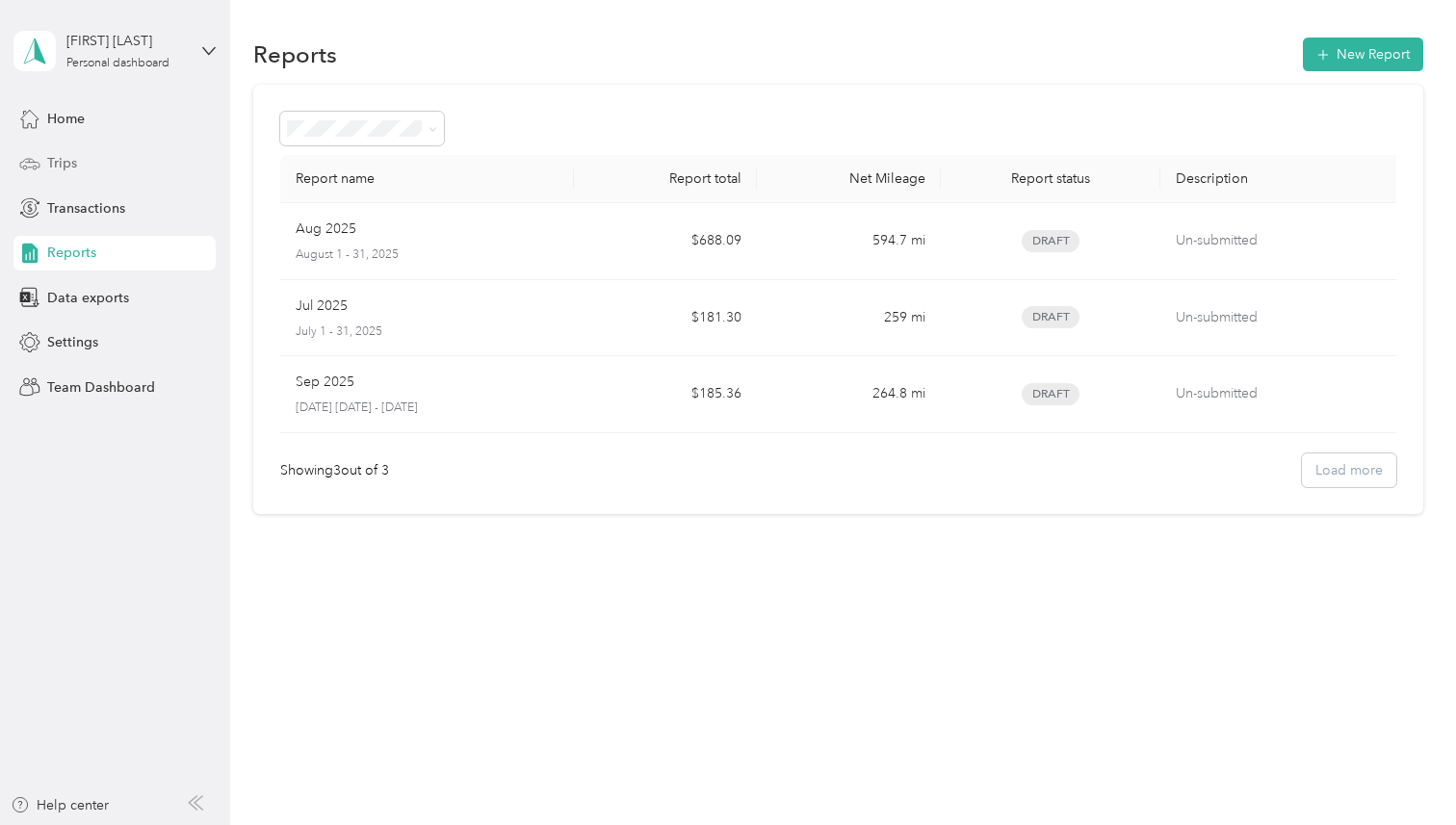click on "Trips" at bounding box center (115, 164) 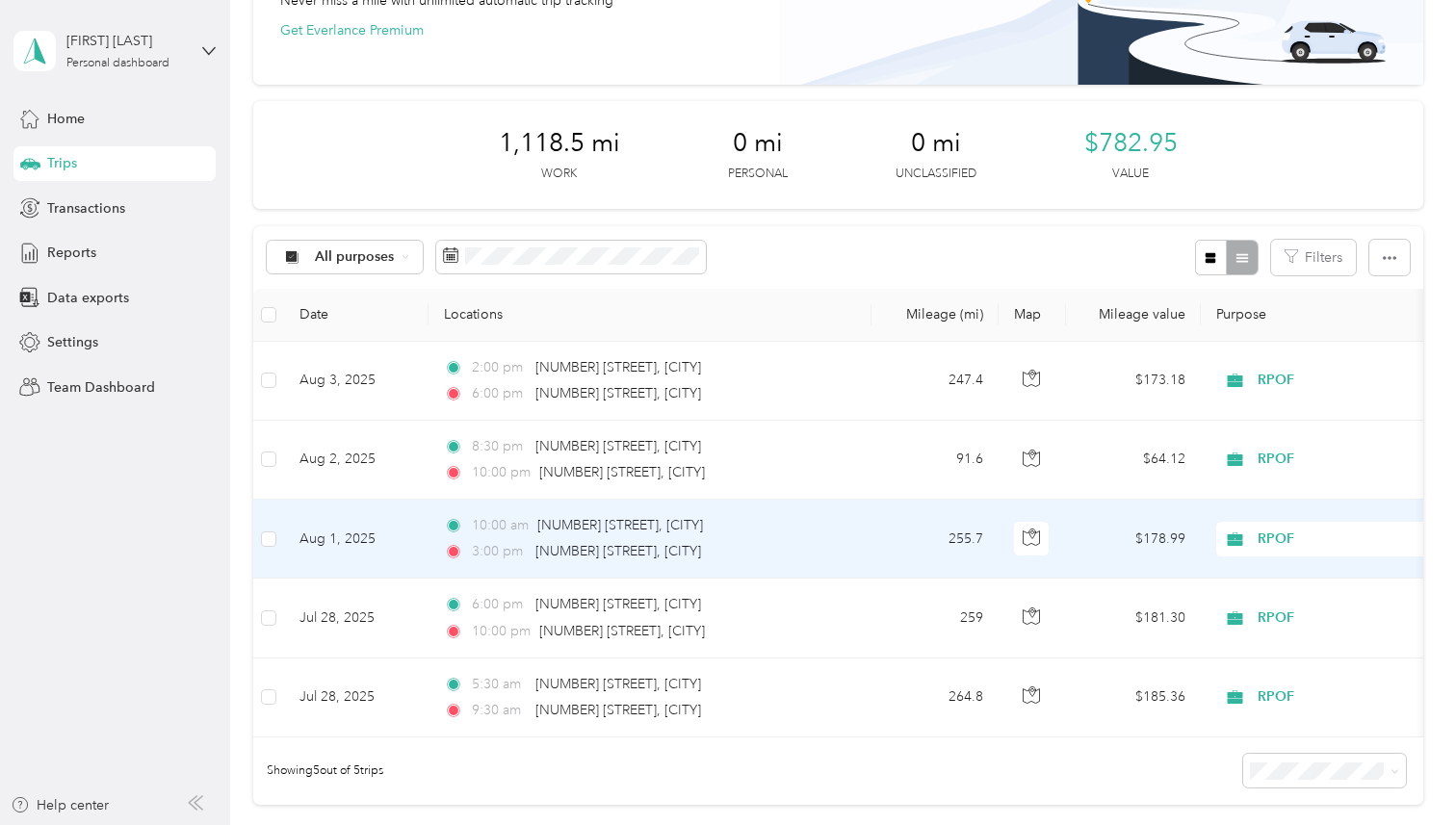 scroll, scrollTop: 171, scrollLeft: 0, axis: vertical 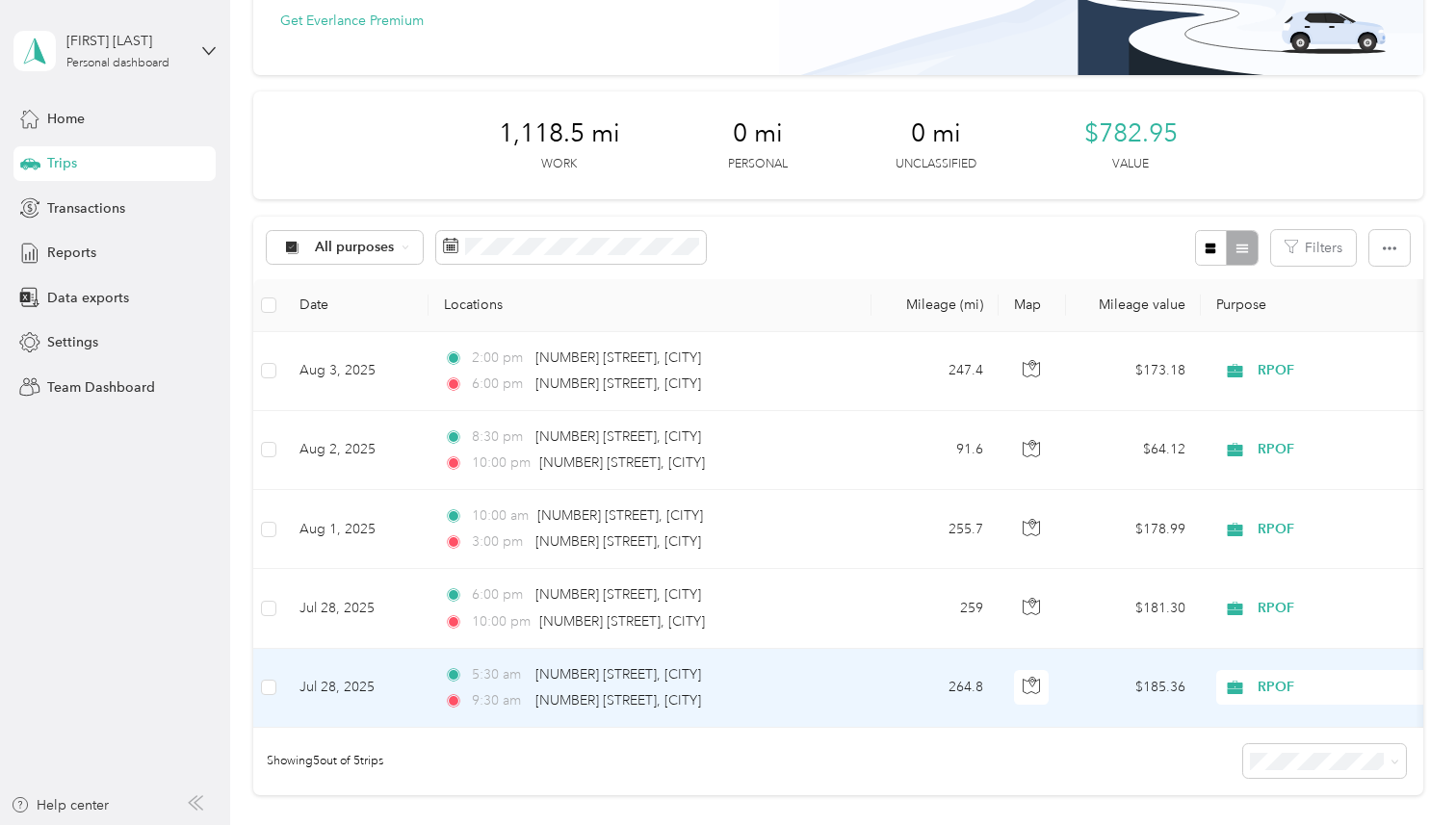 click on "Jul 28, 2025" at bounding box center [356, 688] 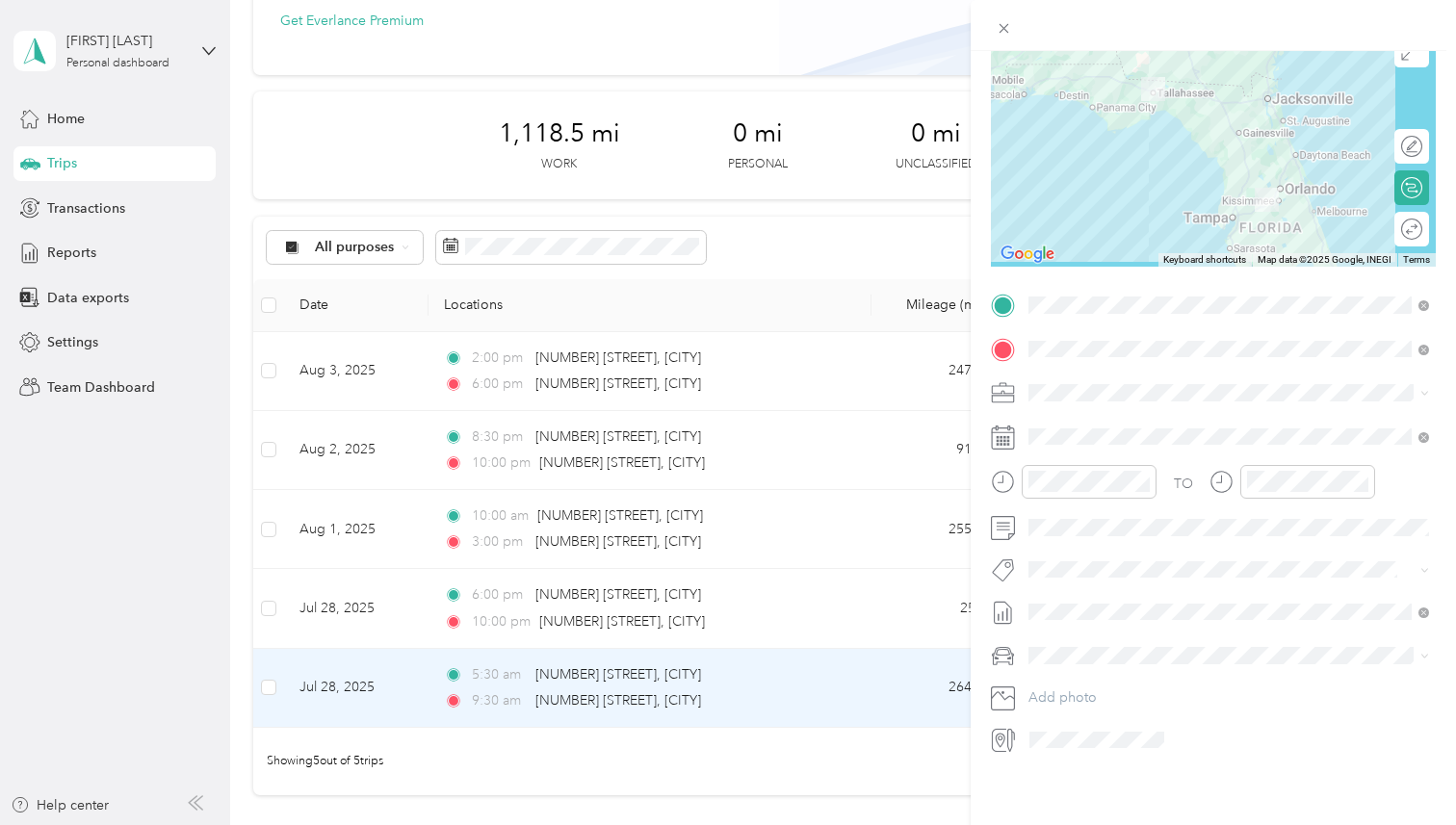 scroll, scrollTop: 170, scrollLeft: 0, axis: vertical 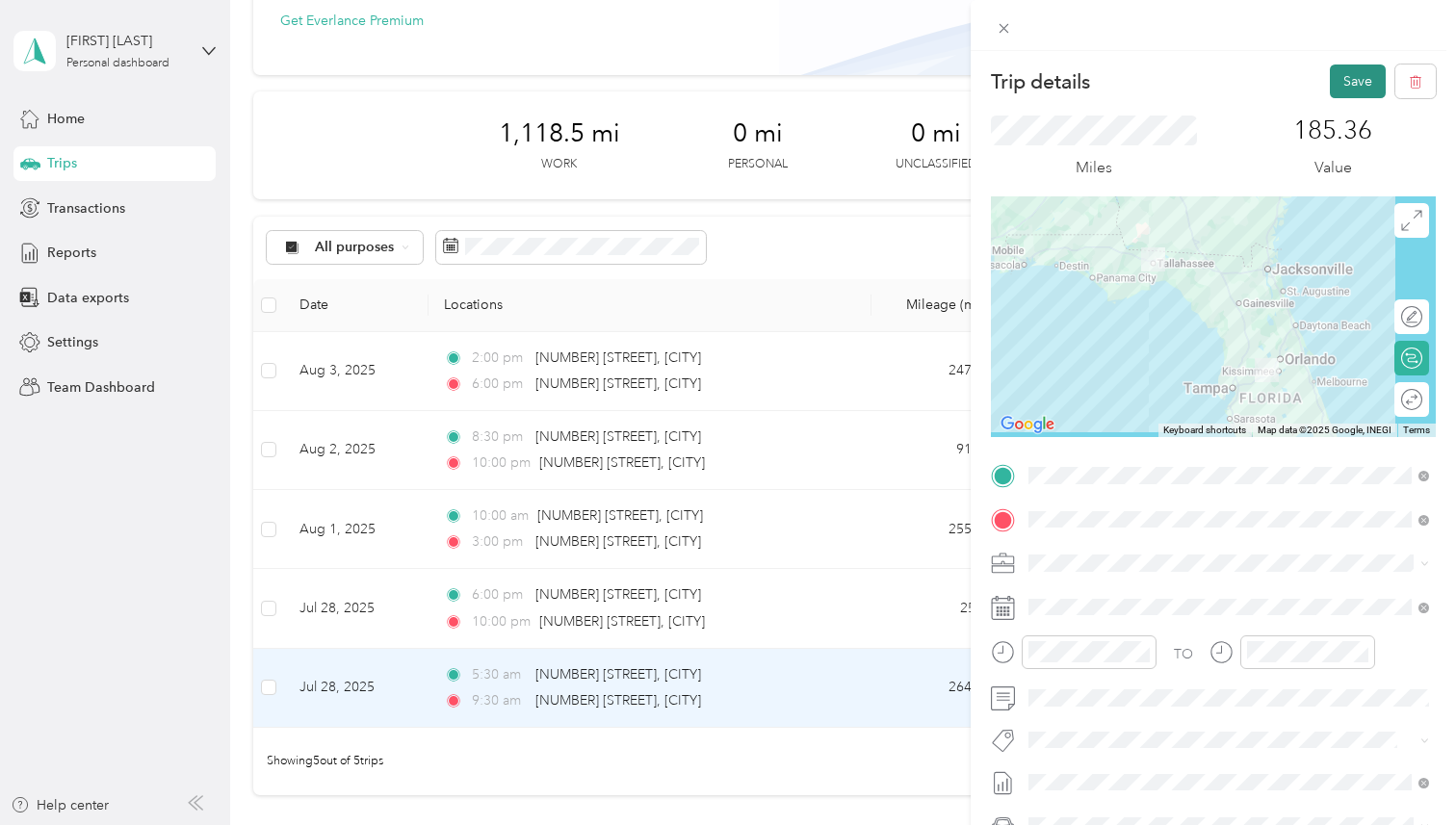 click on "Save" at bounding box center (1358, 81) 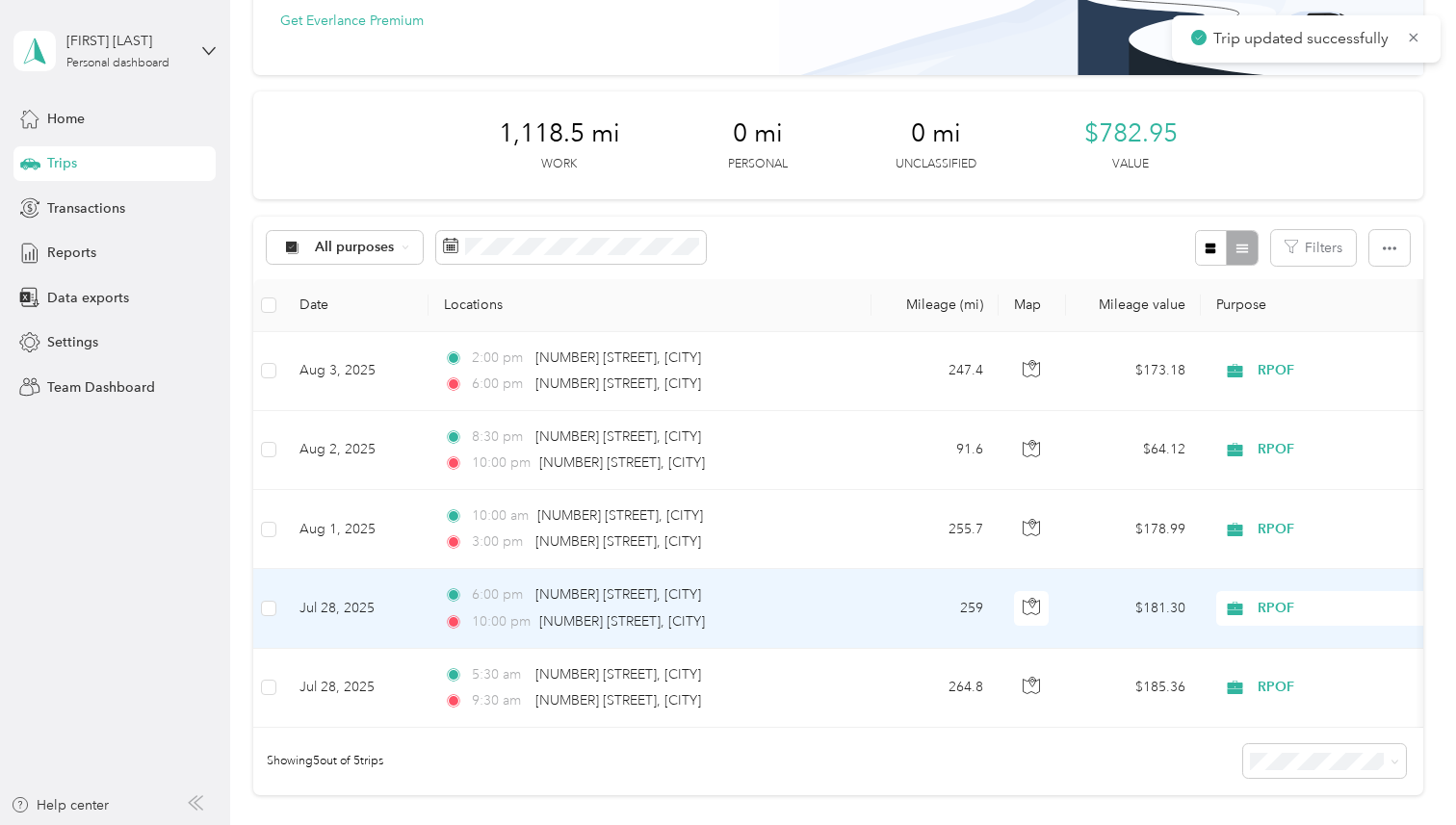 click on "[TIME] [STREET], [CITY]" at bounding box center [646, 622] 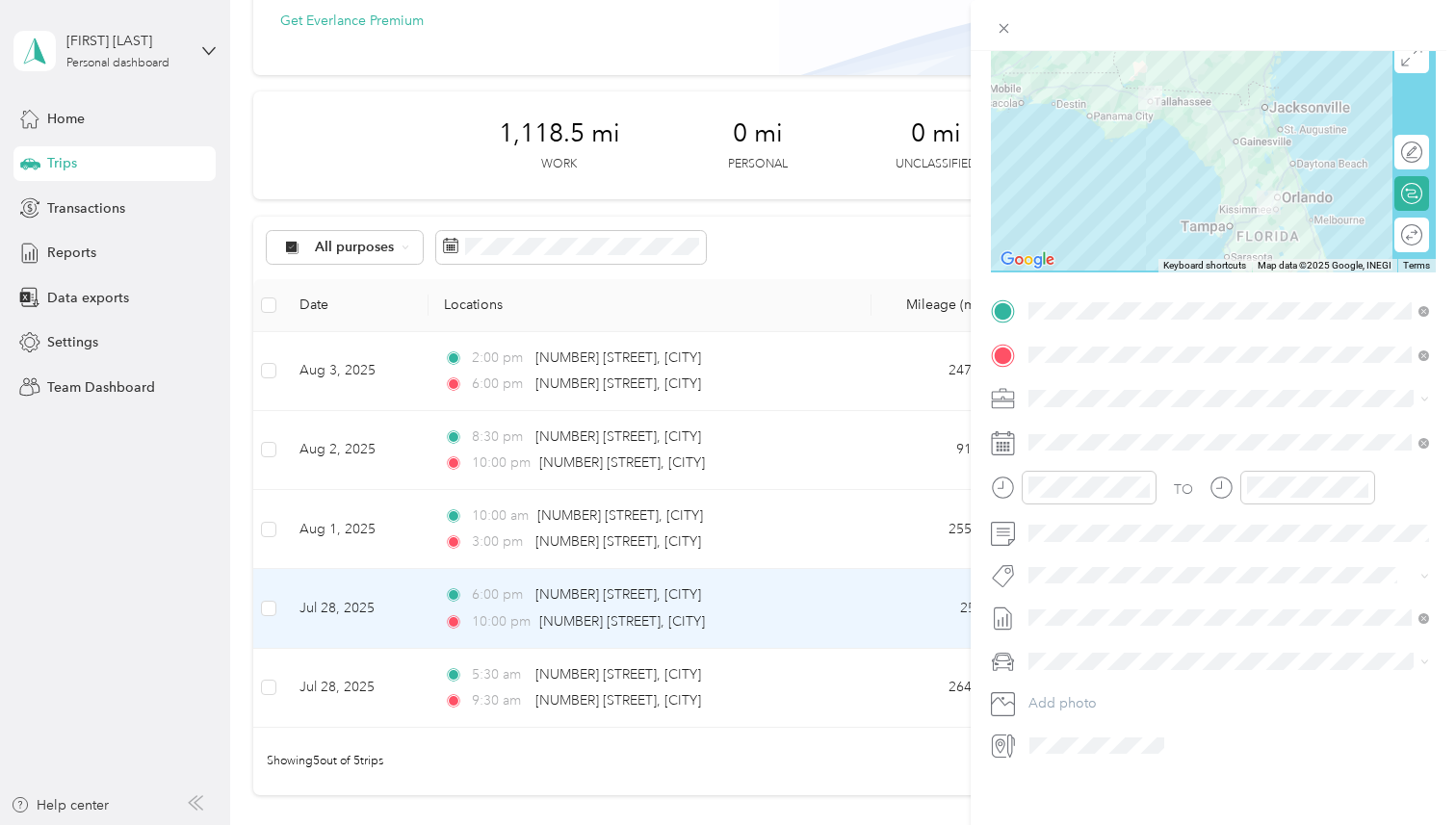 scroll, scrollTop: 0, scrollLeft: 0, axis: both 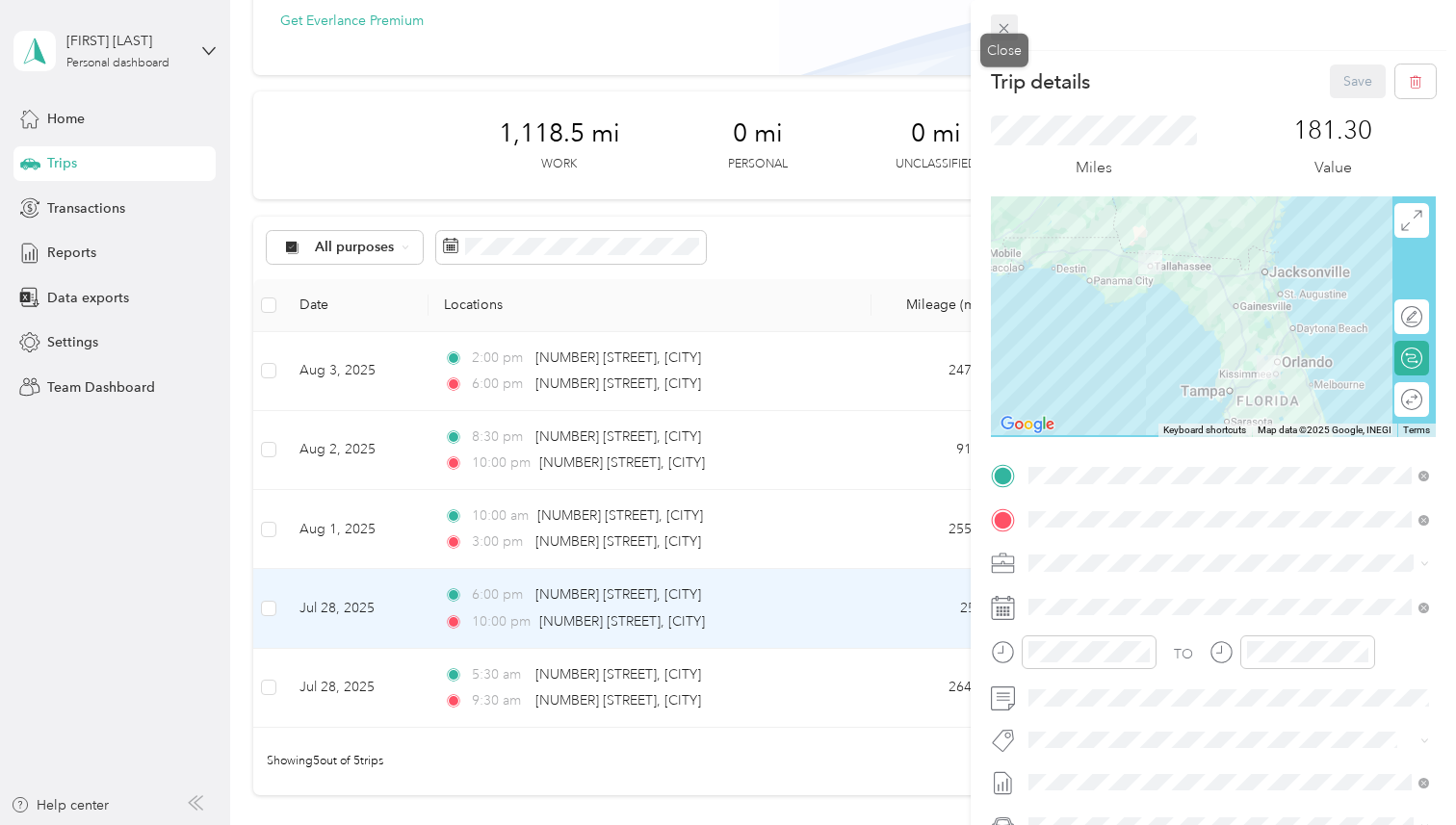 click 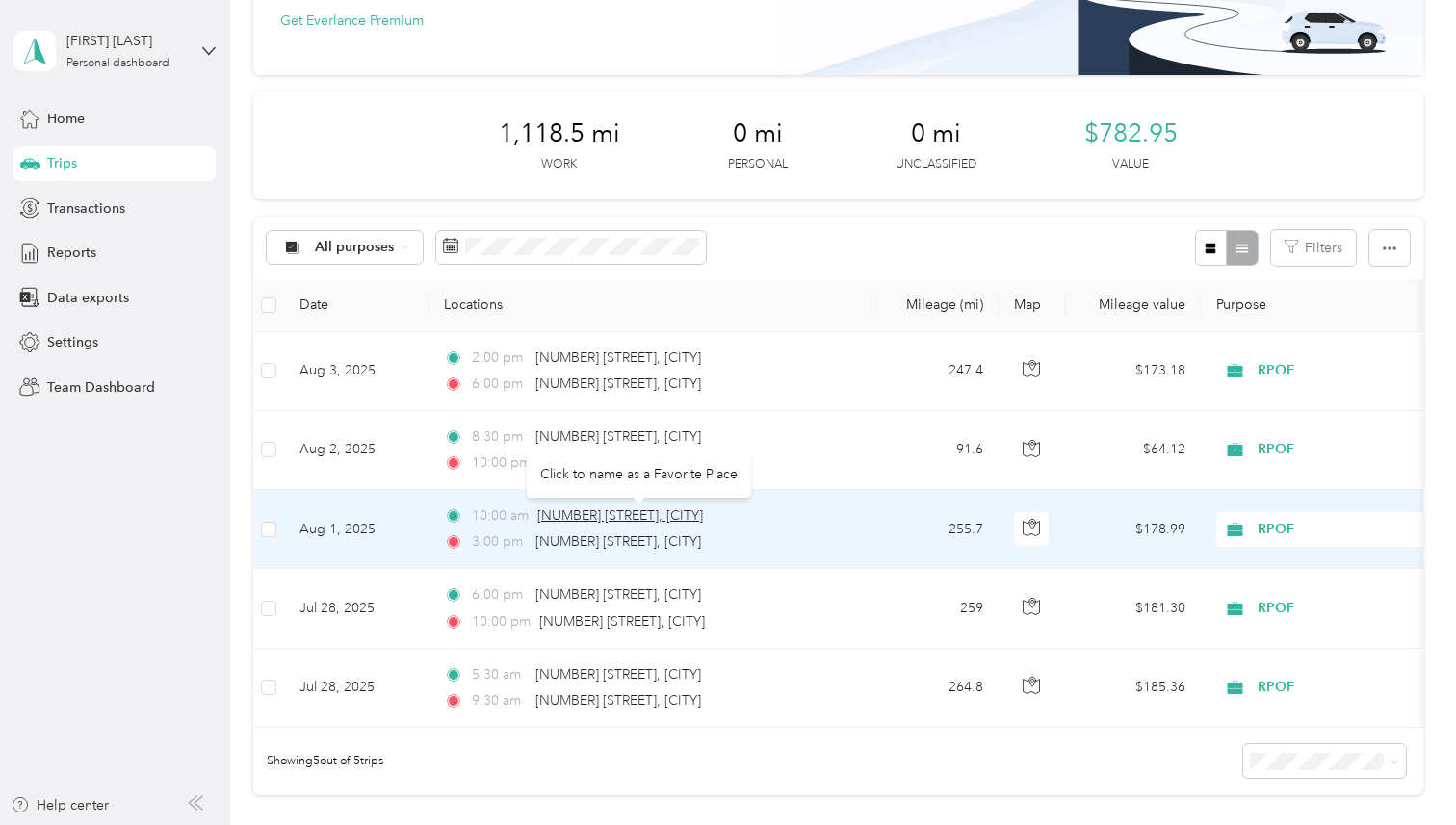 click on "[NUMBER] [STREET], [CITY]" at bounding box center [620, 515] 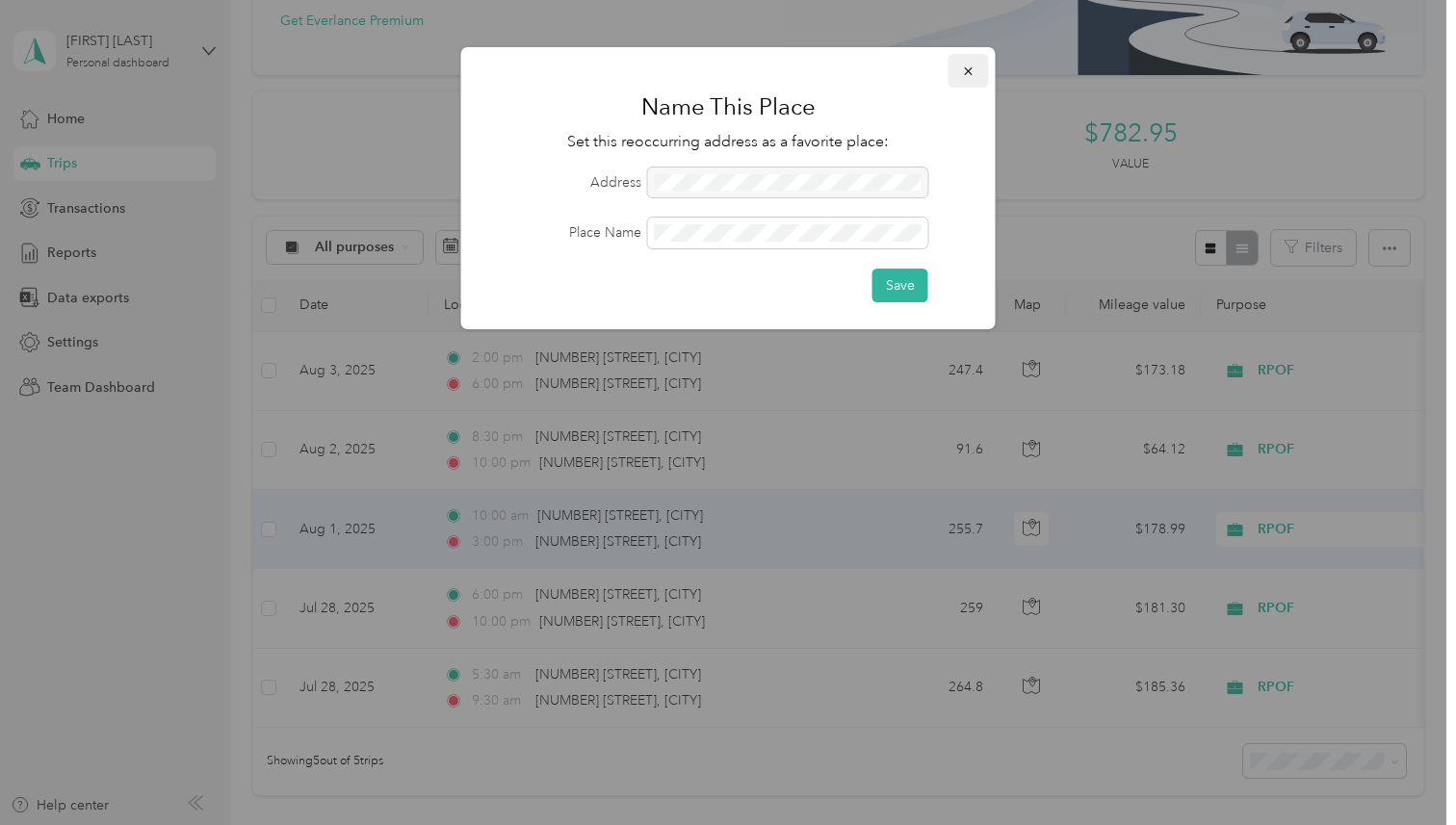 click at bounding box center (969, 70) 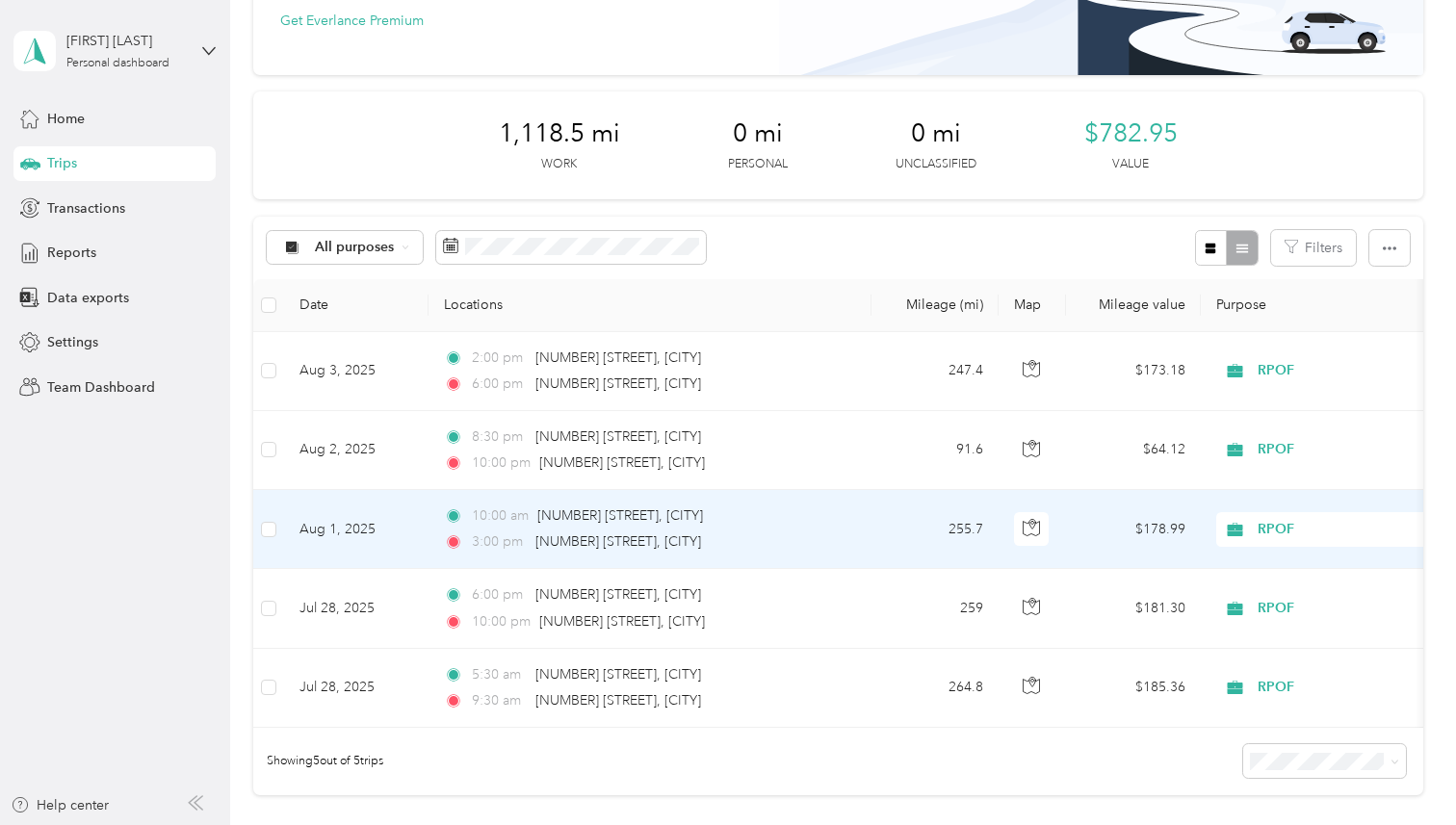 click on "[TIME] [STREET], [CITY] [TIME] [STREET], [CITY]" at bounding box center (650, 529) 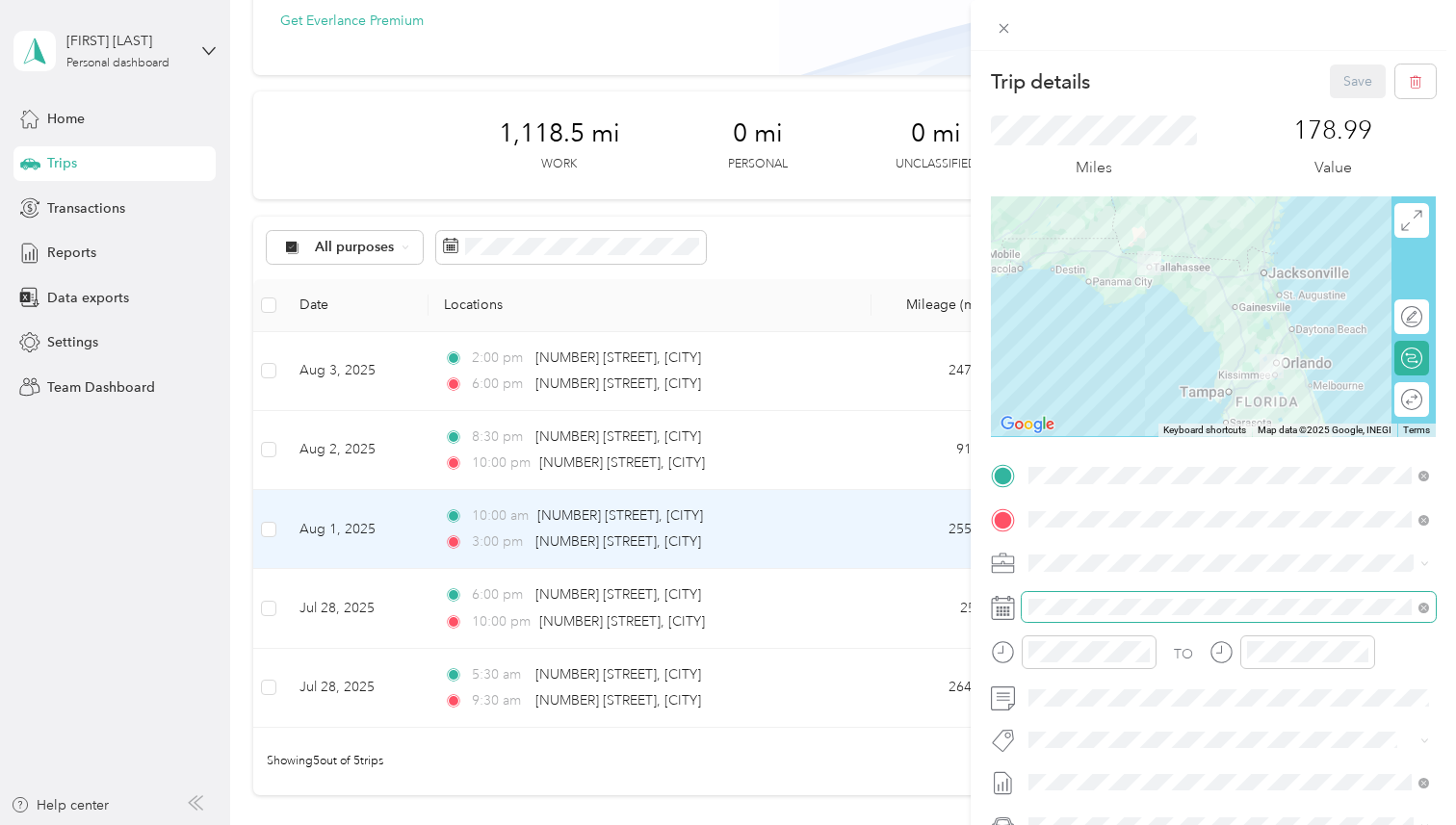 scroll, scrollTop: 170, scrollLeft: 0, axis: vertical 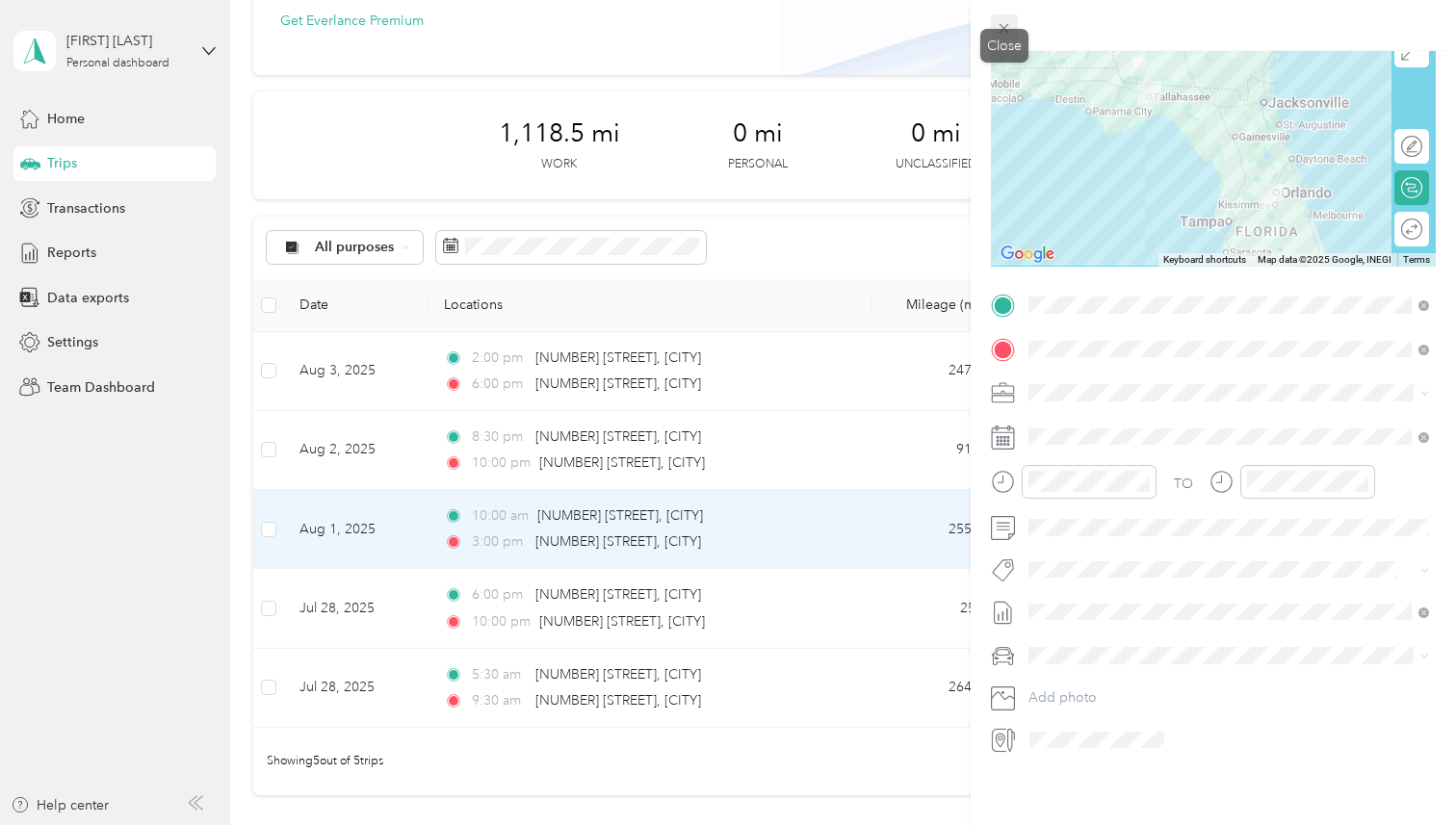 click at bounding box center (1004, 28) 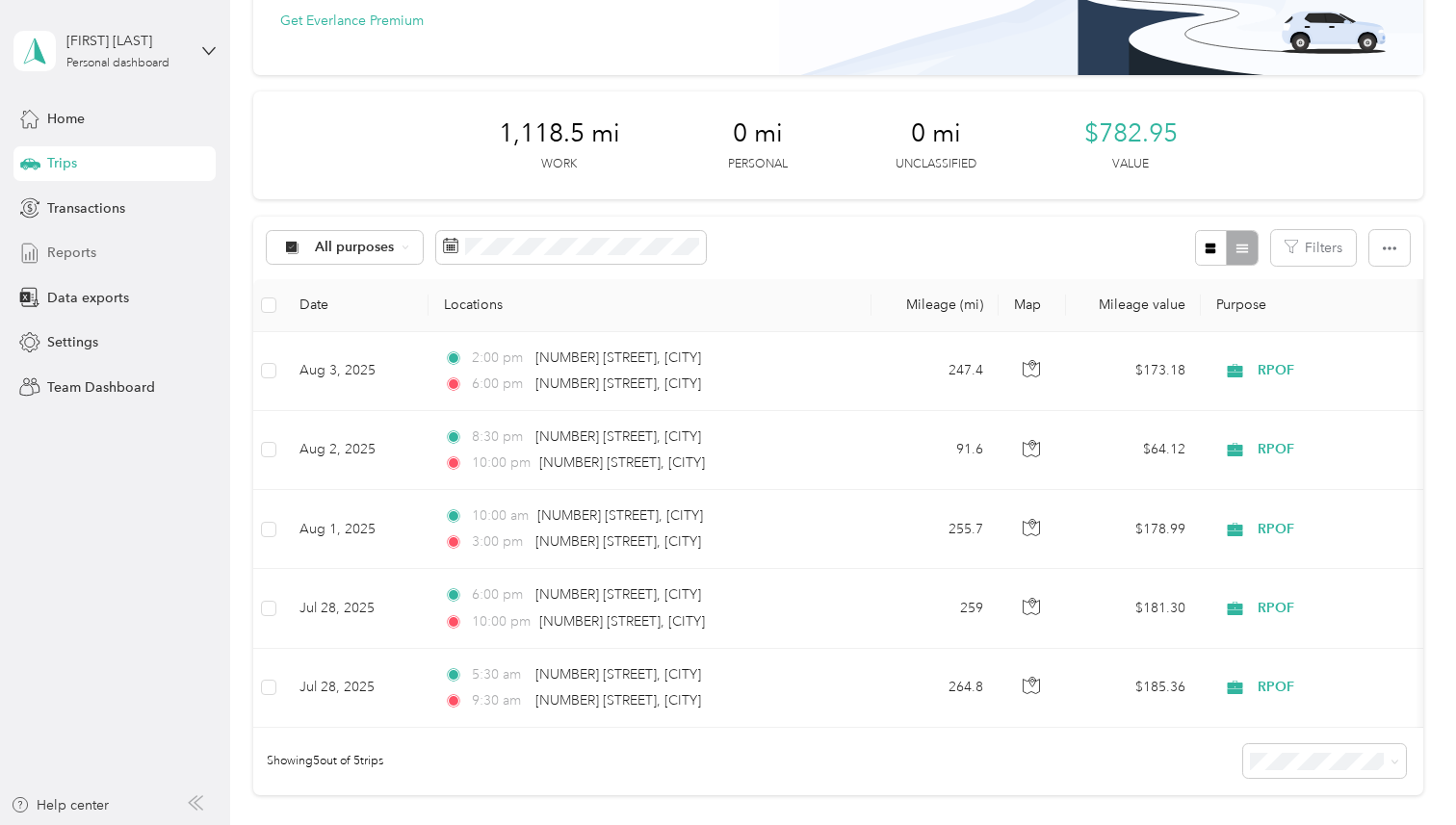 click on "Reports" at bounding box center [71, 252] 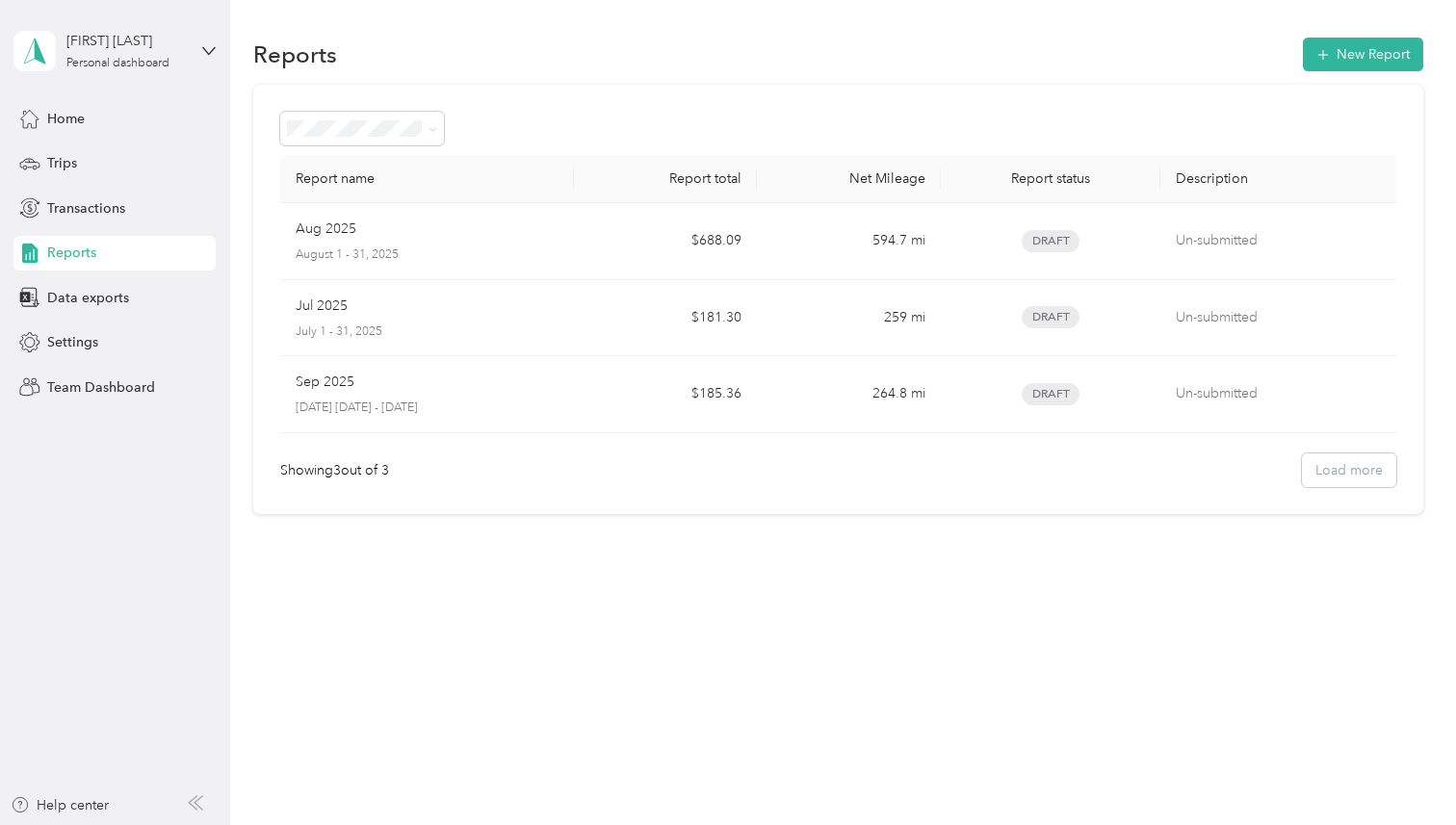 scroll, scrollTop: 0, scrollLeft: 0, axis: both 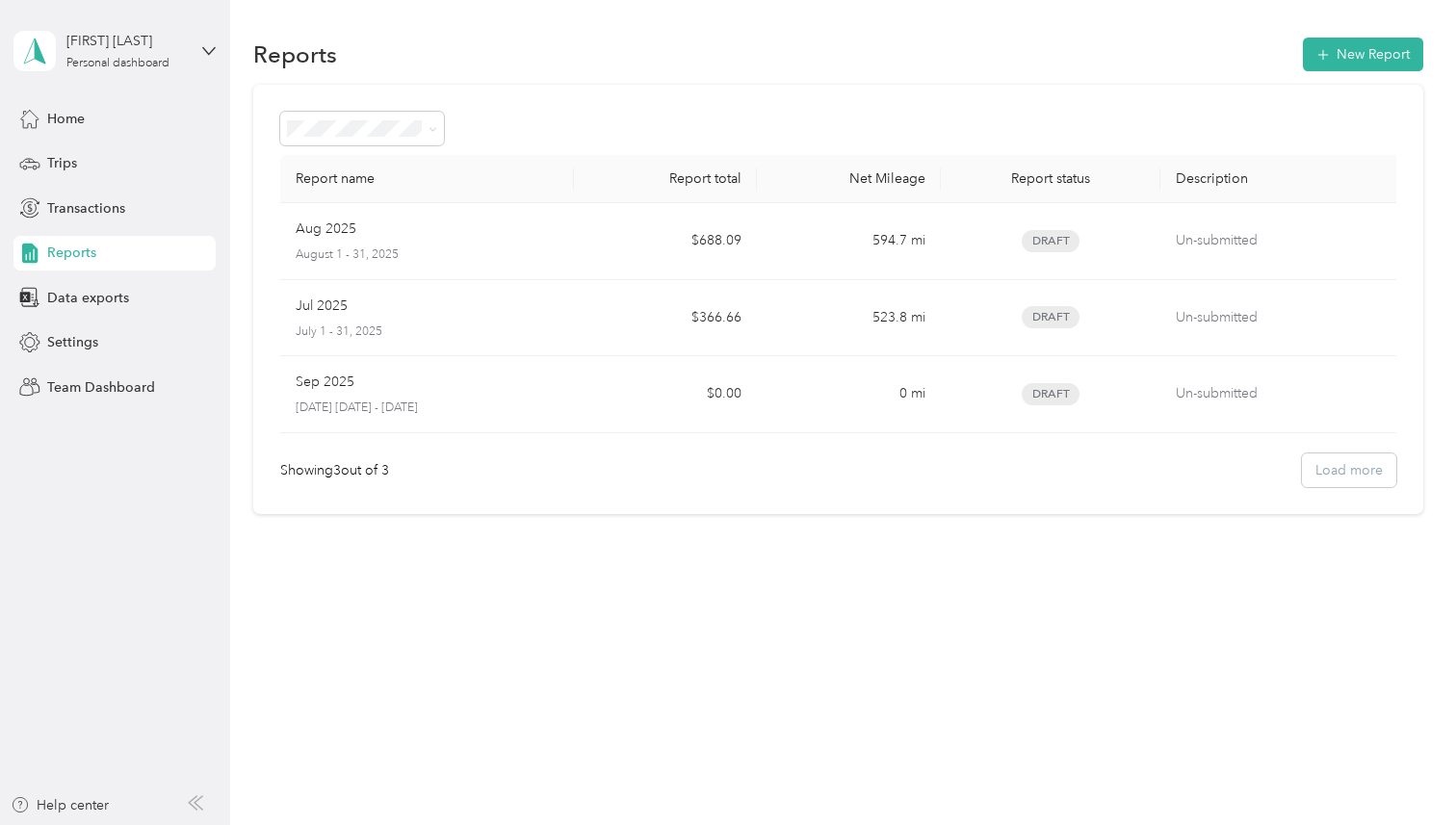 click on "Reports" at bounding box center [71, 252] 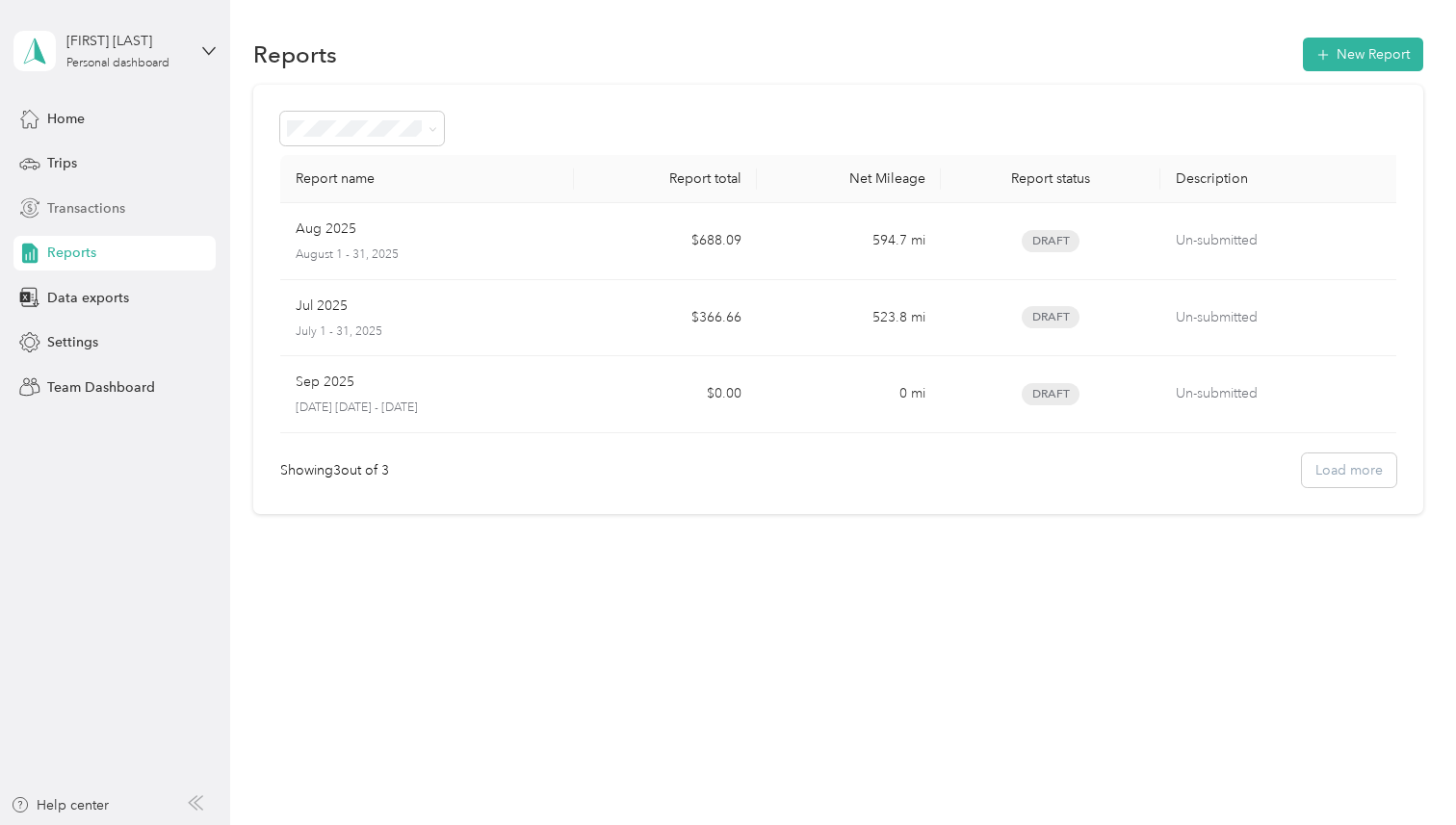 click on "Transactions" at bounding box center [86, 208] 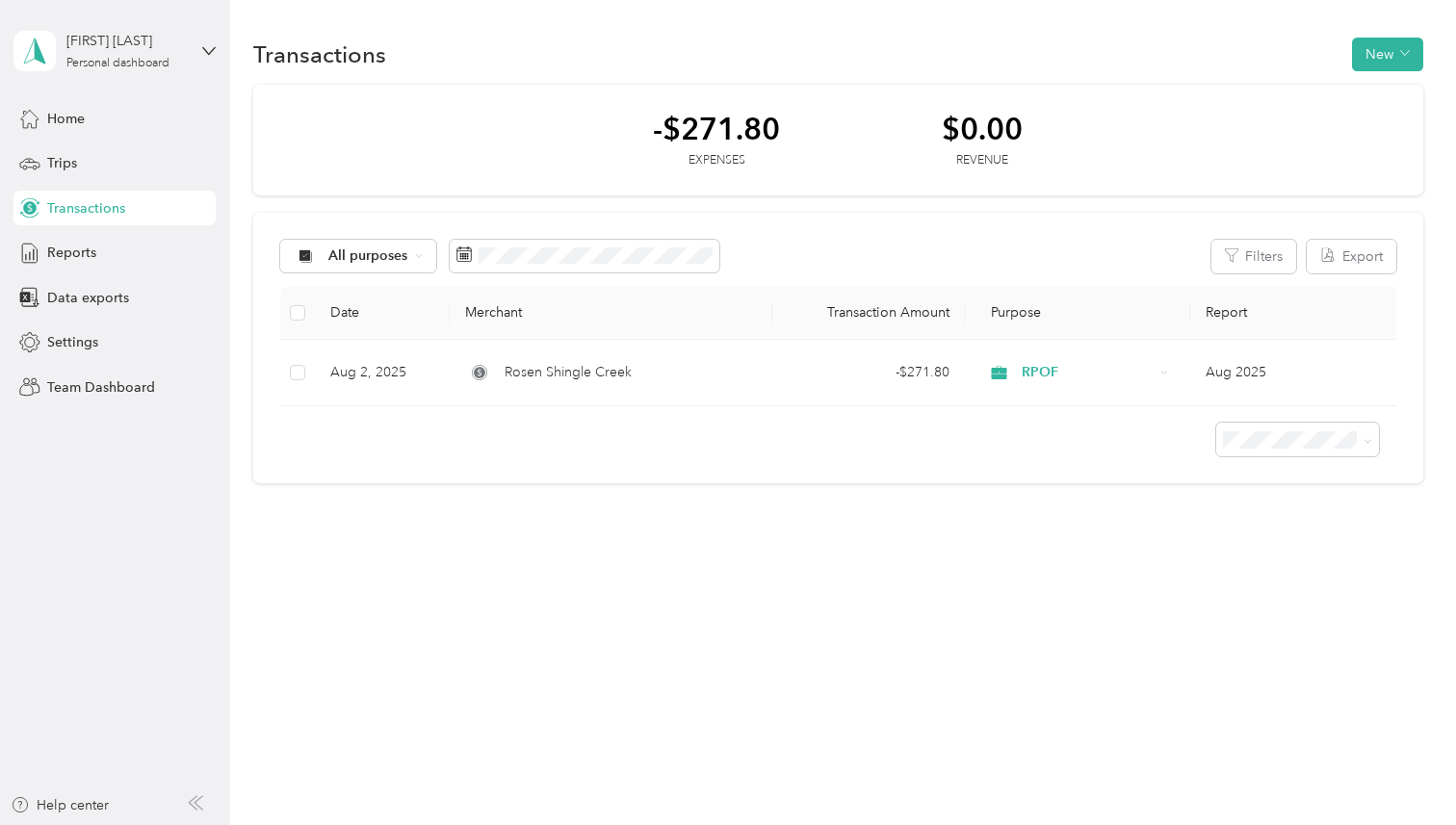 click on "Home Trips Transactions Reports Data exports Settings Team Dashboard" at bounding box center (115, 252) 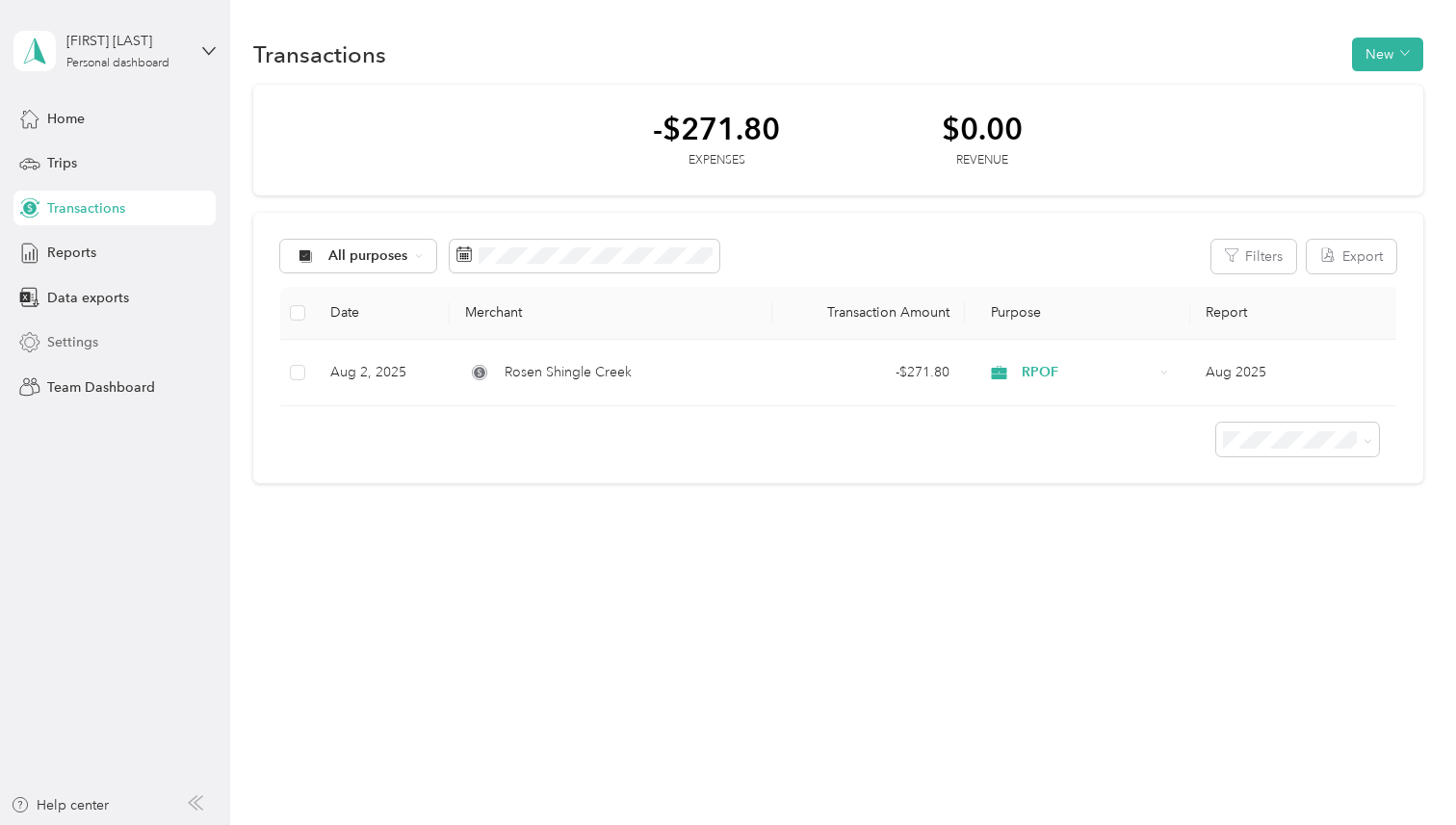 click on "Settings" at bounding box center (72, 342) 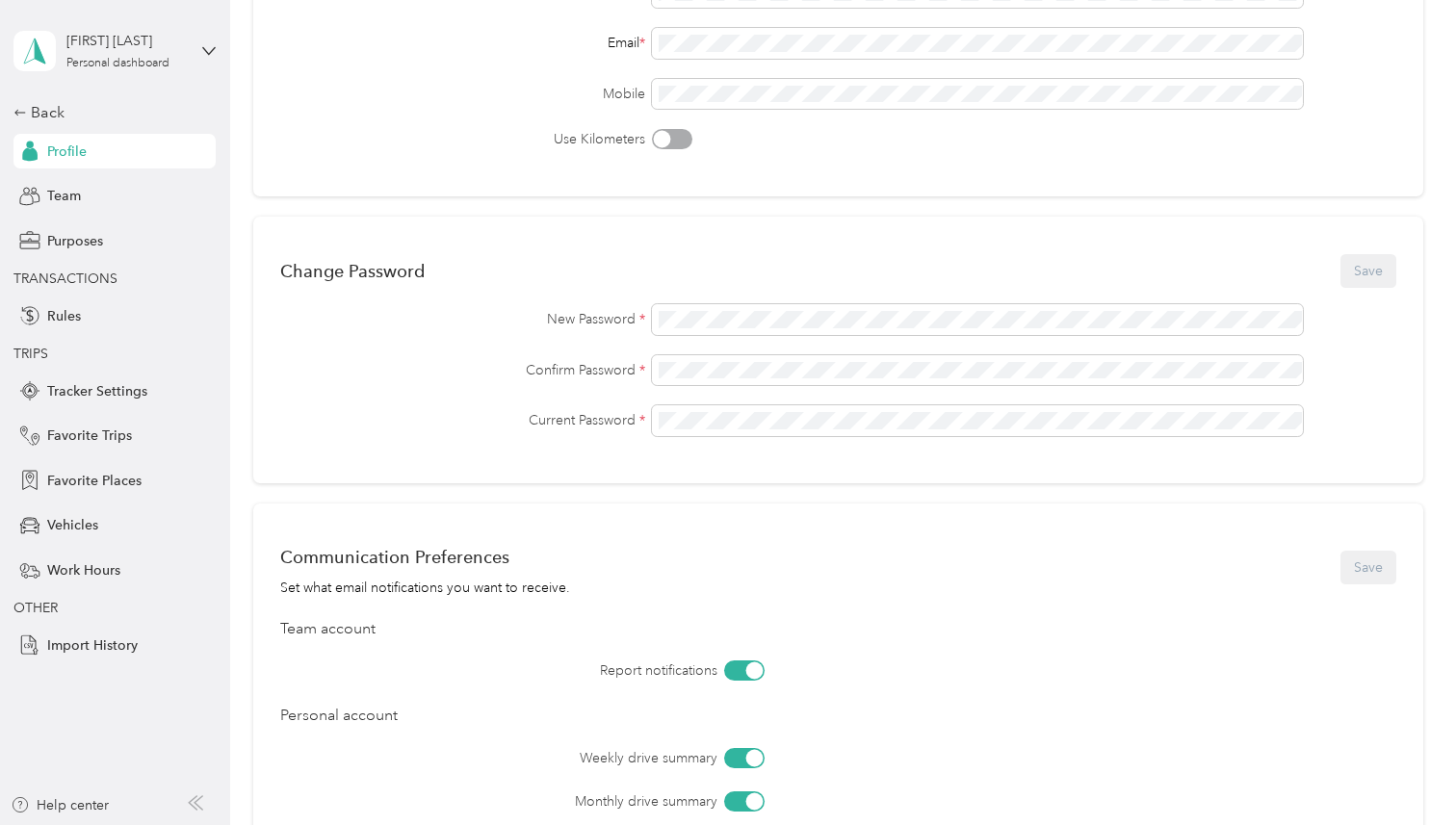scroll, scrollTop: 0, scrollLeft: 0, axis: both 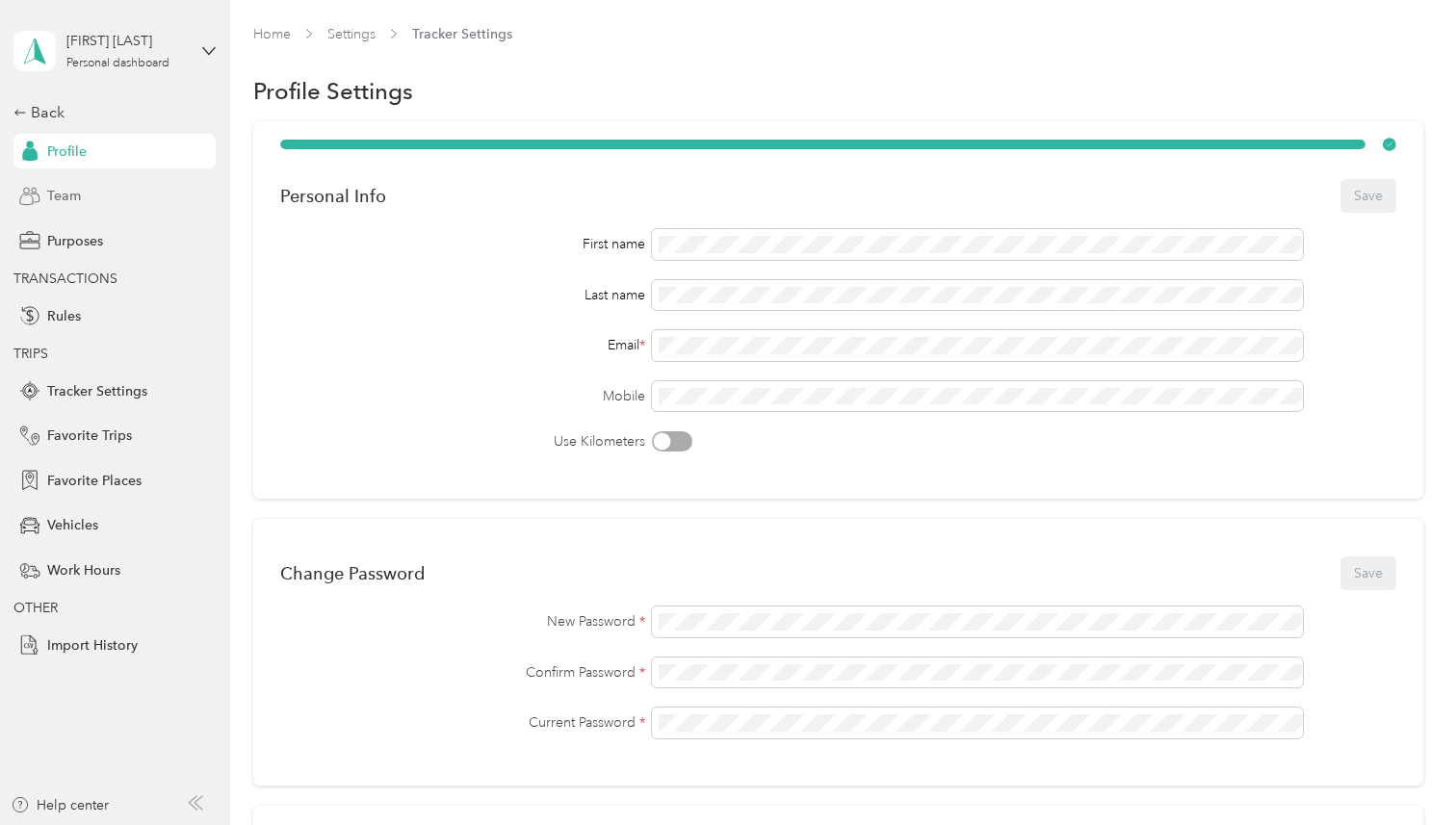click on "Team" at bounding box center [115, 196] 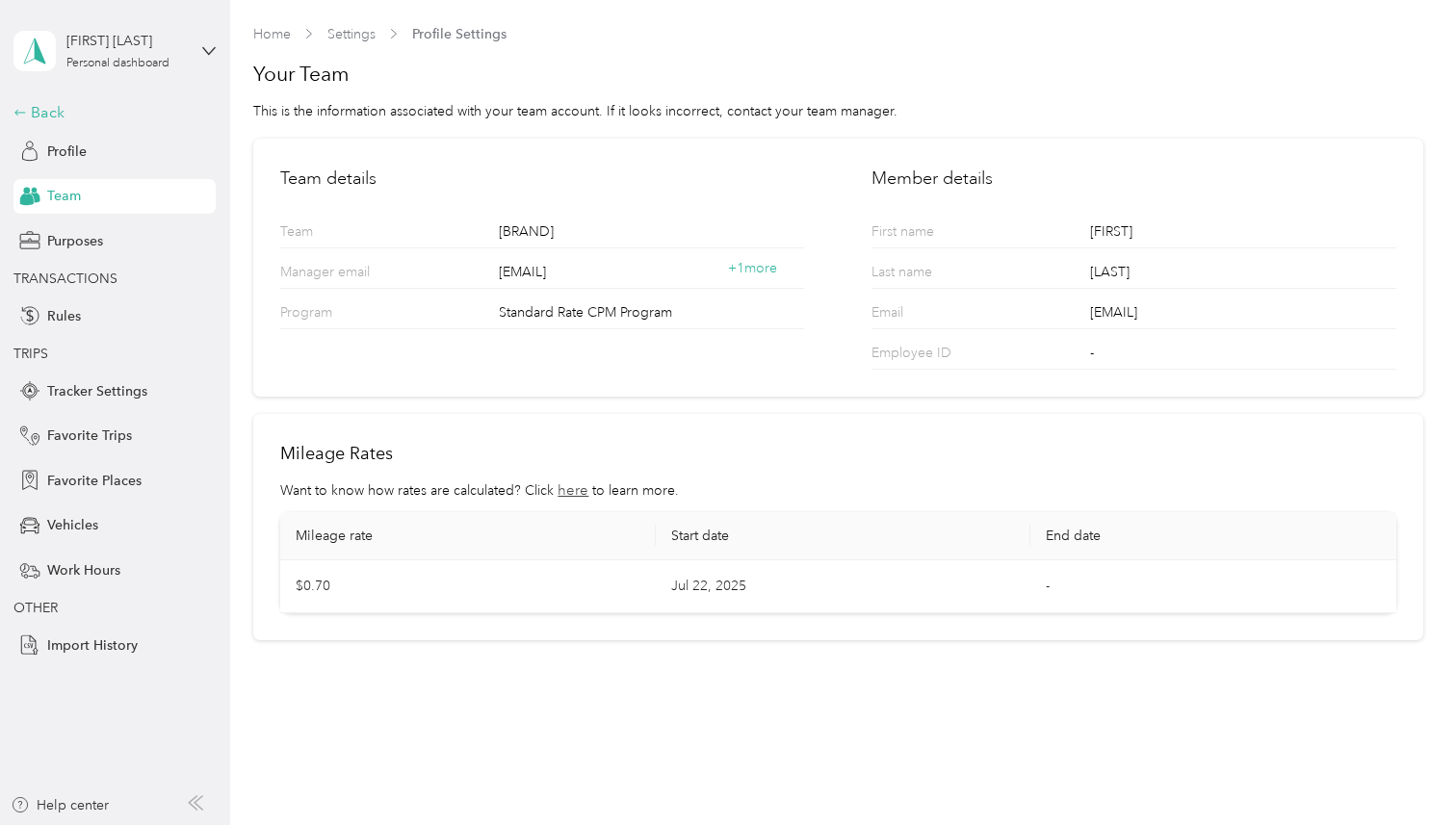 click on "Back" at bounding box center [110, 113] 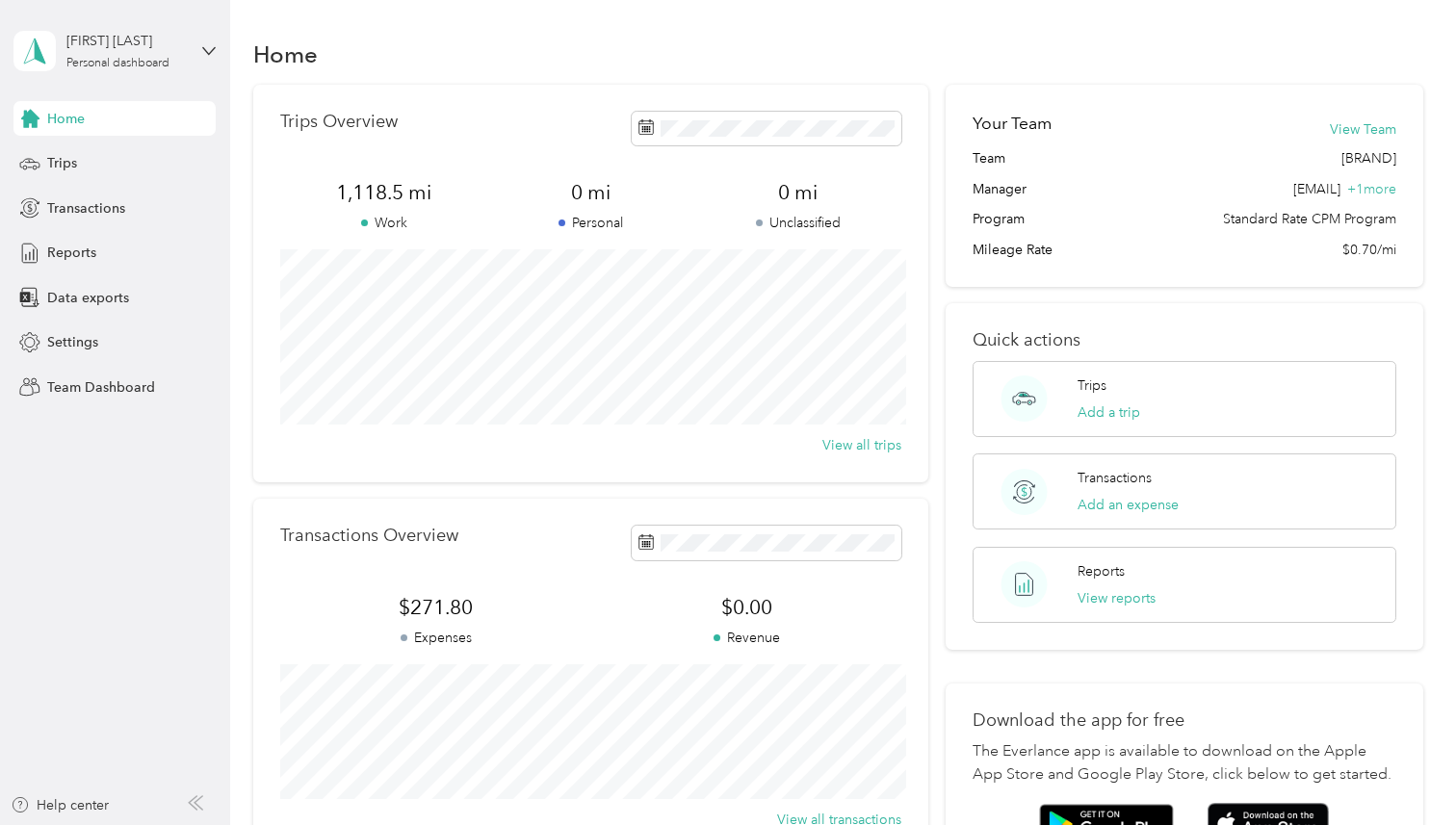 click on "[FIRST] [LAST] Personal dashboard" at bounding box center [115, 51] 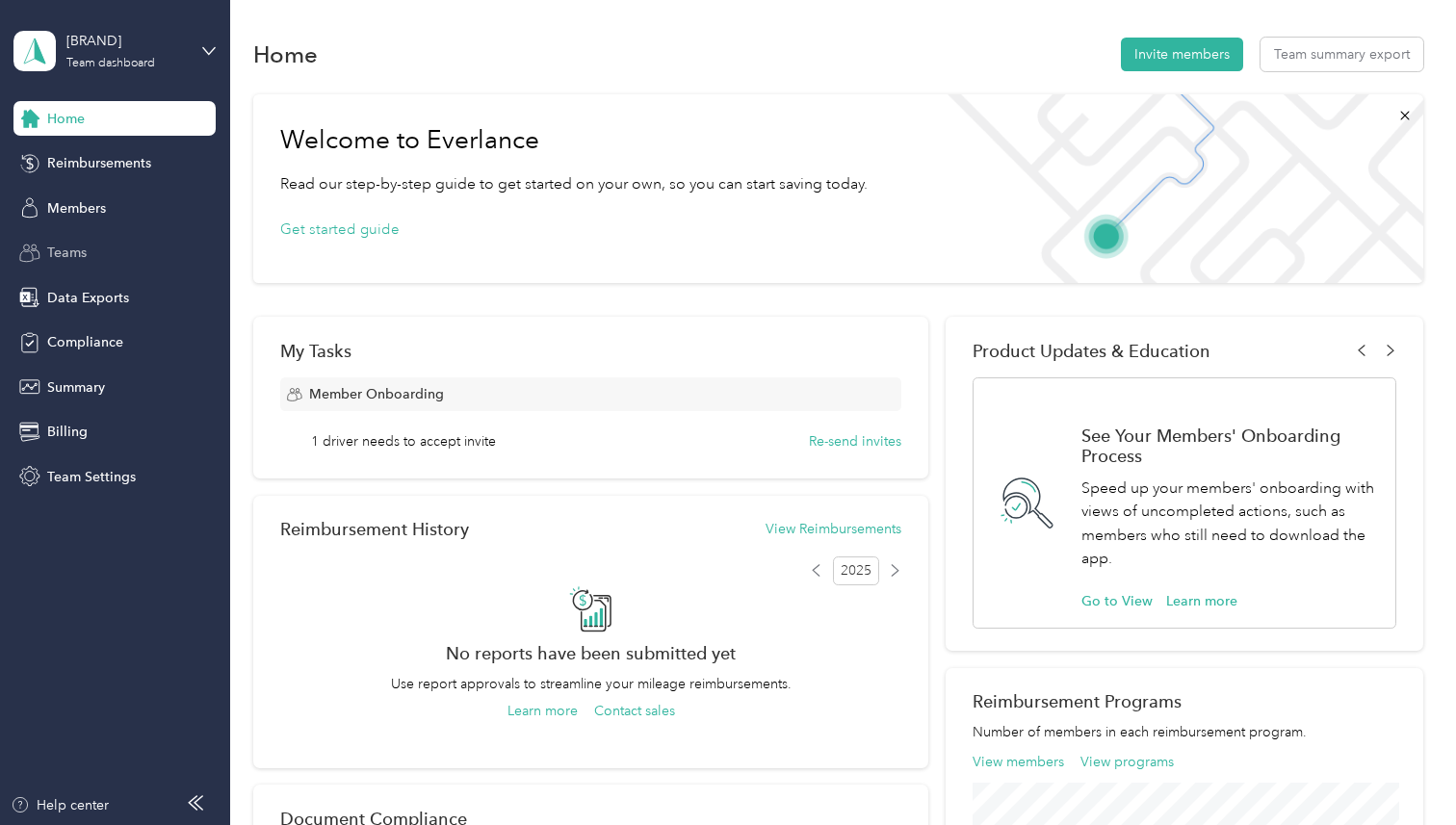 click on "Teams" at bounding box center [115, 253] 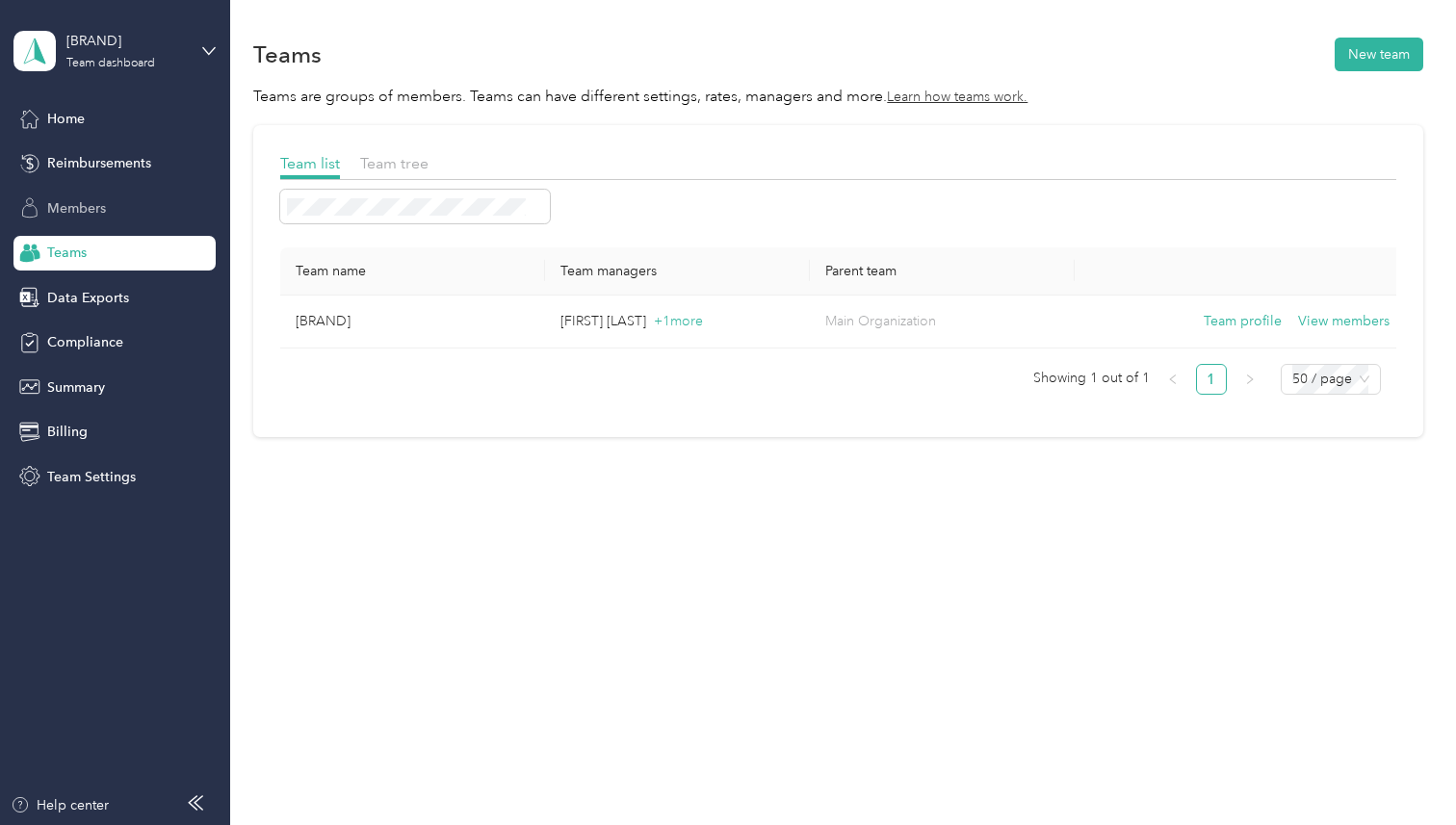 click on "Members" at bounding box center (115, 208) 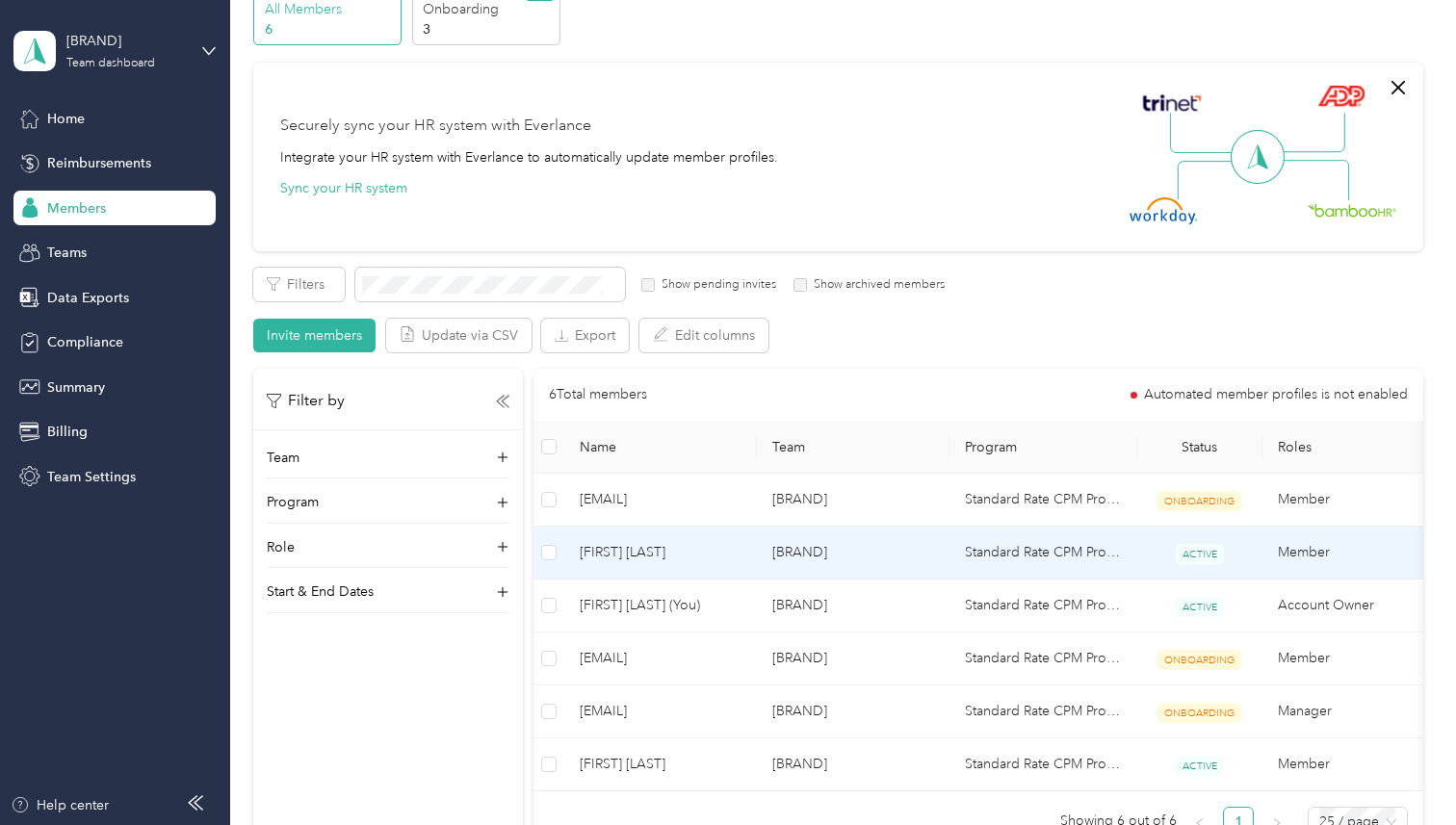 scroll, scrollTop: 100, scrollLeft: 0, axis: vertical 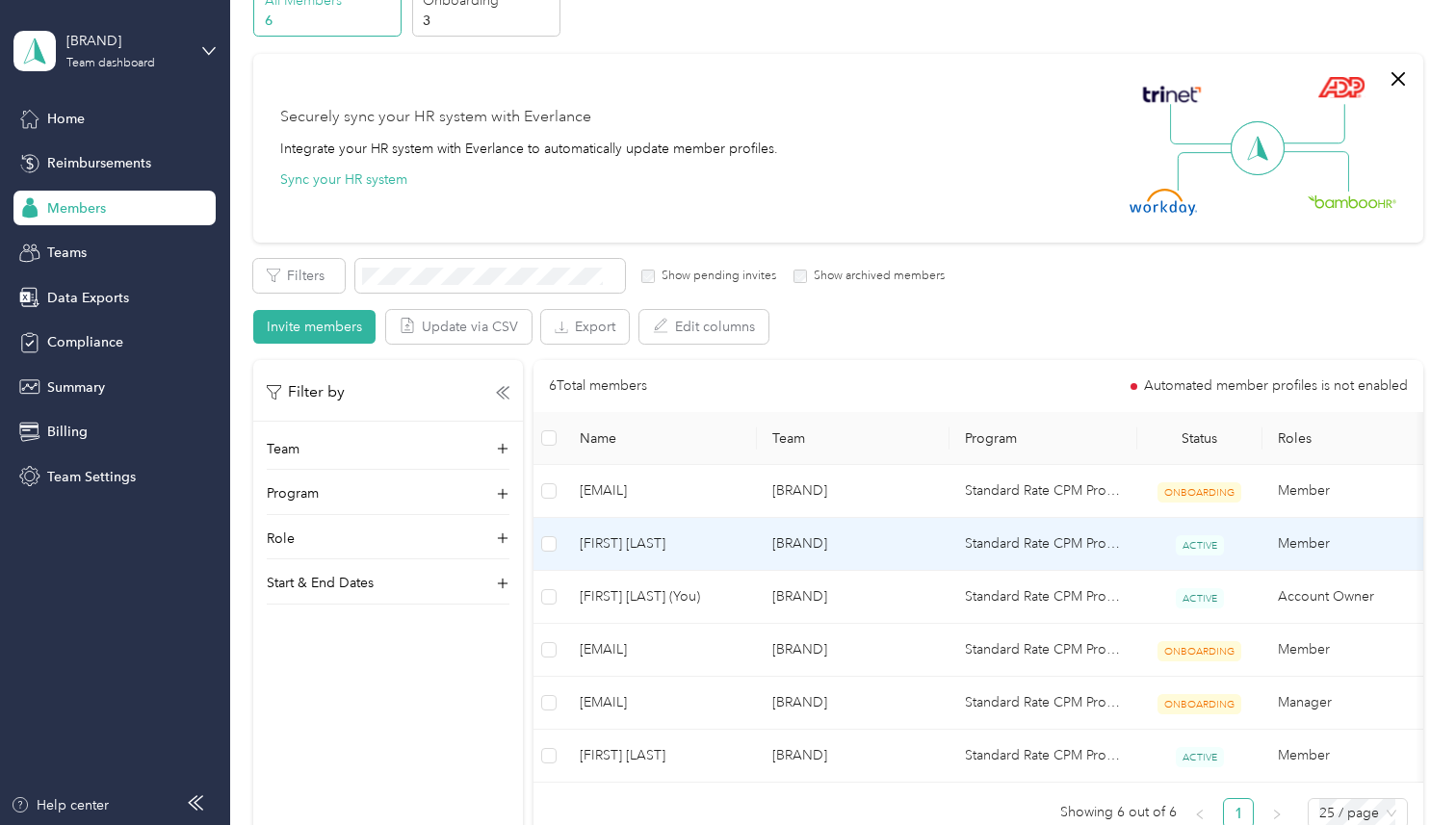 click on "[FIRST] [LAST]" at bounding box center [661, 544] 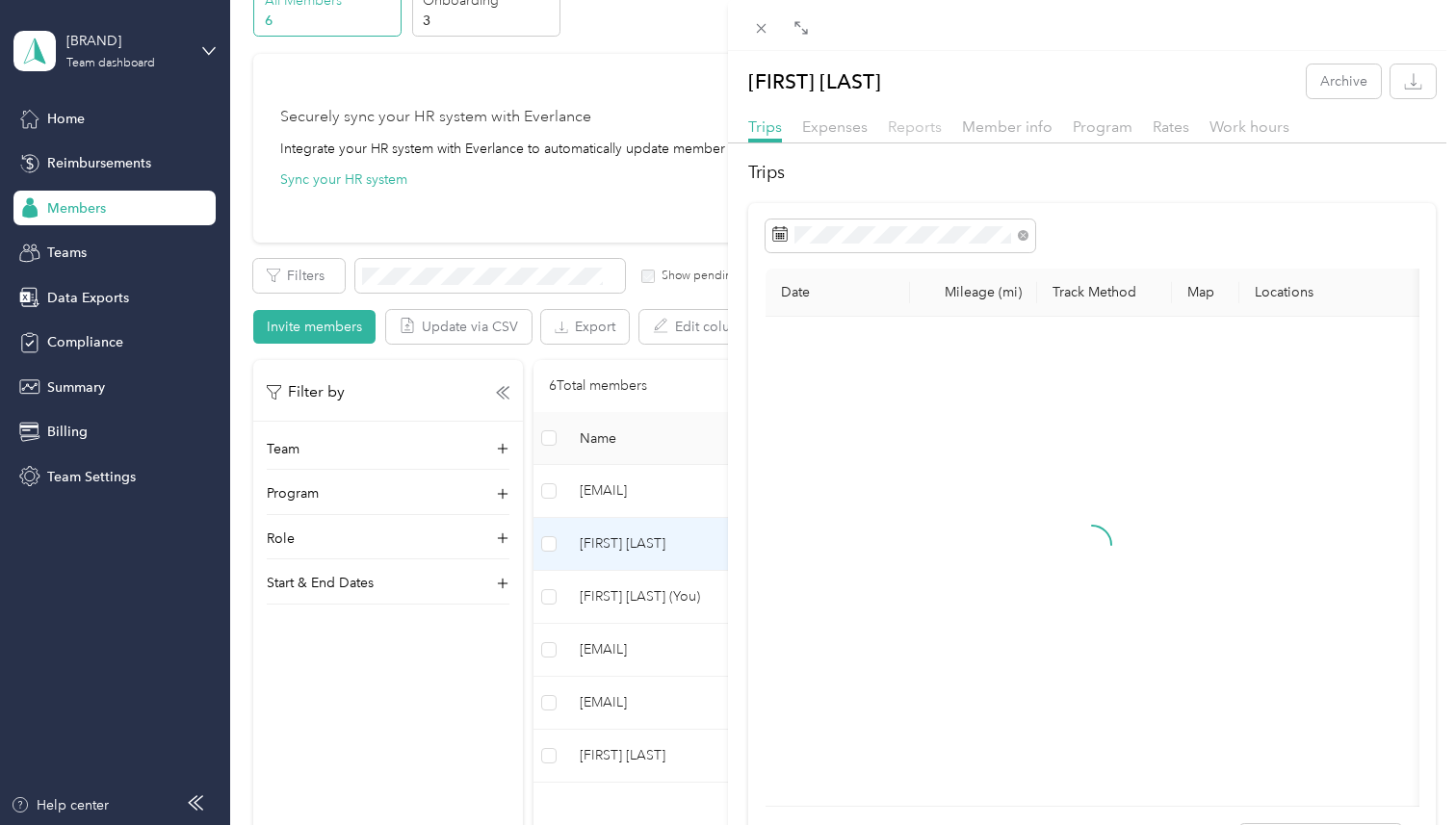 click on "Reports" at bounding box center (915, 126) 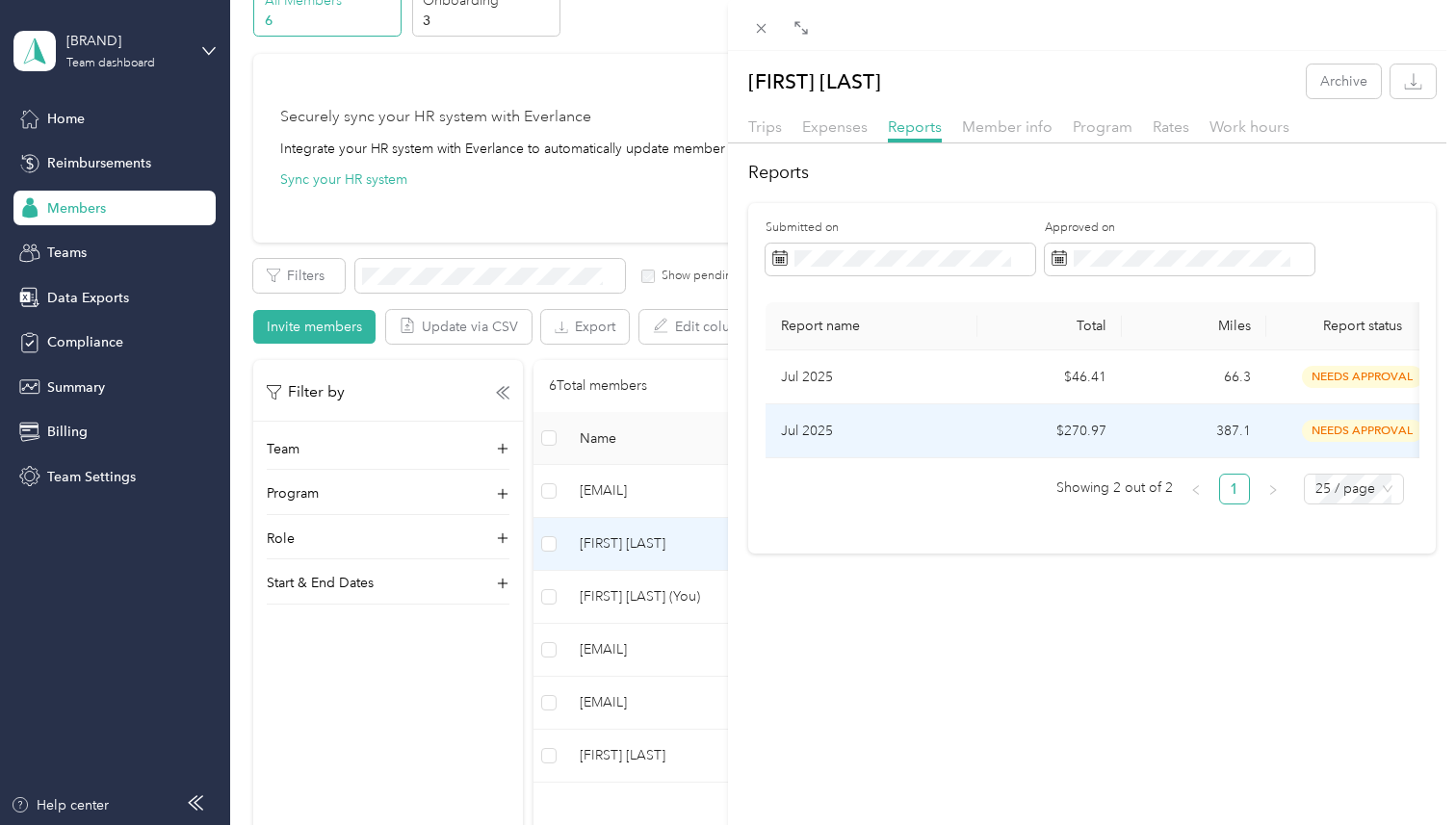 click on "Jul 2025" at bounding box center (871, 431) 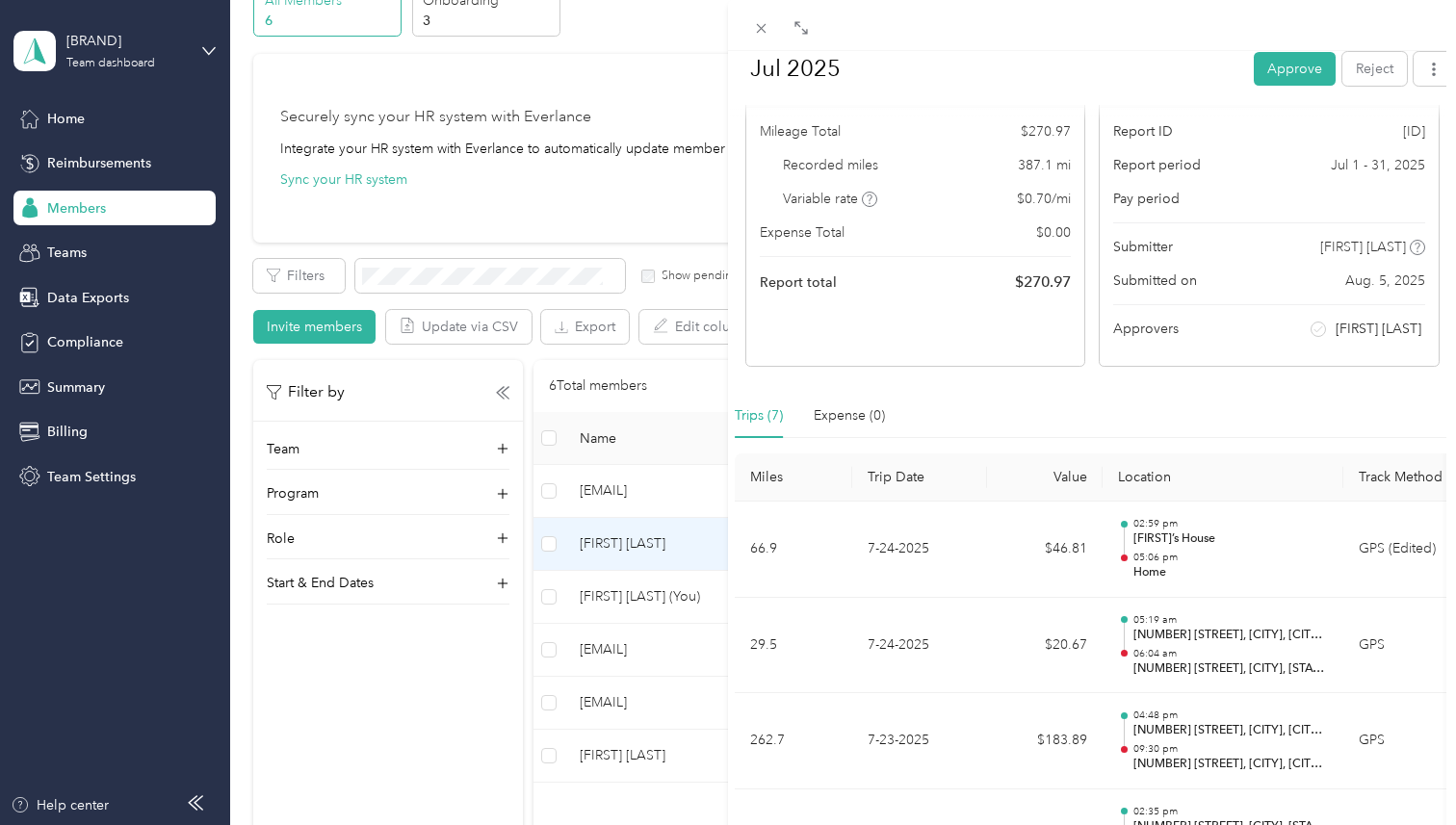 scroll, scrollTop: 0, scrollLeft: 0, axis: both 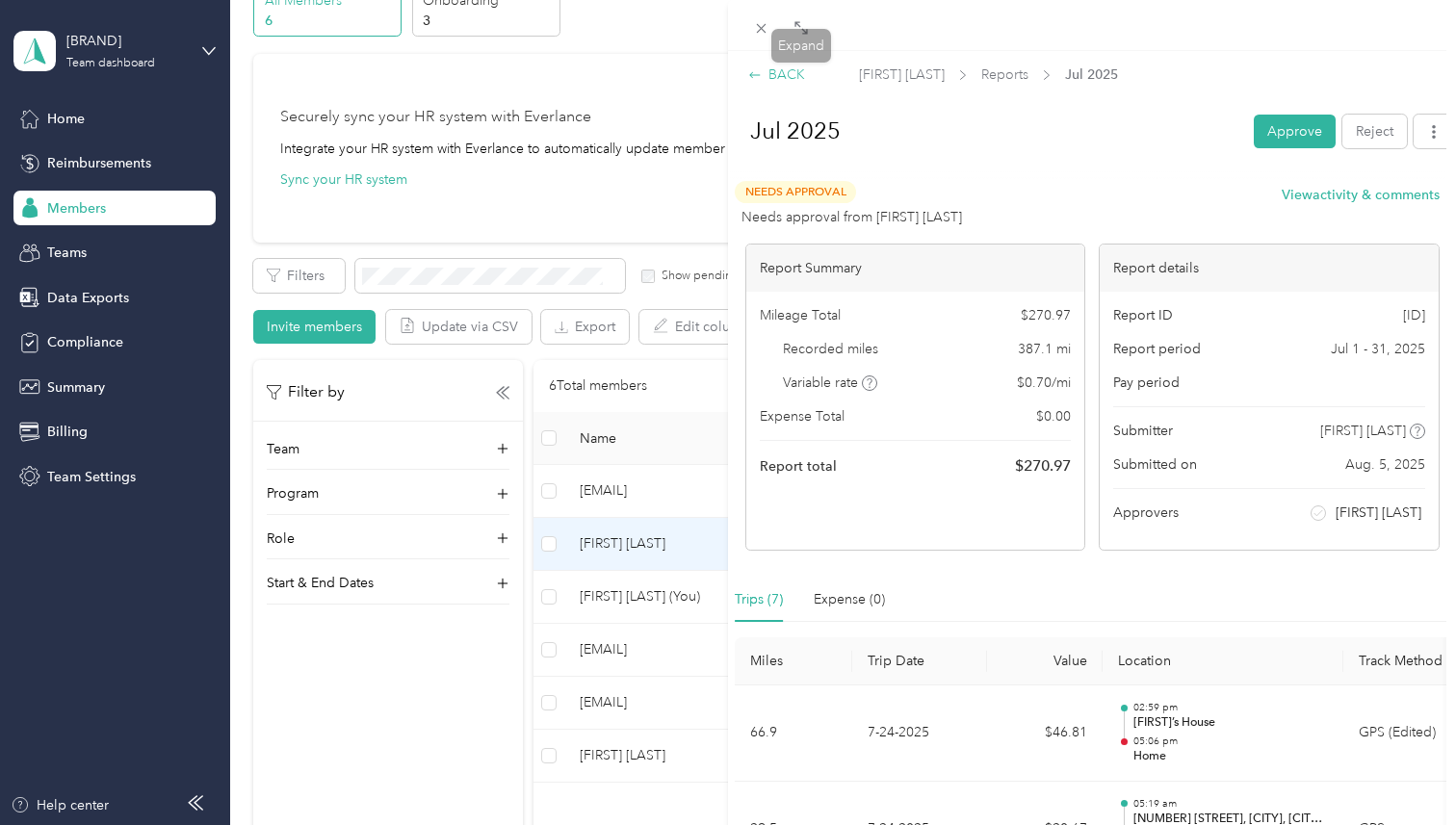 click on "BACK" at bounding box center [776, 74] 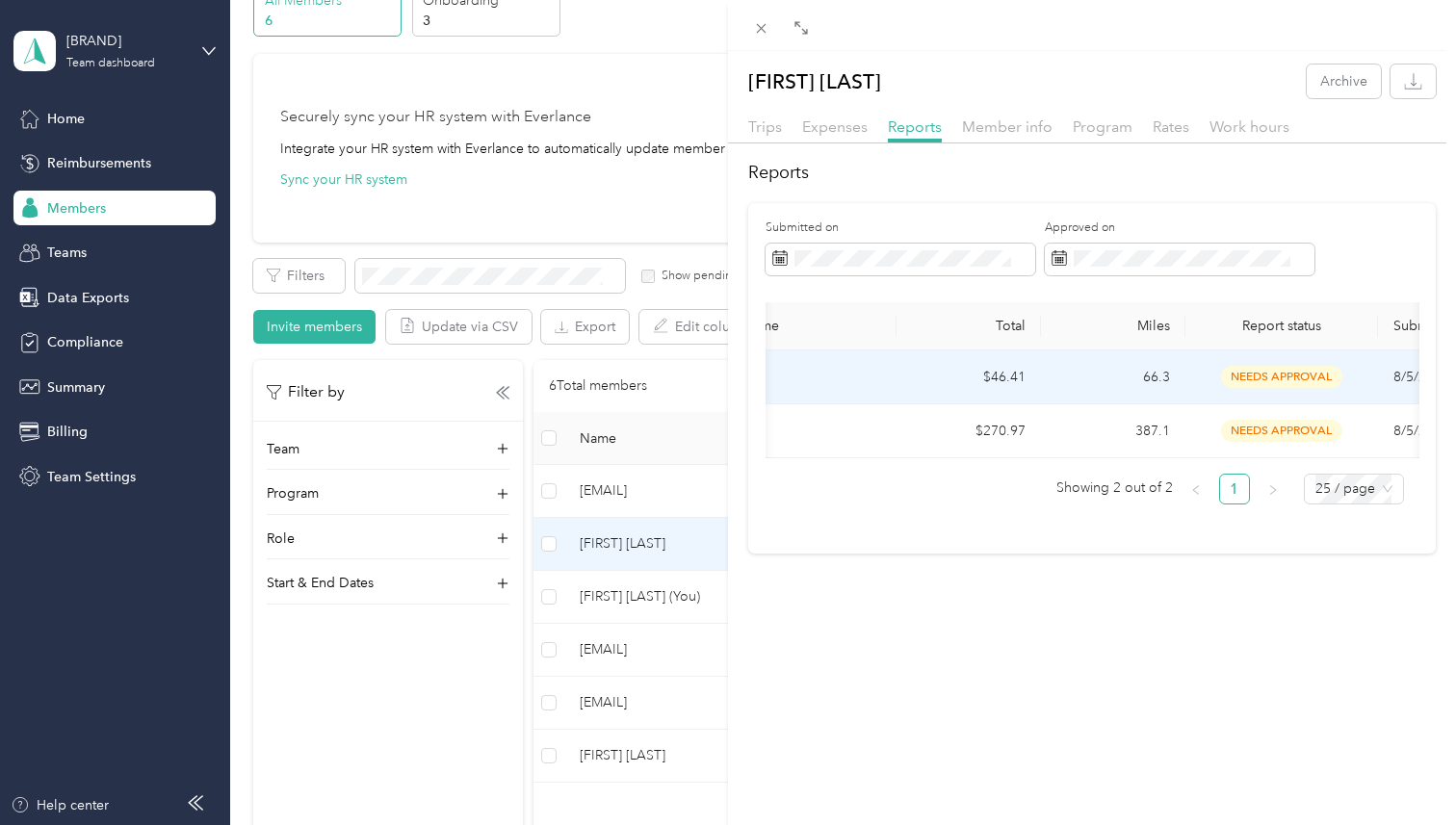 scroll, scrollTop: 0, scrollLeft: 92, axis: horizontal 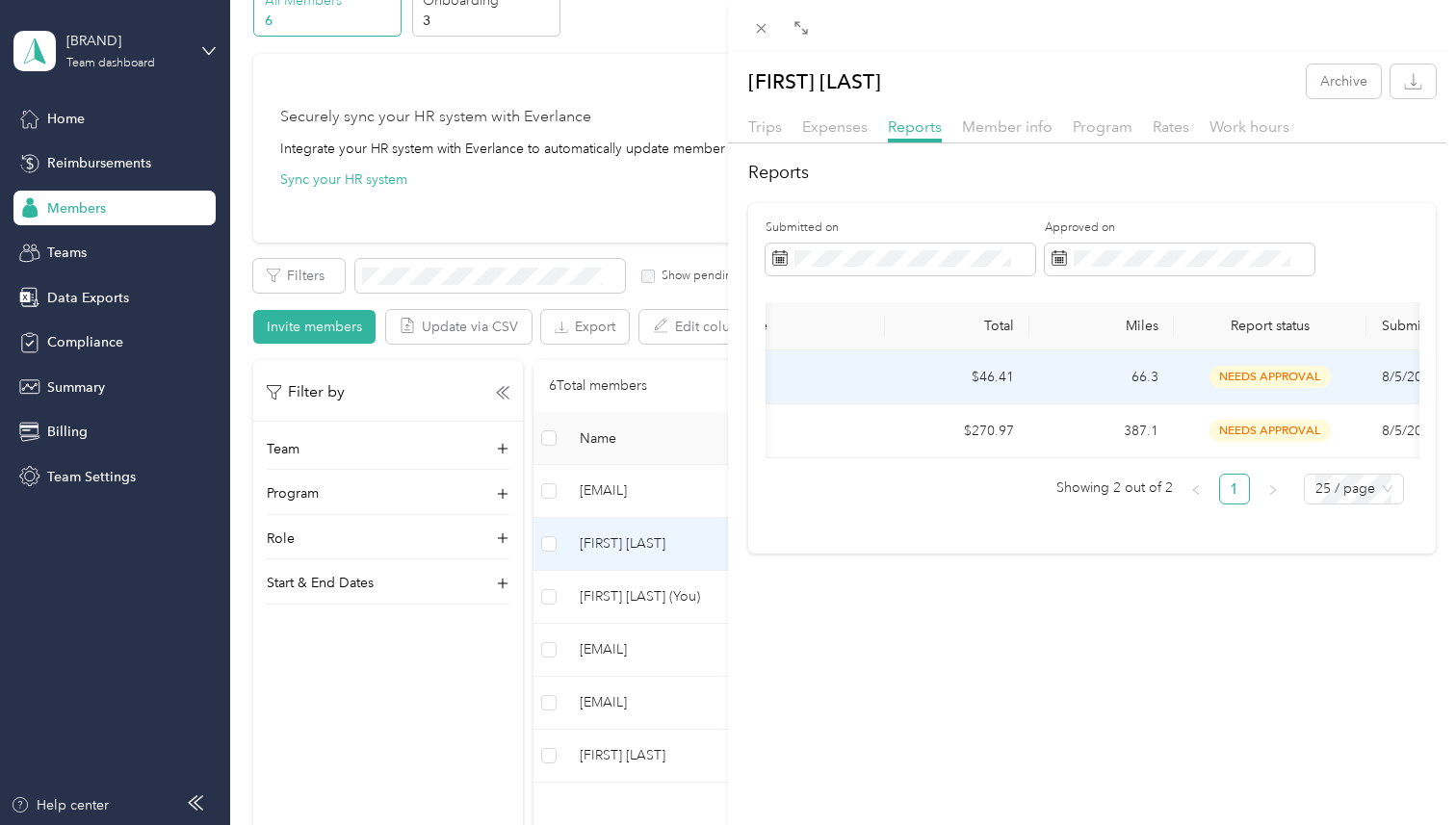 click on "Jul 2025" at bounding box center [779, 377] 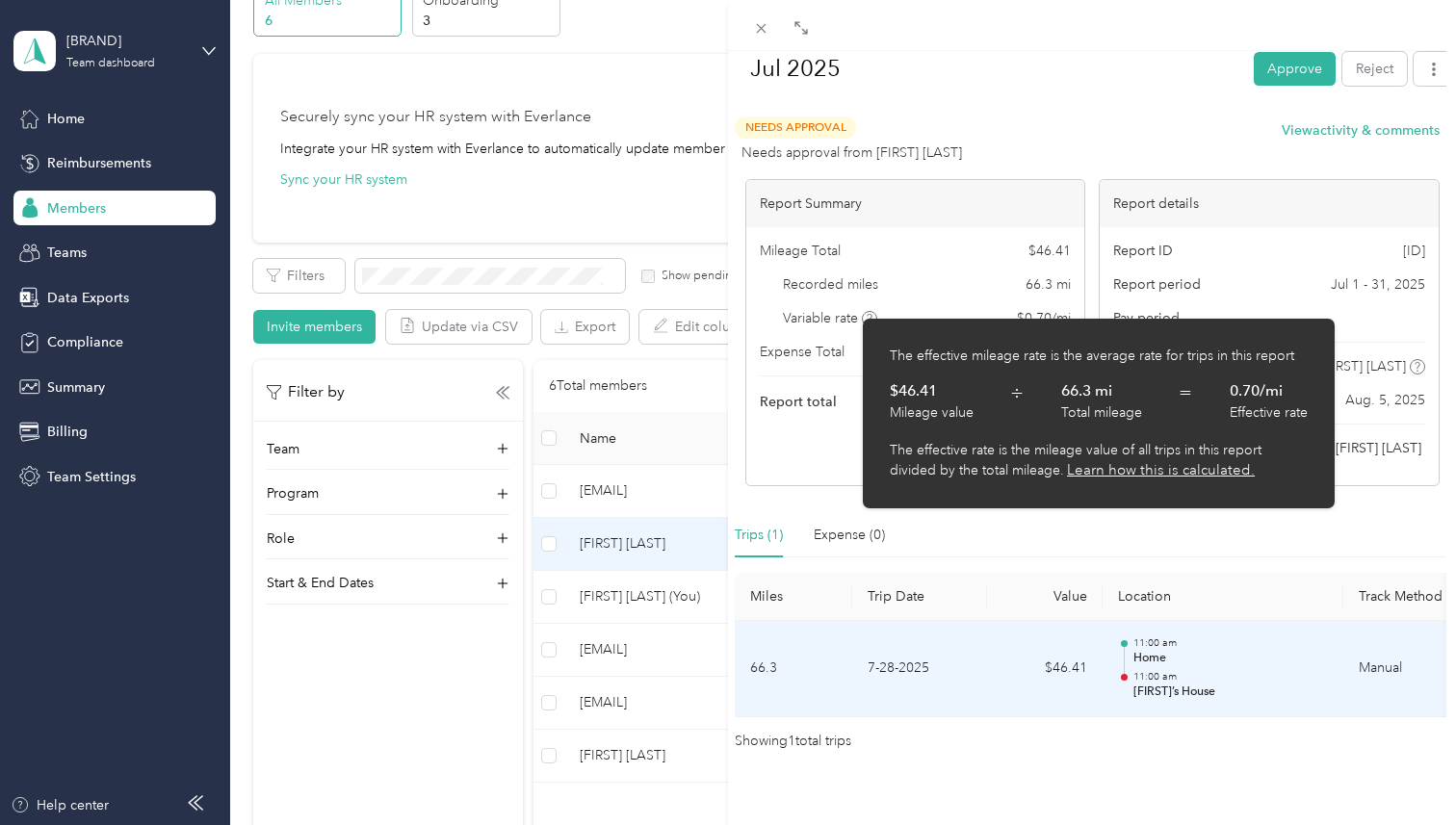scroll, scrollTop: 74, scrollLeft: 0, axis: vertical 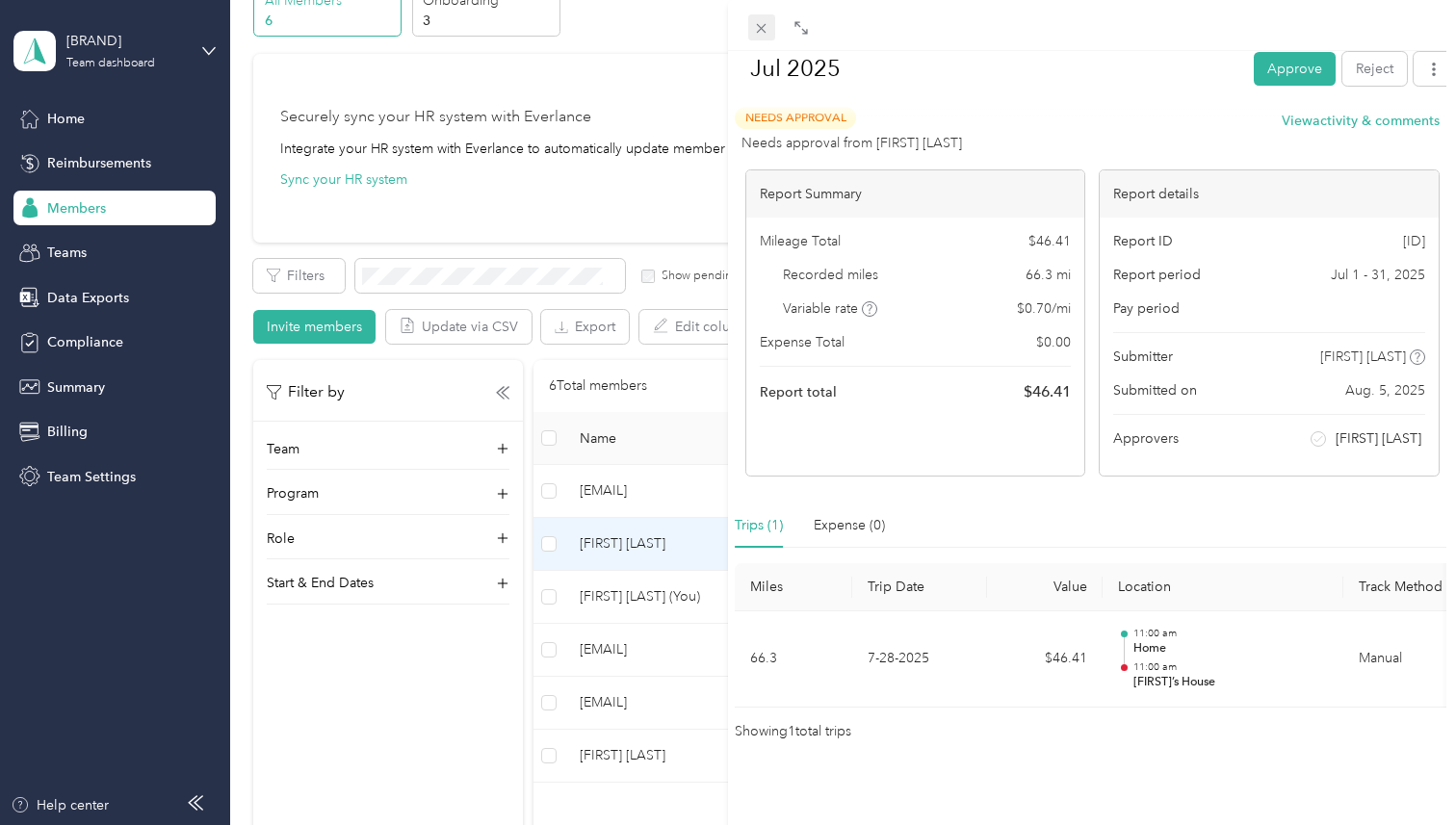 click 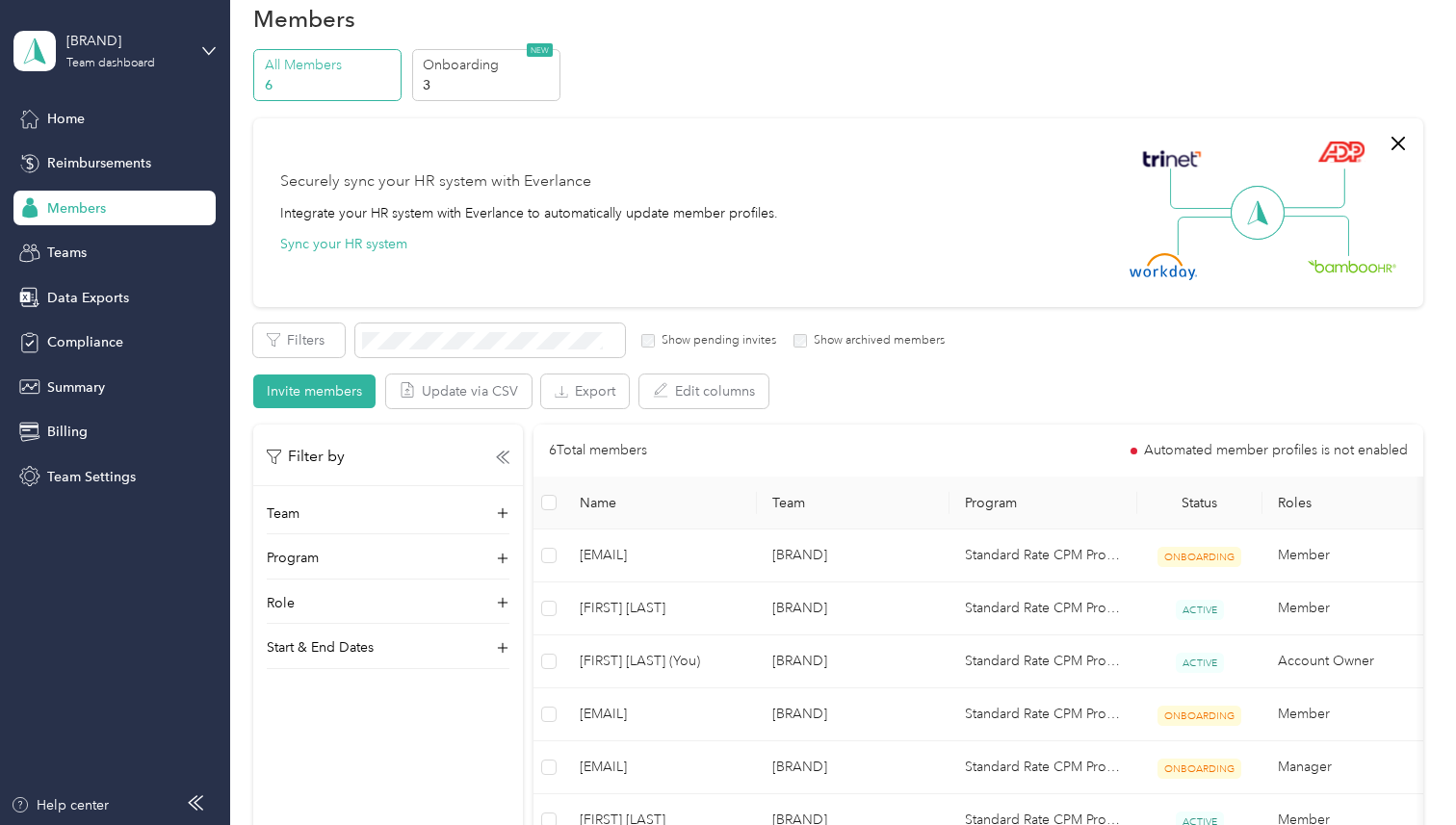 scroll, scrollTop: 39, scrollLeft: 0, axis: vertical 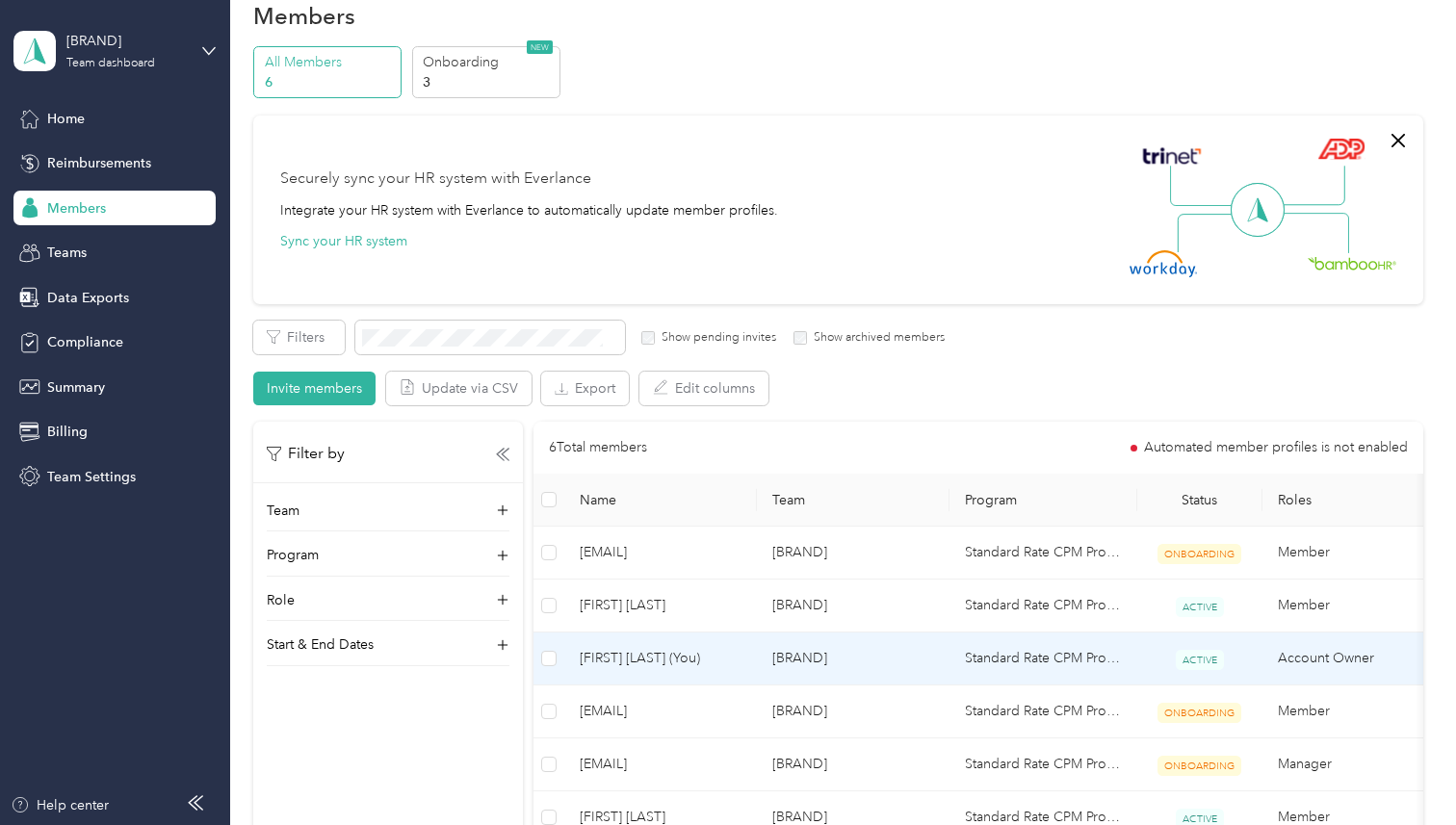 click on "[FIRST] [LAST] (You)" at bounding box center [661, 658] 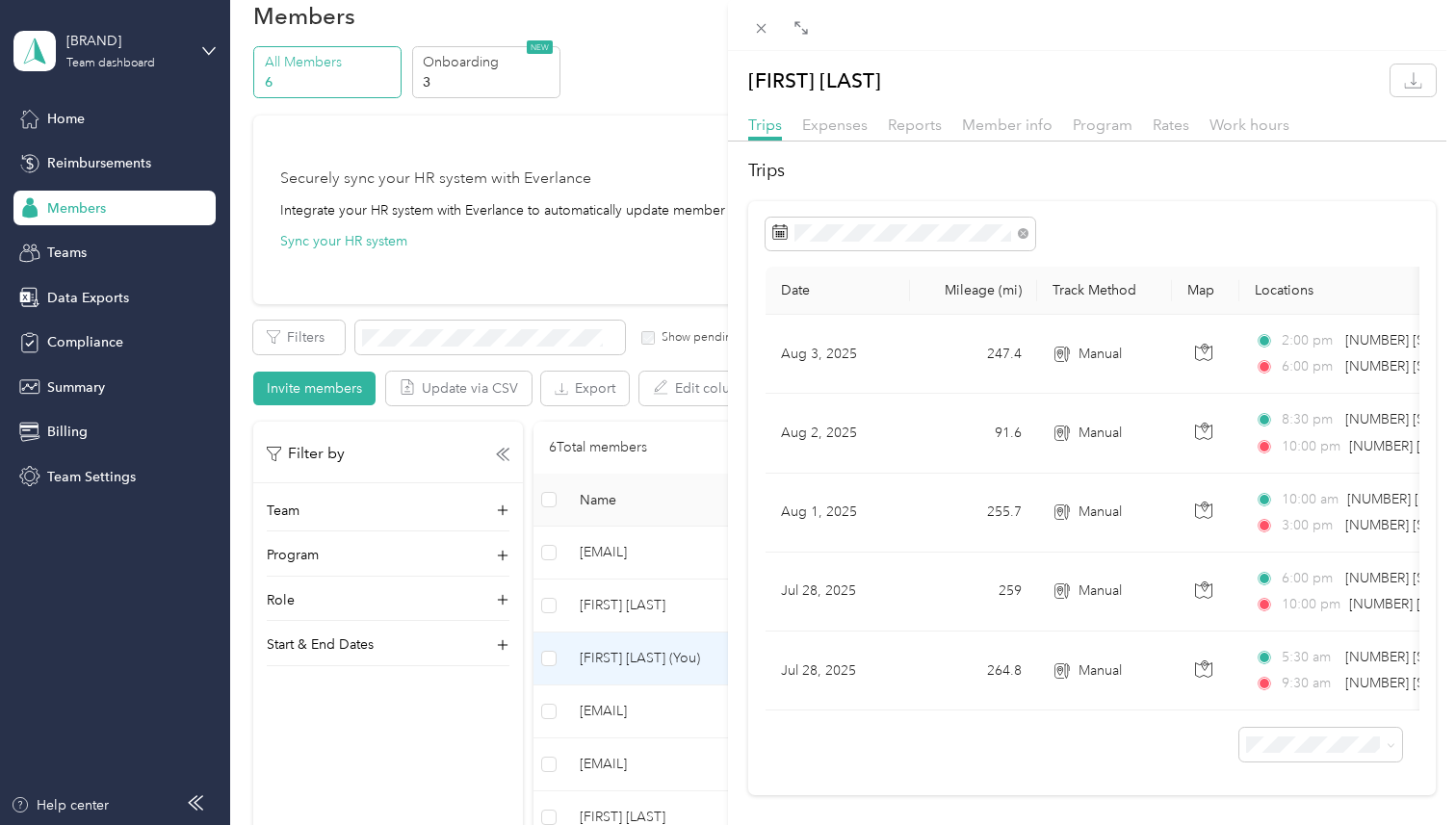 click on "Trips Expenses Reports Member info Program Rates Work hours" at bounding box center [1092, 127] 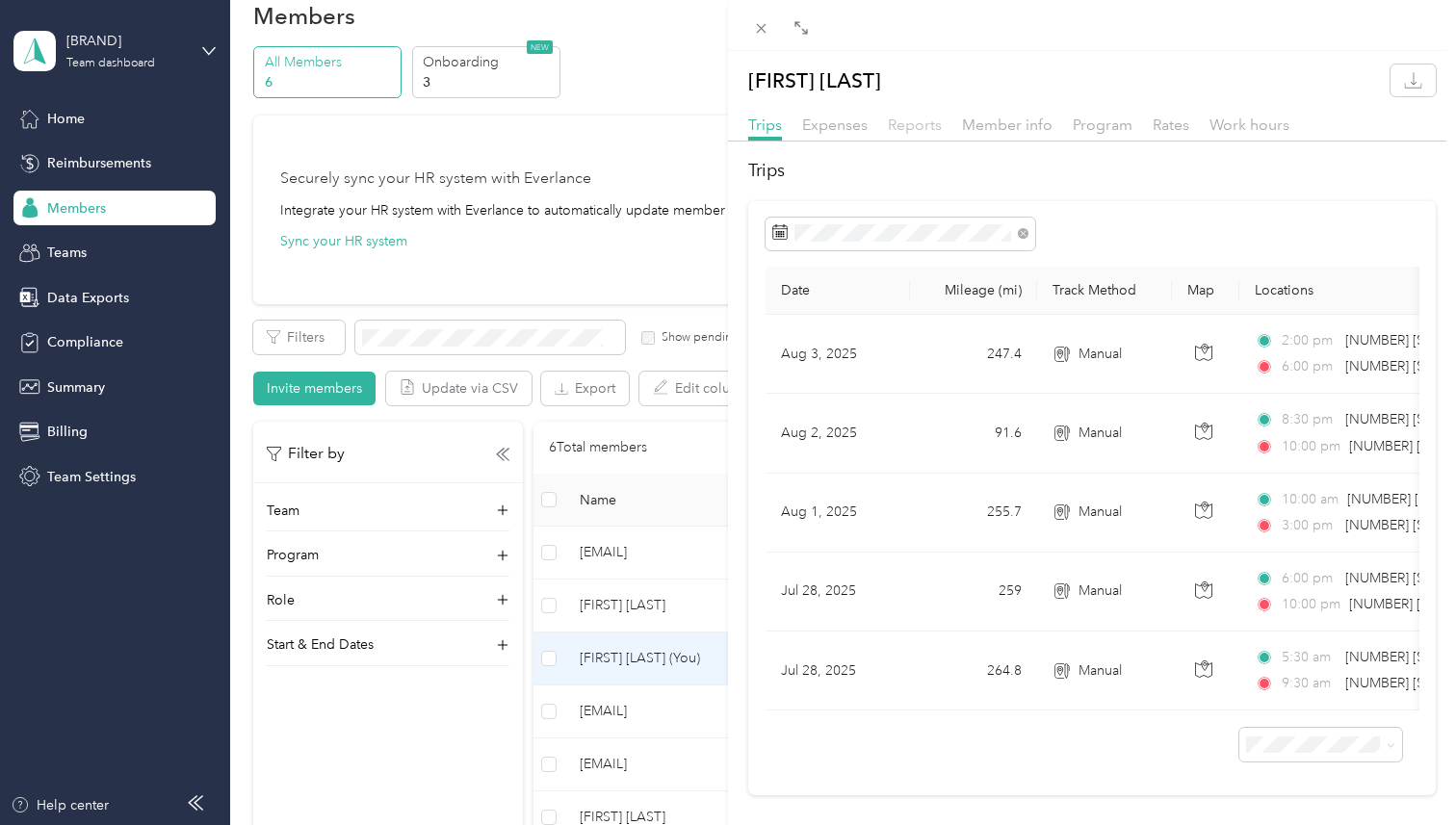 click on "Reports" at bounding box center (915, 124) 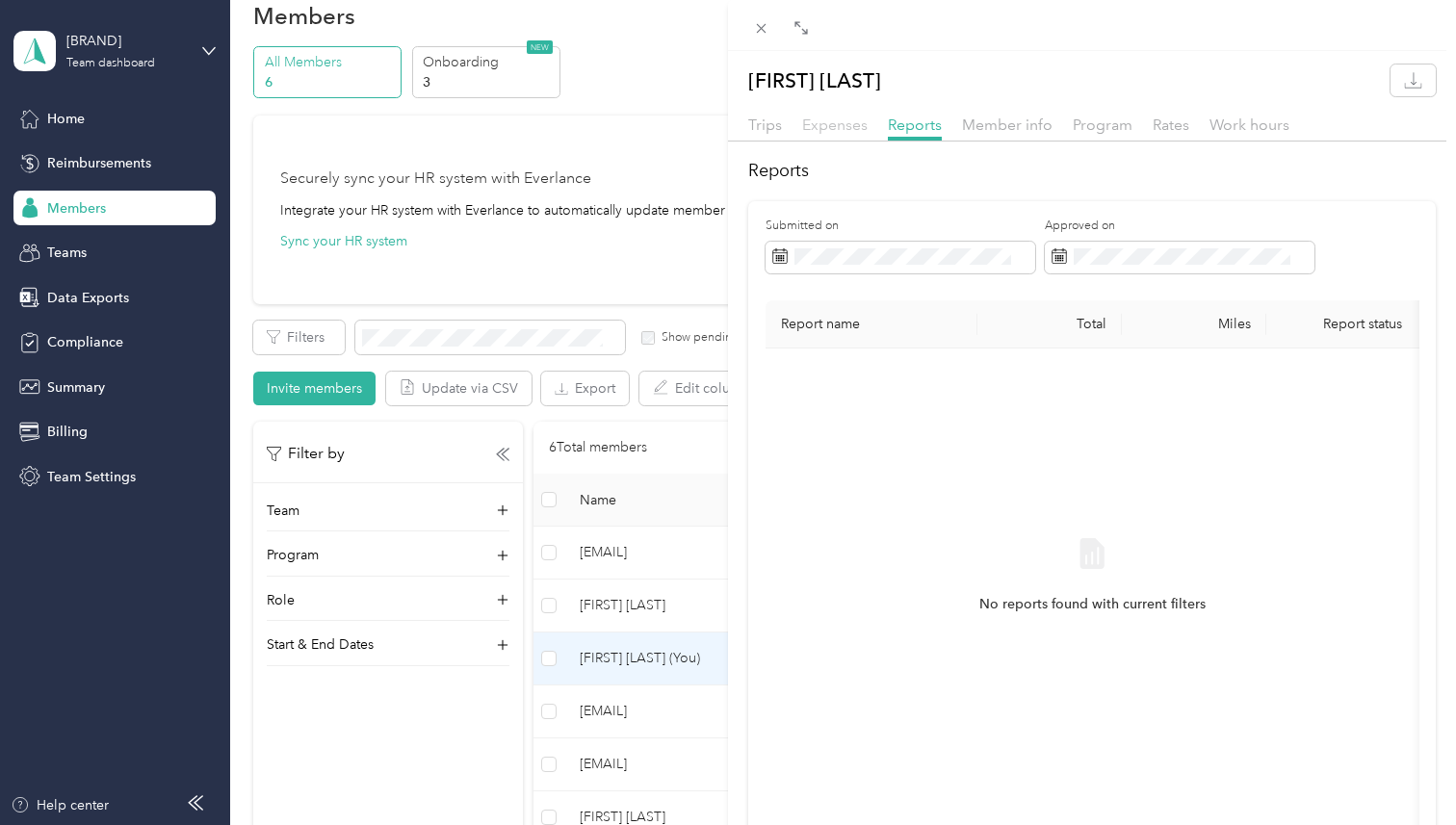 click on "Expenses" at bounding box center (835, 124) 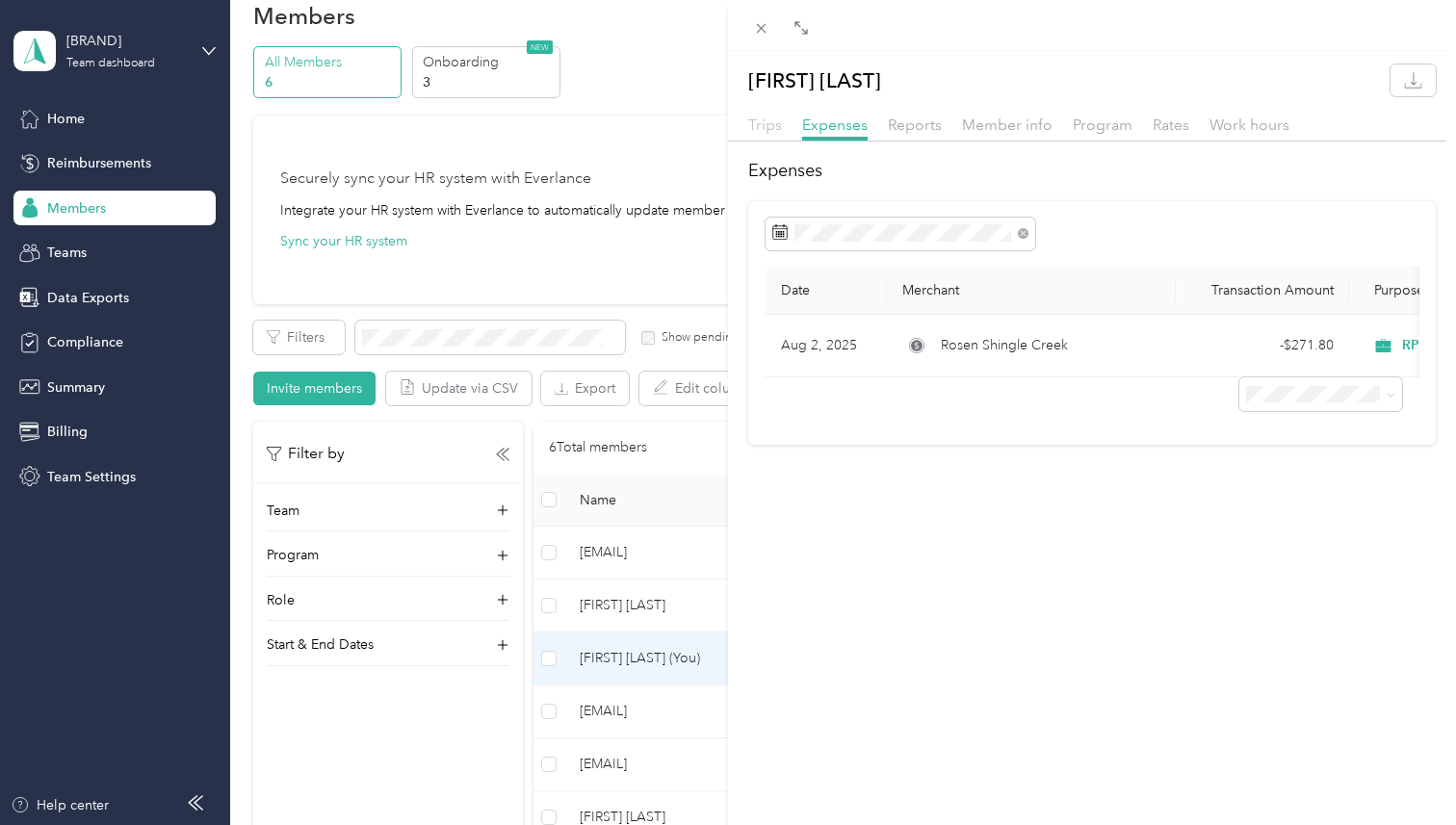 click on "Trips" at bounding box center [765, 124] 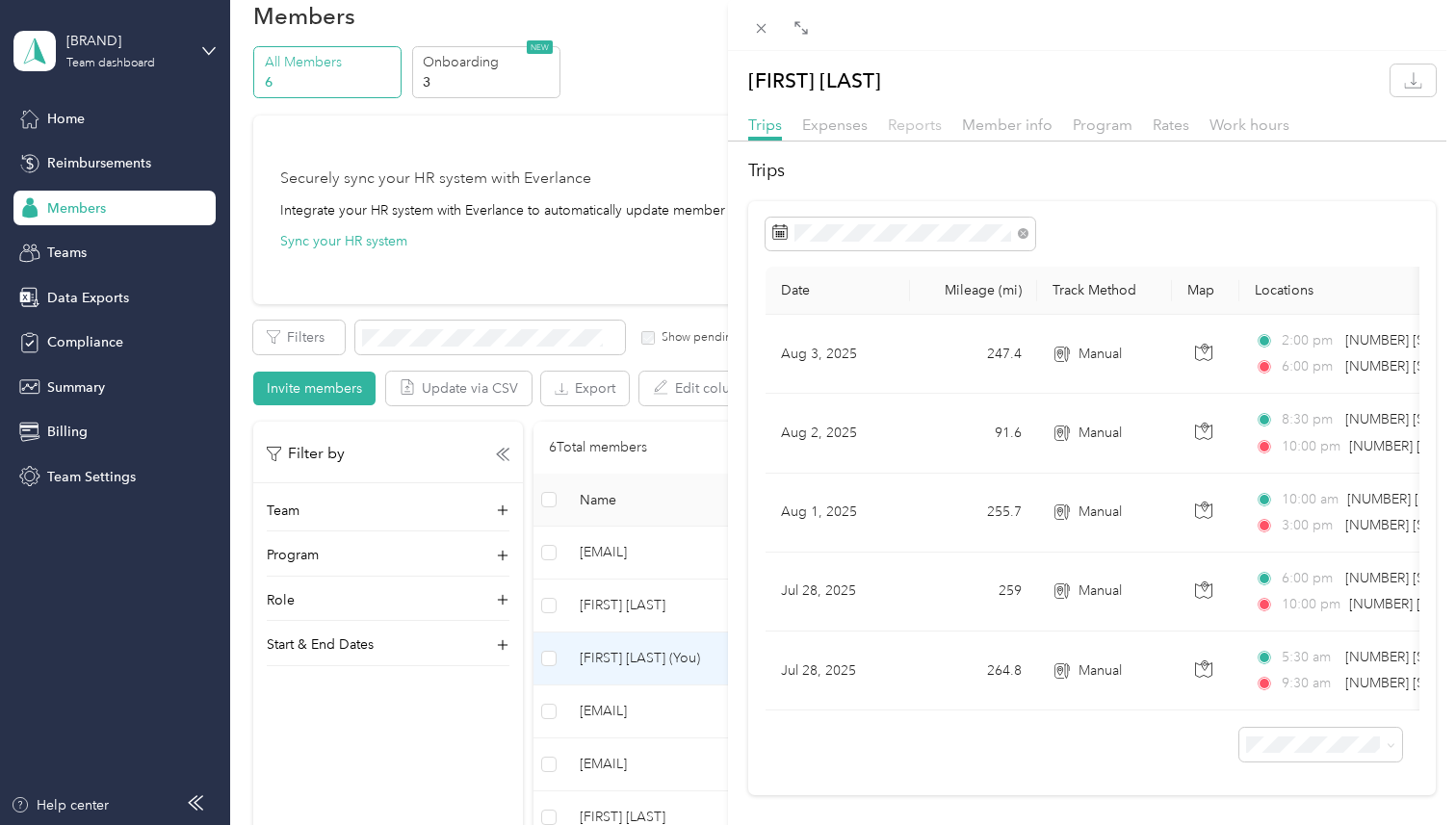 click on "Reports" at bounding box center (915, 124) 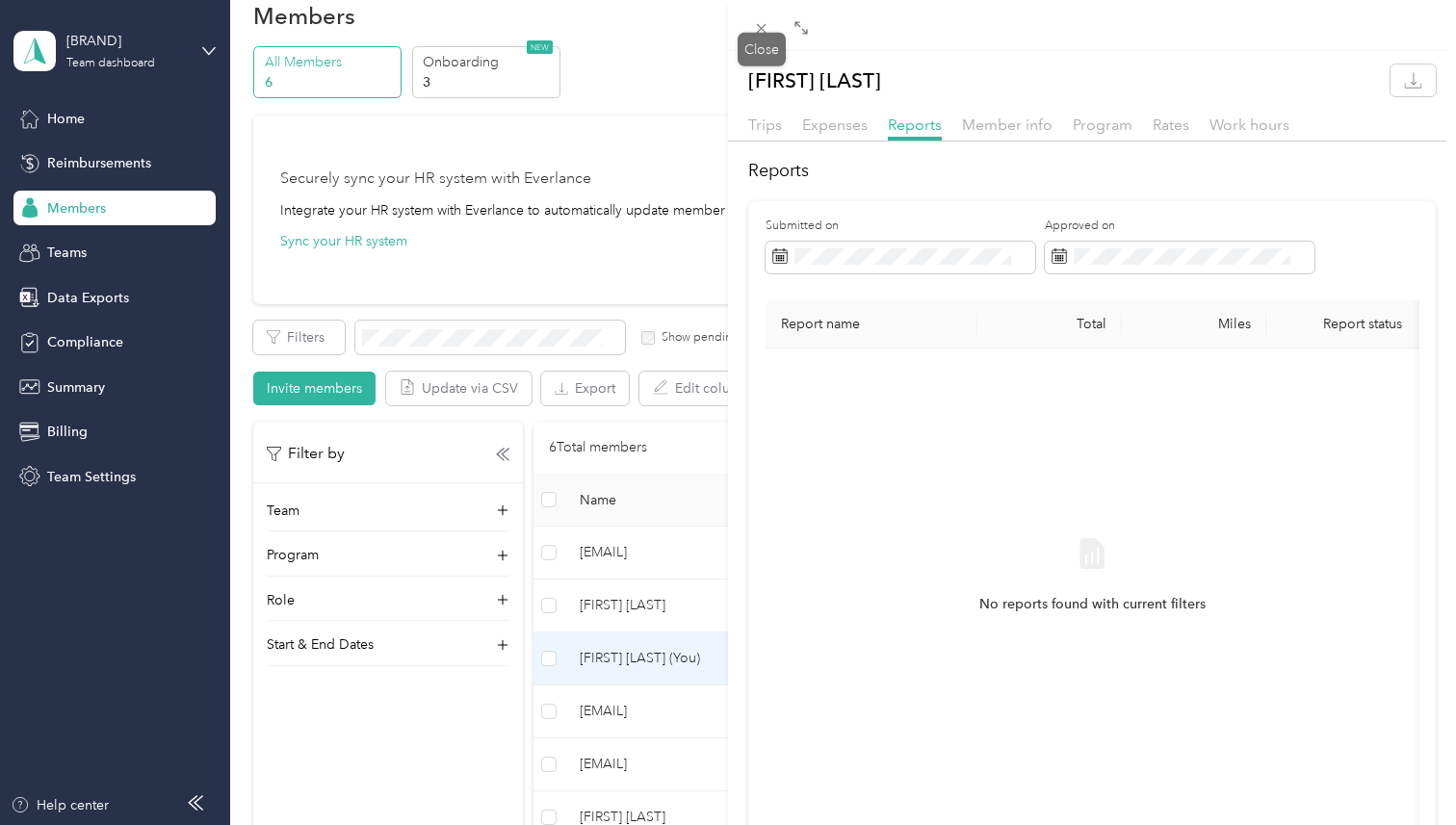 click at bounding box center (762, 28) 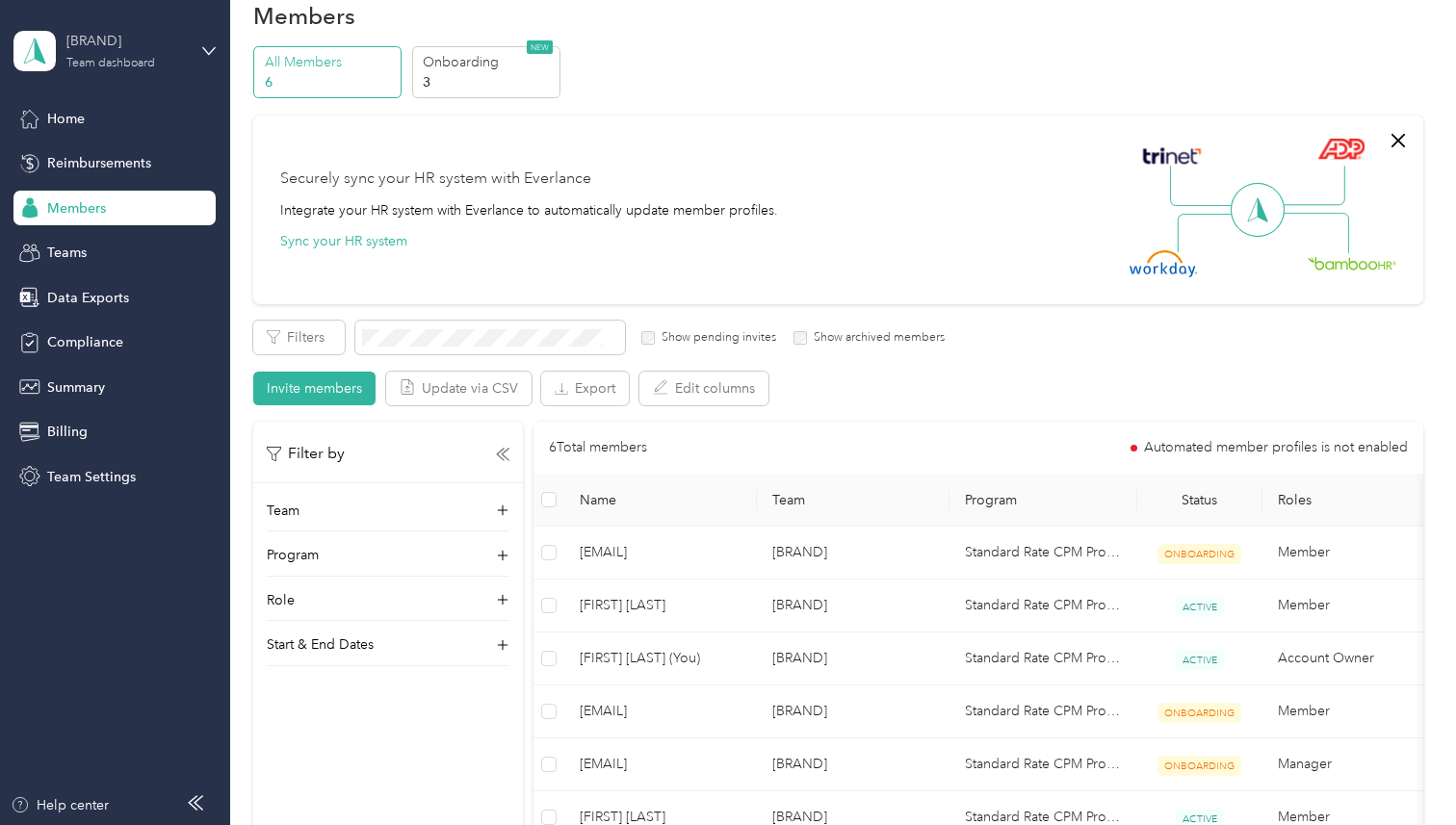 click on "[BRAND]" at bounding box center (126, 40) 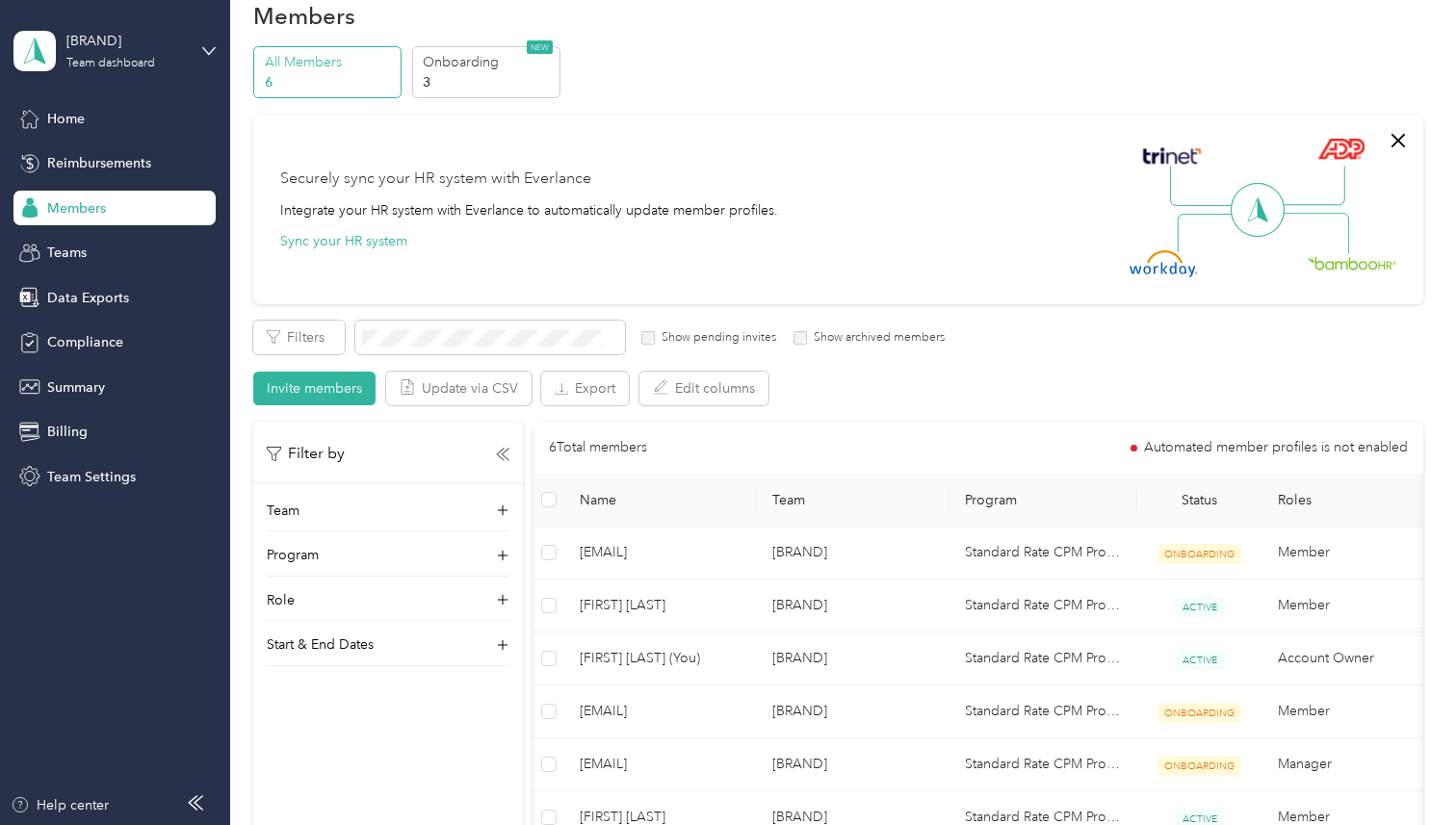 click on "Personal dashboard" at bounding box center (161, 201) 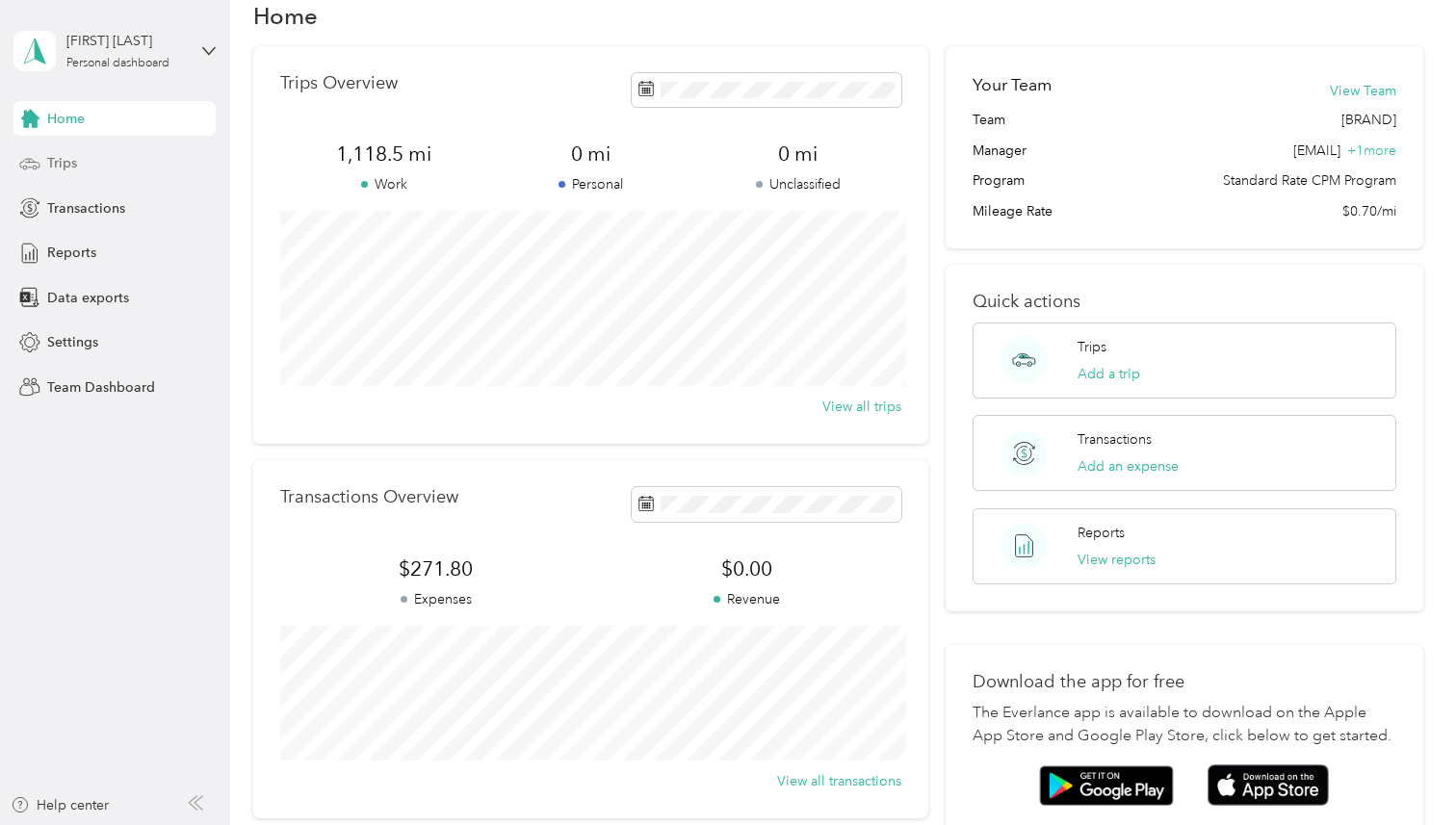 click on "Trips" at bounding box center [115, 164] 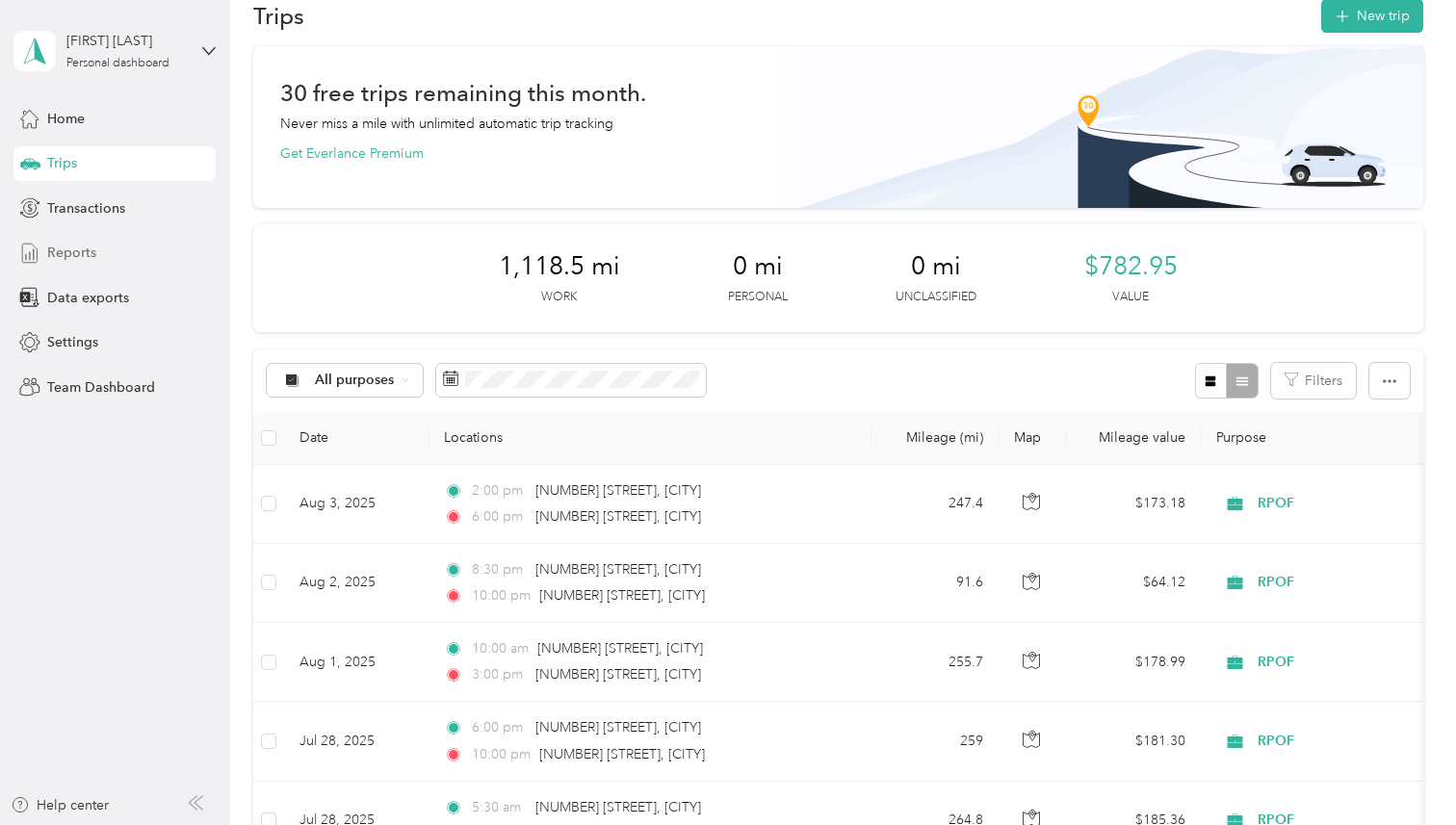 click on "Reports" at bounding box center (115, 253) 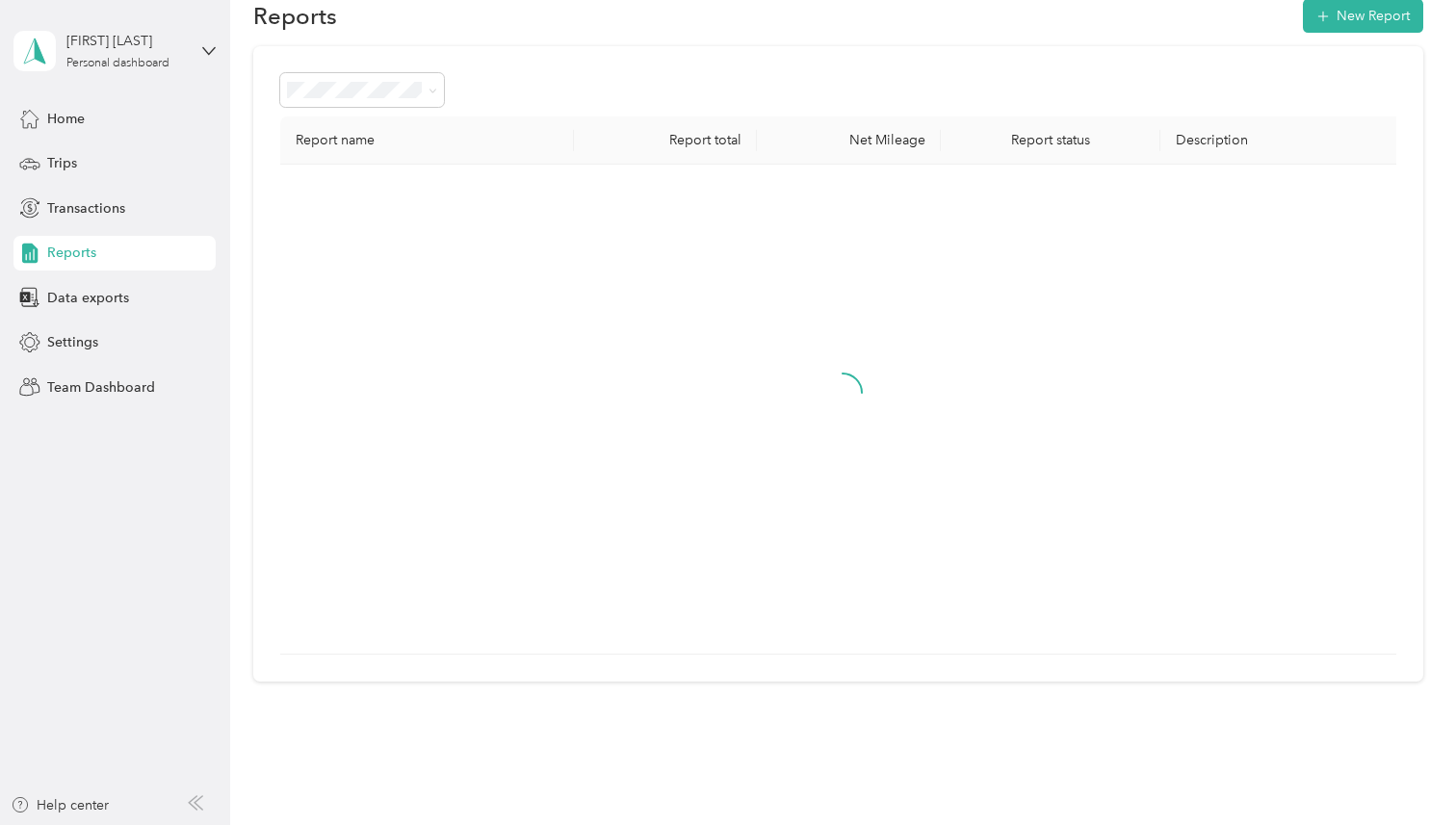 scroll, scrollTop: 0, scrollLeft: 0, axis: both 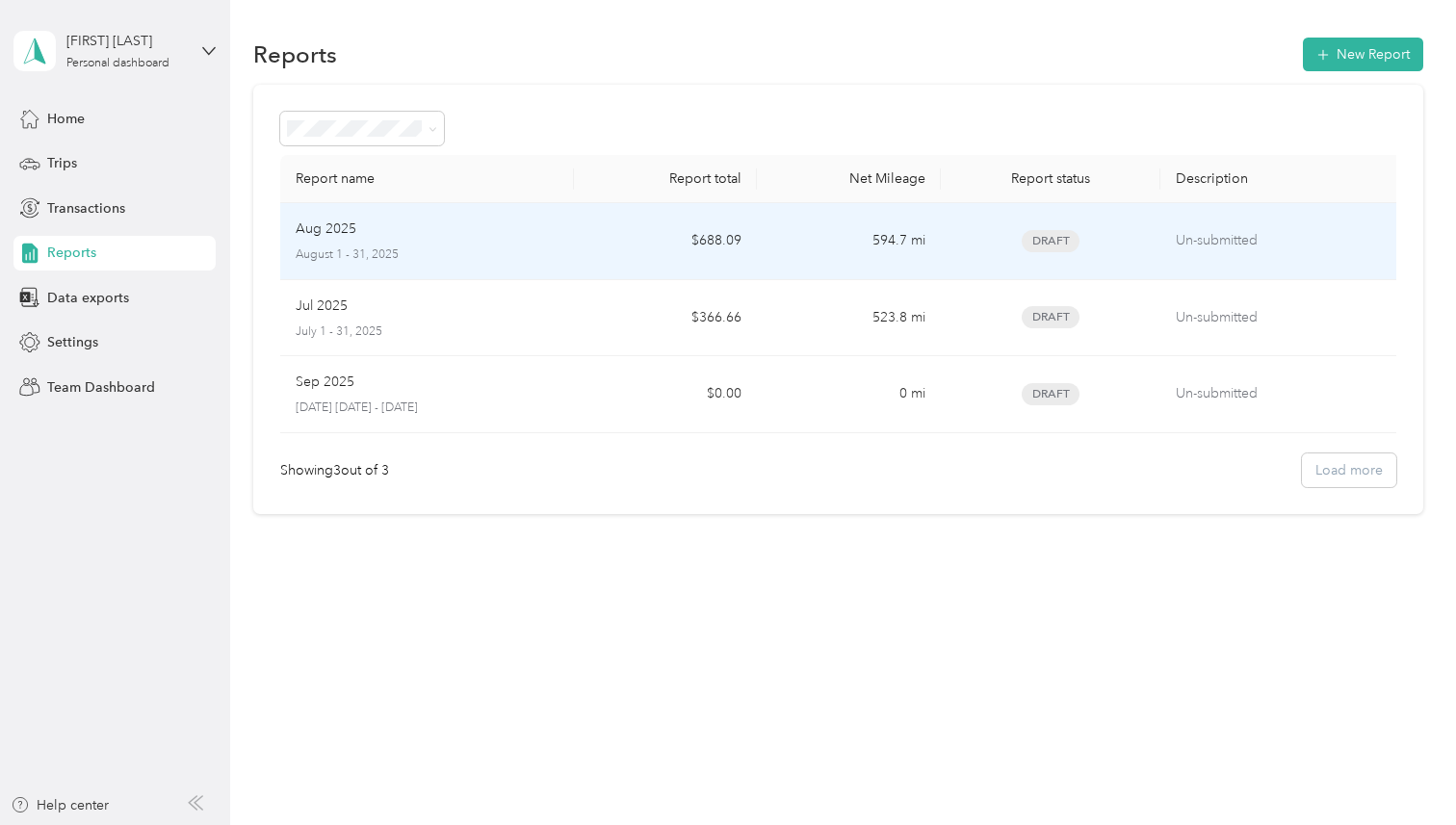 click on "594.7 mi" at bounding box center [848, 242] 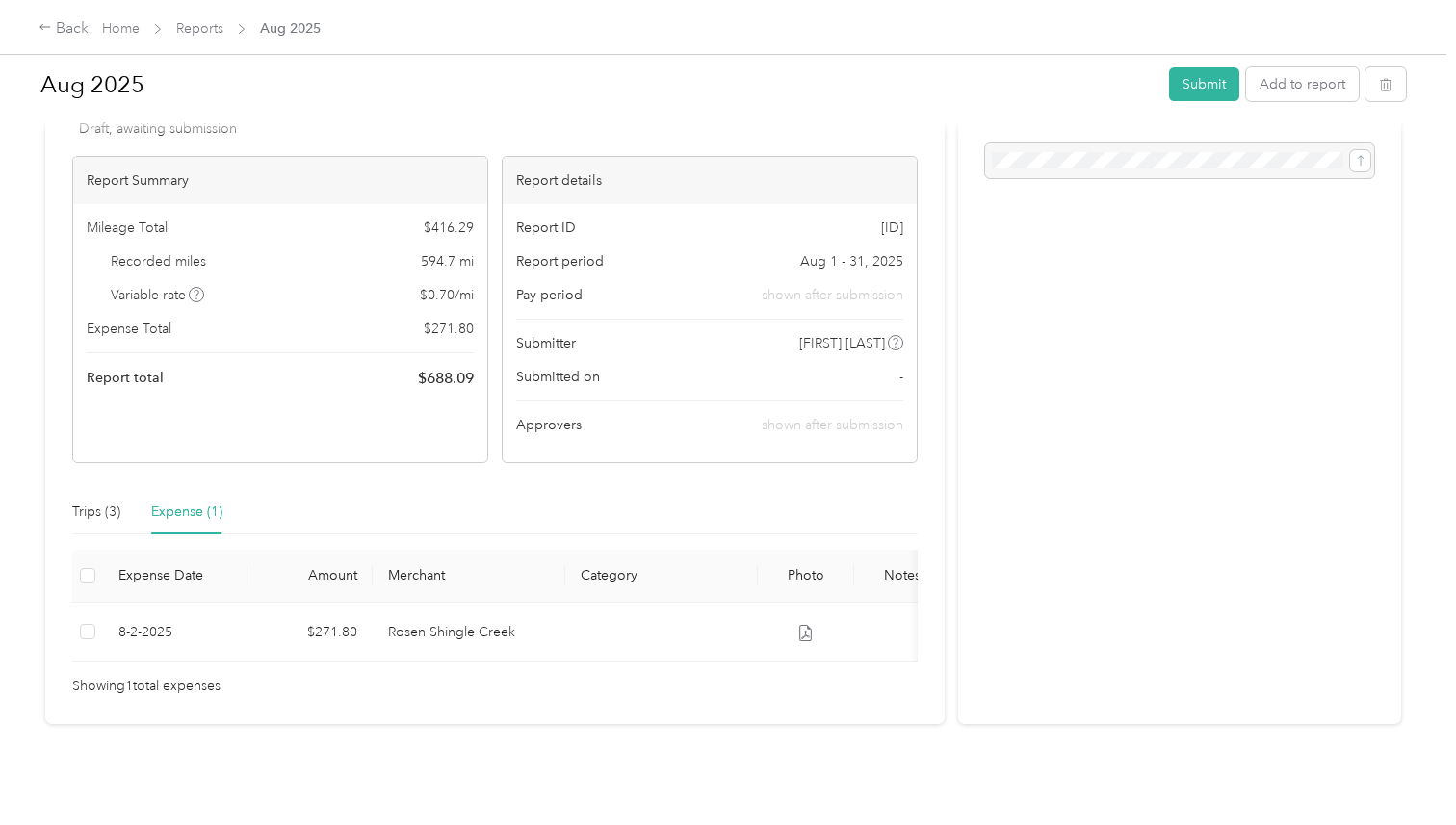 scroll, scrollTop: 58, scrollLeft: 0, axis: vertical 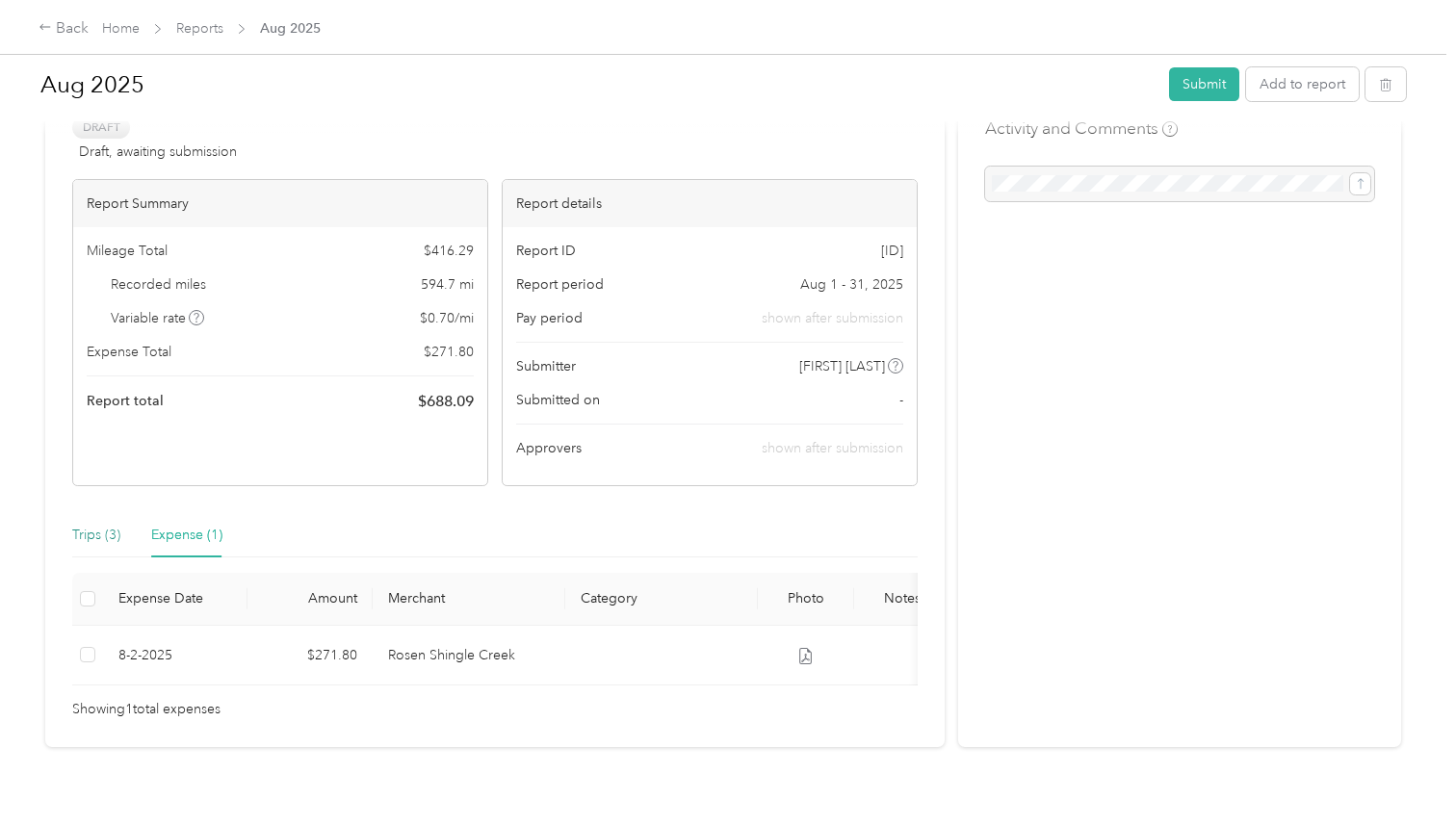 click on "Trips (3)" at bounding box center (96, 535) 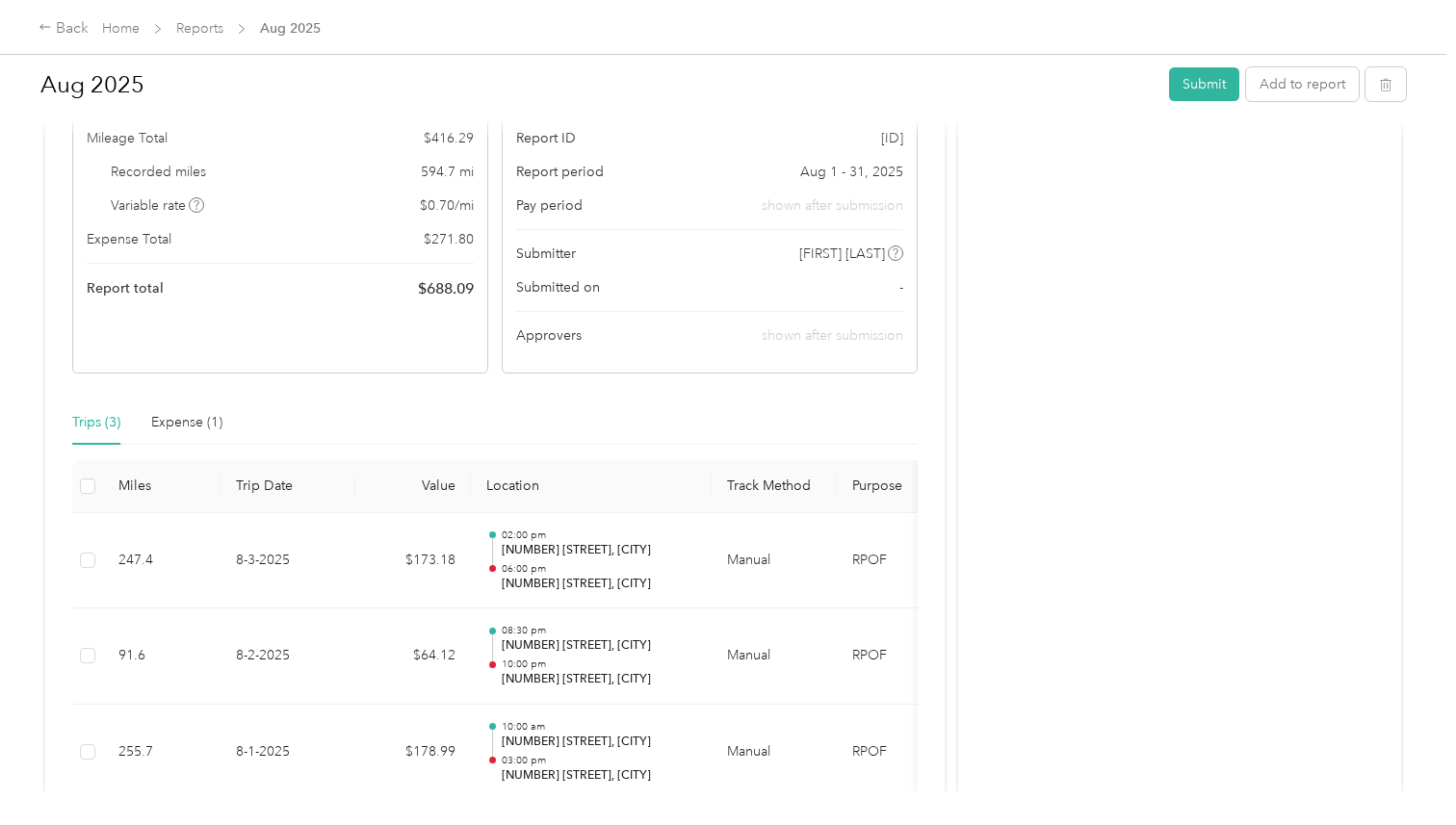scroll, scrollTop: 308, scrollLeft: 0, axis: vertical 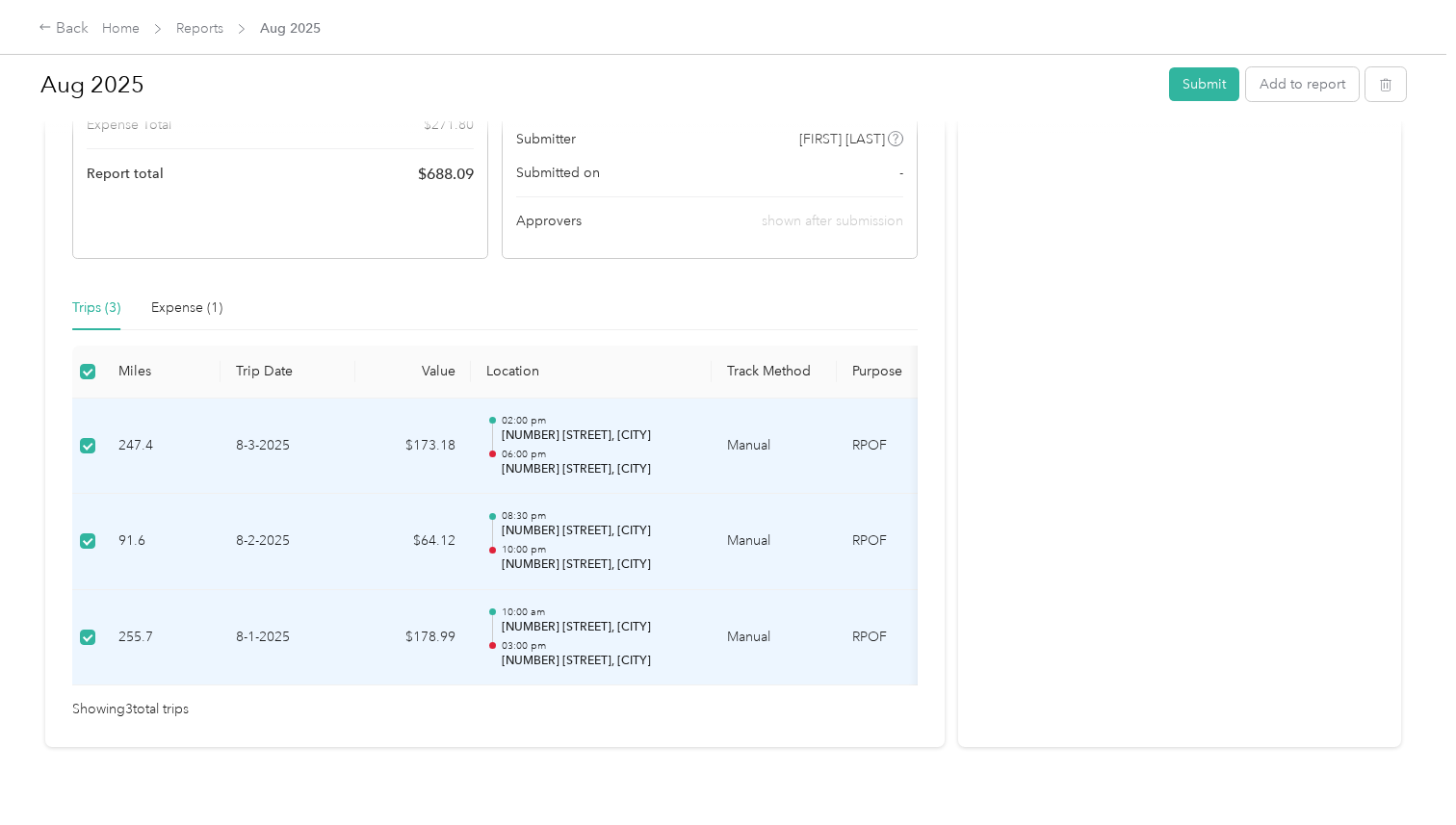 click on "Trips (3)" at bounding box center [96, 308] 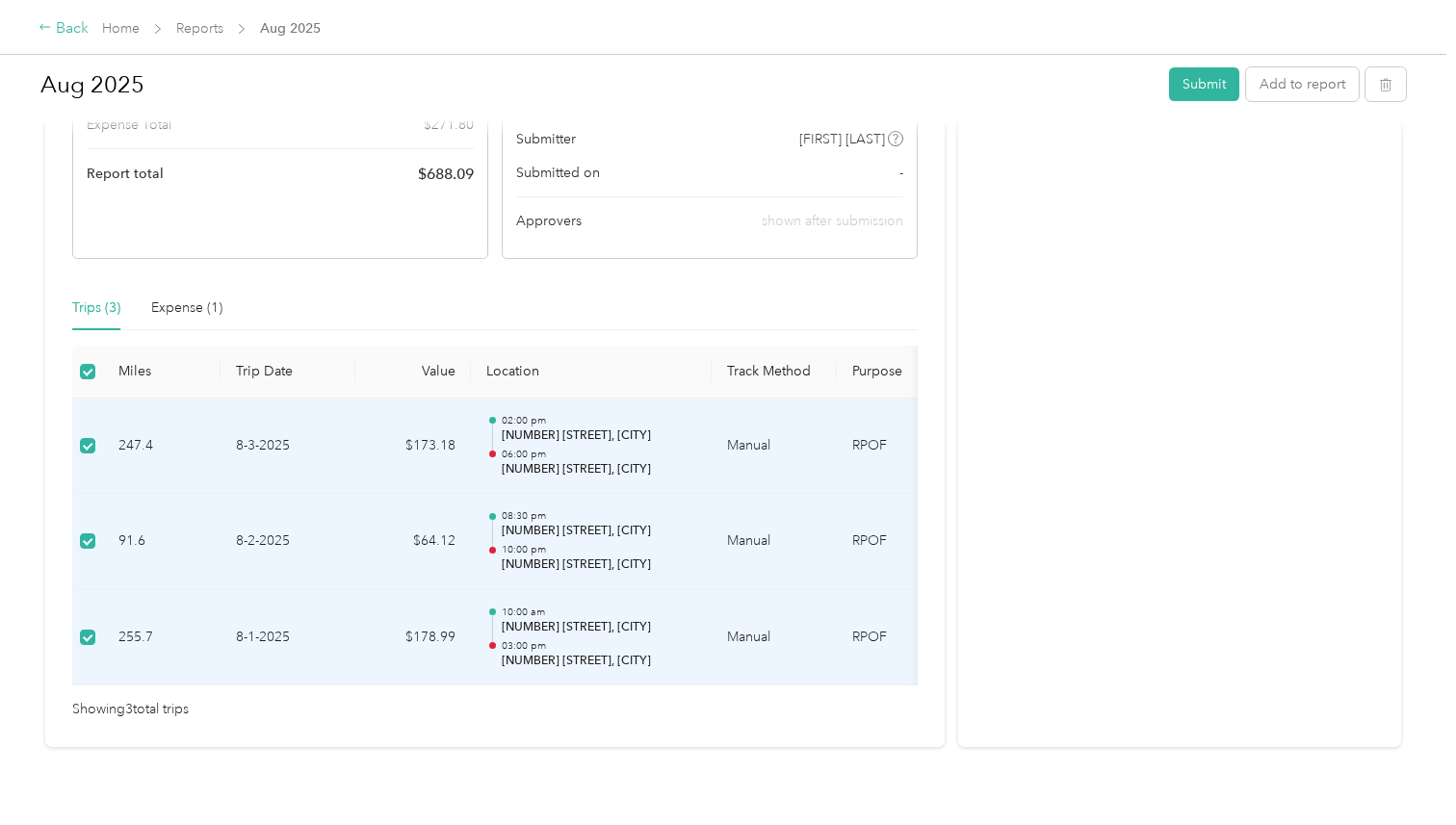 click on "Back" at bounding box center (64, 29) 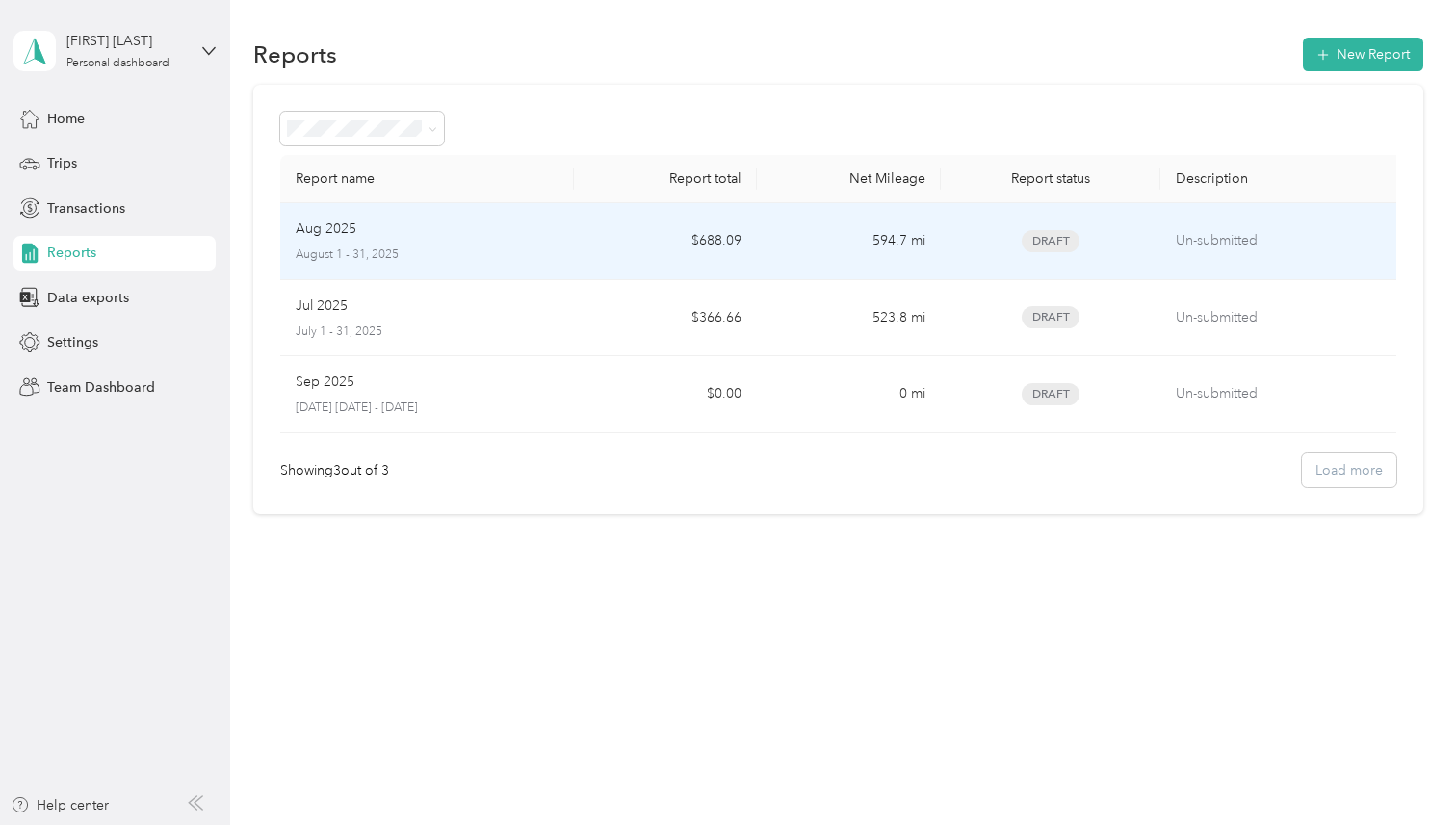 click on "August 1 - 31, 2025" at bounding box center [427, 255] 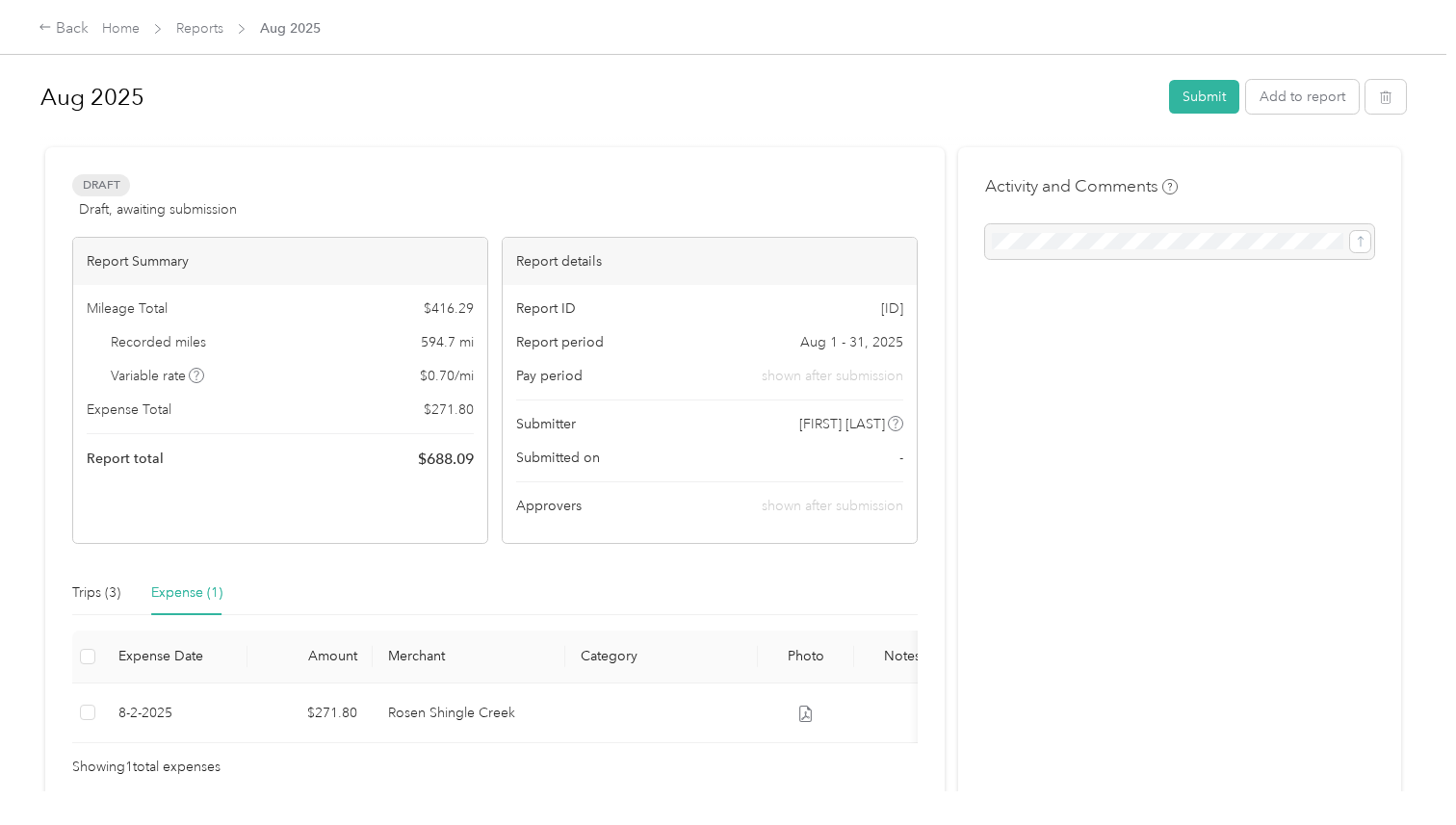 scroll, scrollTop: 81, scrollLeft: 0, axis: vertical 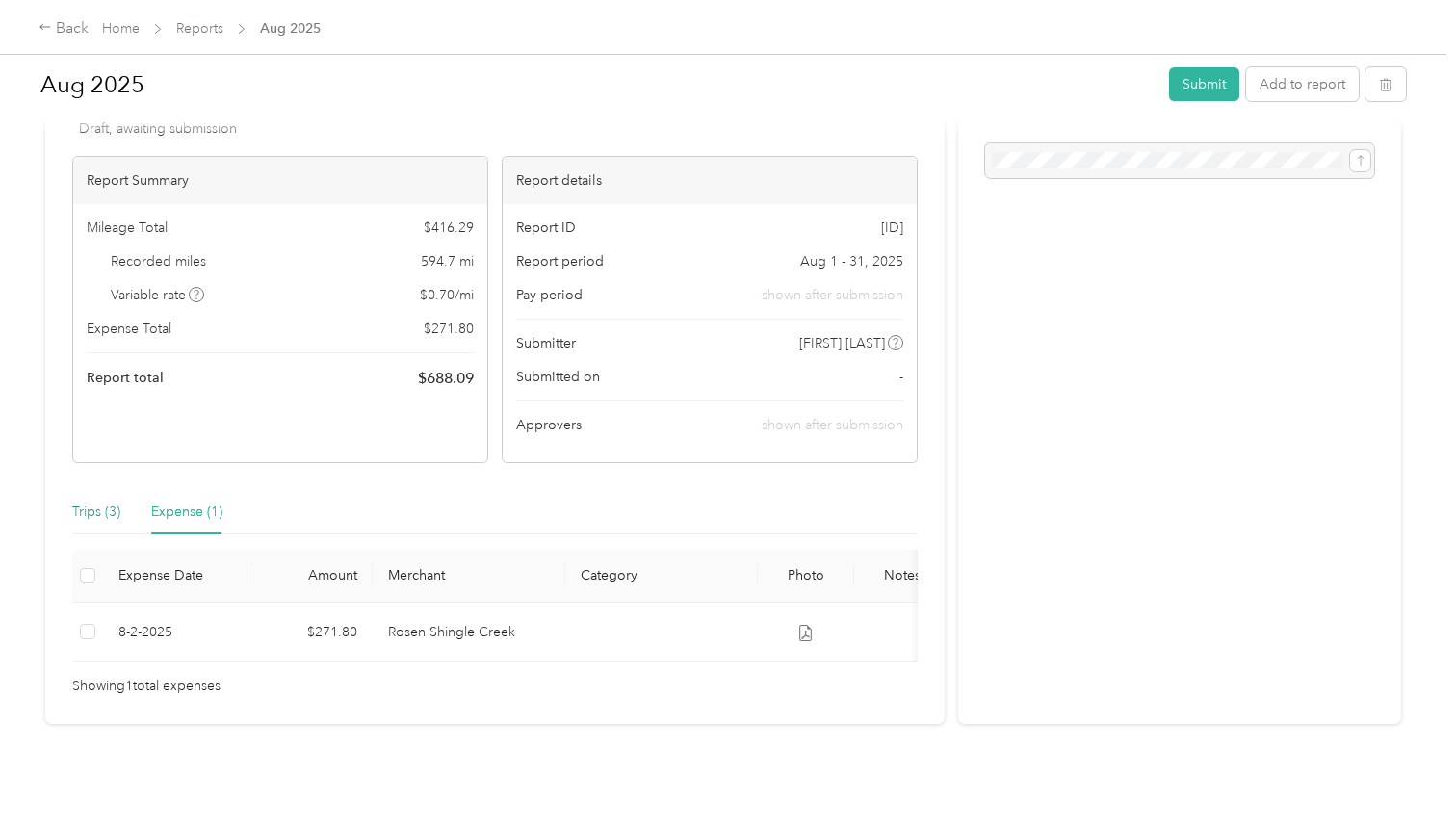 click on "Trips (3)" at bounding box center [96, 512] 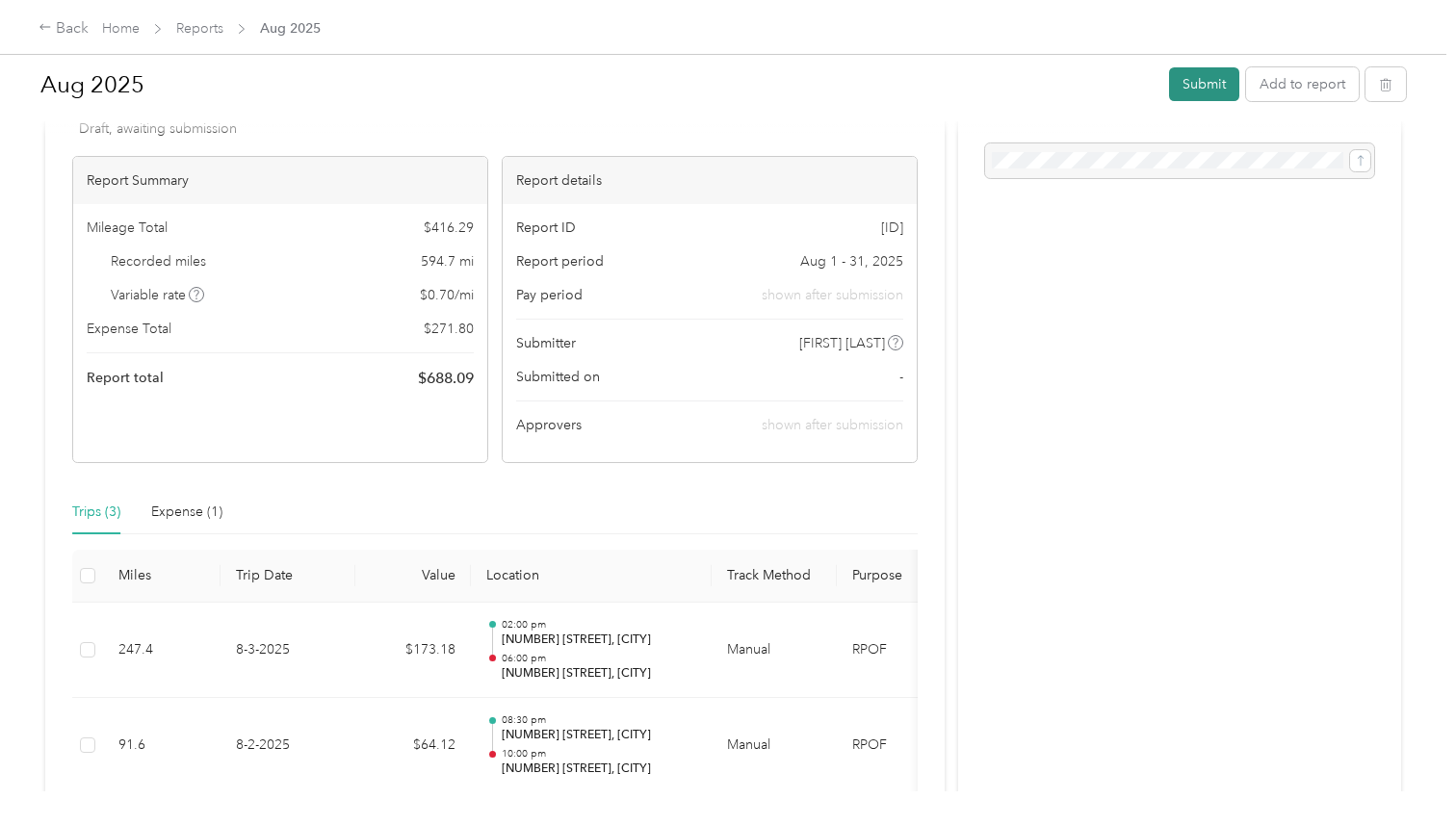 click on "Submit" at bounding box center [1204, 84] 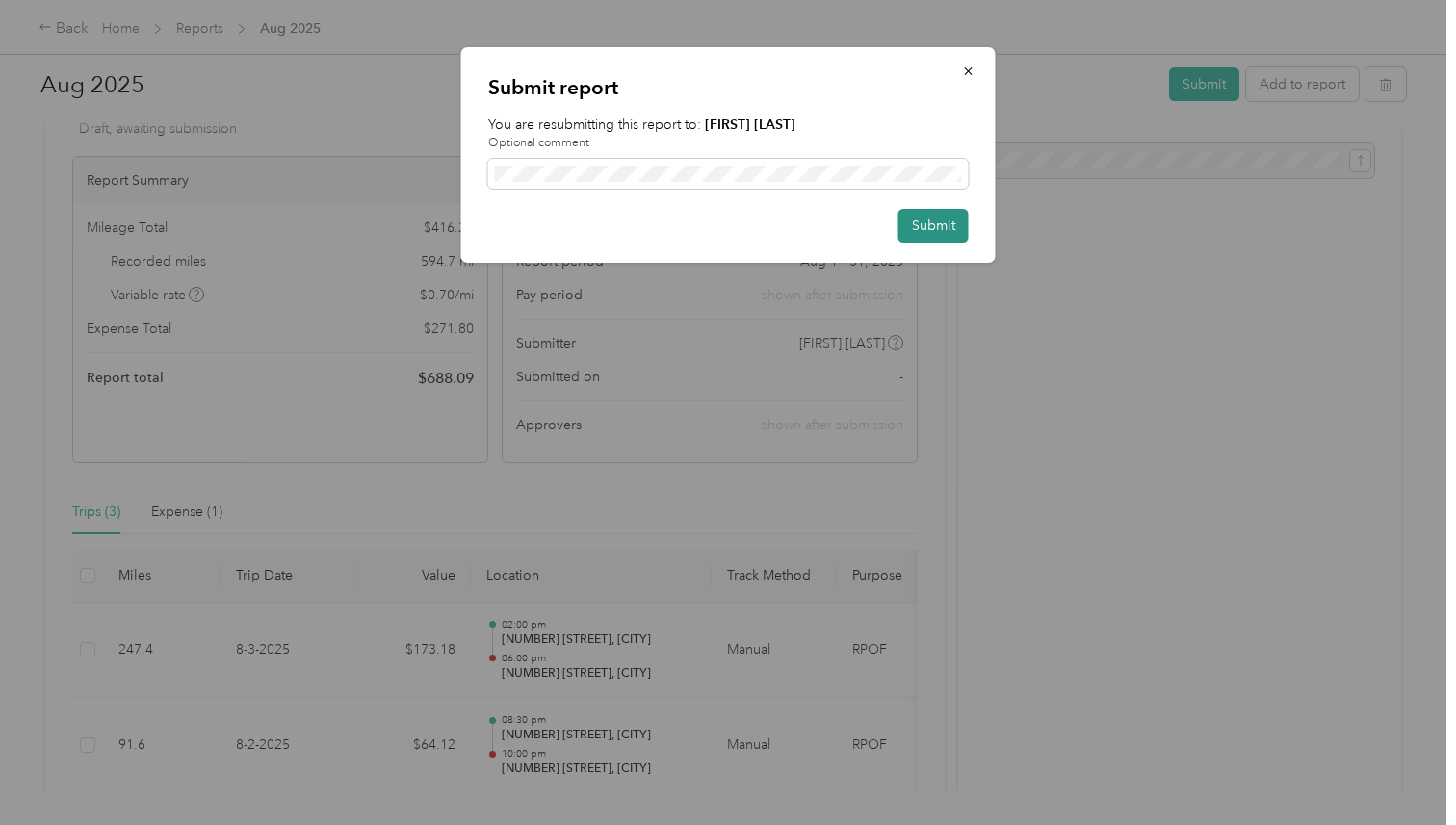 click on "Submit" at bounding box center (933, 225) 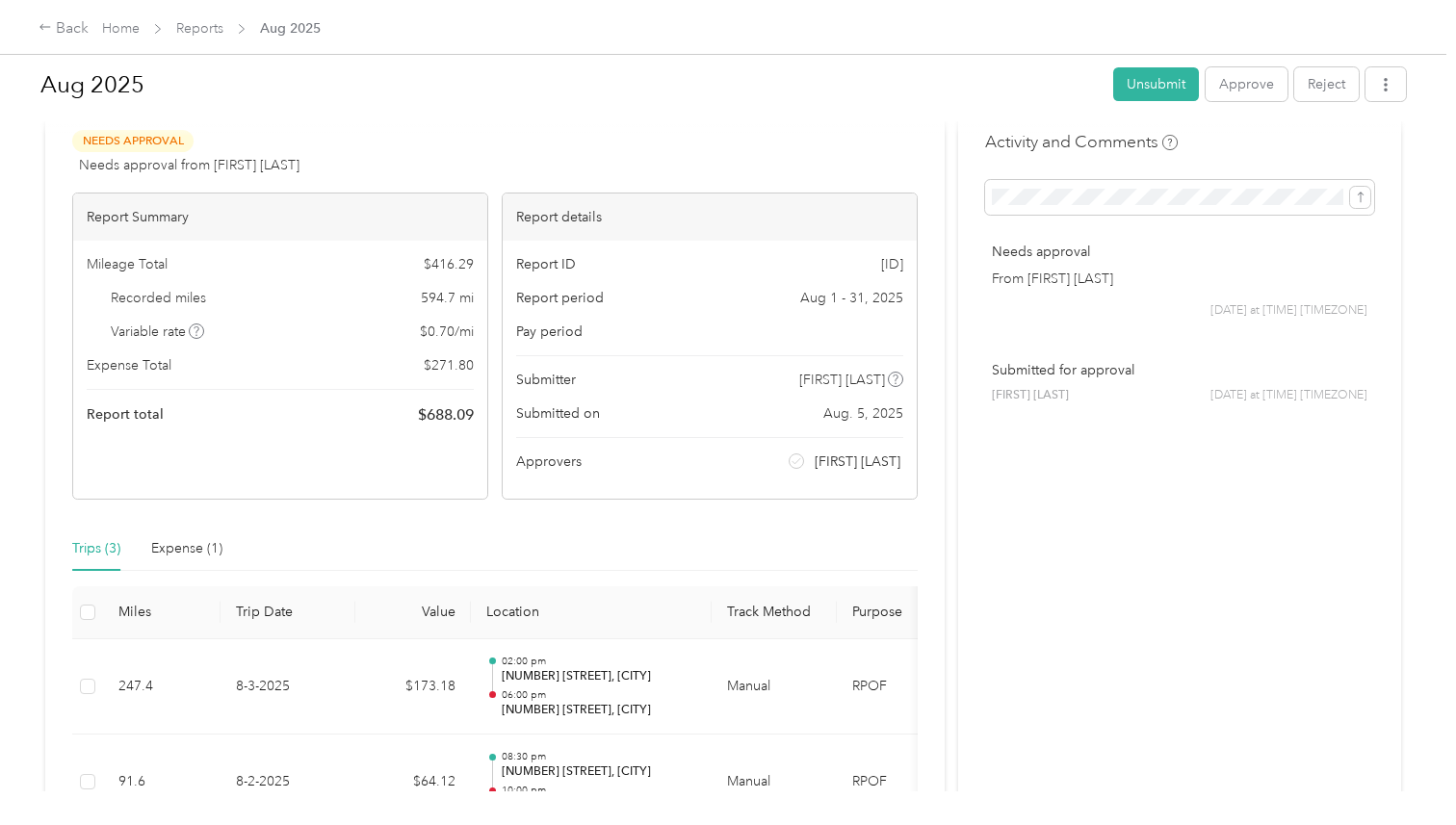 scroll, scrollTop: 0, scrollLeft: 0, axis: both 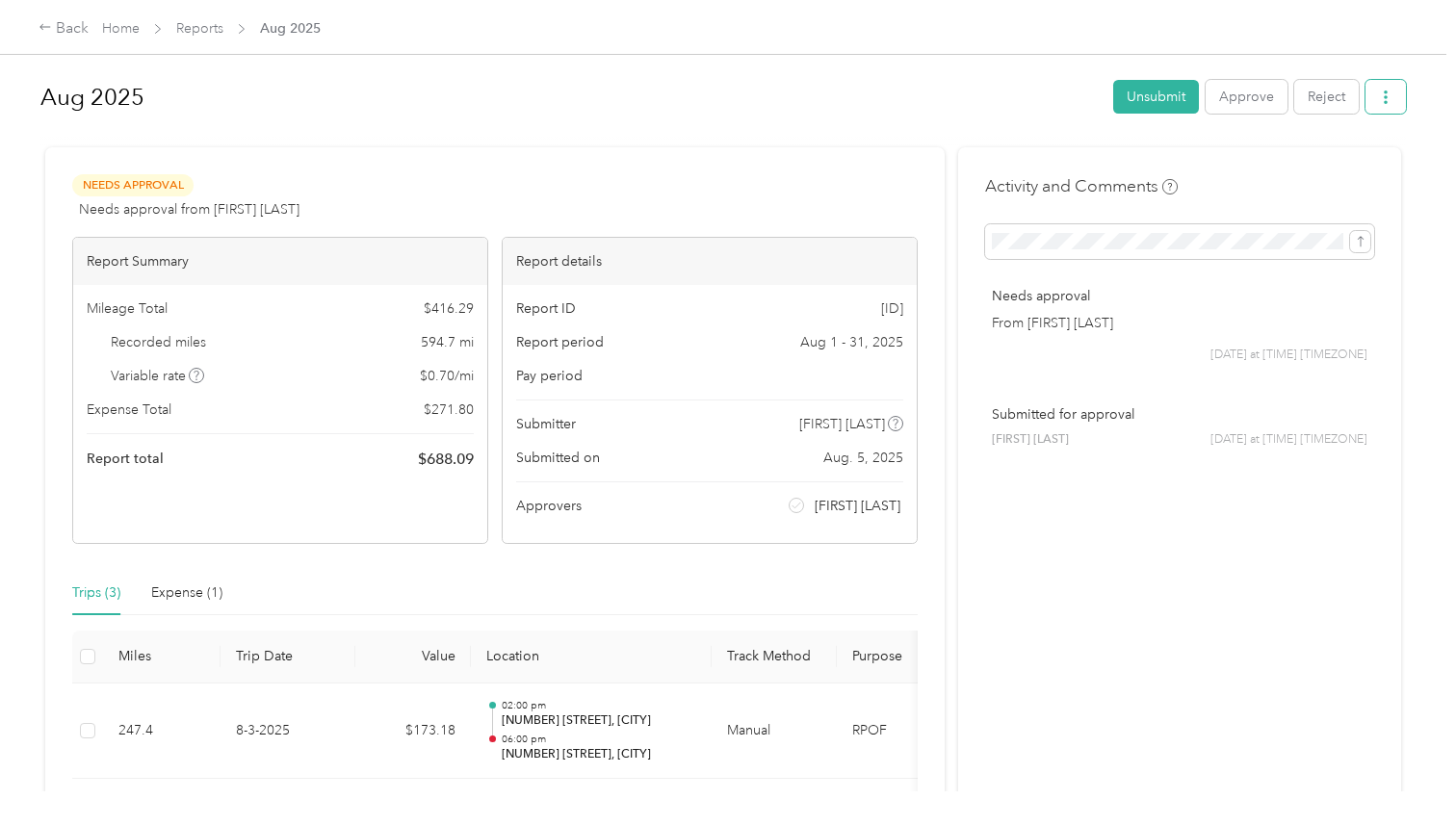 click 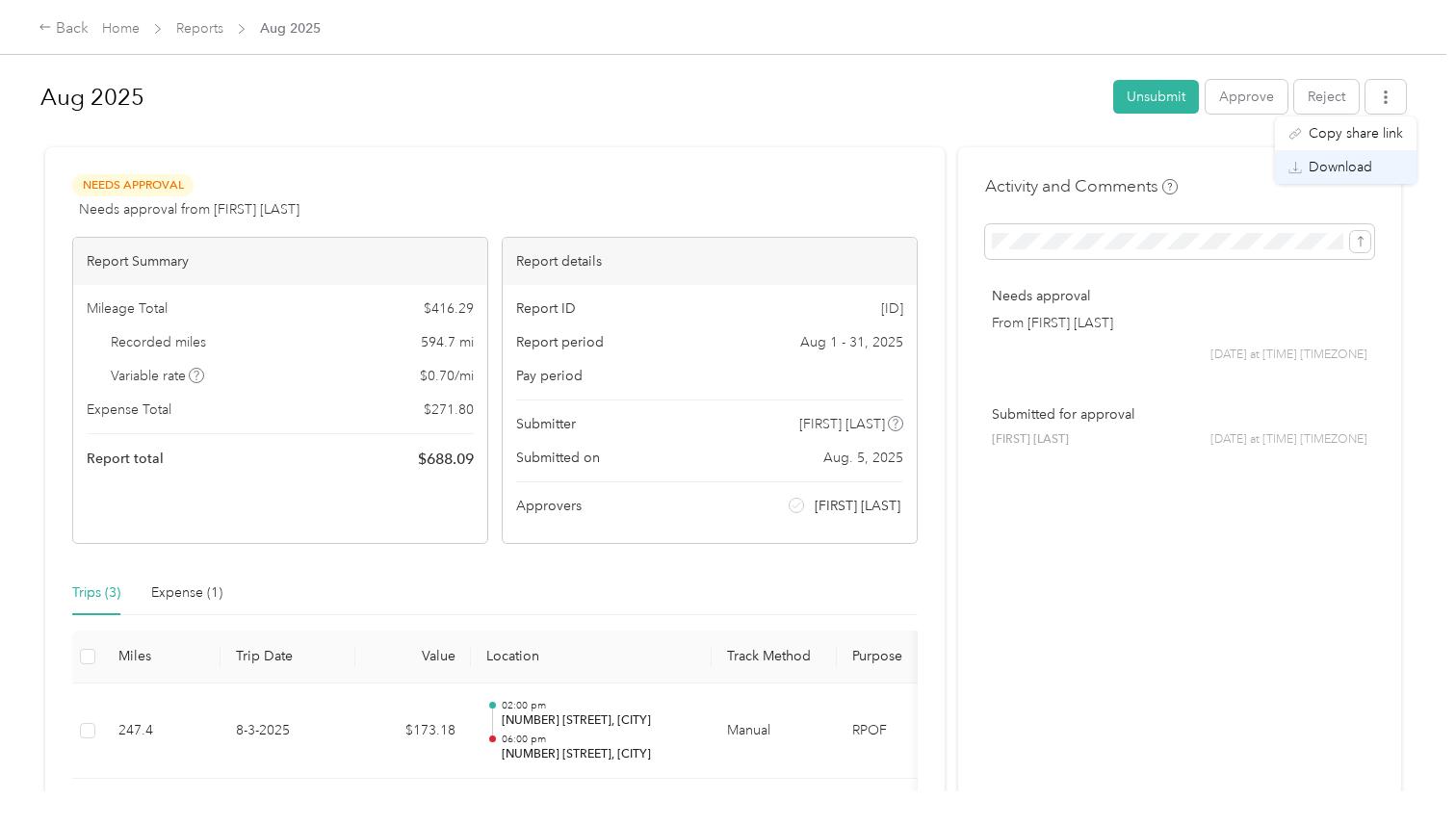 click on "Download" at bounding box center (1345, 167) 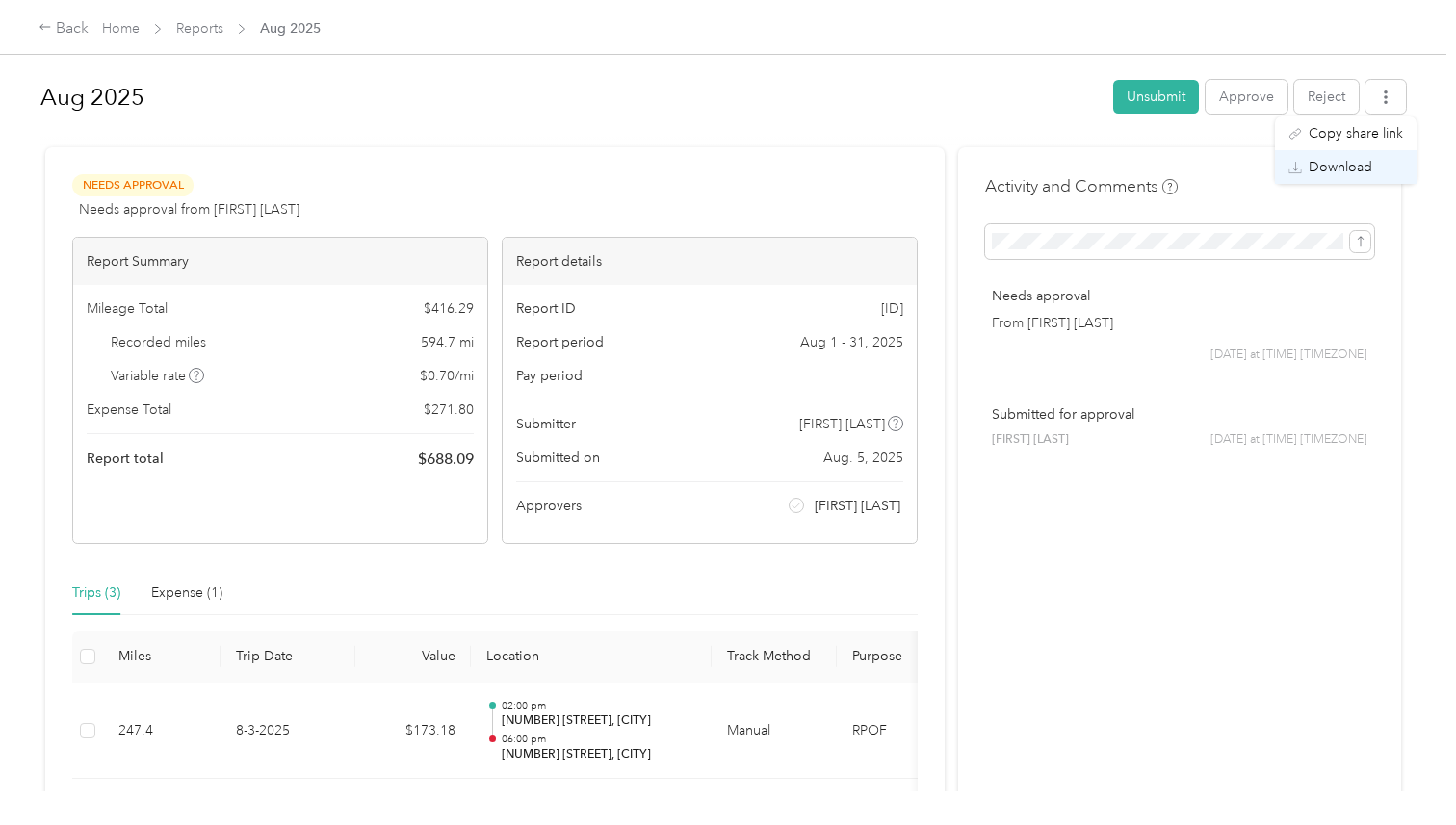 click on "Download" at bounding box center [1340, 167] 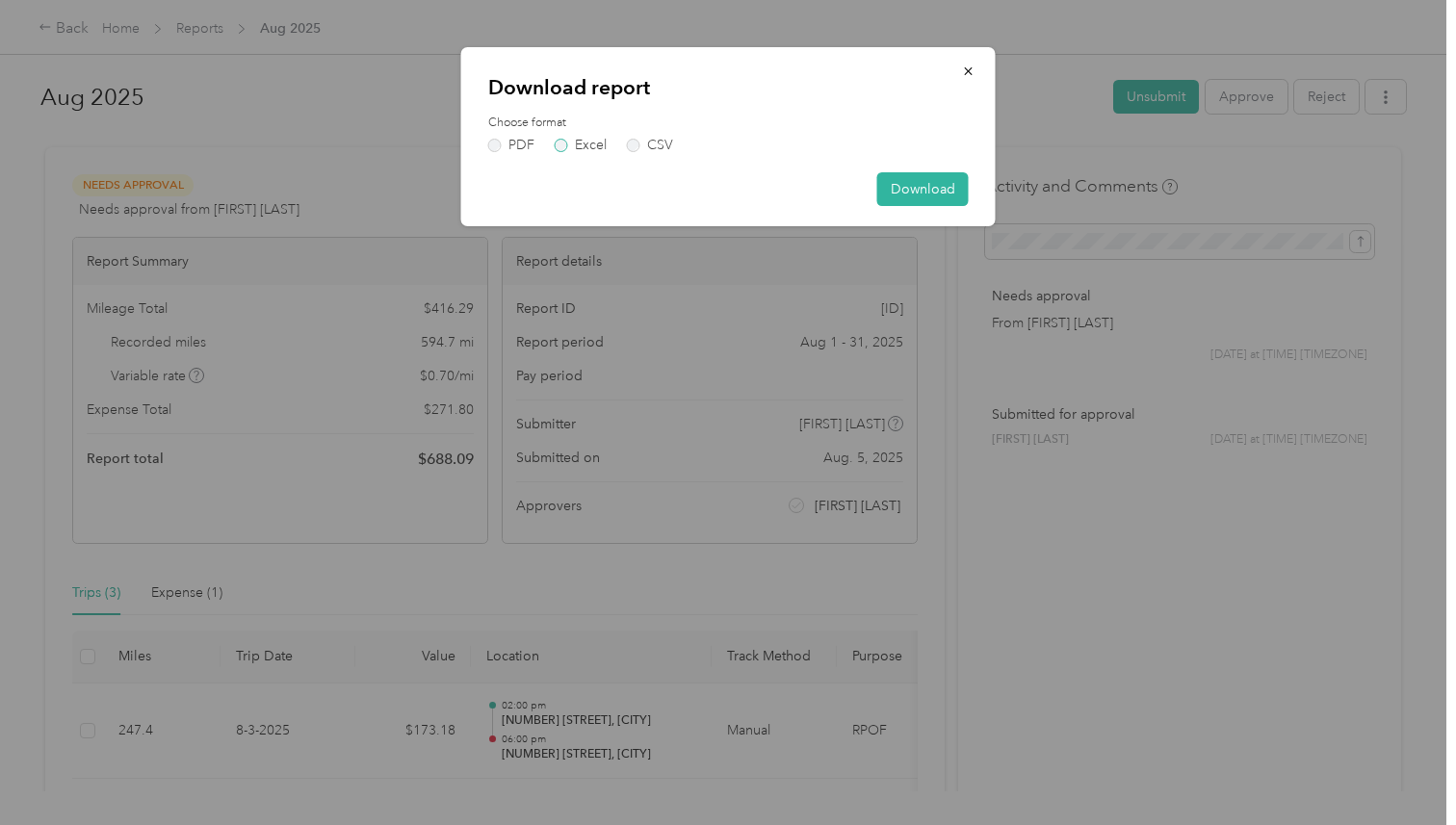 click on "Excel" at bounding box center [581, 145] 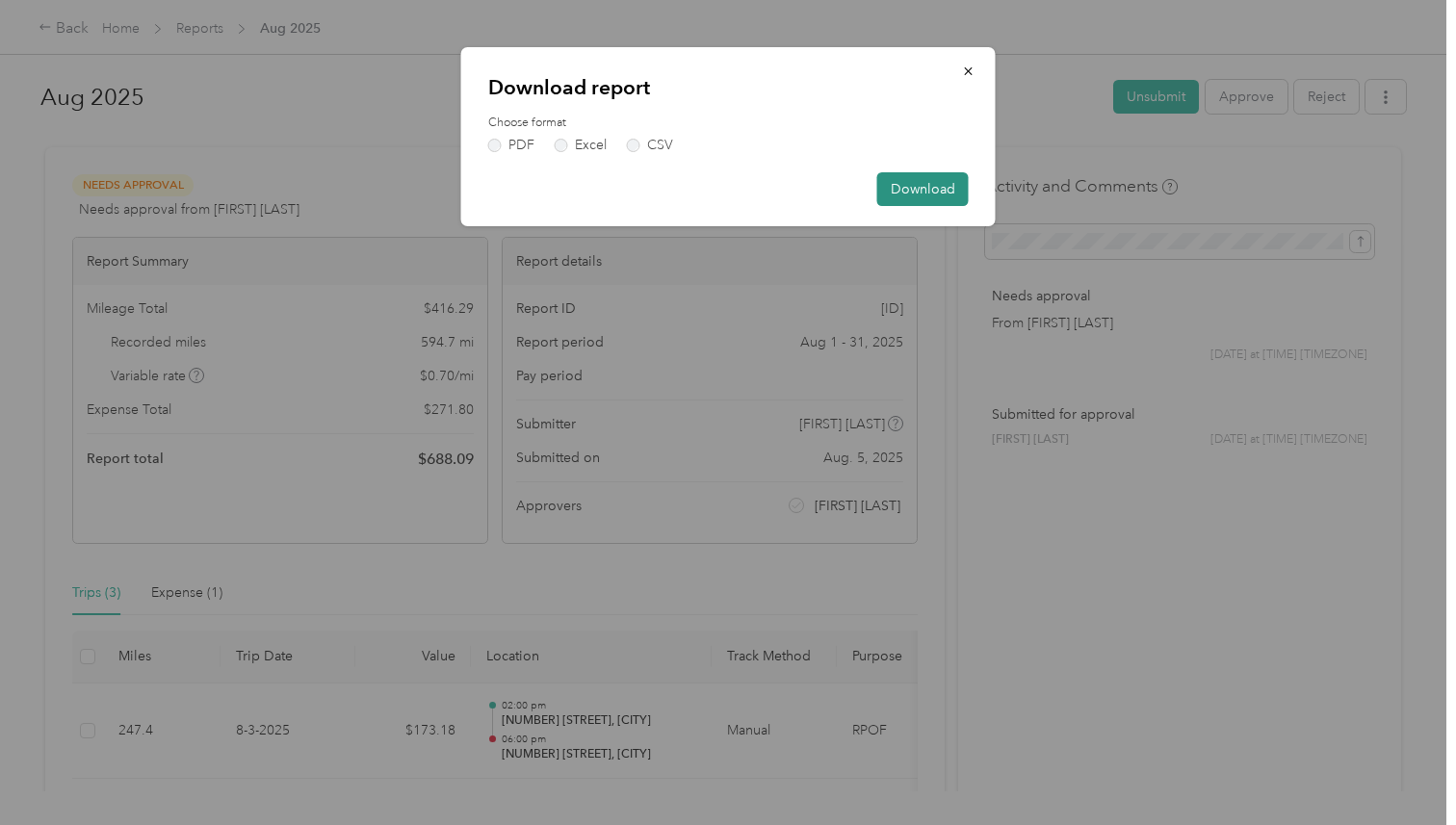 click on "Download" at bounding box center [923, 189] 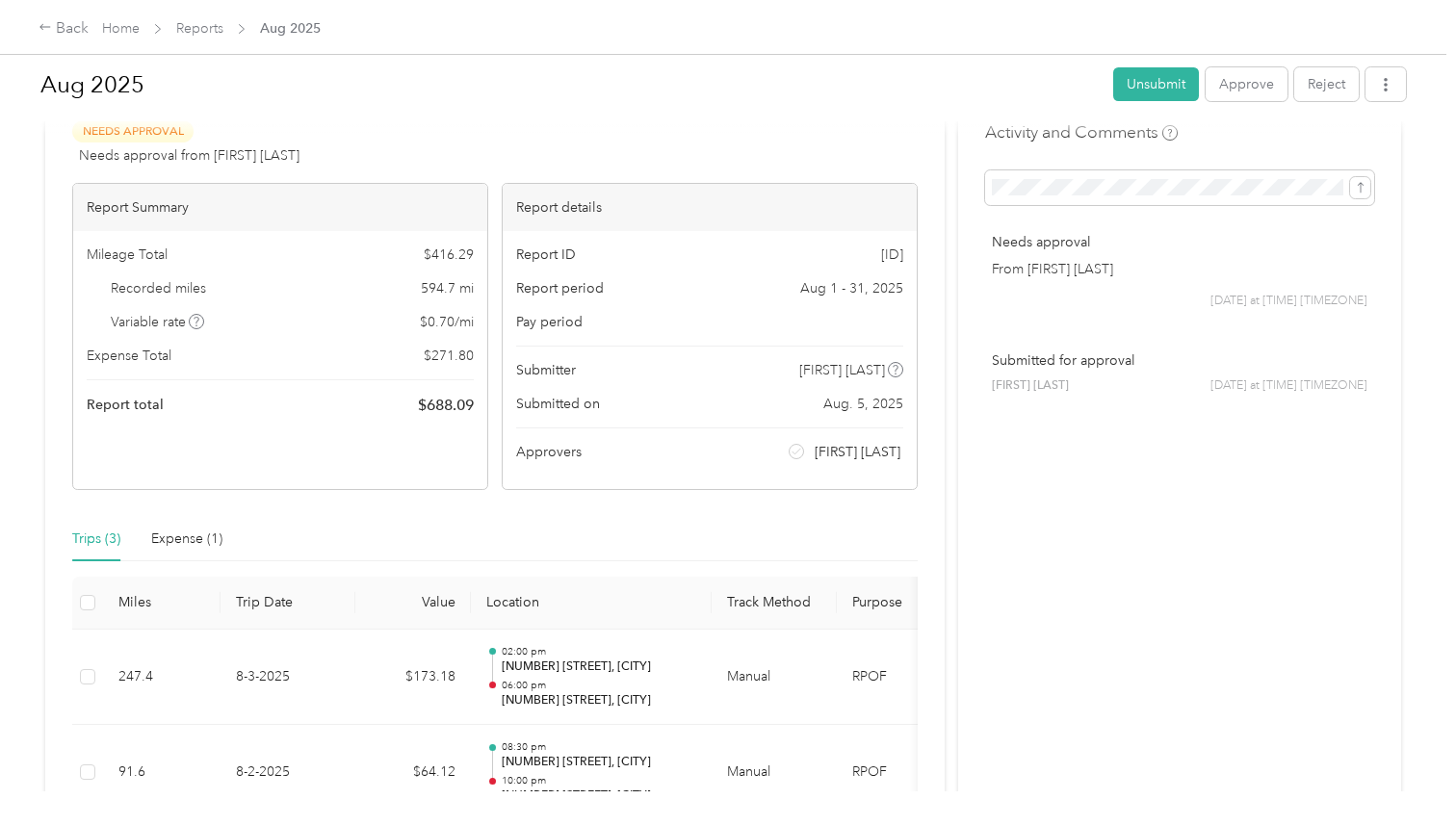 scroll, scrollTop: 0, scrollLeft: 0, axis: both 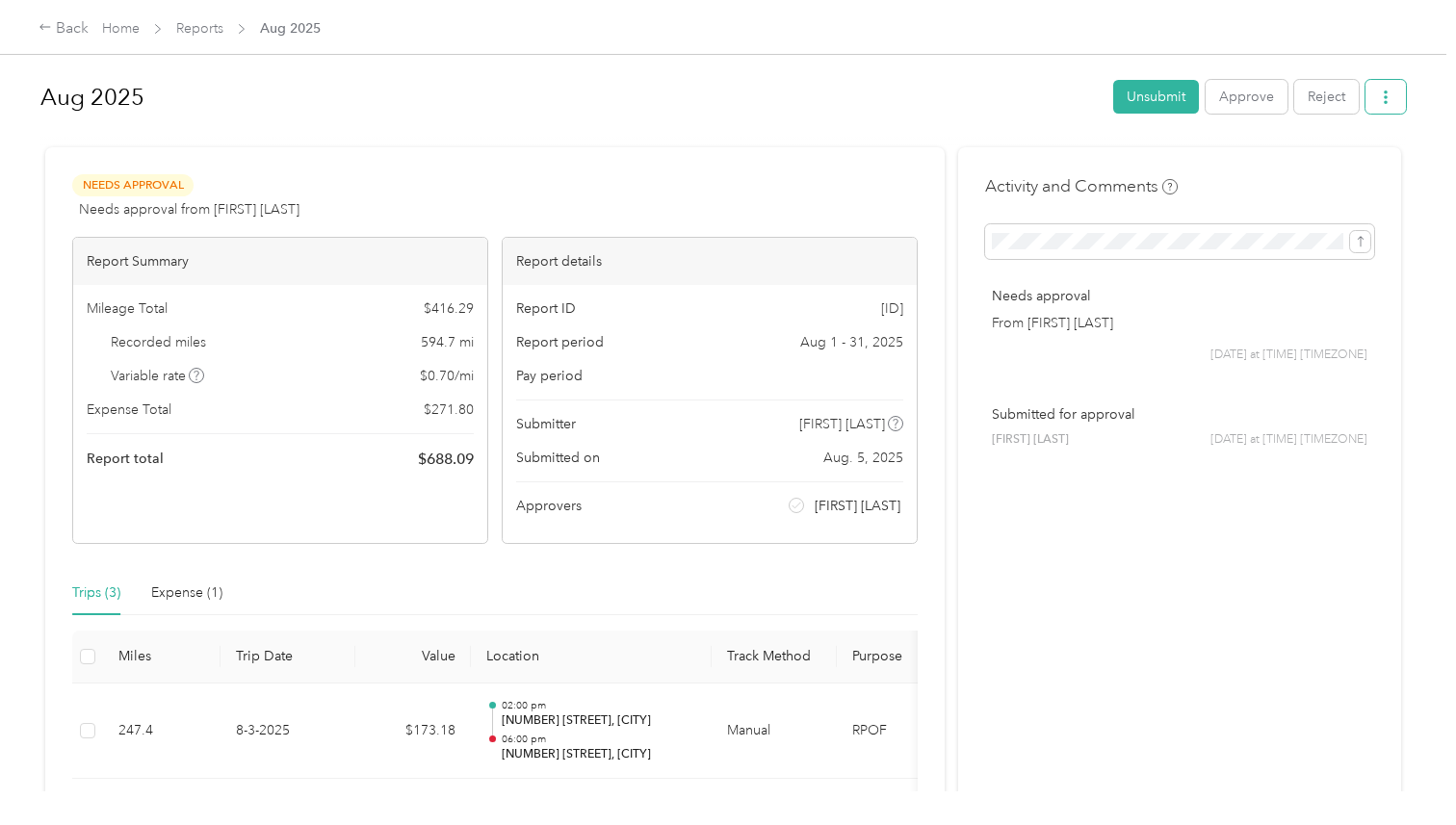 click at bounding box center (1386, 96) 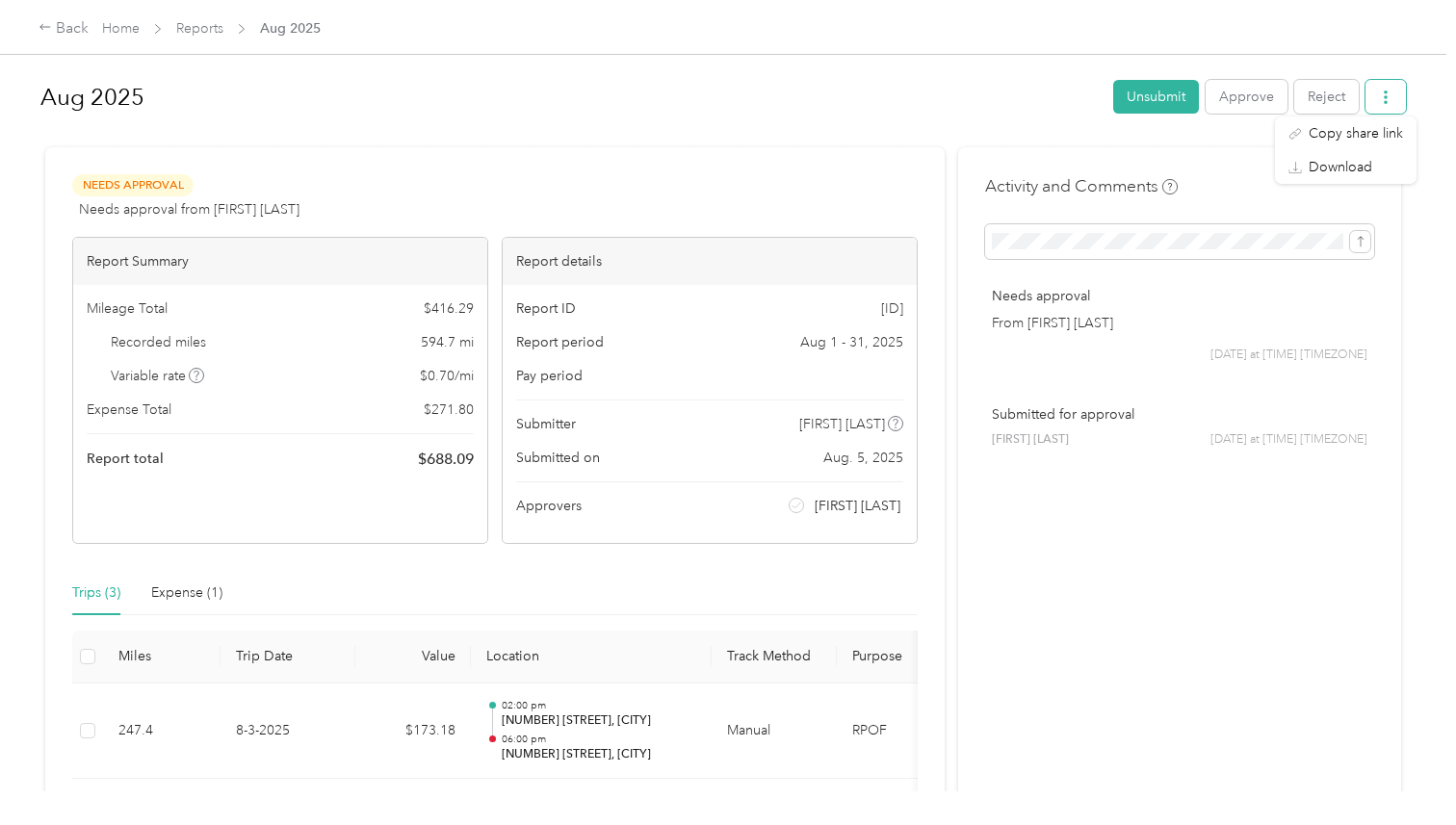 click at bounding box center [1386, 96] 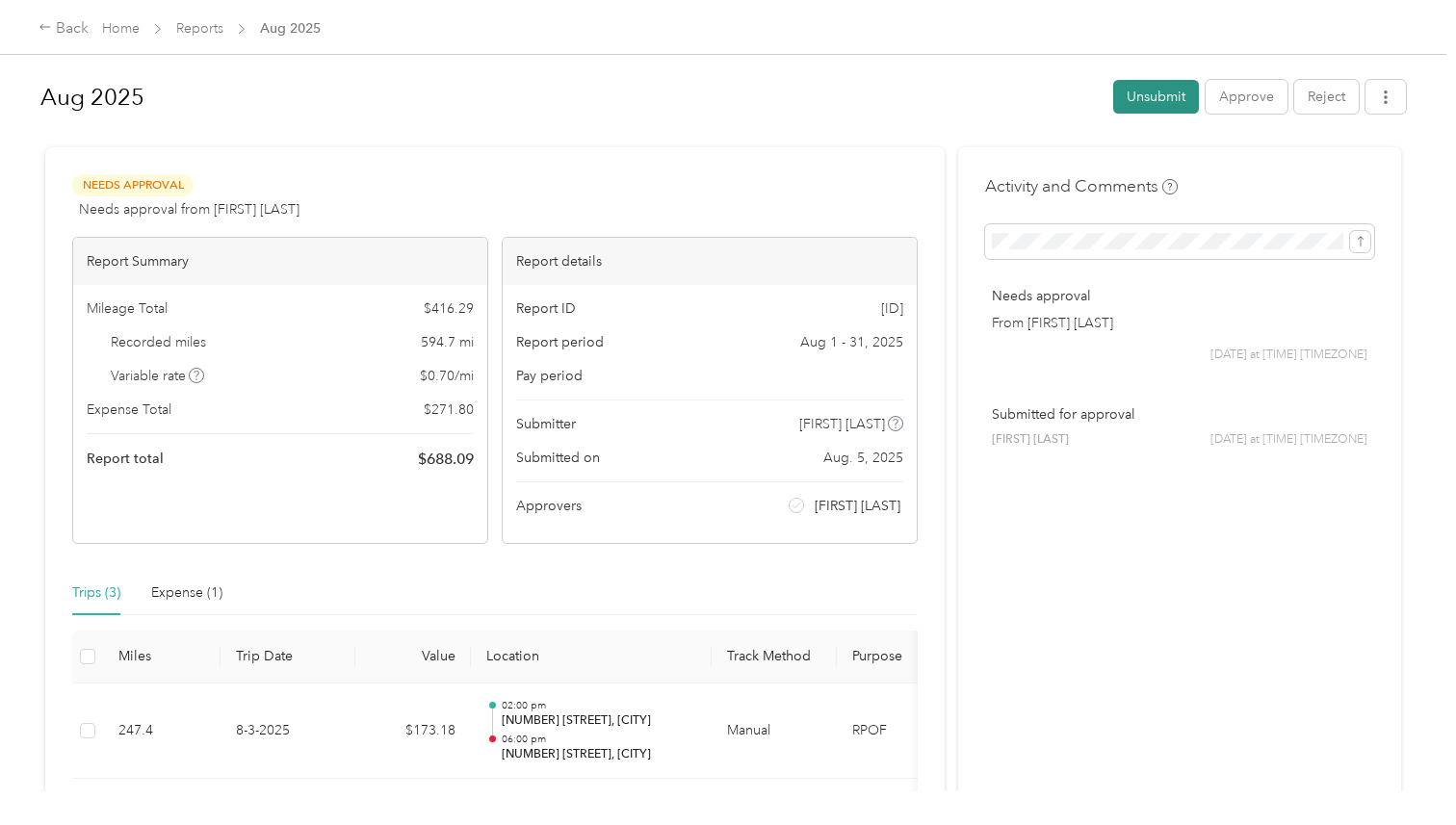 click on "Unsubmit" at bounding box center (1156, 96) 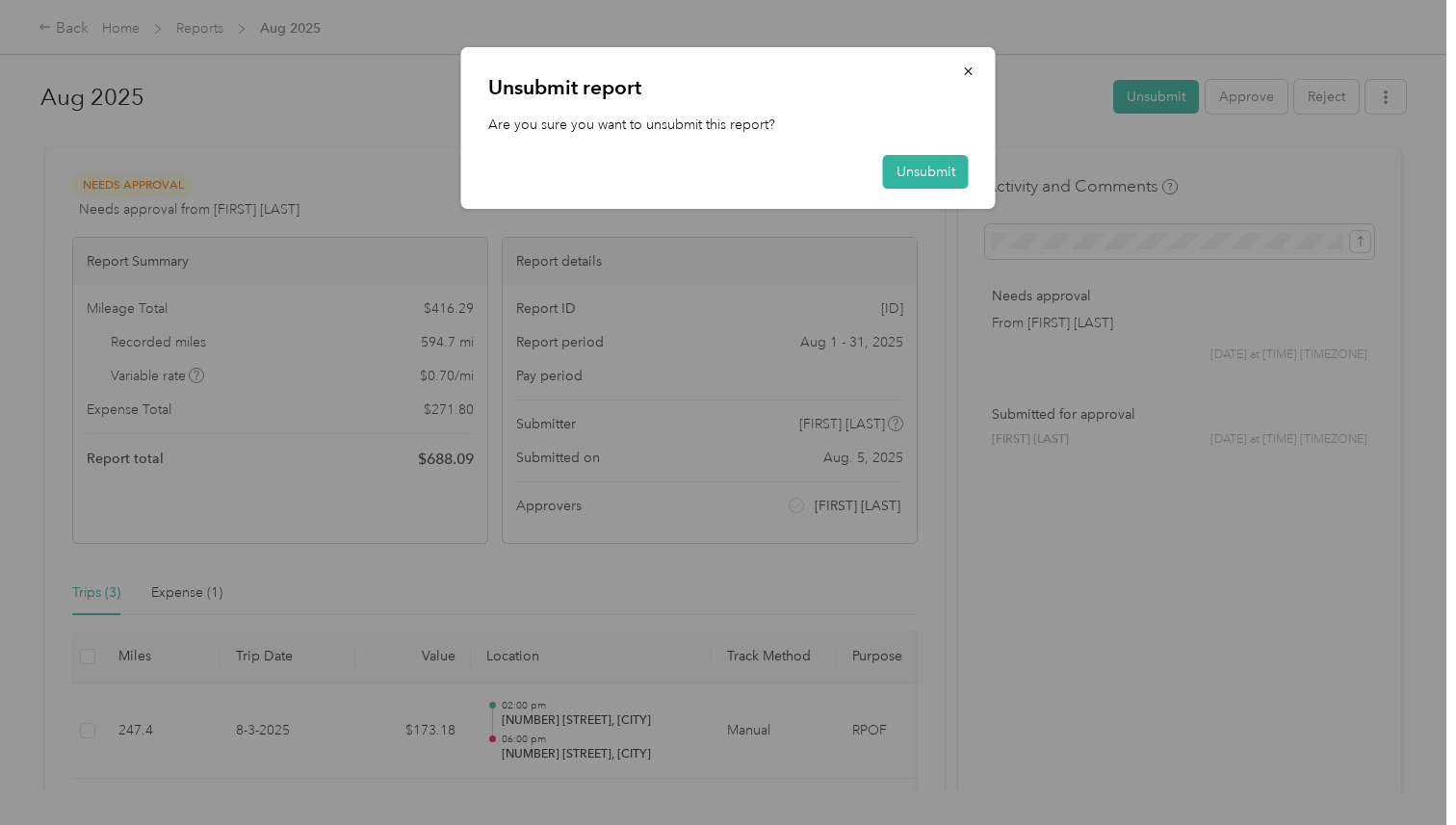 click on "Unsubmit report Are you sure you want to unsubmit this report? Unsubmit" at bounding box center [728, 128] 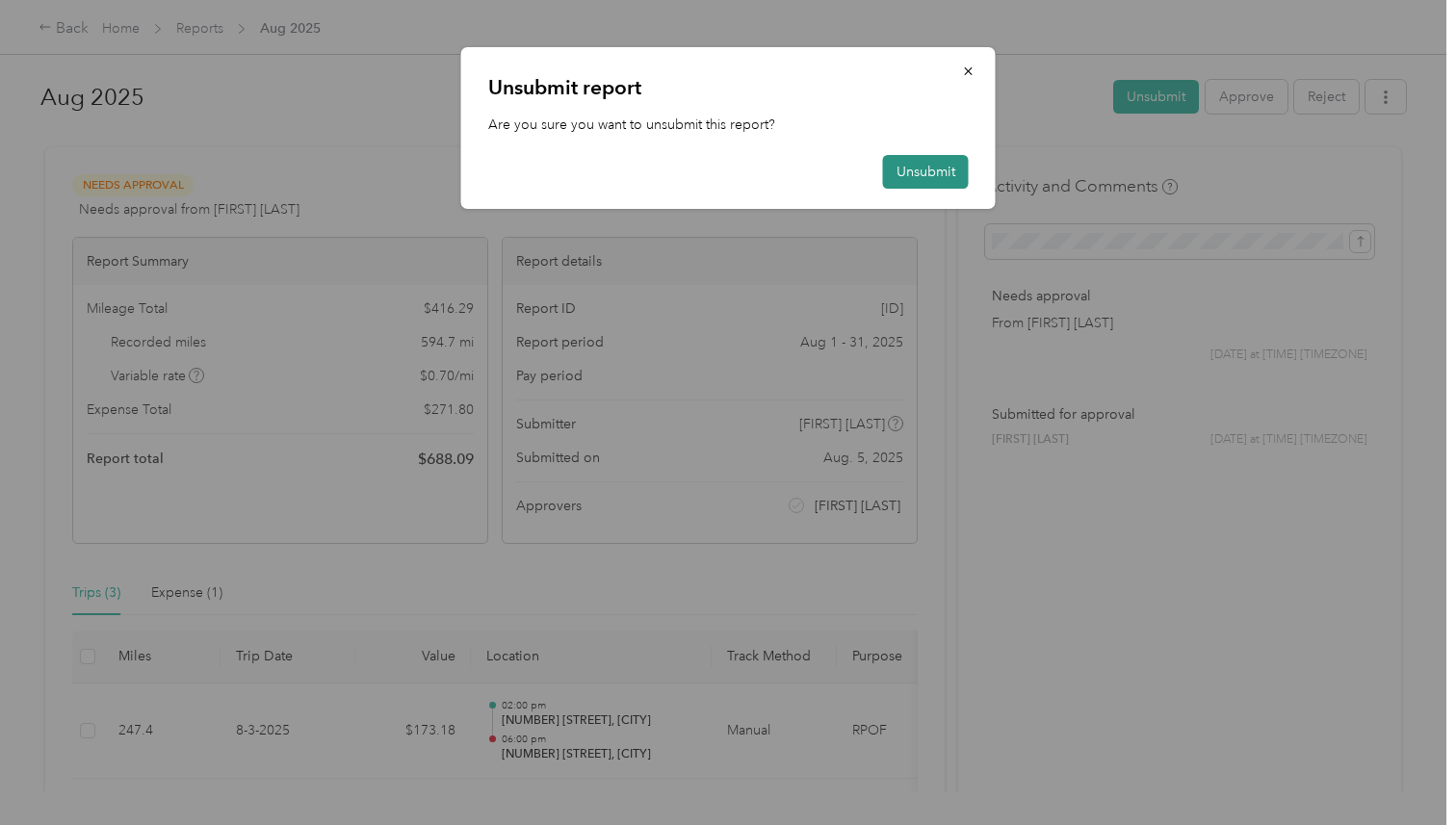 click on "Unsubmit" at bounding box center [925, 171] 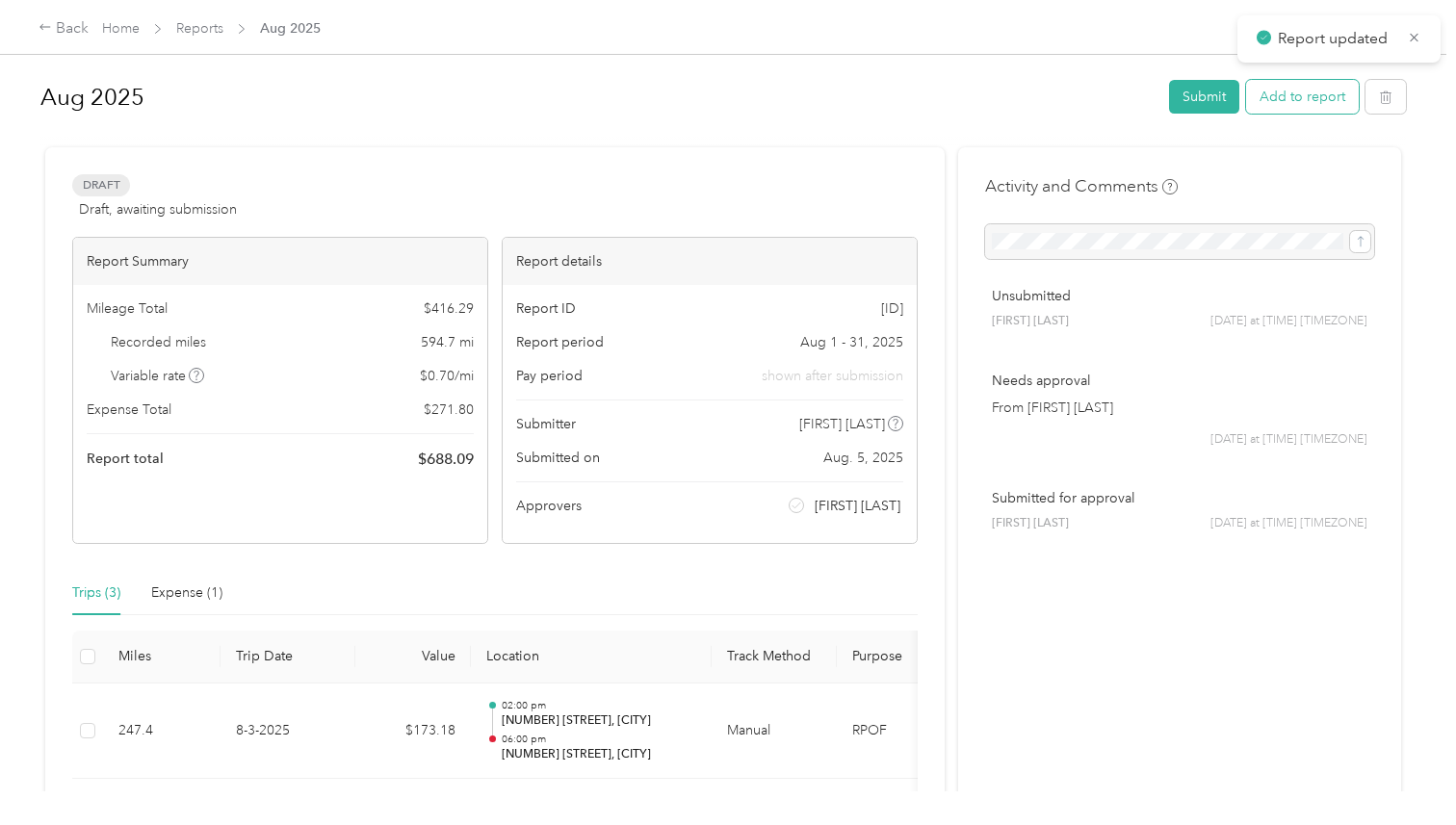 click on "Add to report" at bounding box center (1302, 96) 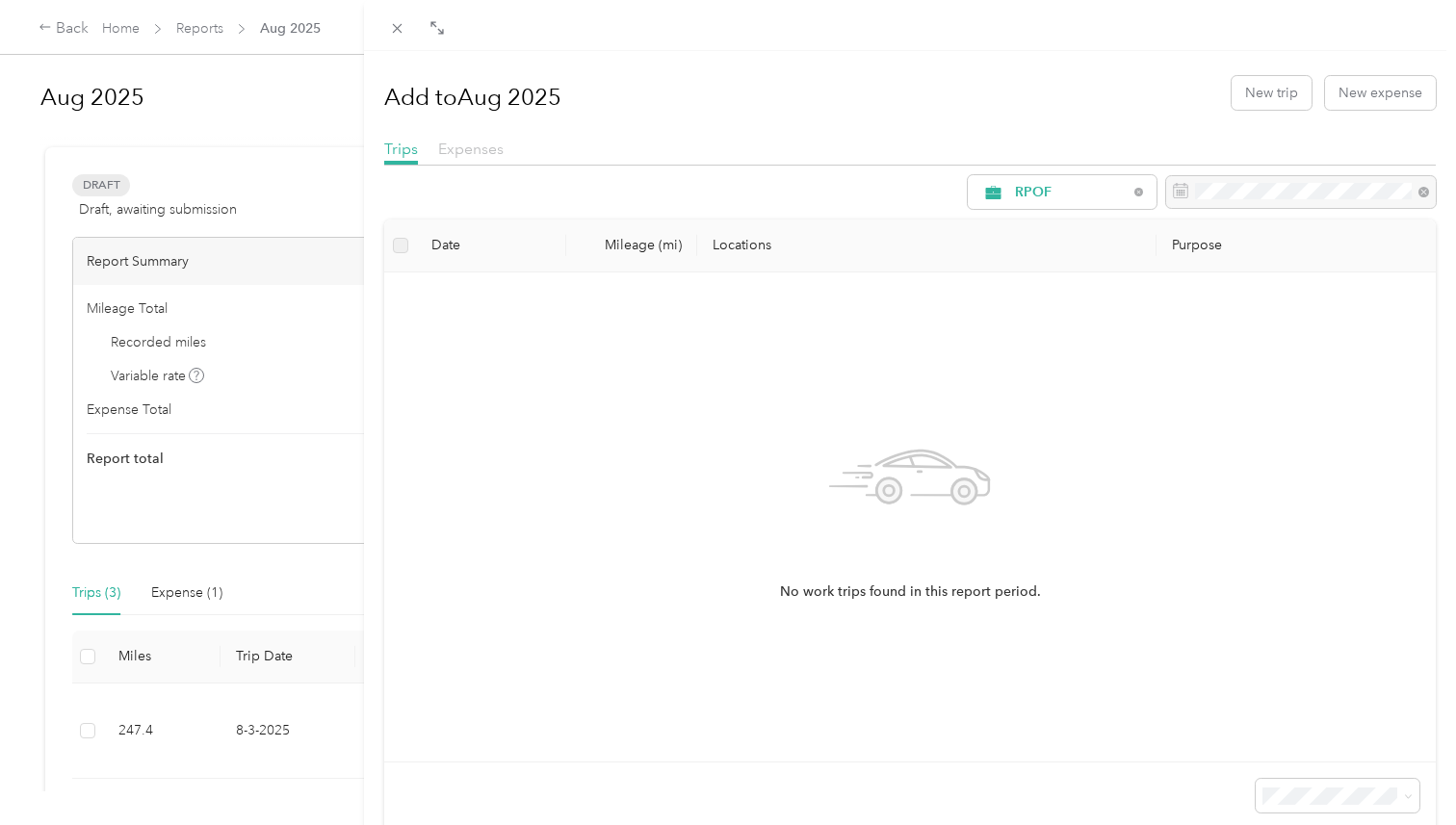 click on "Expenses" at bounding box center (471, 148) 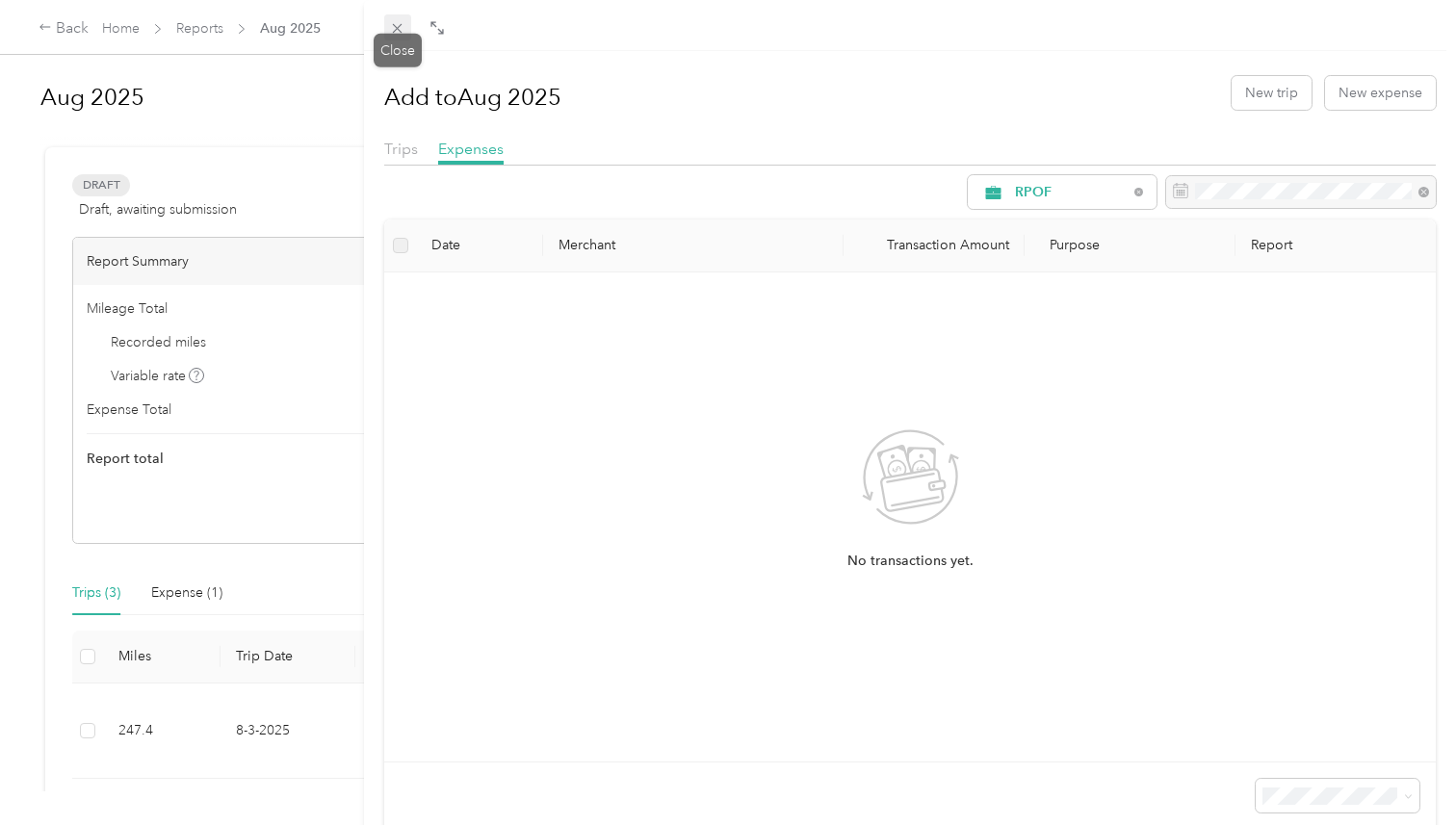 click 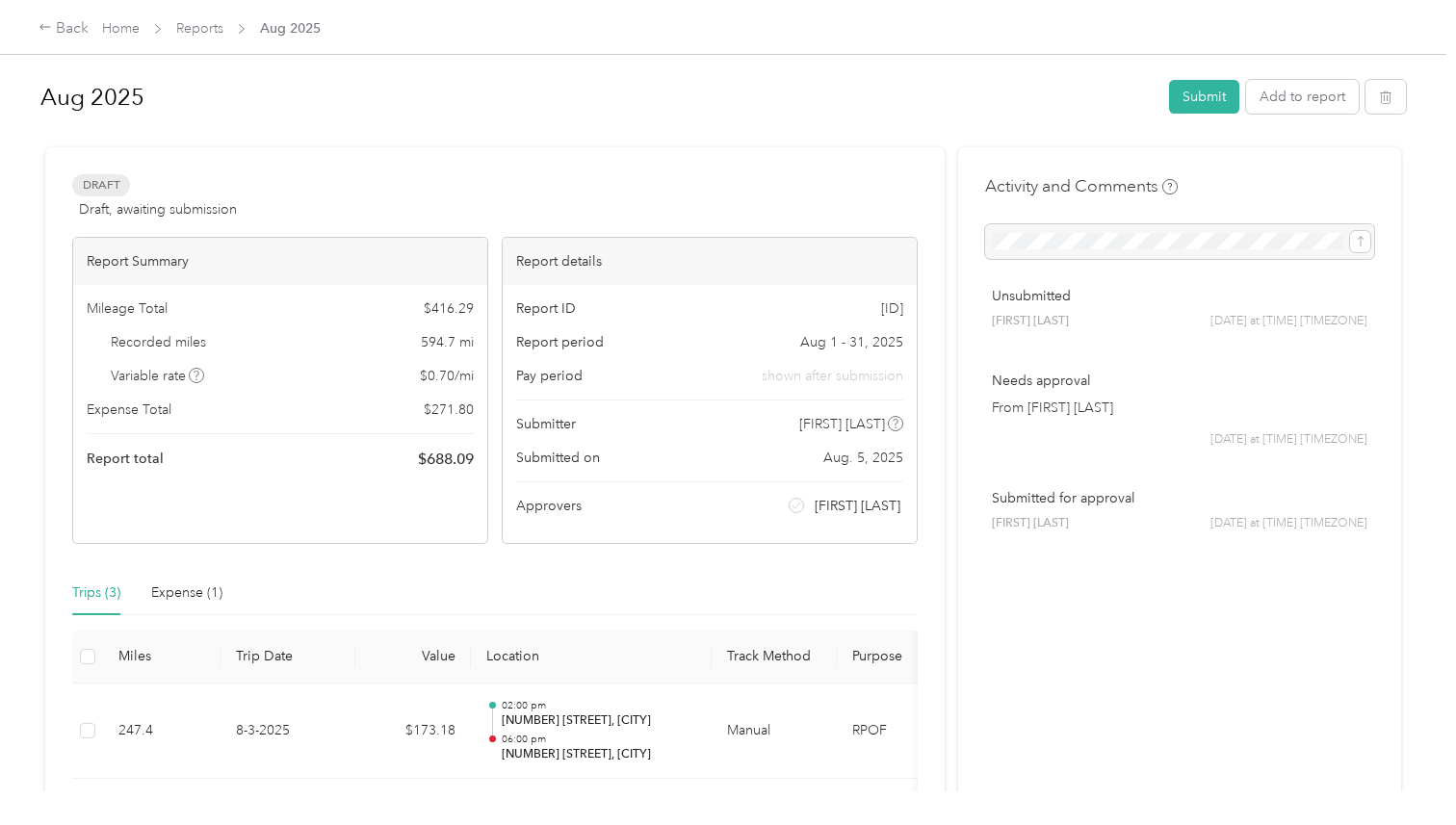 click on "Reports" at bounding box center (199, 28) 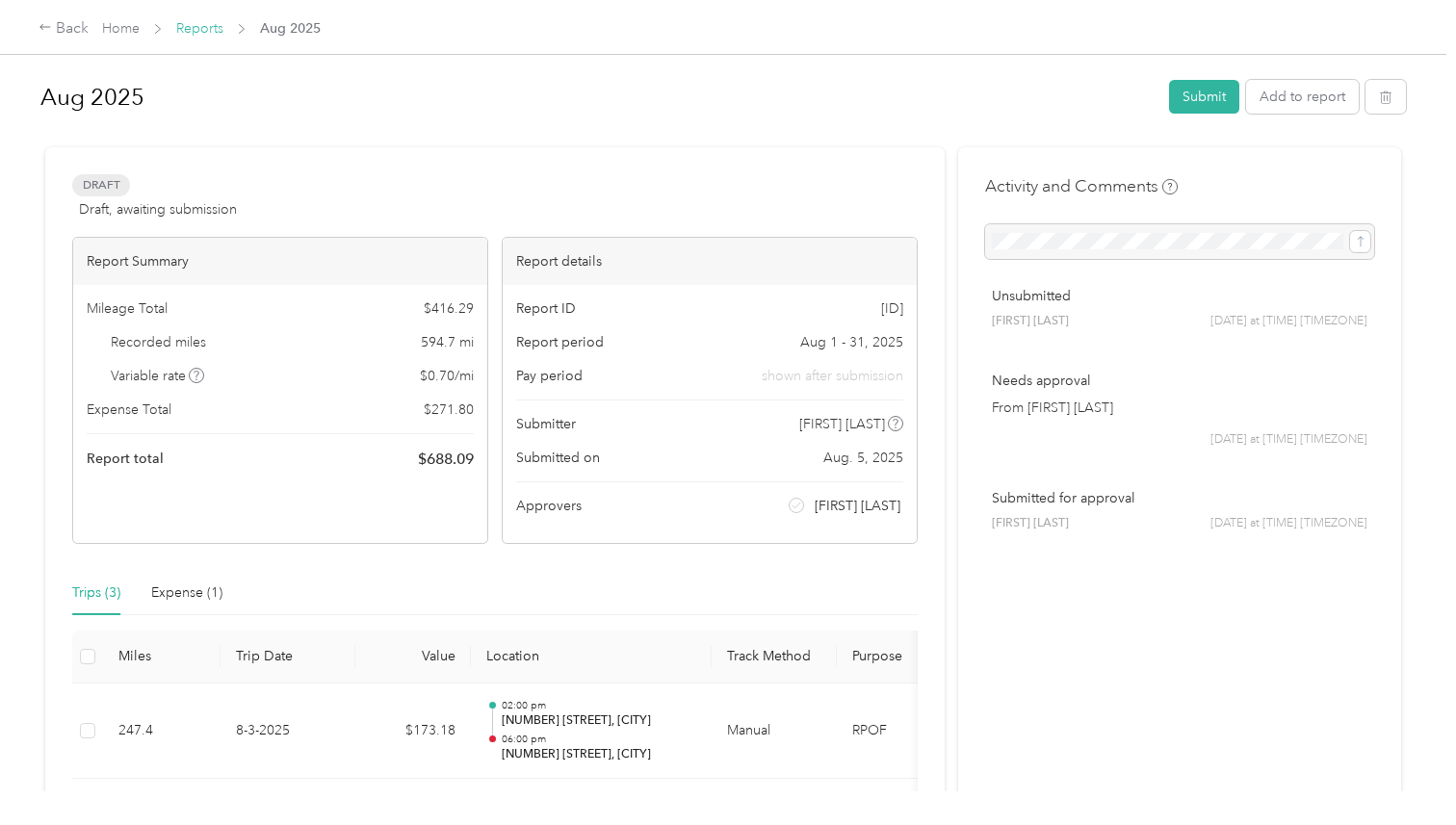 click on "Reports" at bounding box center [199, 28] 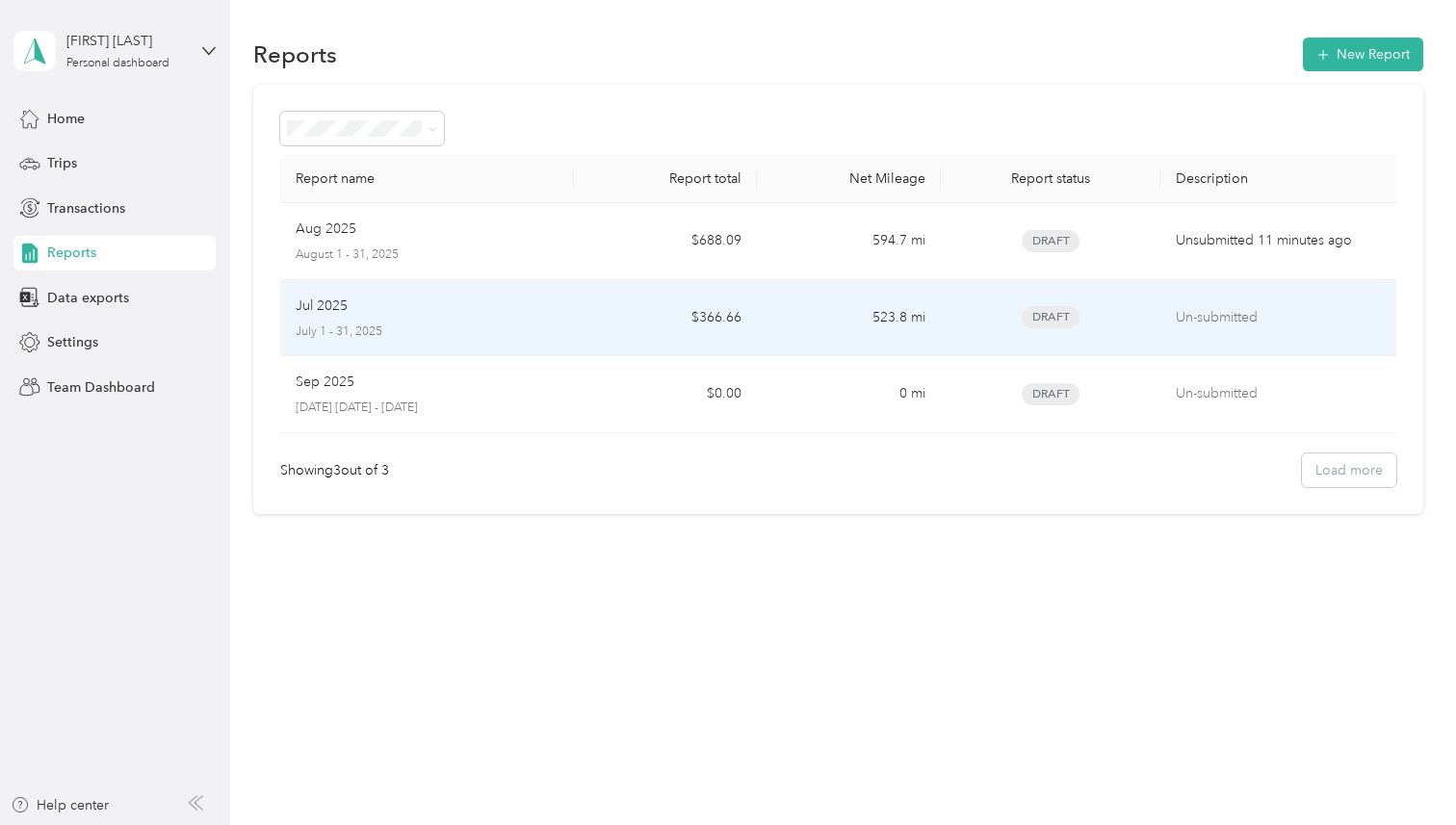 click on "Jul 2025 July 1 - 31, 2025" at bounding box center [427, 319] 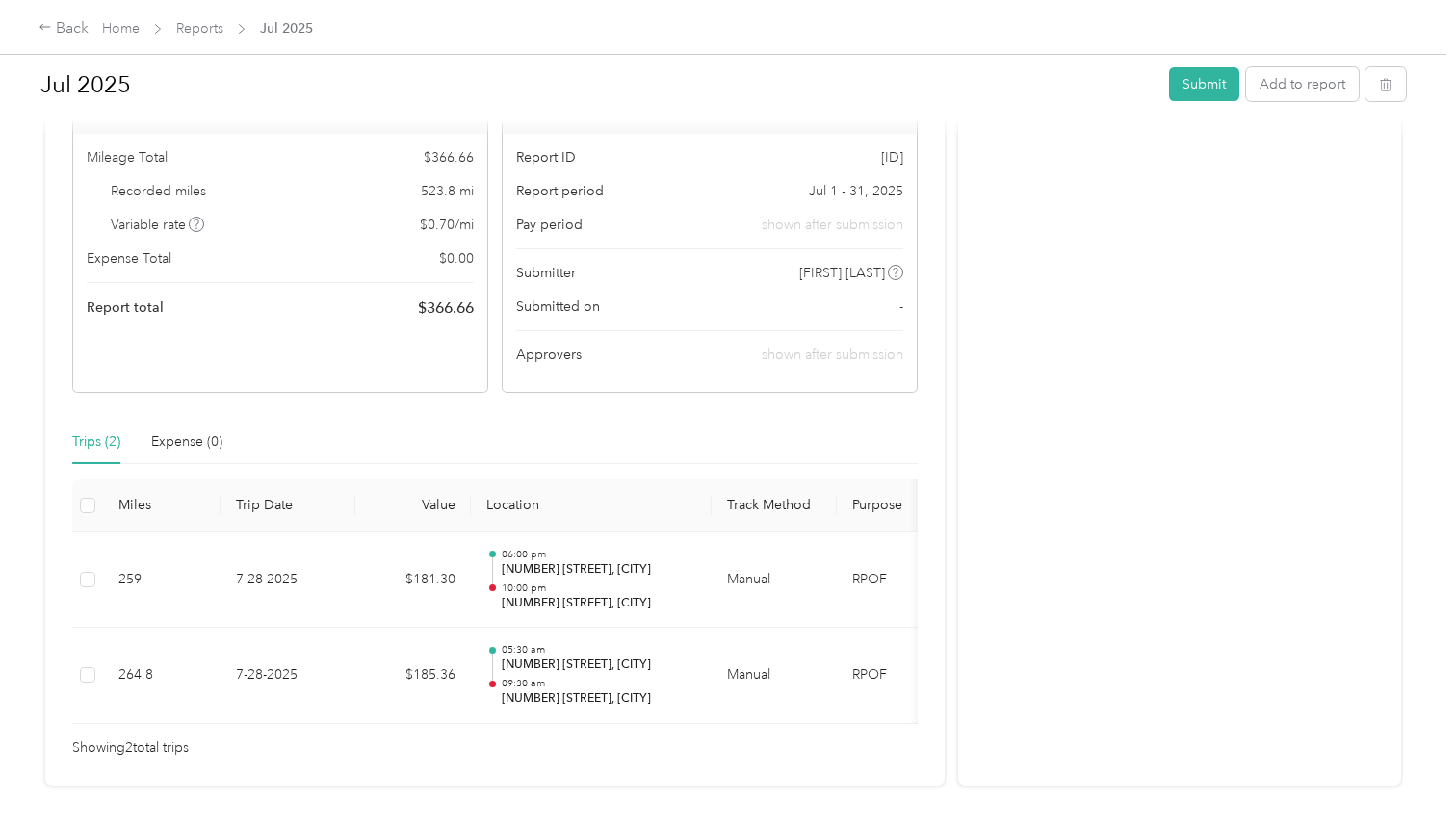 scroll, scrollTop: 0, scrollLeft: 0, axis: both 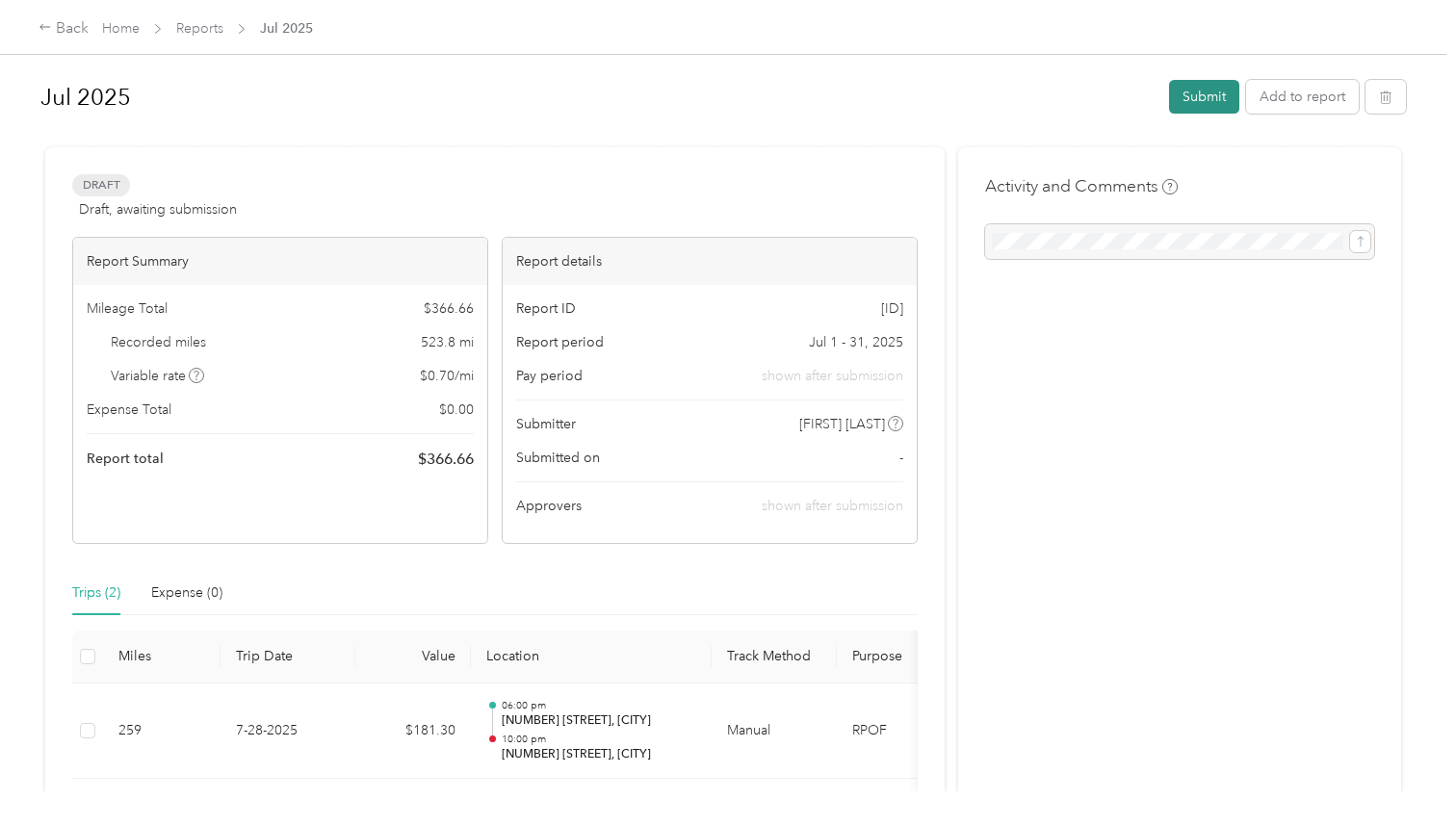 click on "Submit" at bounding box center [1204, 96] 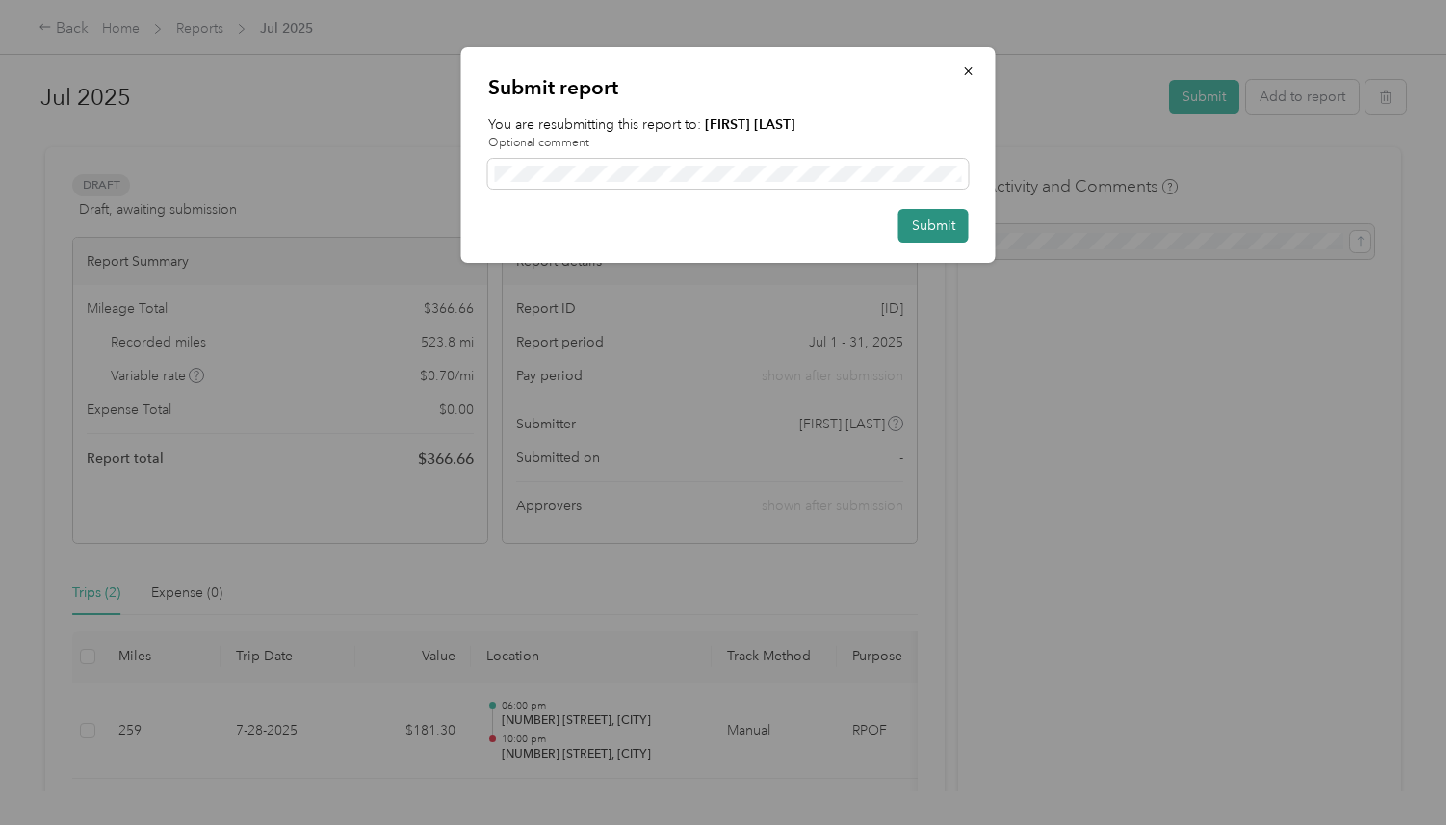 click on "Submit" at bounding box center (933, 225) 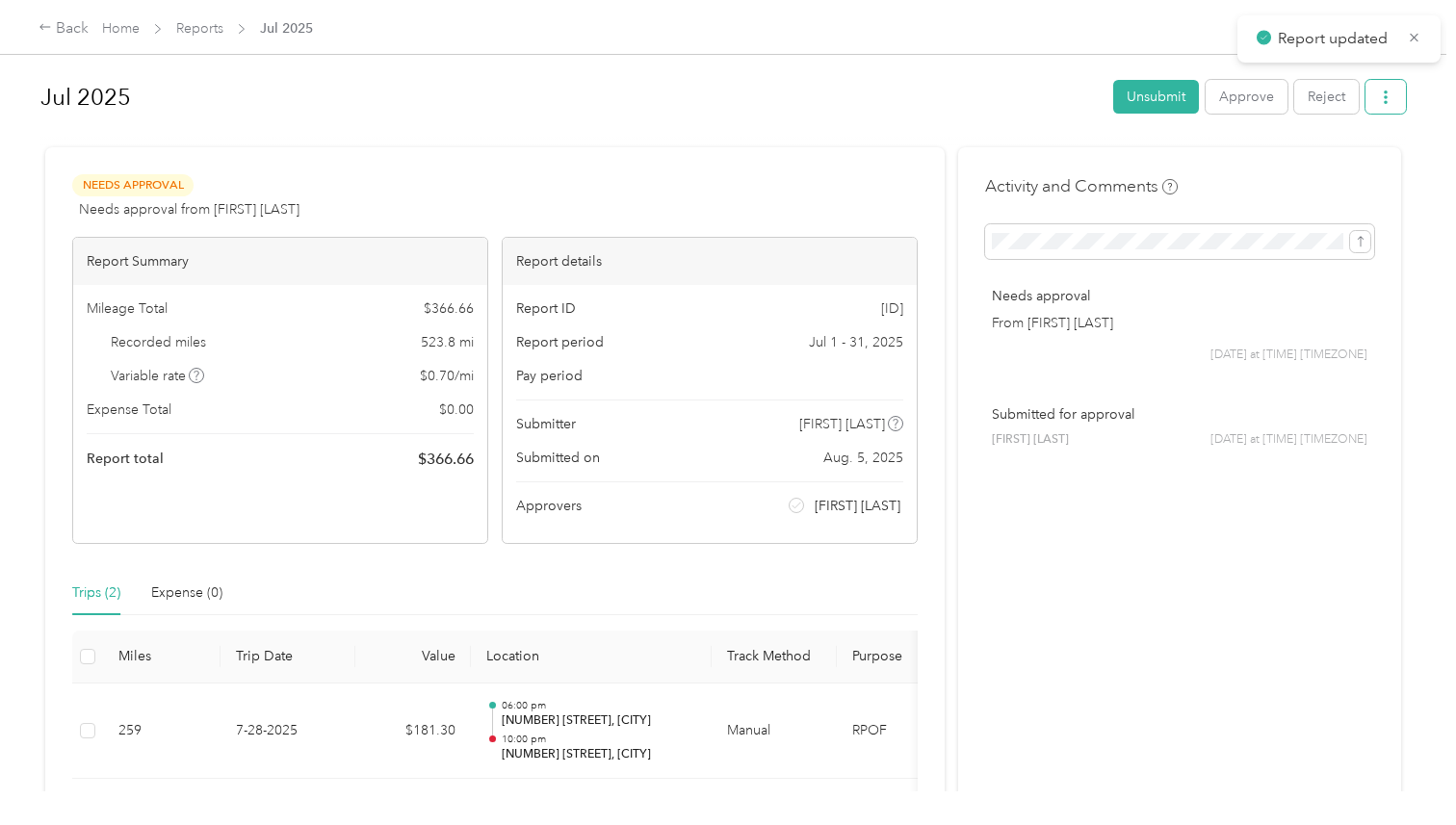 click at bounding box center (1386, 96) 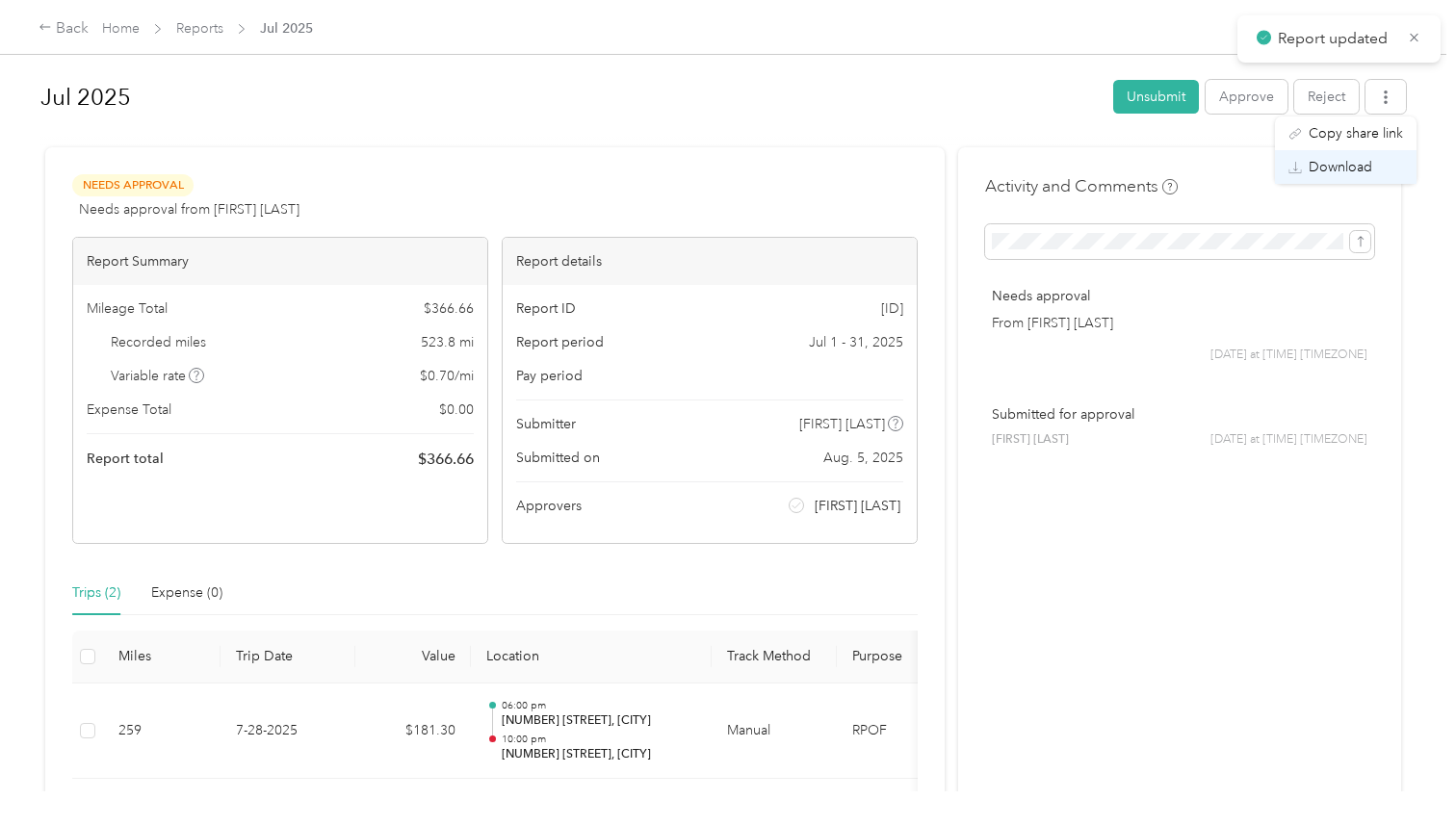 click on "Download" at bounding box center (1340, 167) 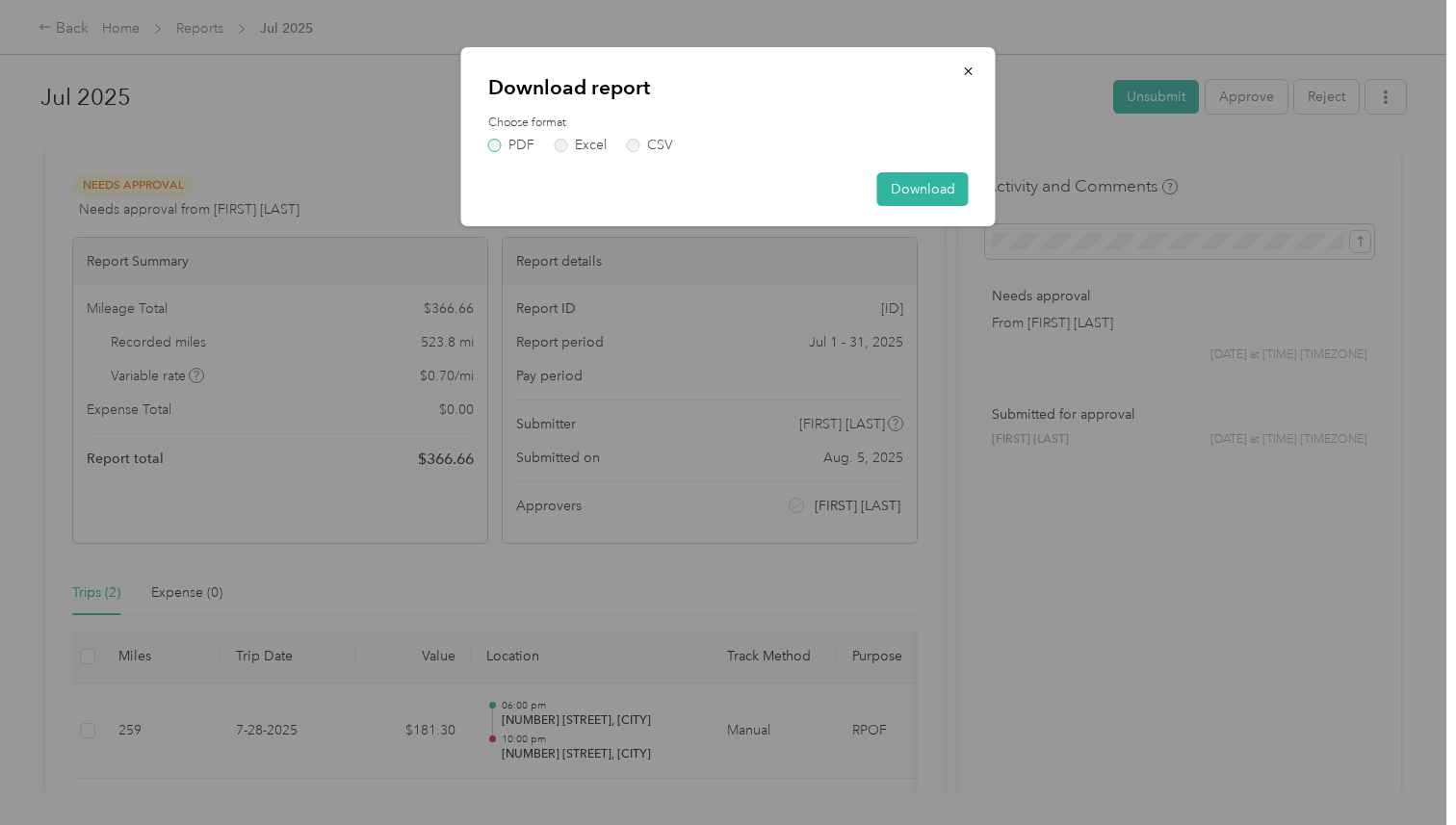 click on "PDF" at bounding box center [511, 145] 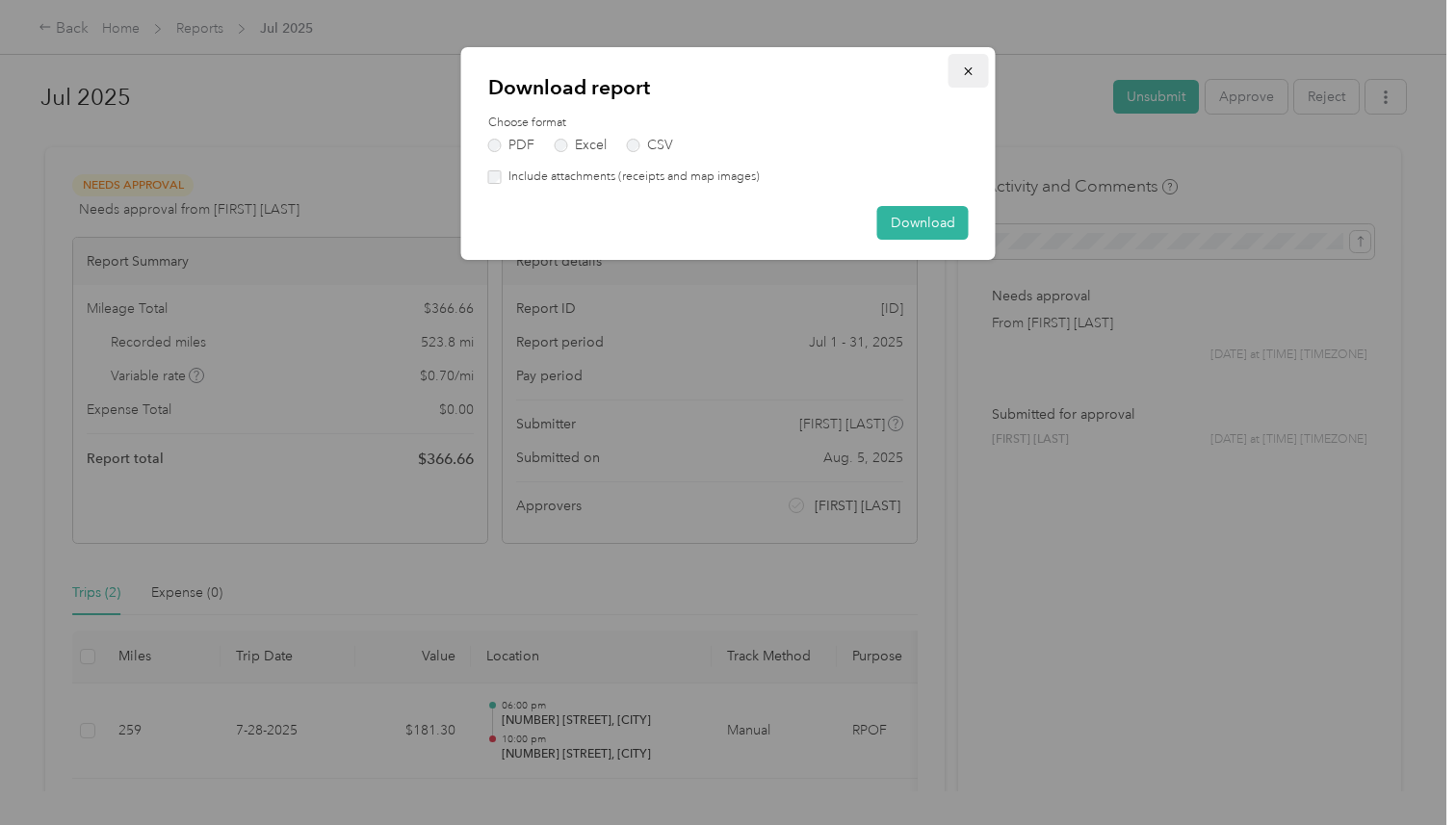 click at bounding box center [969, 70] 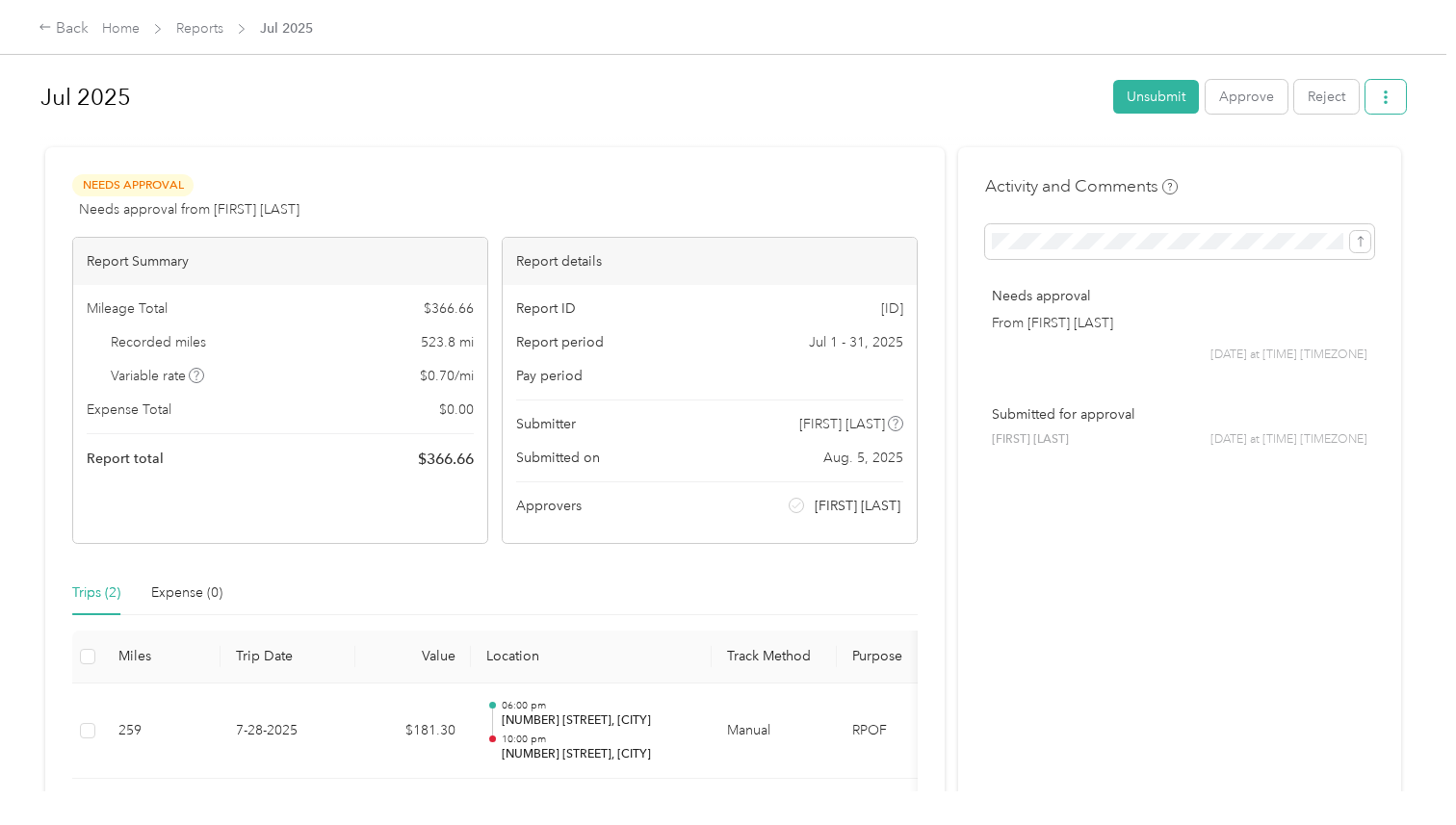 click 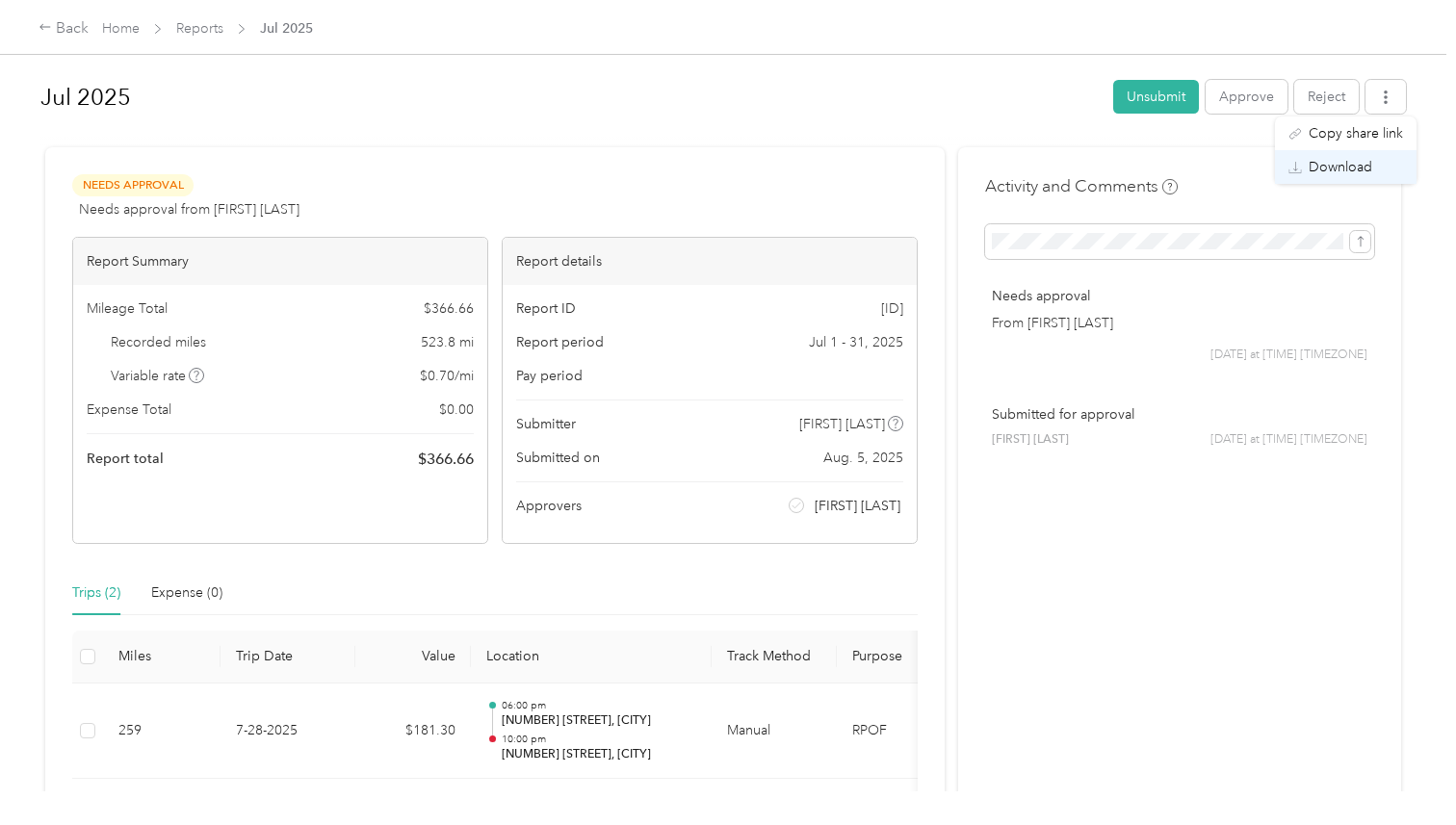 click on "Download" at bounding box center (1340, 167) 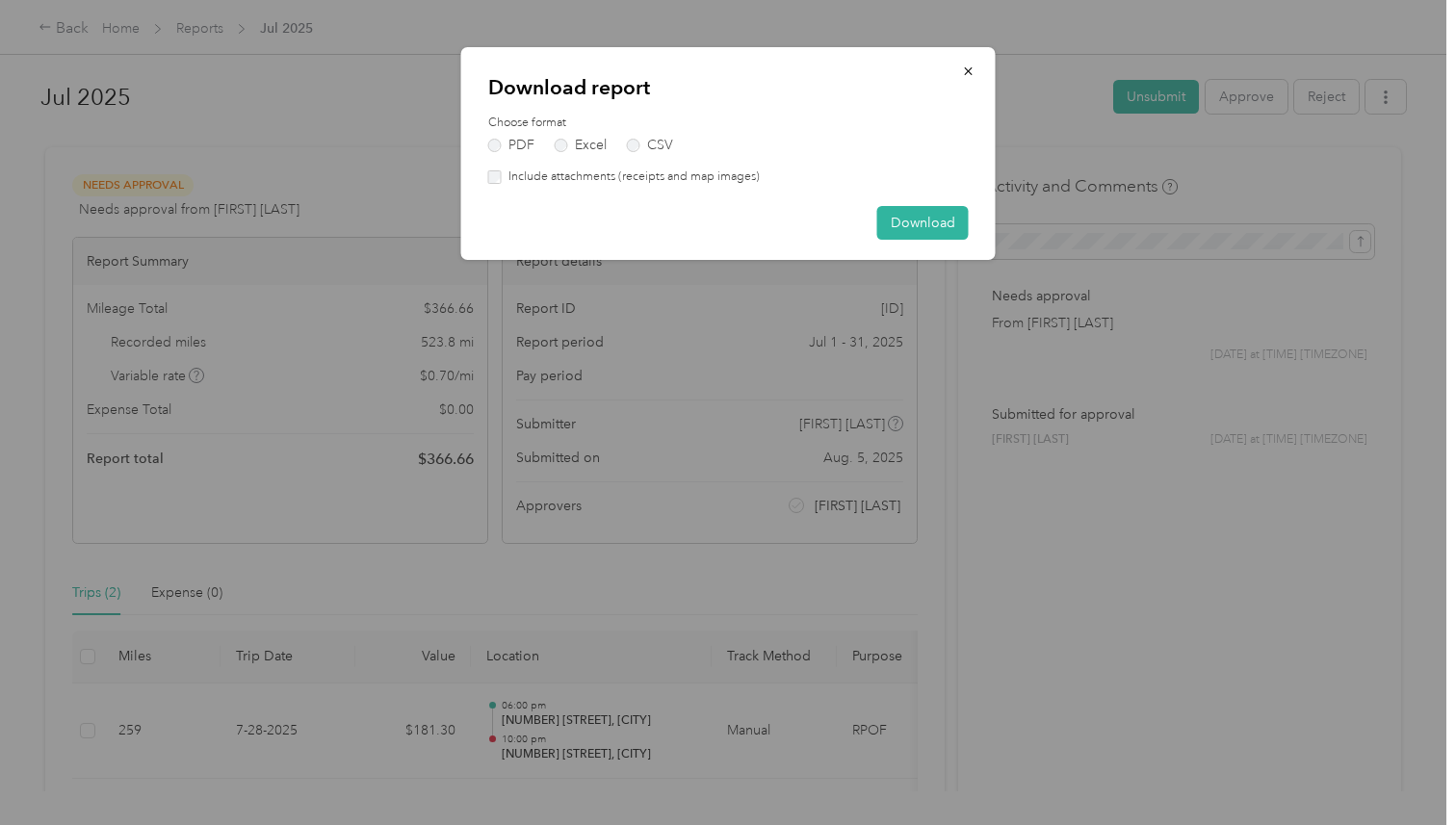 click on "Include attachments (receipts and map images)" at bounding box center (631, 177) 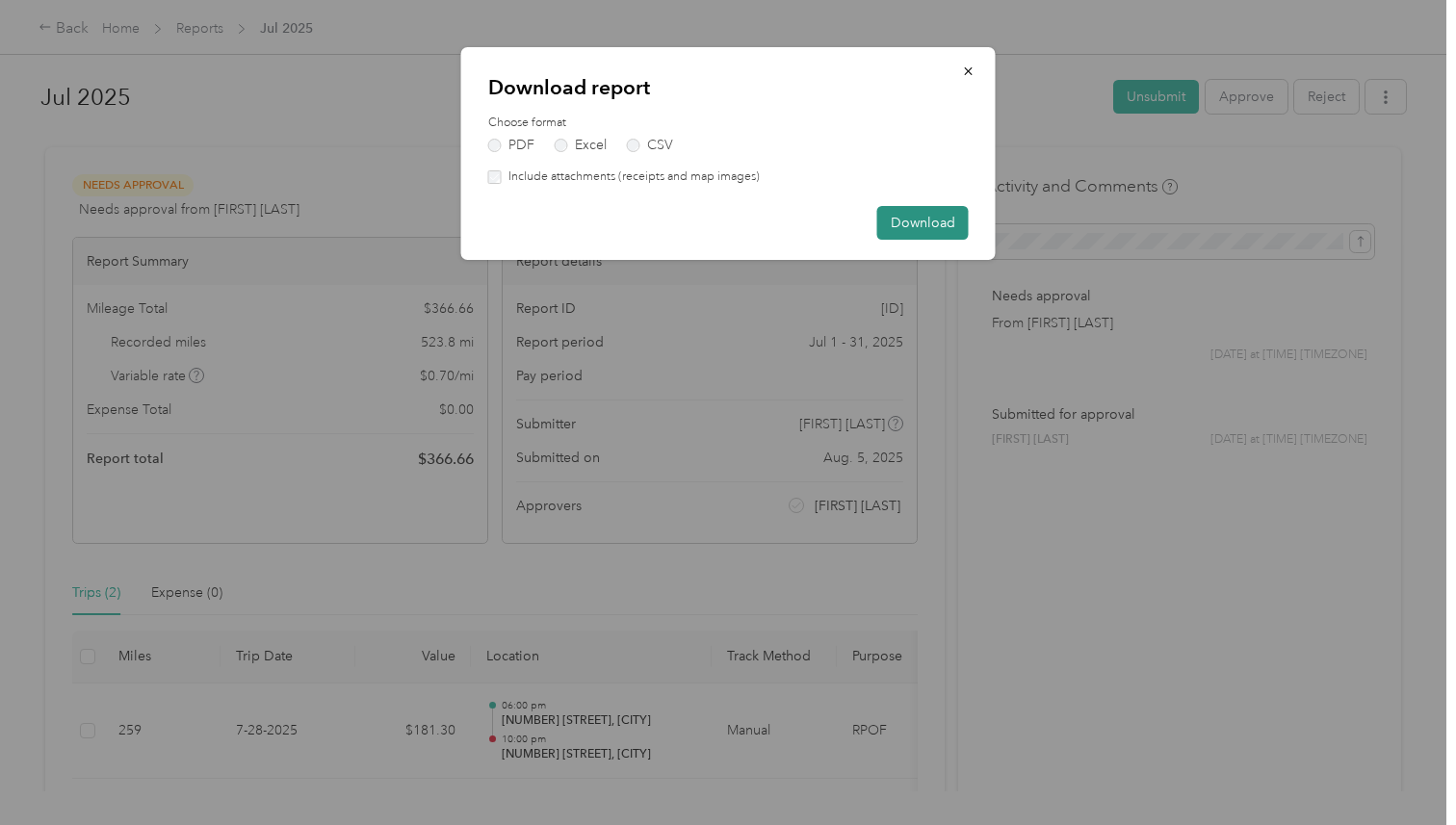 click on "Download" at bounding box center (923, 222) 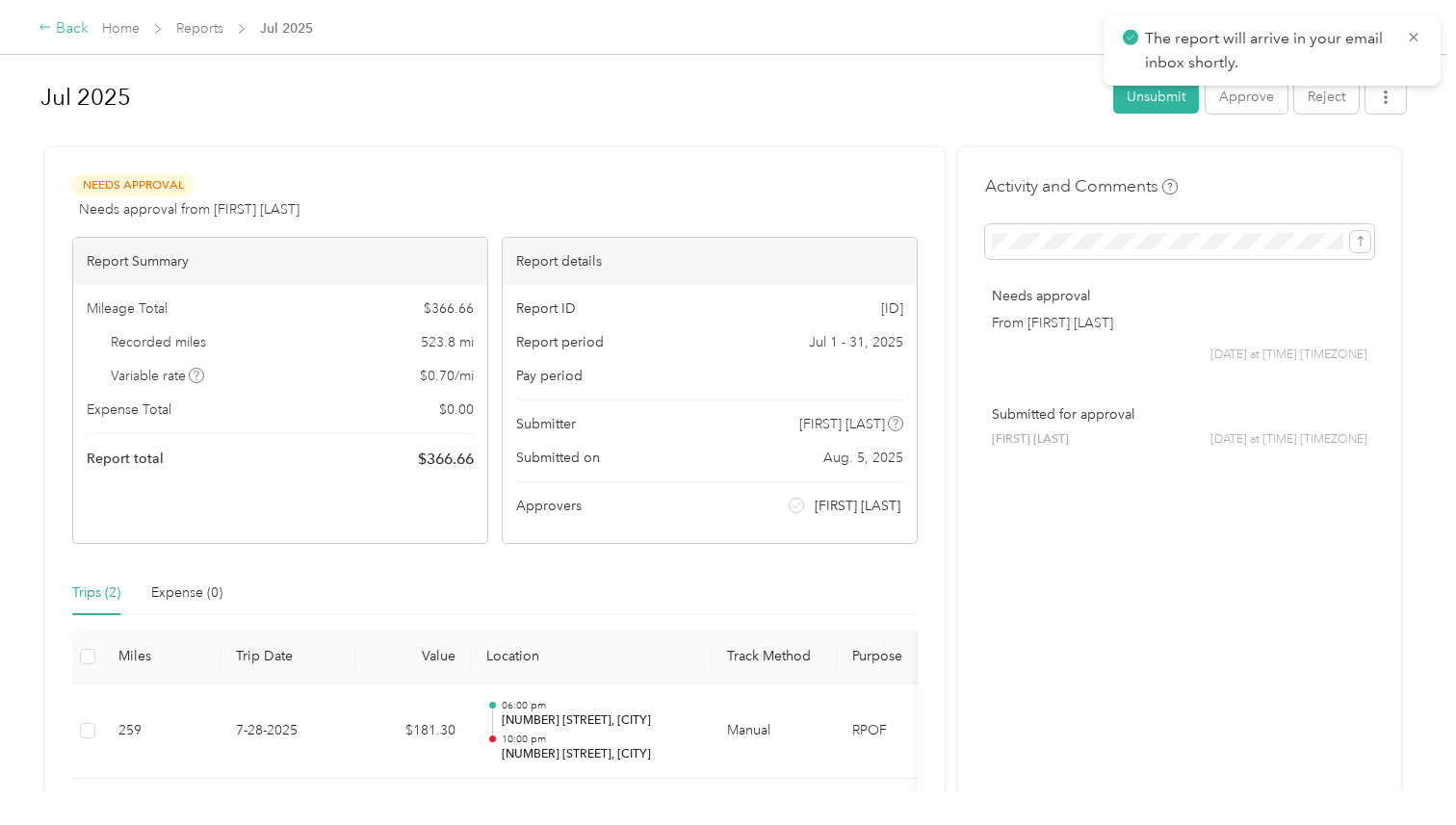 click on "Back" at bounding box center [64, 29] 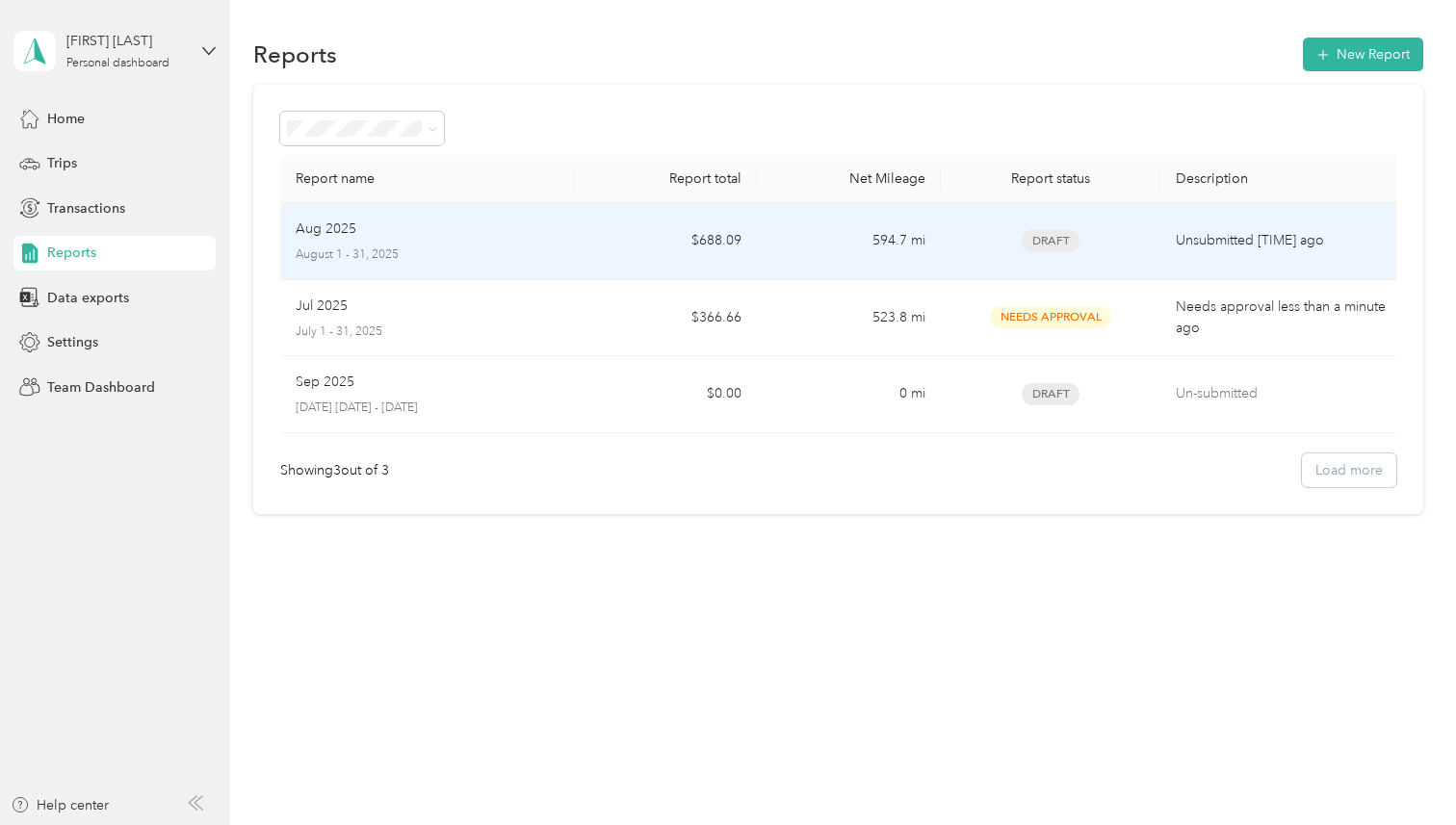 click on "August 1 - 31, 2025" at bounding box center (427, 255) 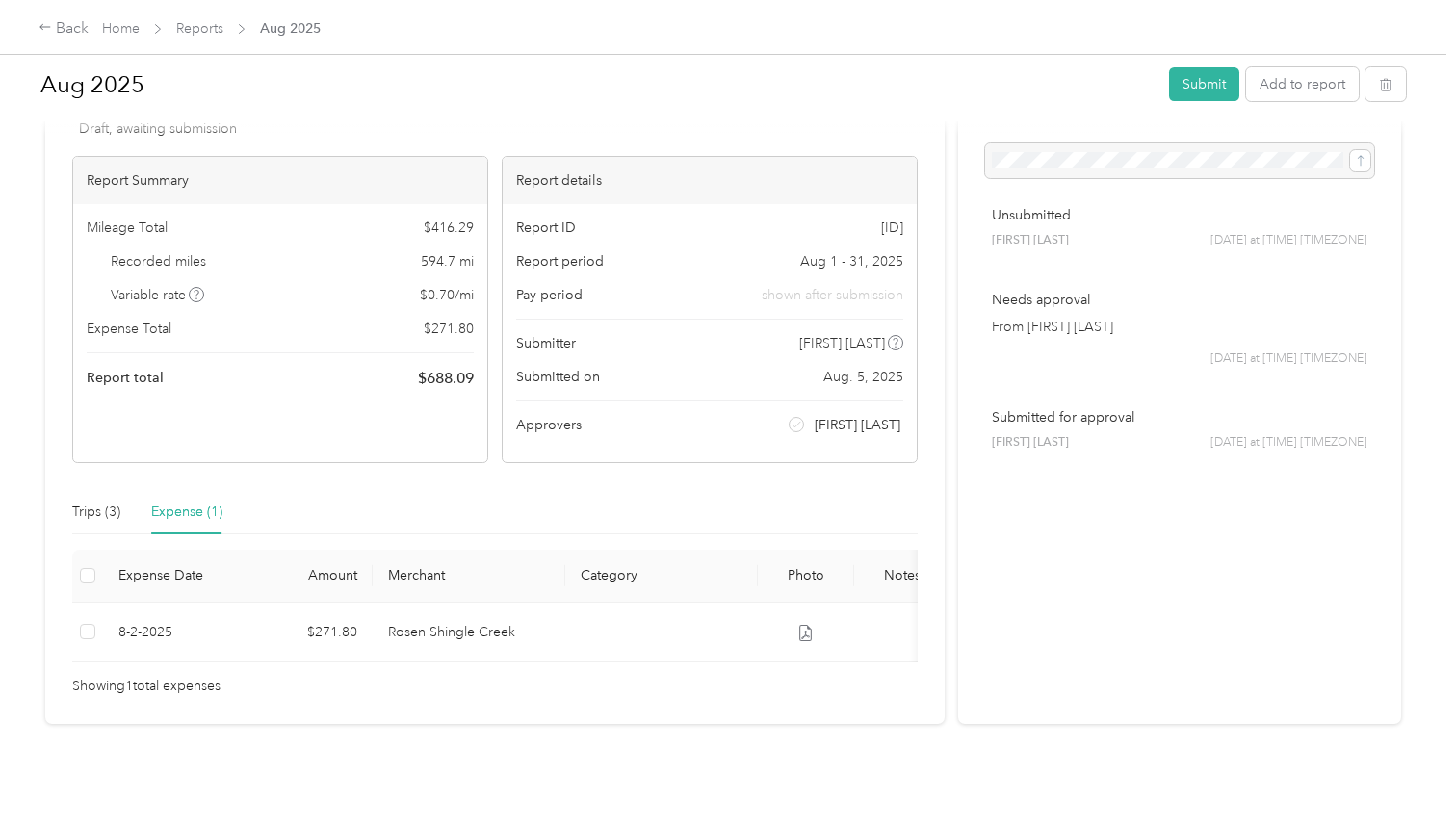 scroll, scrollTop: 78, scrollLeft: 0, axis: vertical 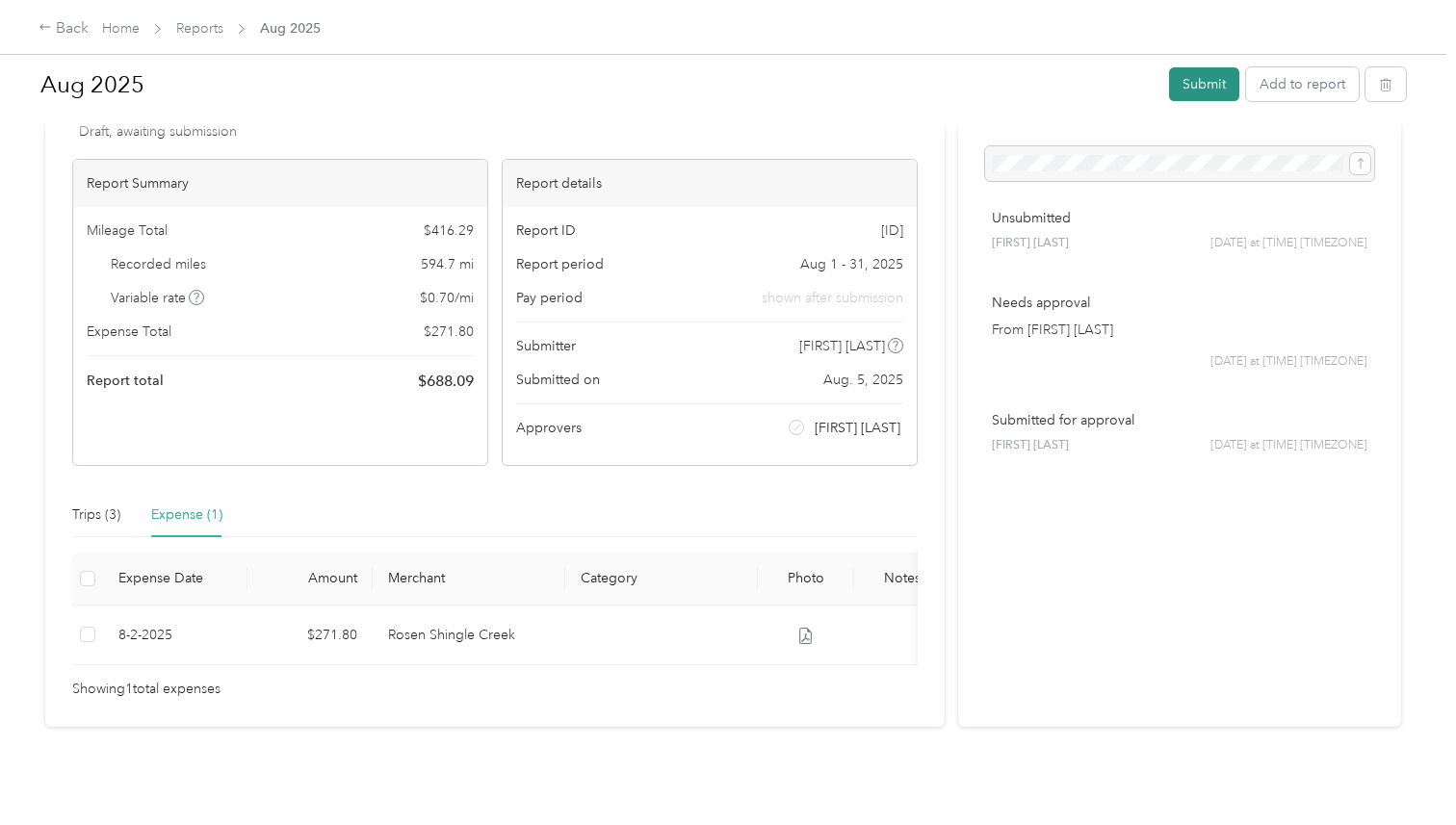 click on "Submit" at bounding box center [1204, 84] 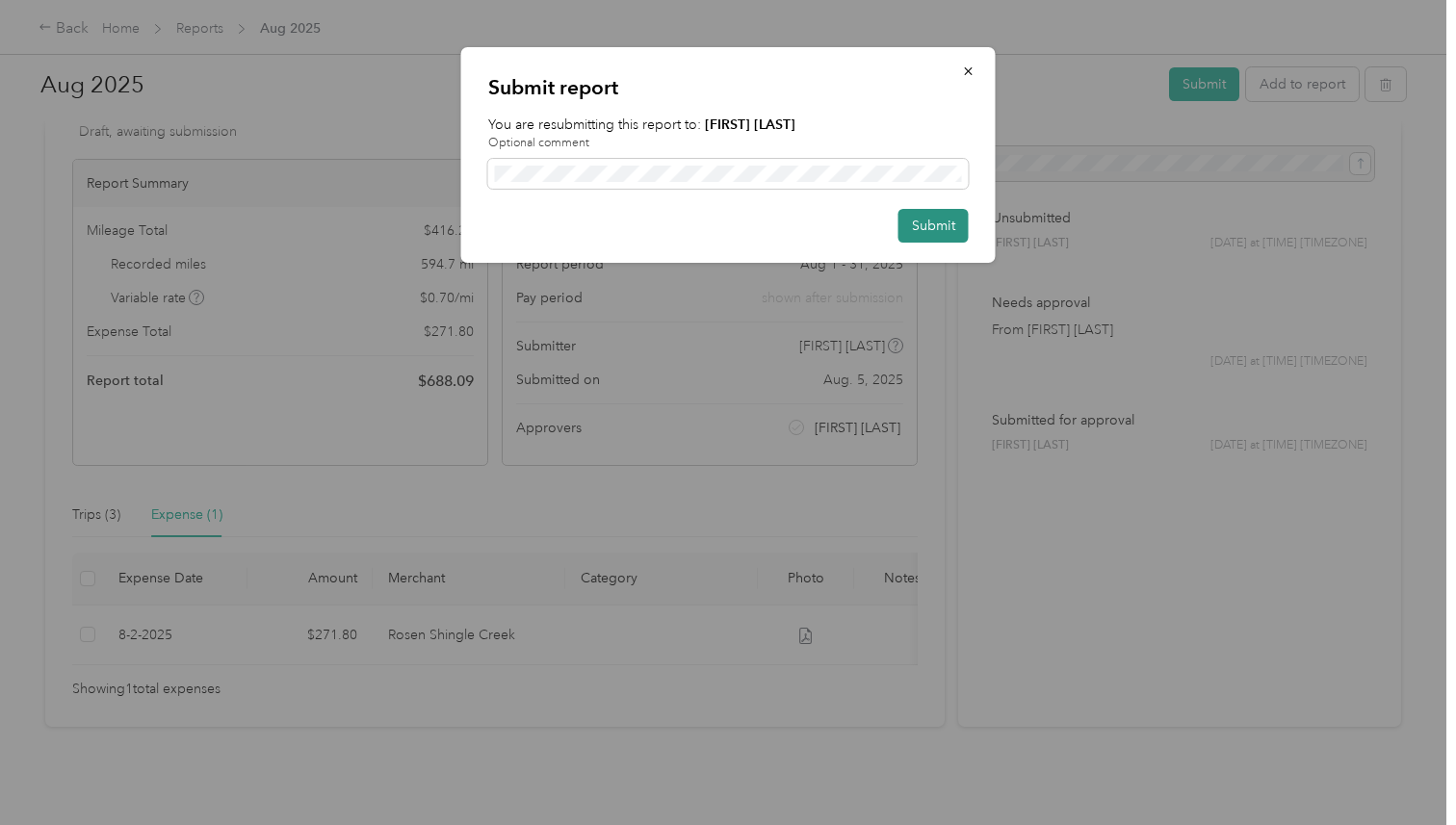 click on "Submit" at bounding box center [933, 225] 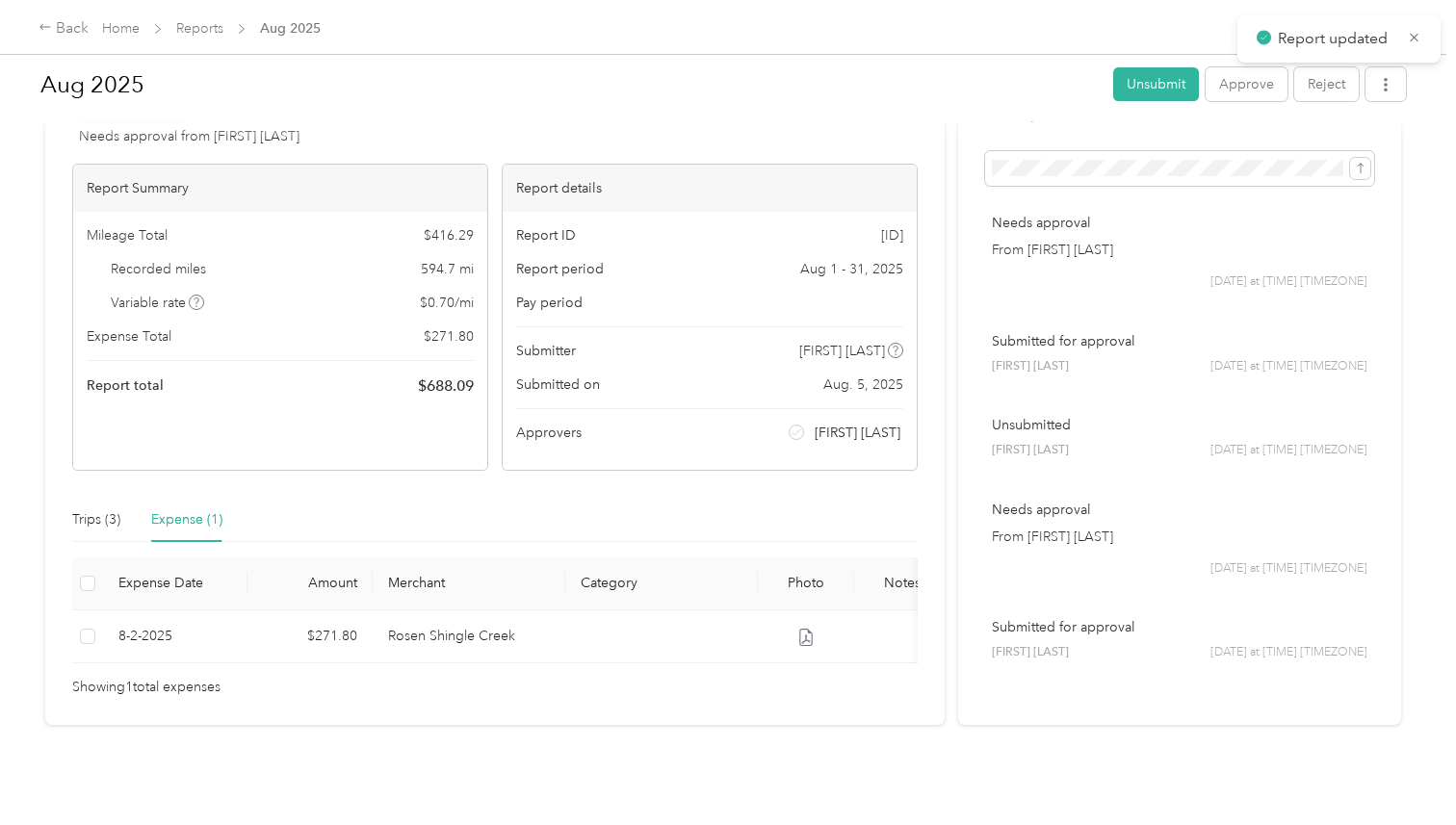 scroll, scrollTop: 0, scrollLeft: 0, axis: both 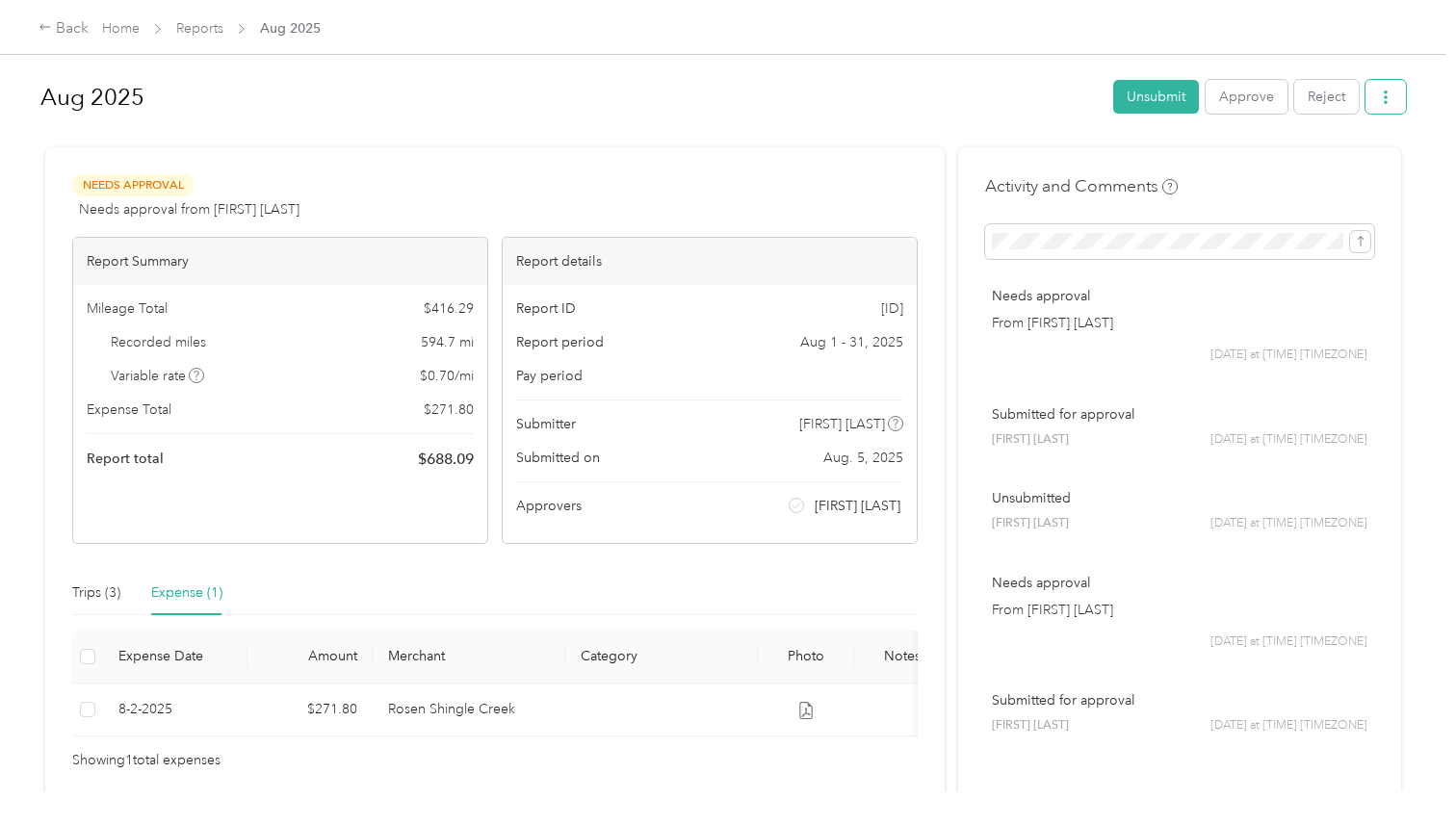 click at bounding box center (1386, 96) 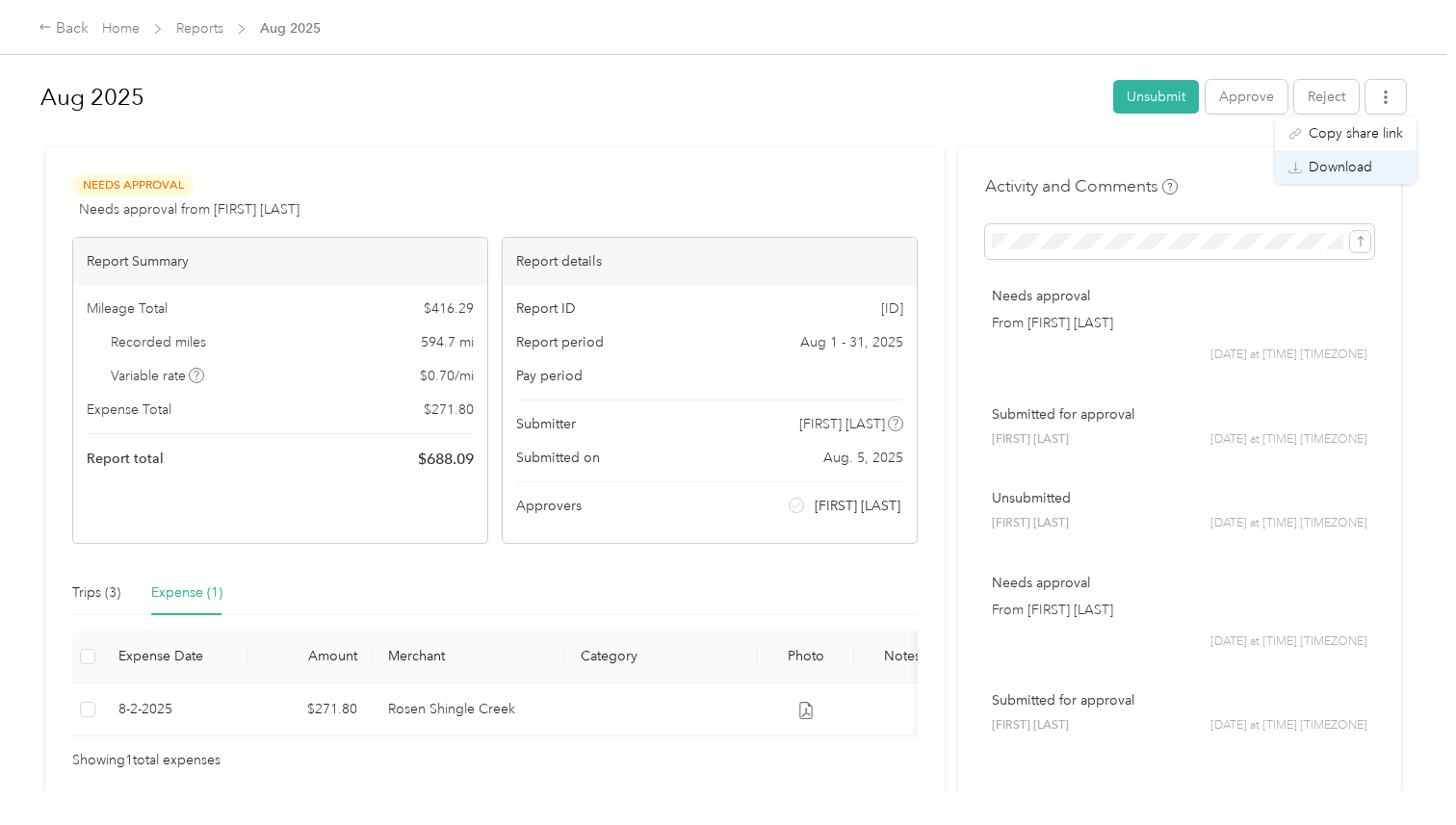 click on "Download" at bounding box center (1345, 167) 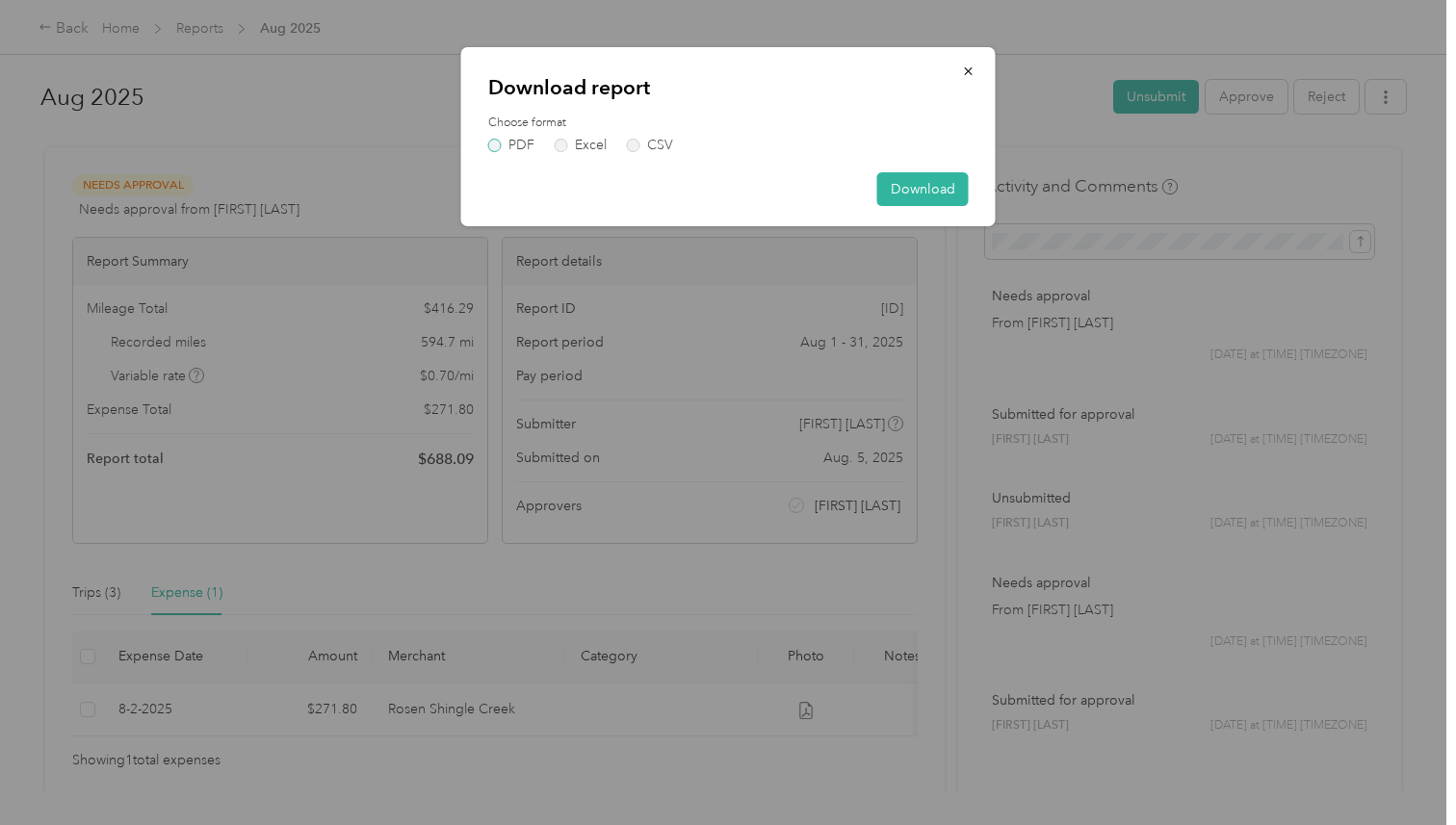 click on "PDF" at bounding box center [511, 145] 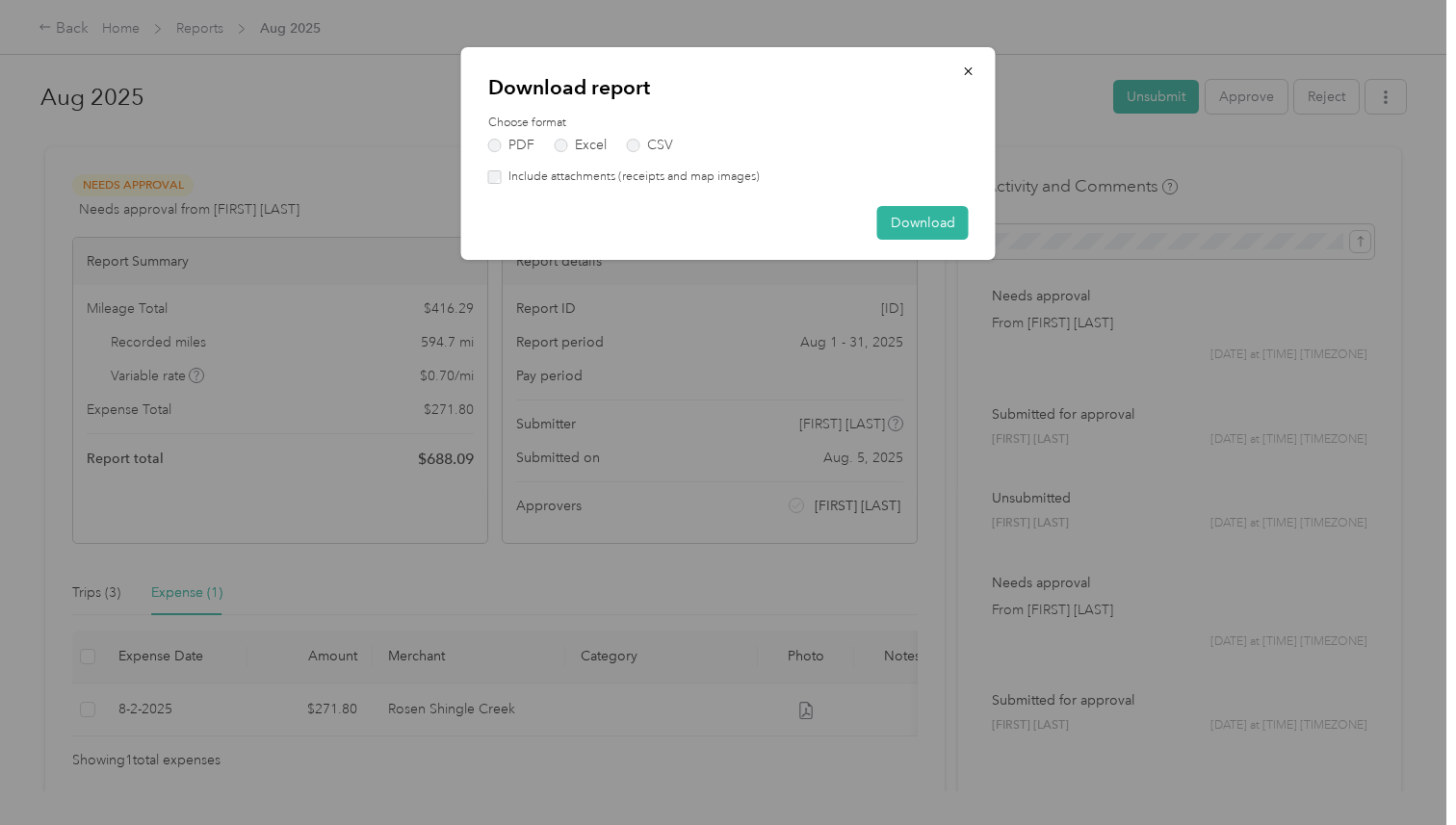 click on "Include attachments (receipts and map images)" at bounding box center [631, 177] 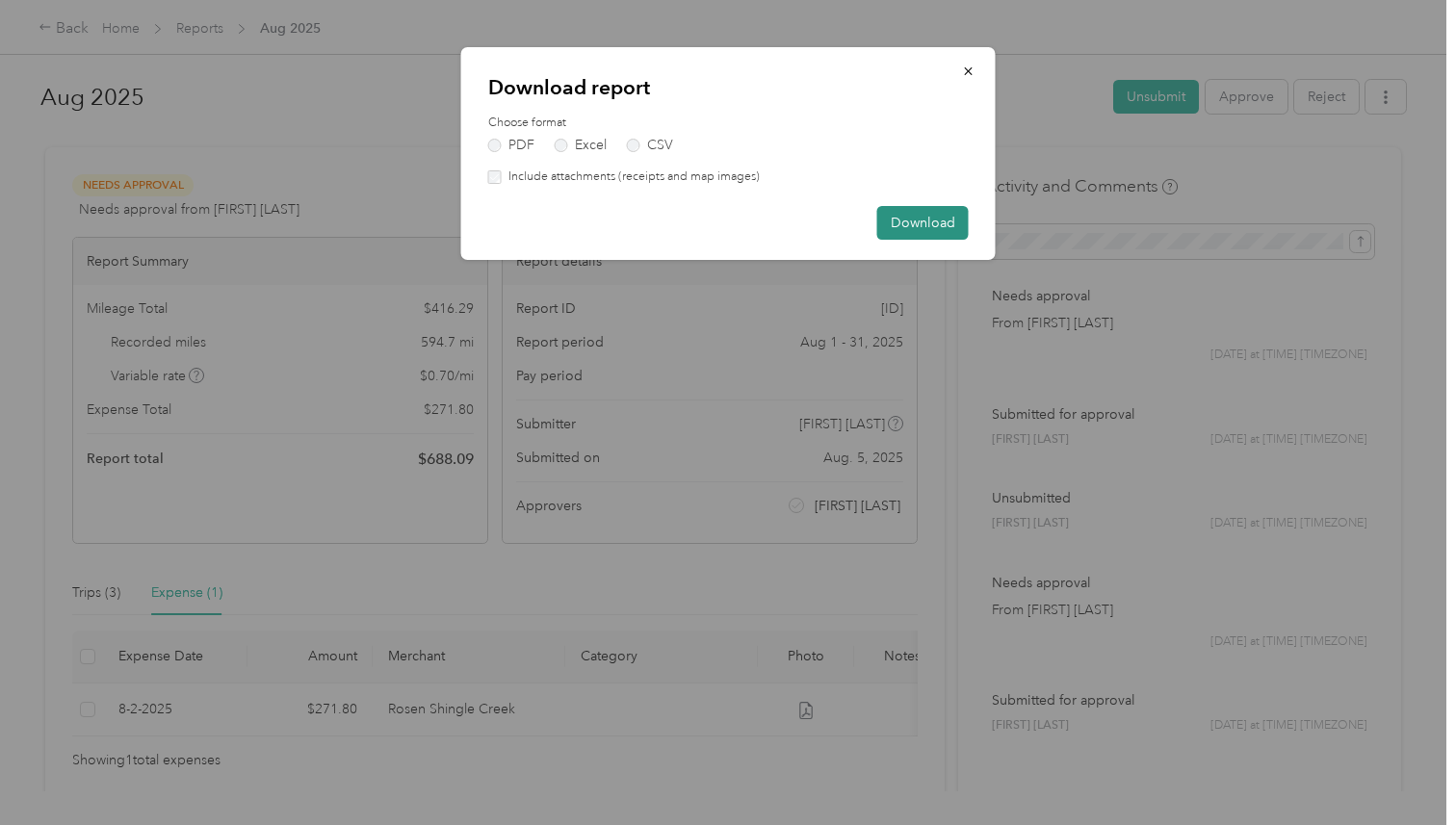 click on "Download" at bounding box center [923, 222] 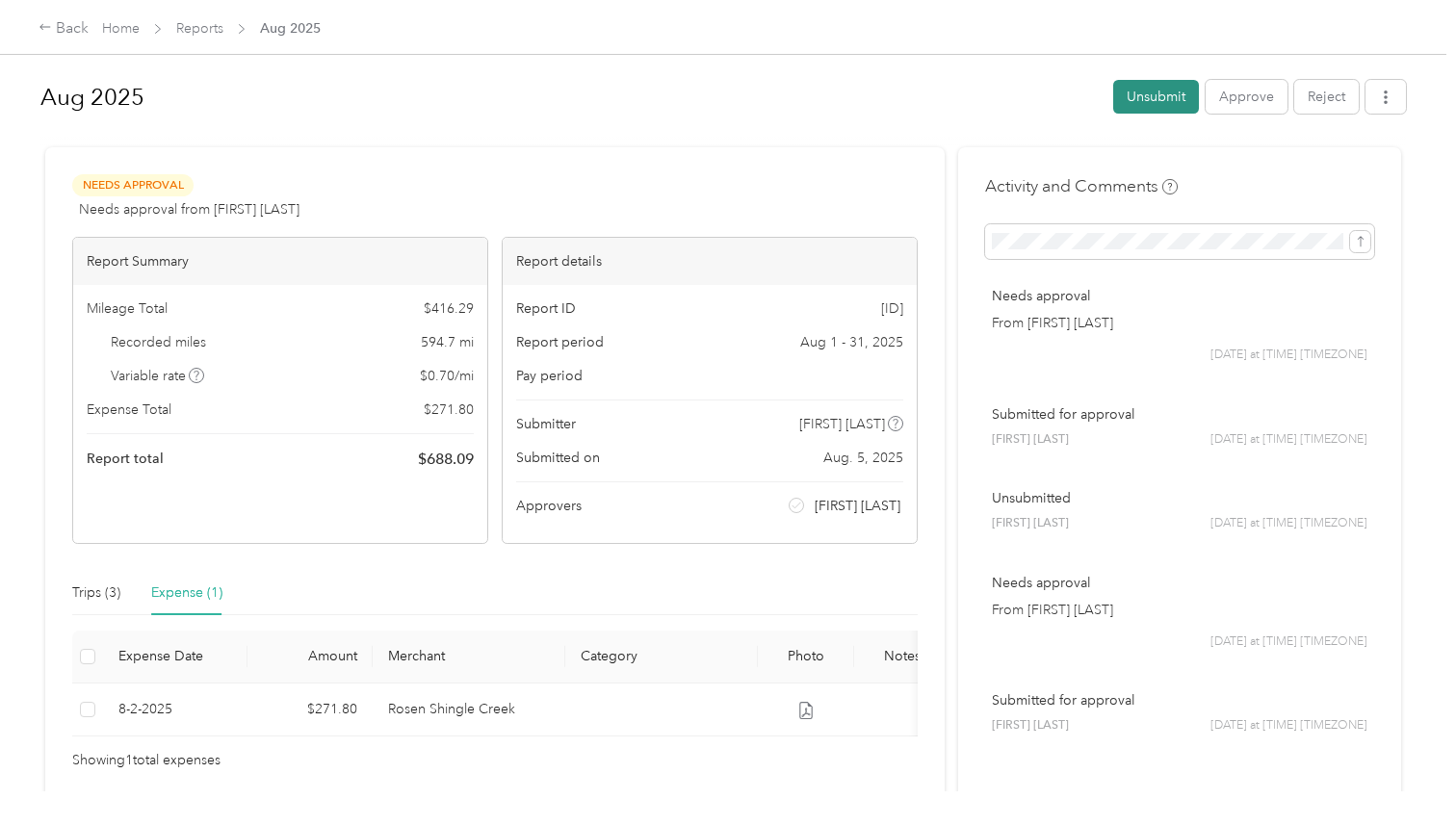 click on "Unsubmit" at bounding box center [1156, 96] 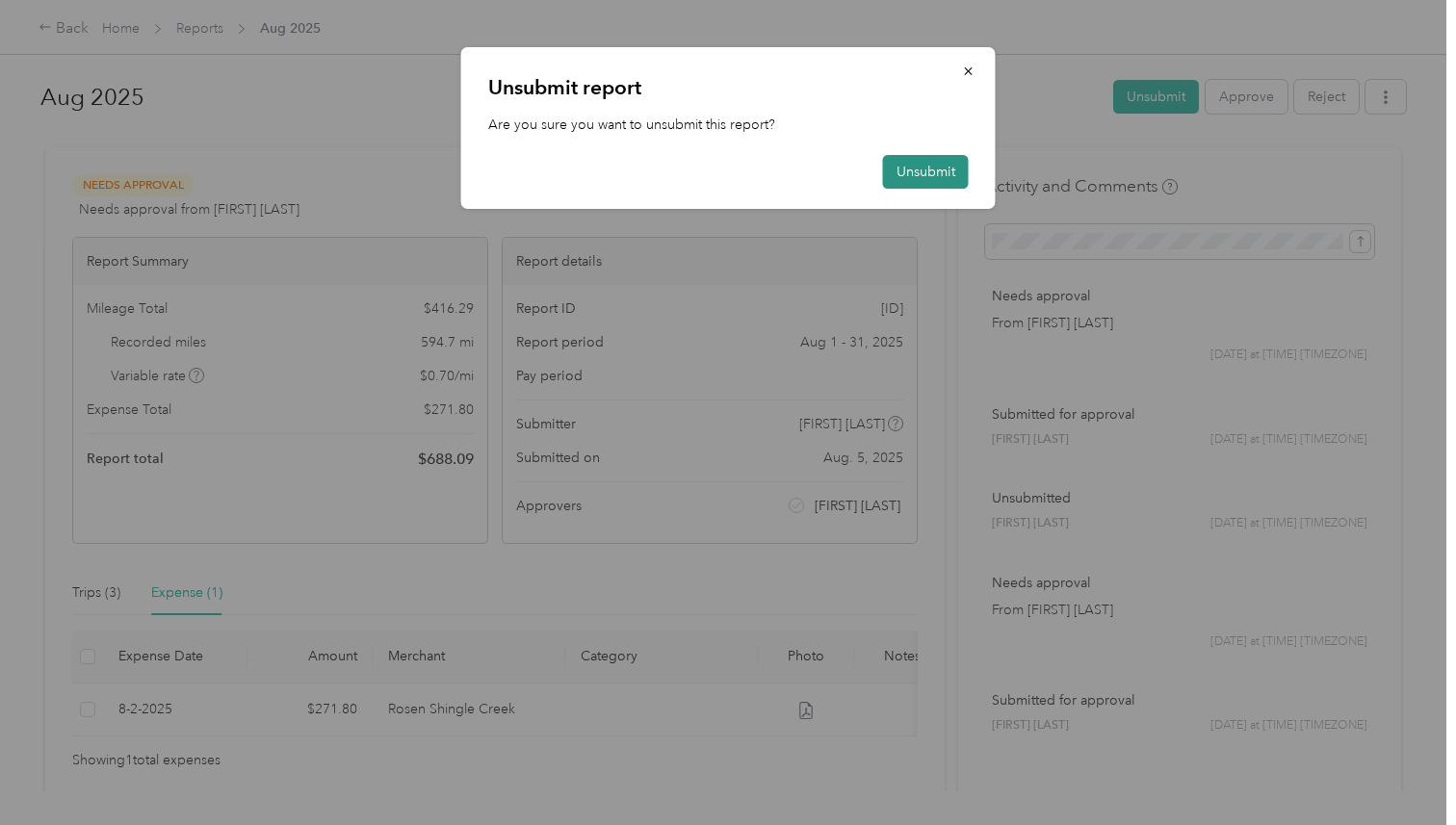 click on "Unsubmit" at bounding box center [925, 171] 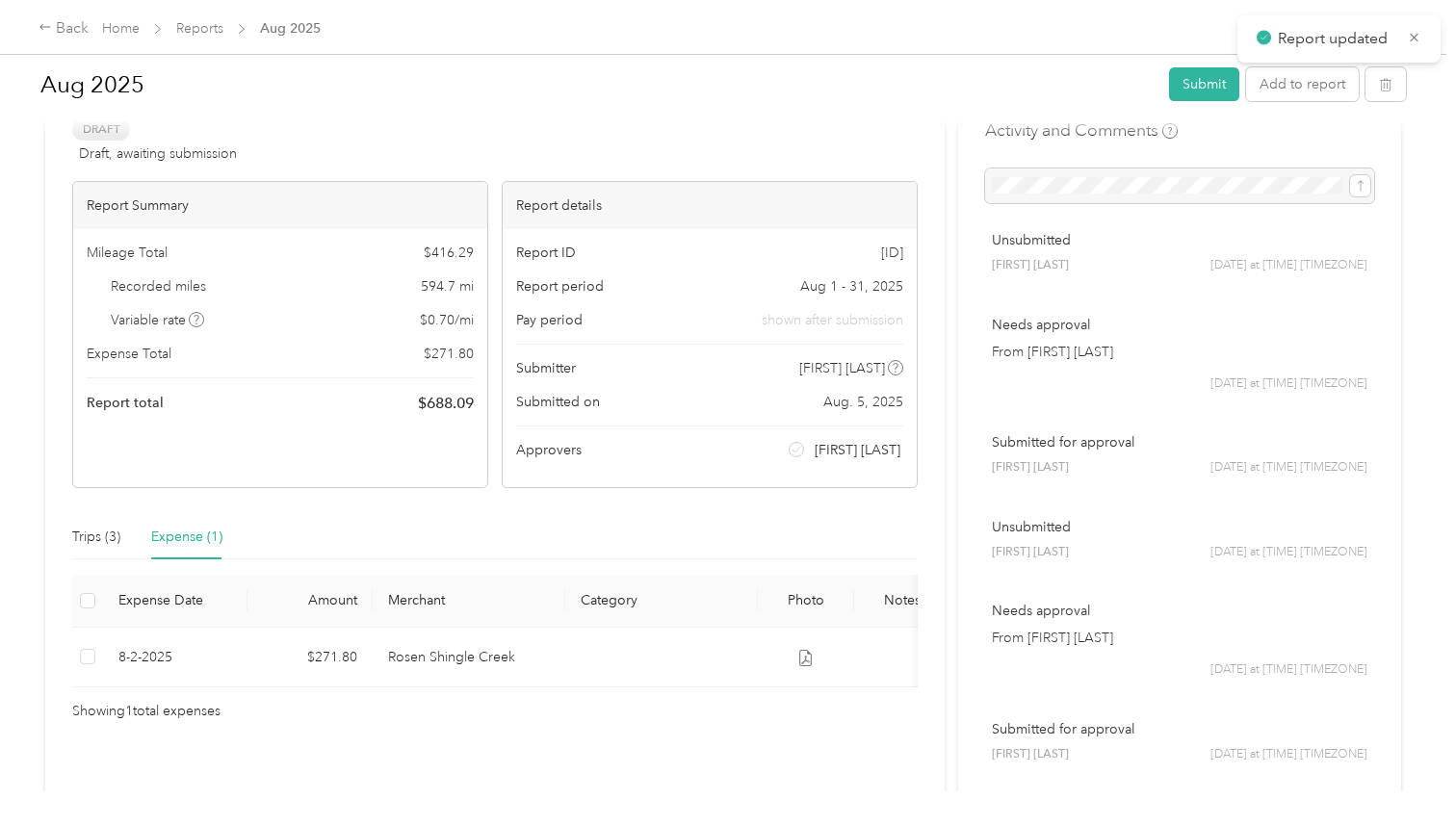scroll, scrollTop: 57, scrollLeft: 0, axis: vertical 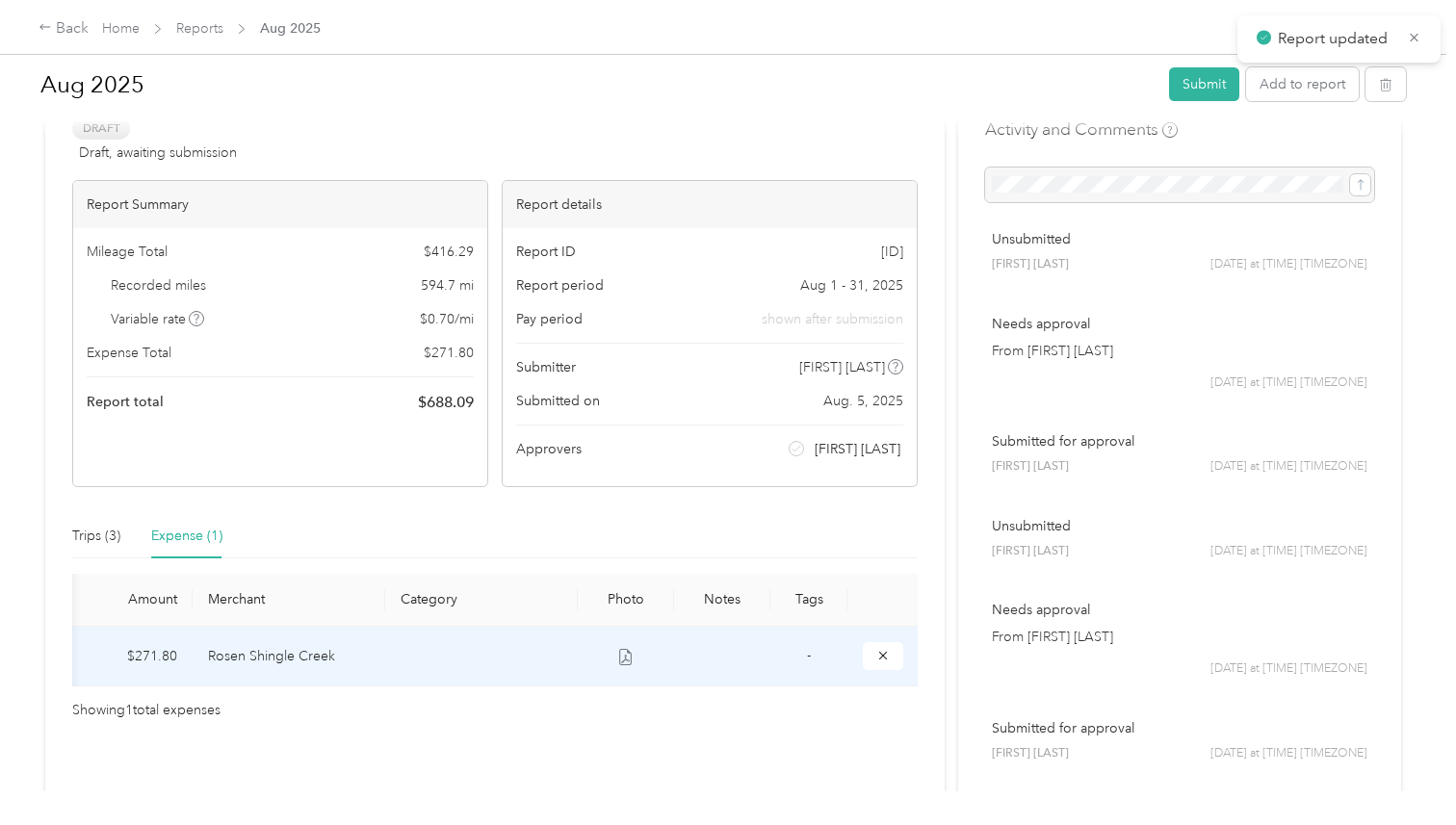 click at bounding box center [722, 657] 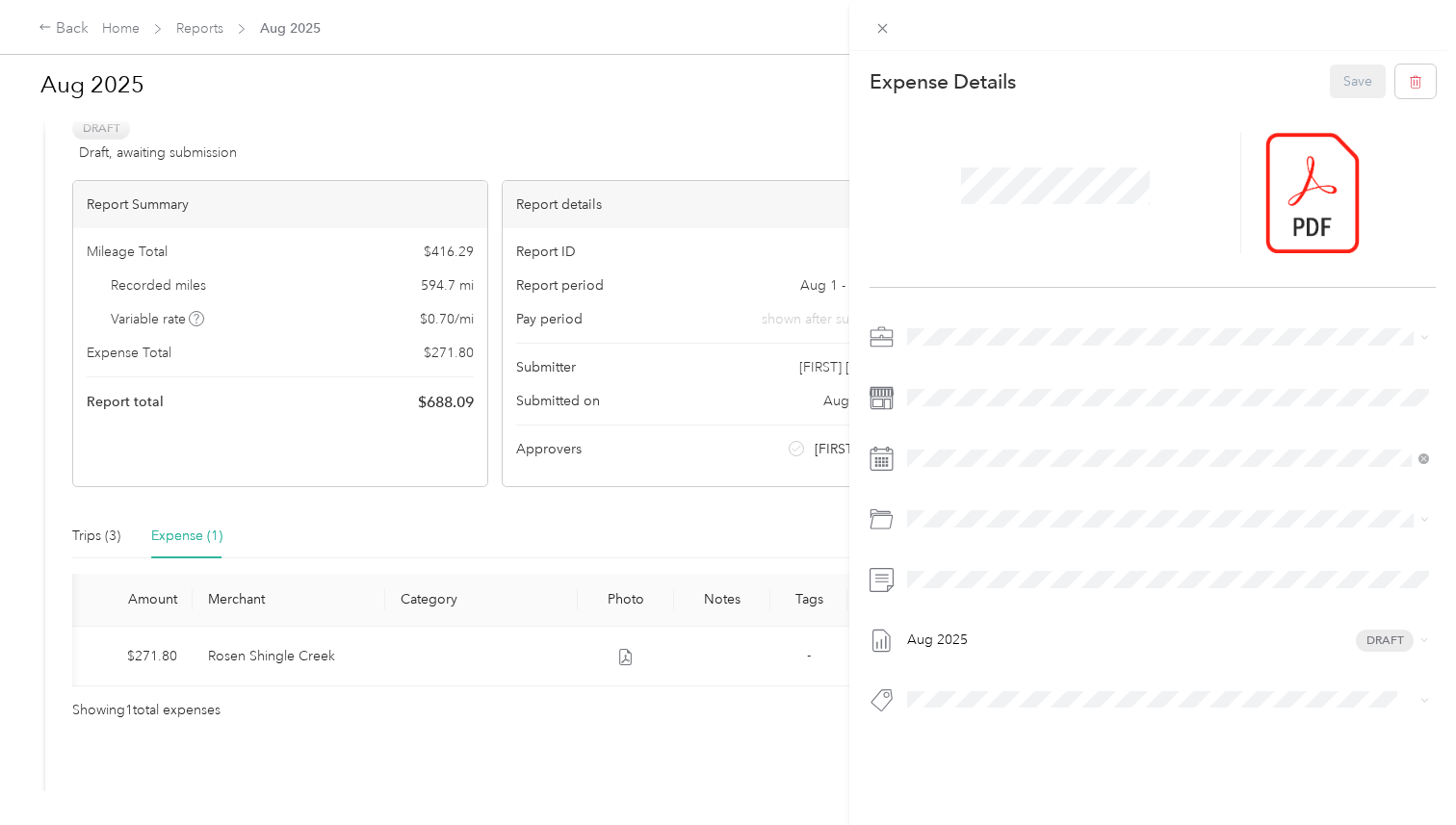 click at bounding box center [1153, 526] 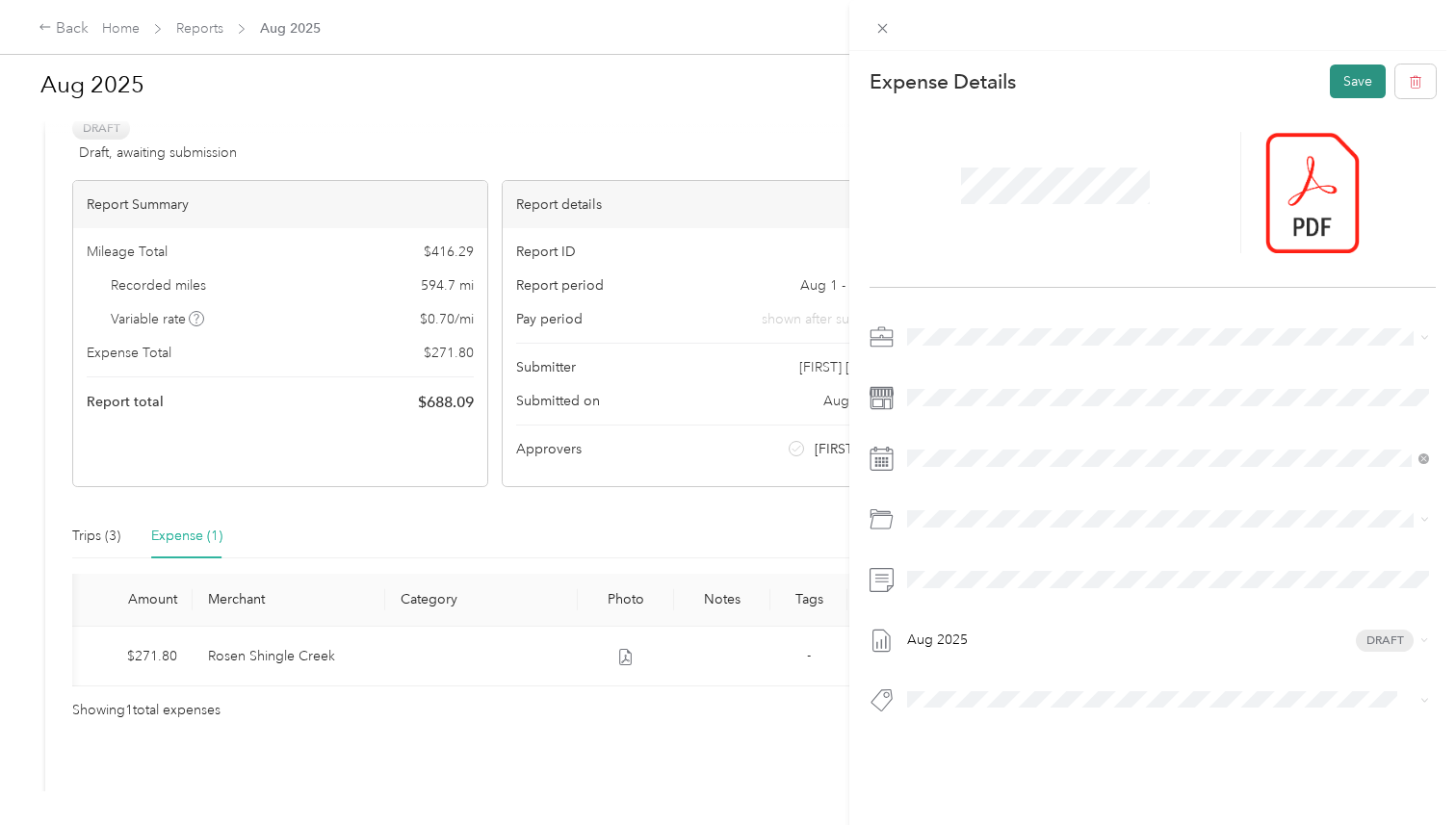 click on "Save" at bounding box center (1358, 81) 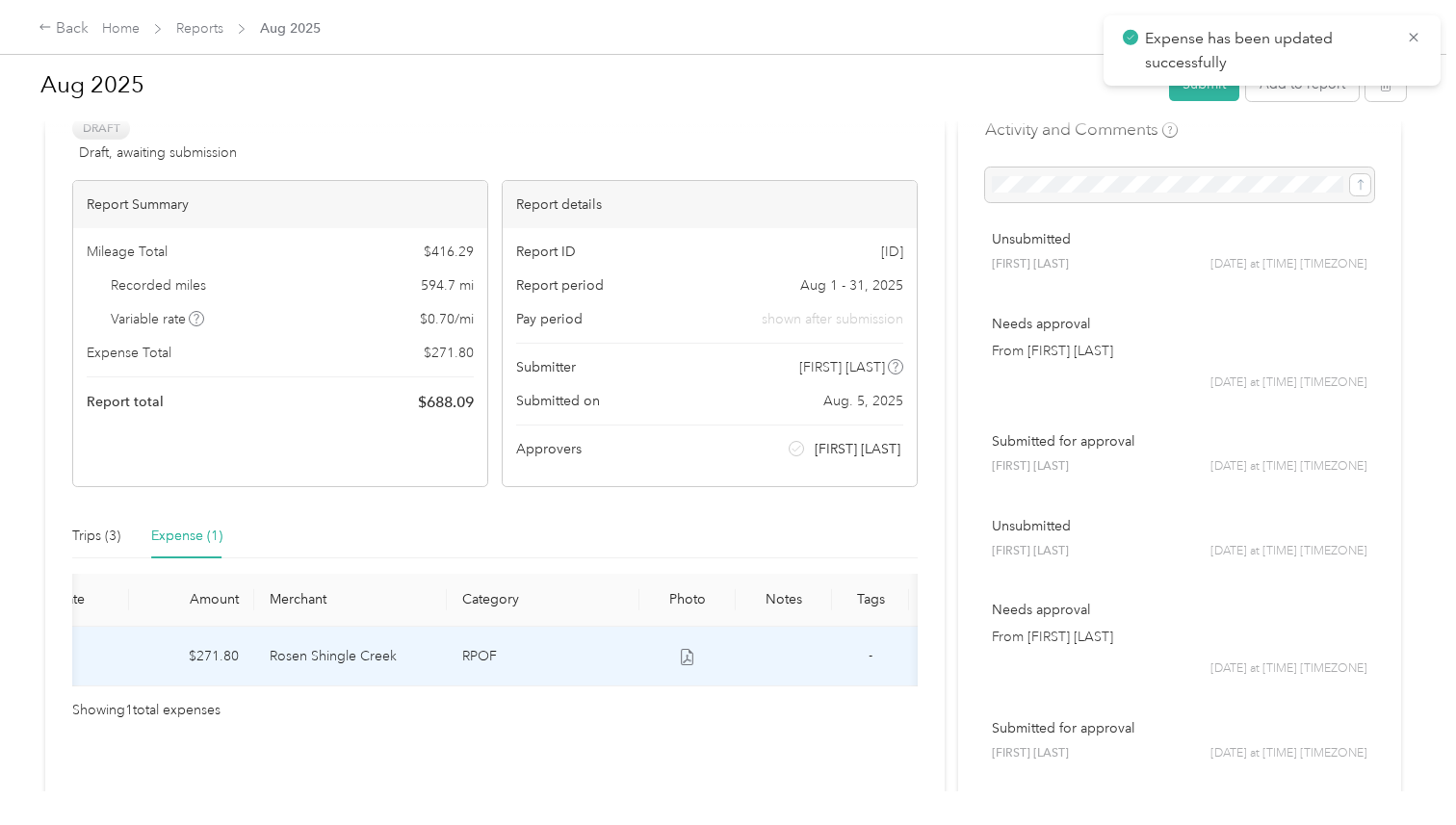 scroll, scrollTop: 0, scrollLeft: 0, axis: both 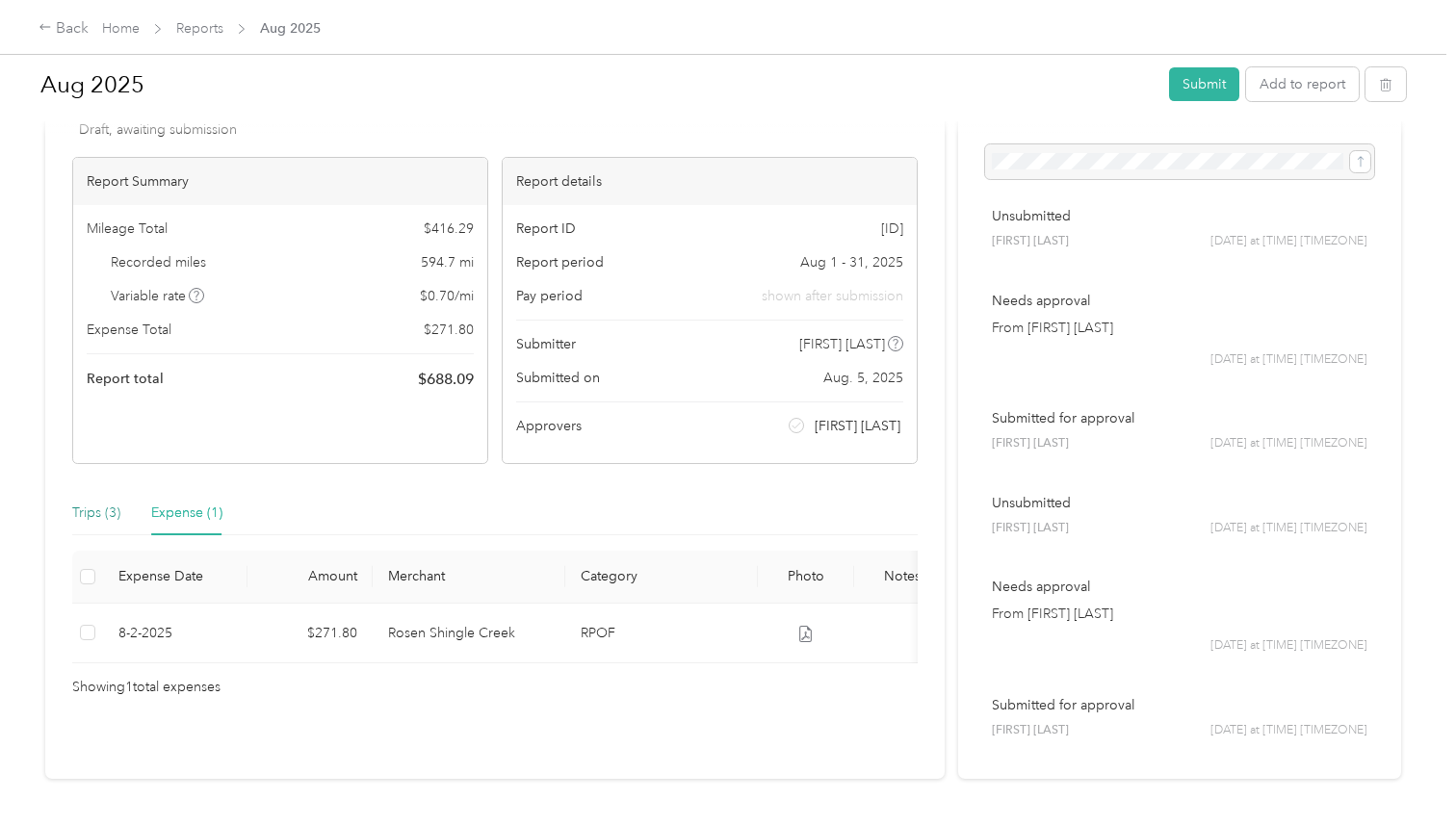 click on "Trips (3)" at bounding box center (96, 513) 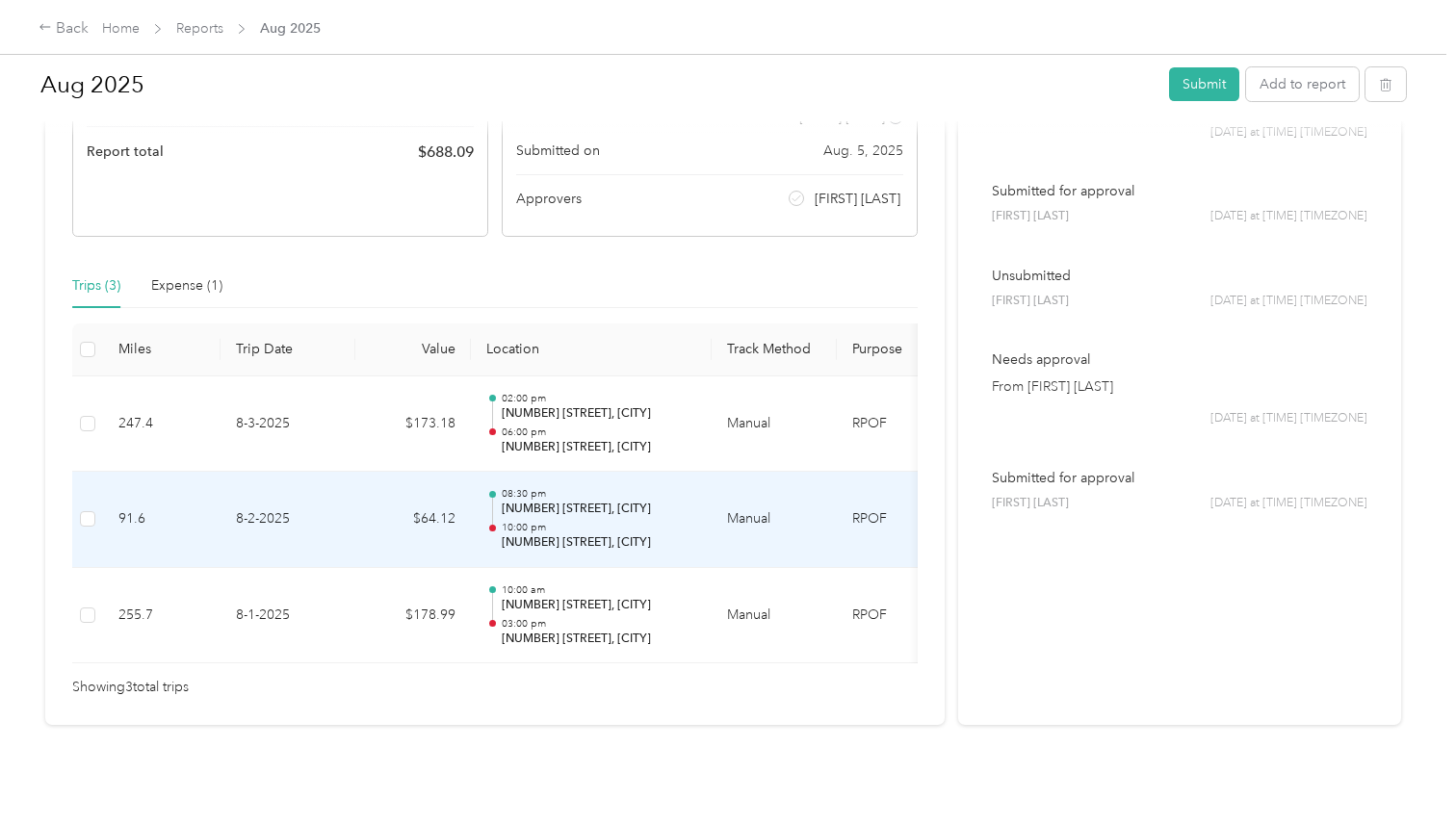 scroll, scrollTop: 308, scrollLeft: 0, axis: vertical 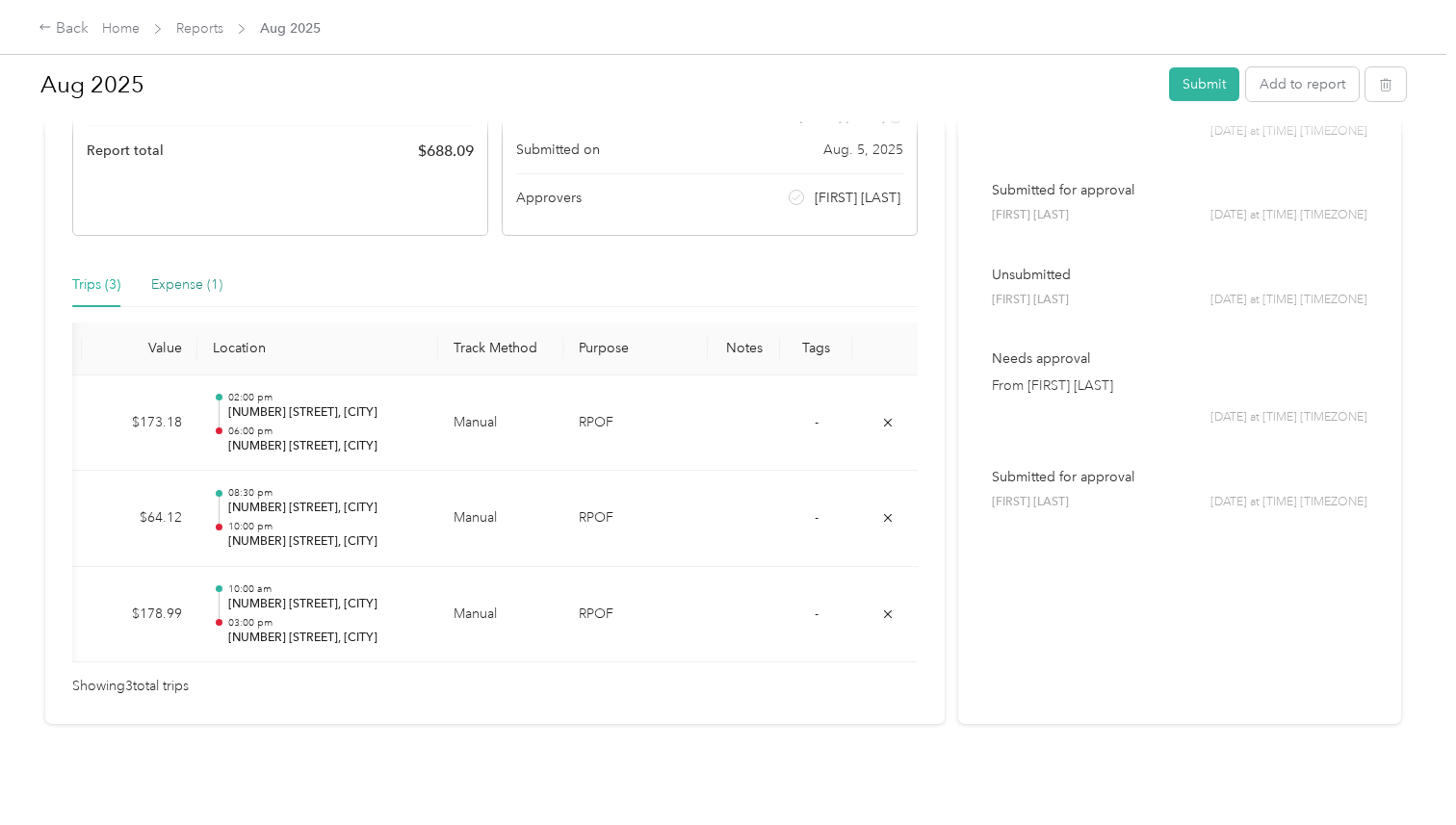 click on "Expense (1)" at bounding box center (187, 285) 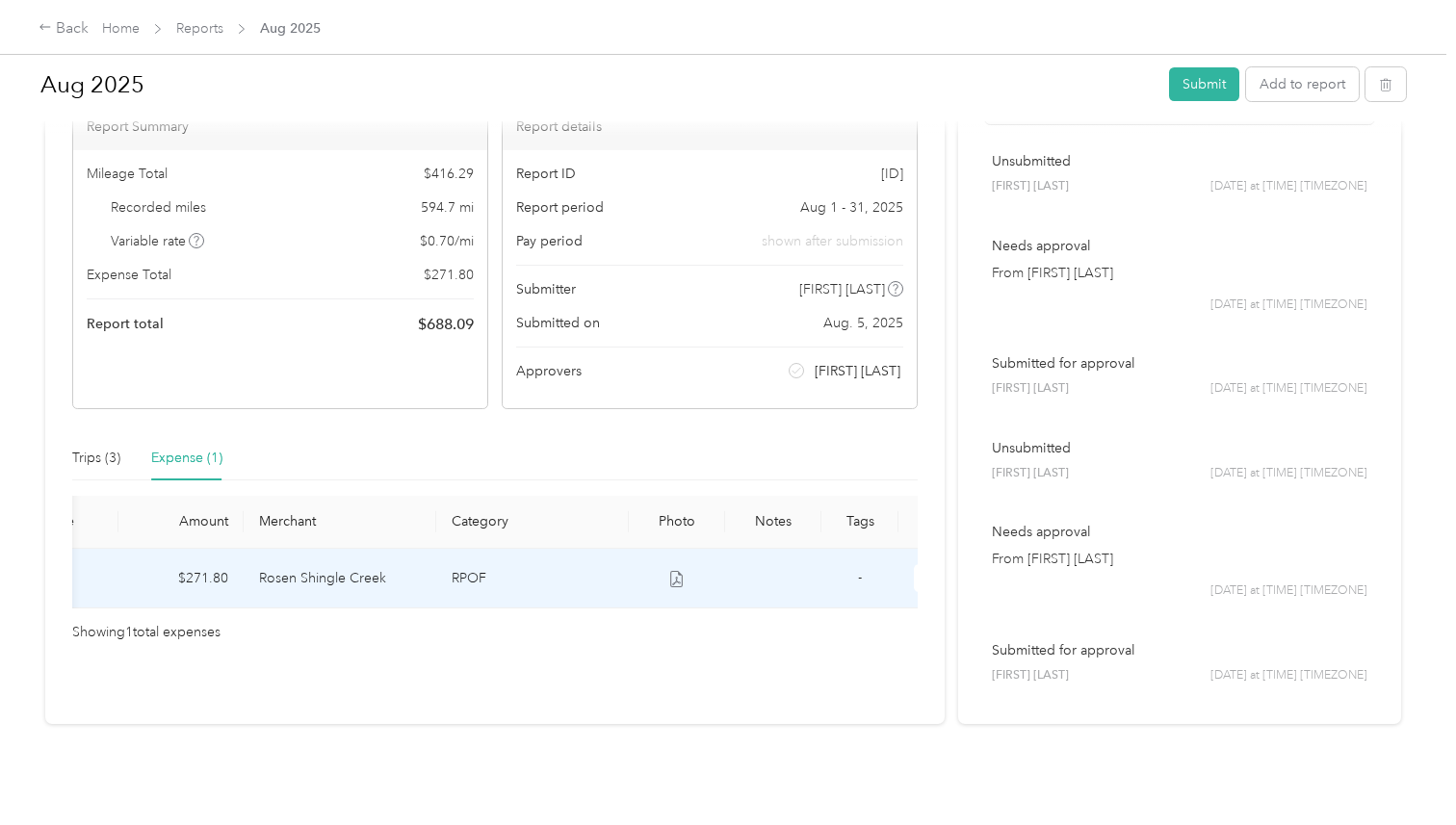 scroll, scrollTop: 0, scrollLeft: 180, axis: horizontal 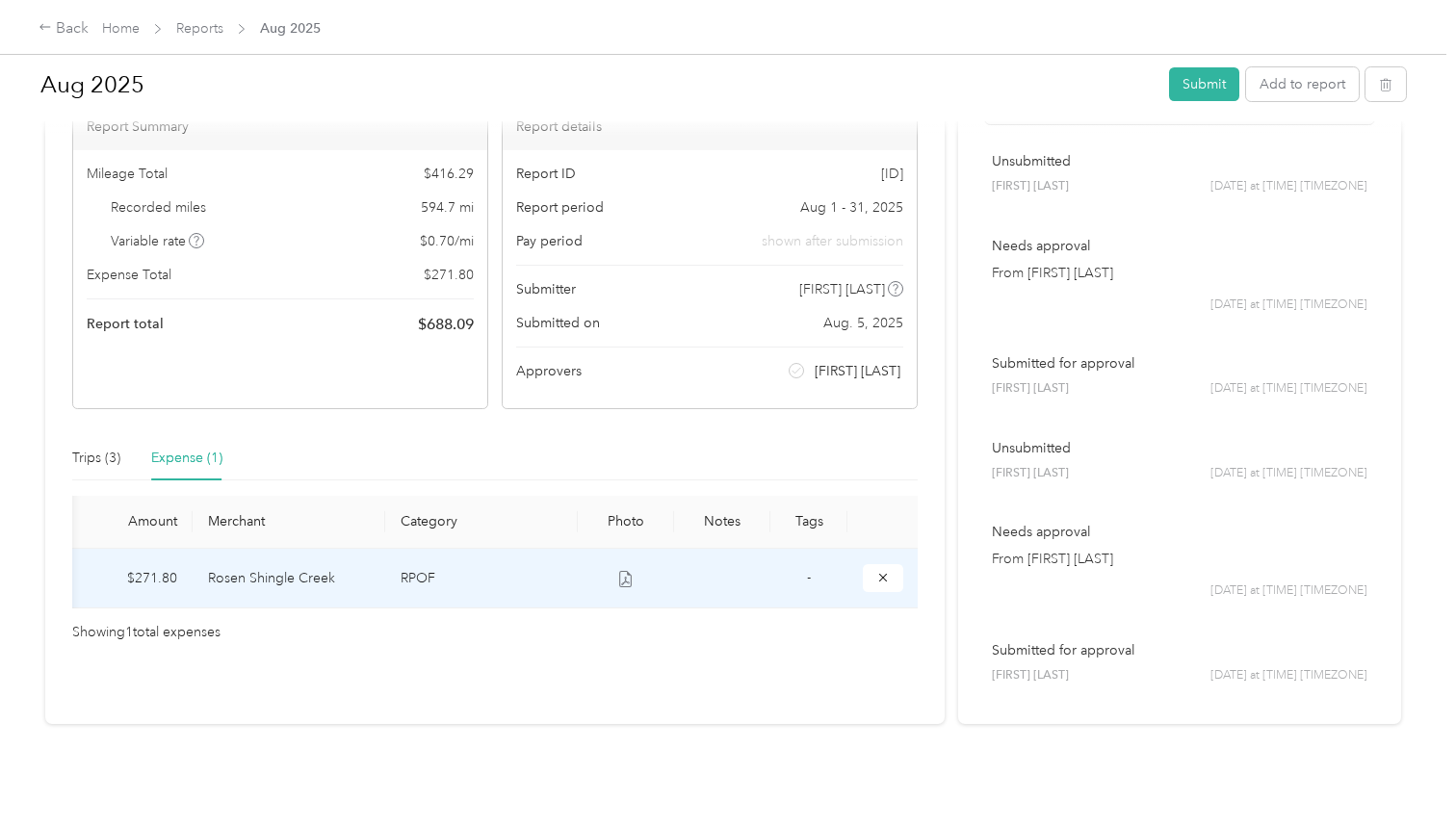 click on "RPOF" at bounding box center (481, 579) 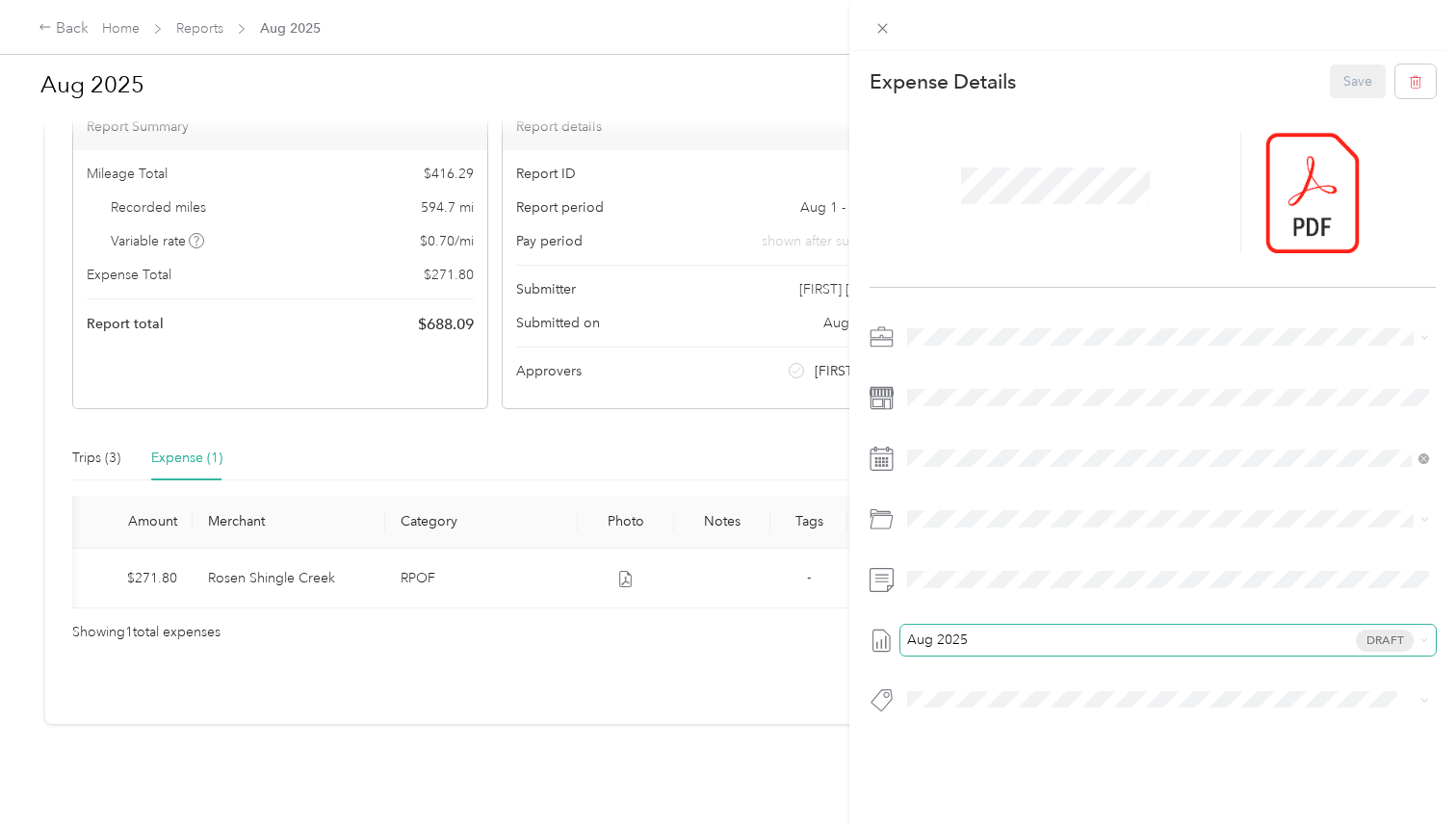 click on "[DATE] Draft" at bounding box center [1168, 640] 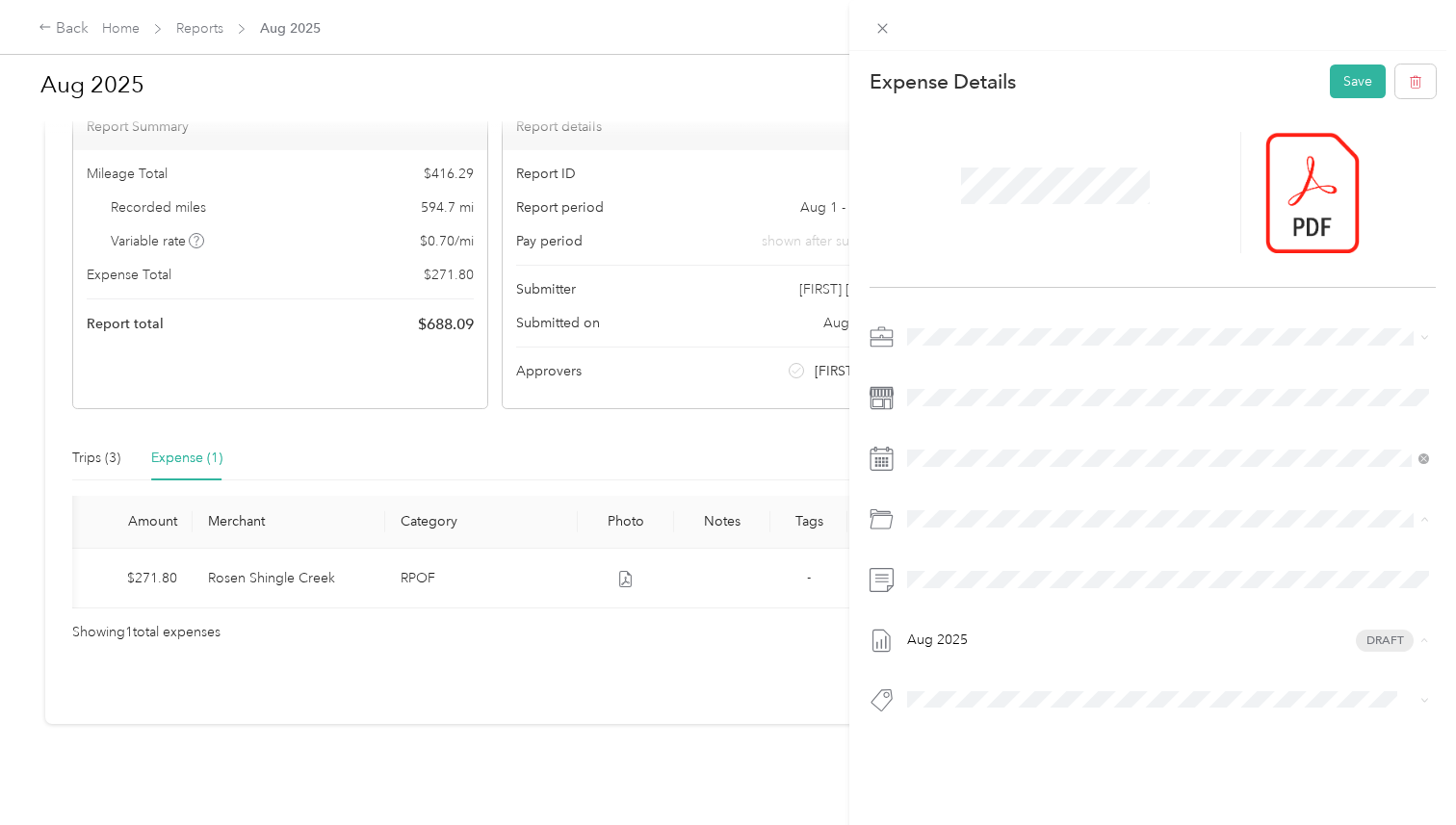 click on "[DATE] Draft" at bounding box center (1153, 524) 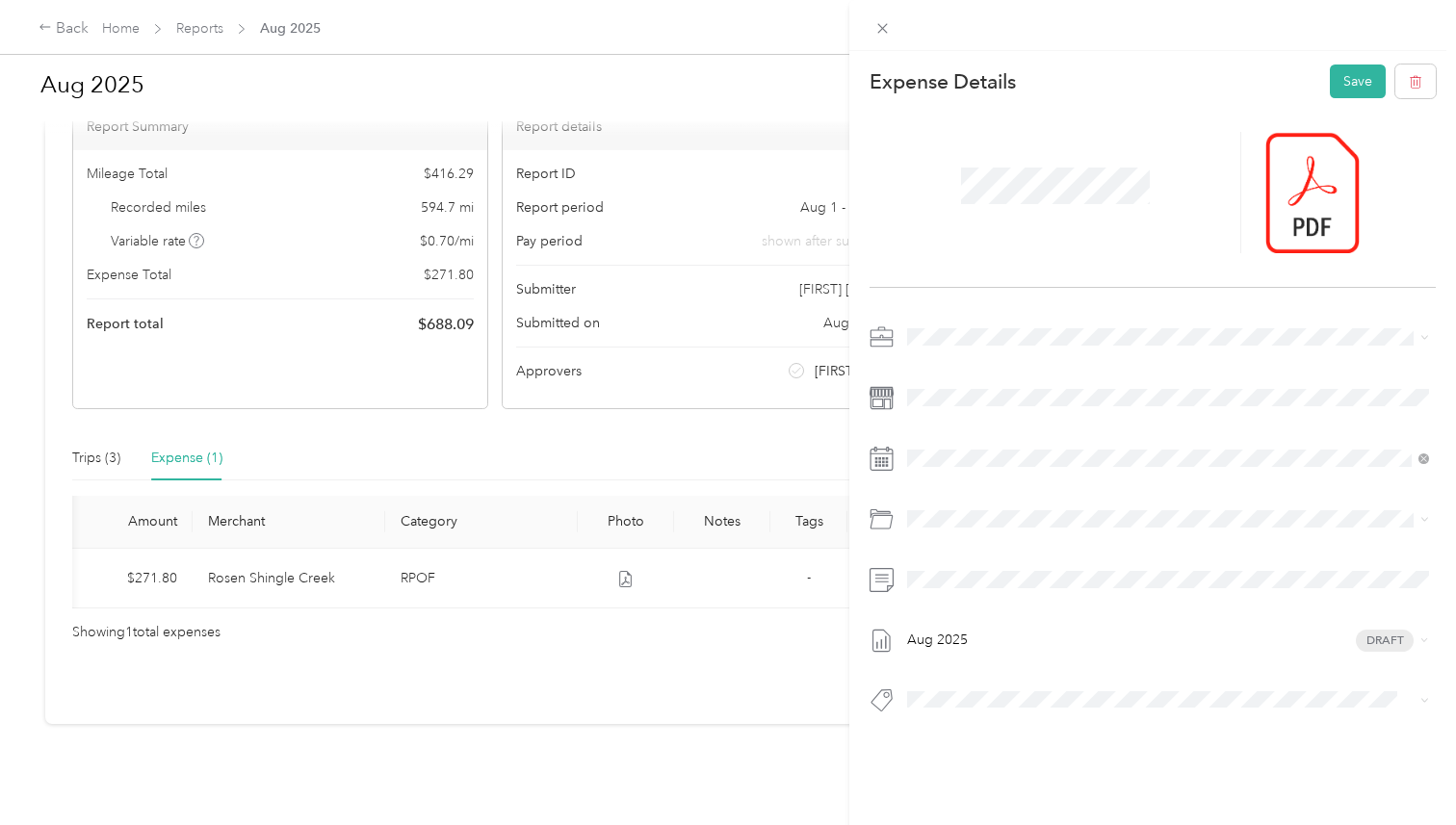 click on "[DATE] Draft" at bounding box center (1153, 524) 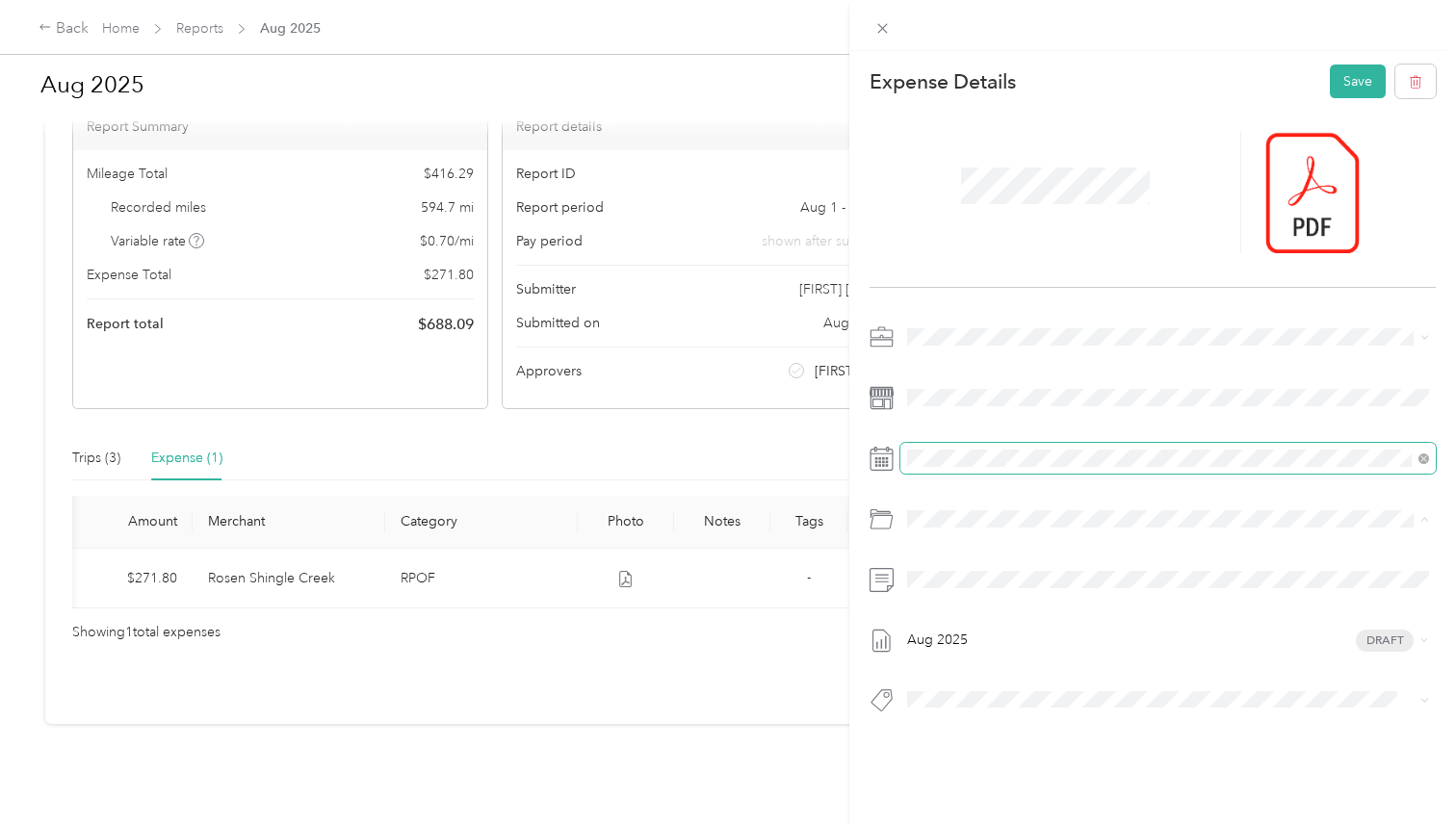 click at bounding box center [1168, 458] 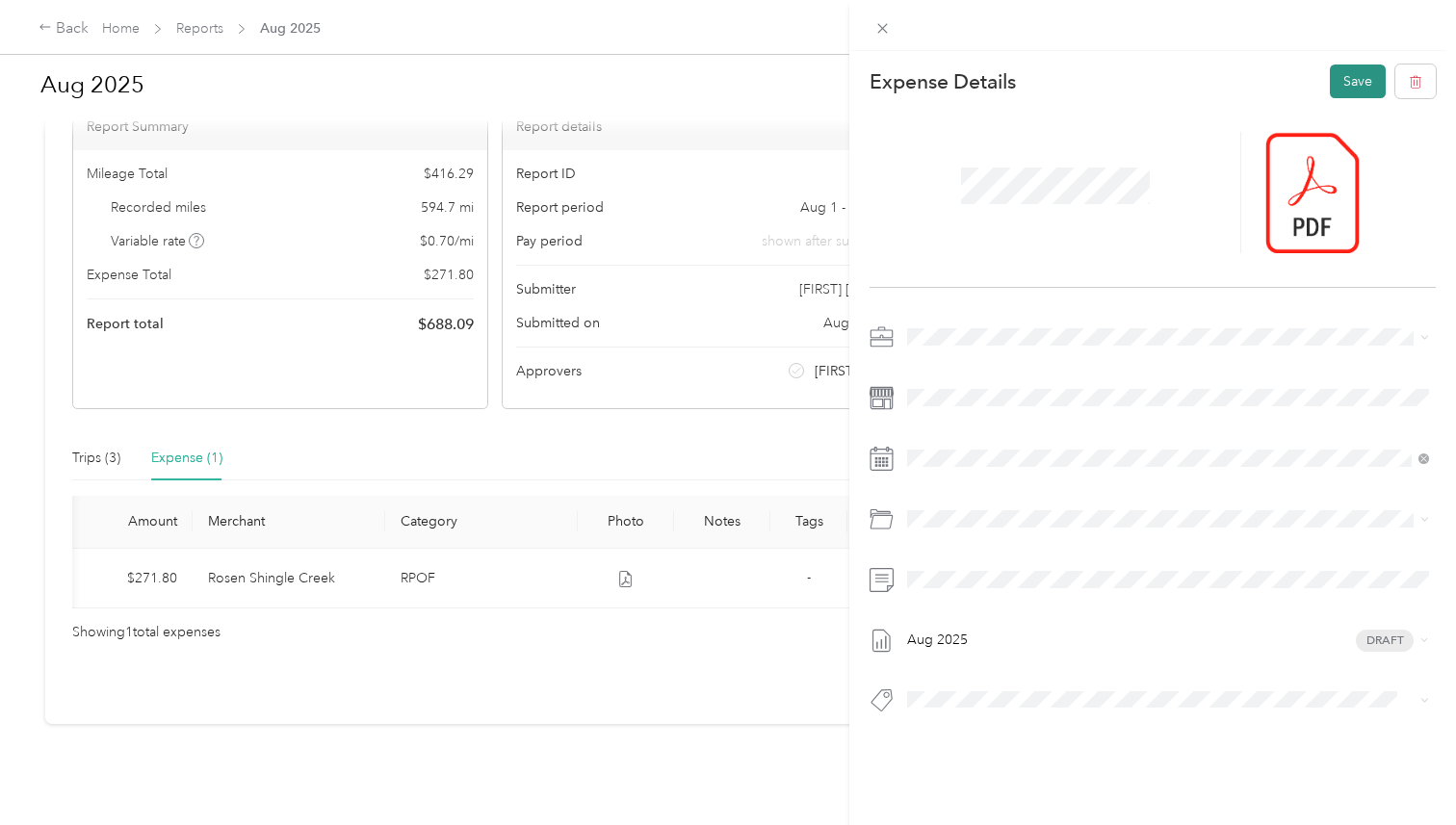 click on "Save" at bounding box center (1358, 81) 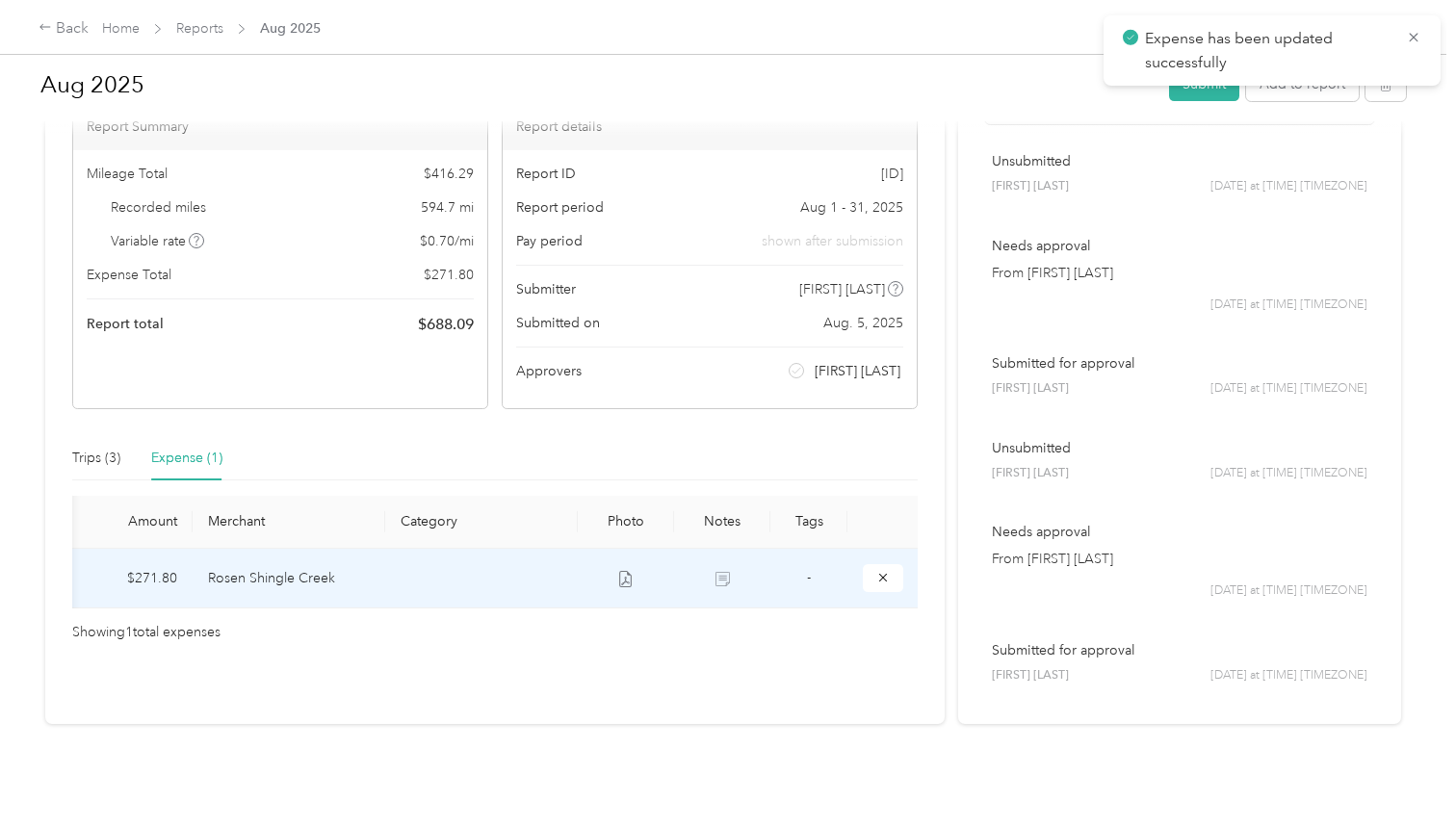 click 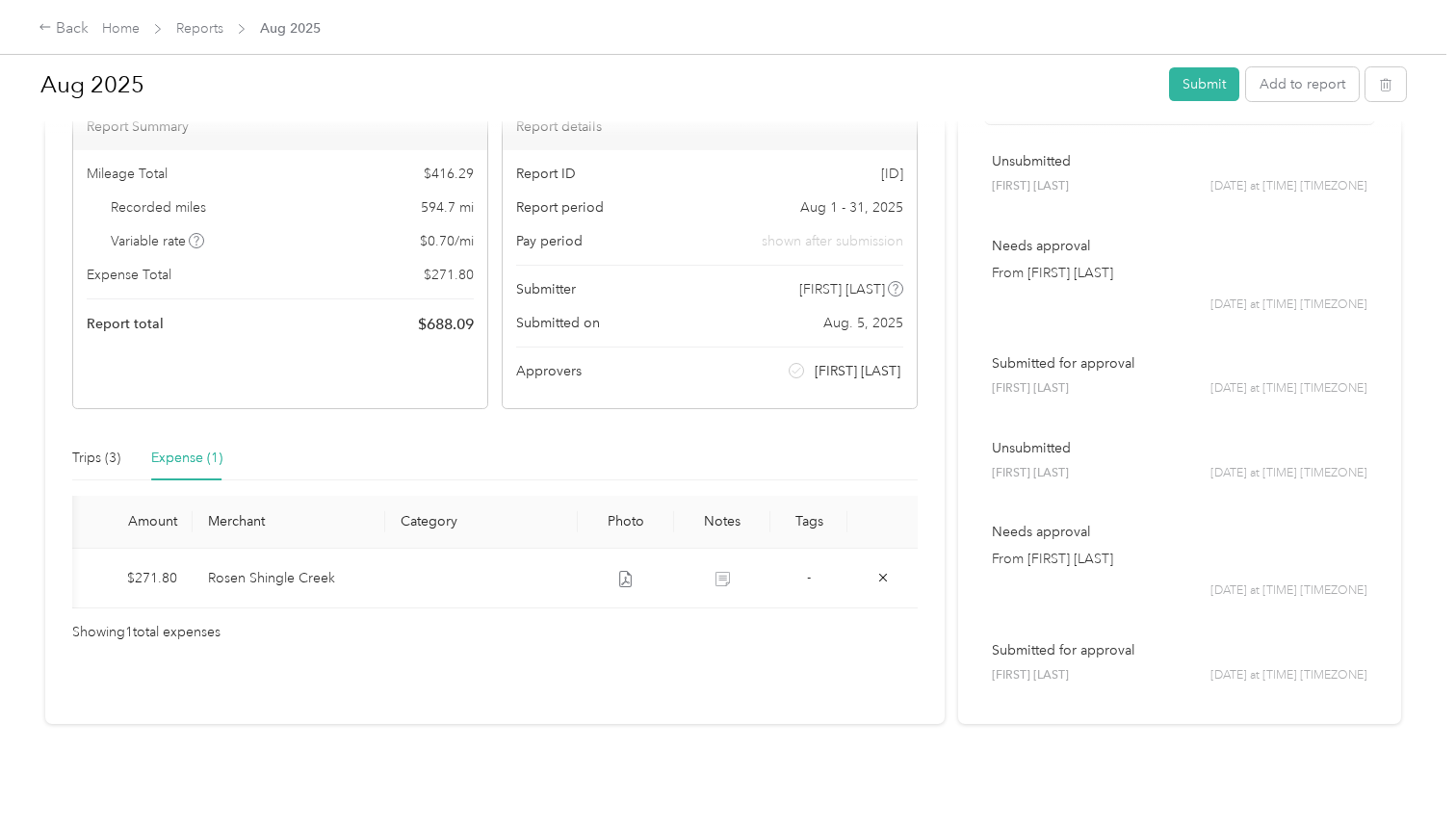 click on "Trips (3) Expense (1)" at bounding box center (147, 458) 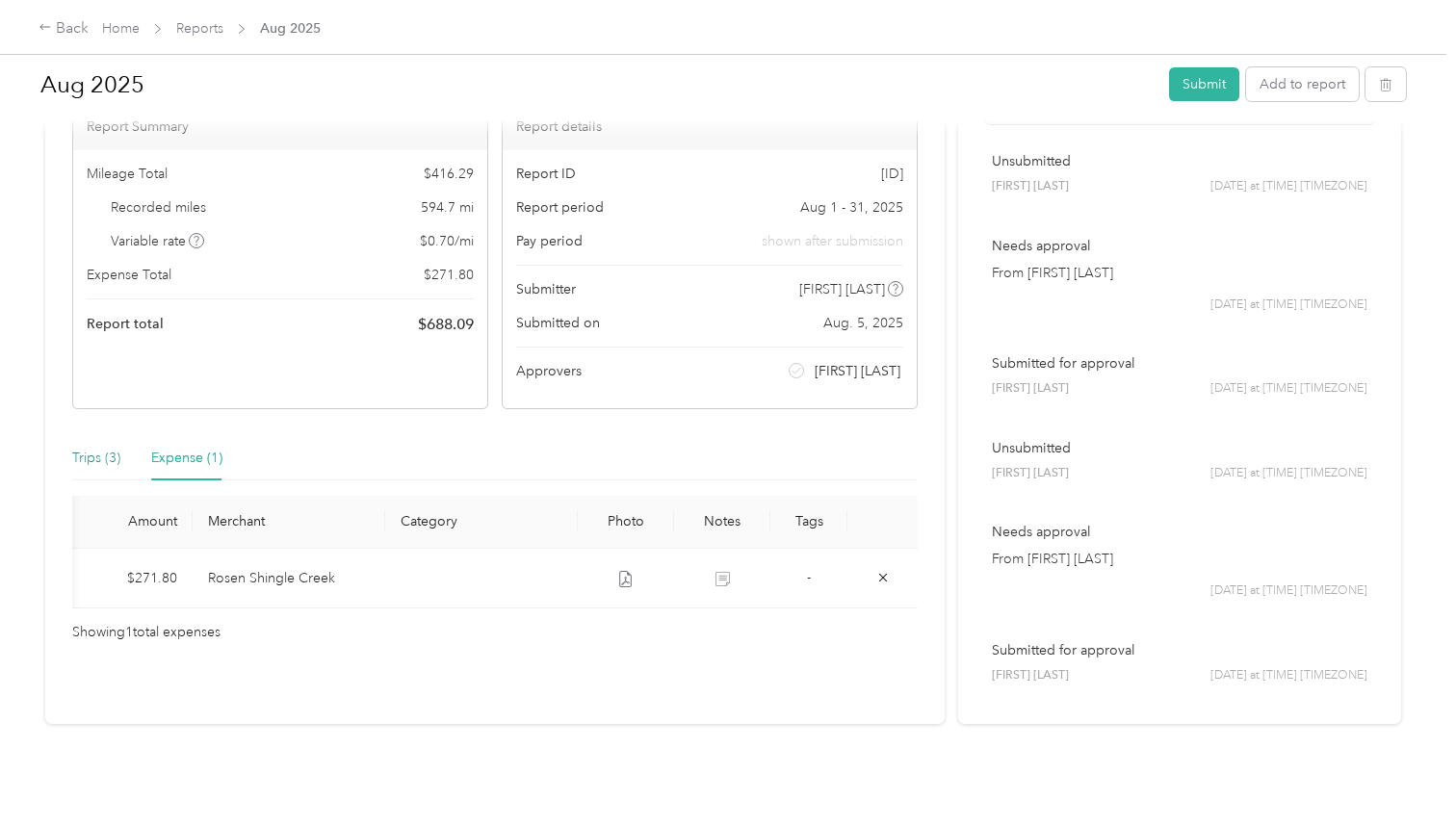 click on "Trips (3)" at bounding box center [96, 458] 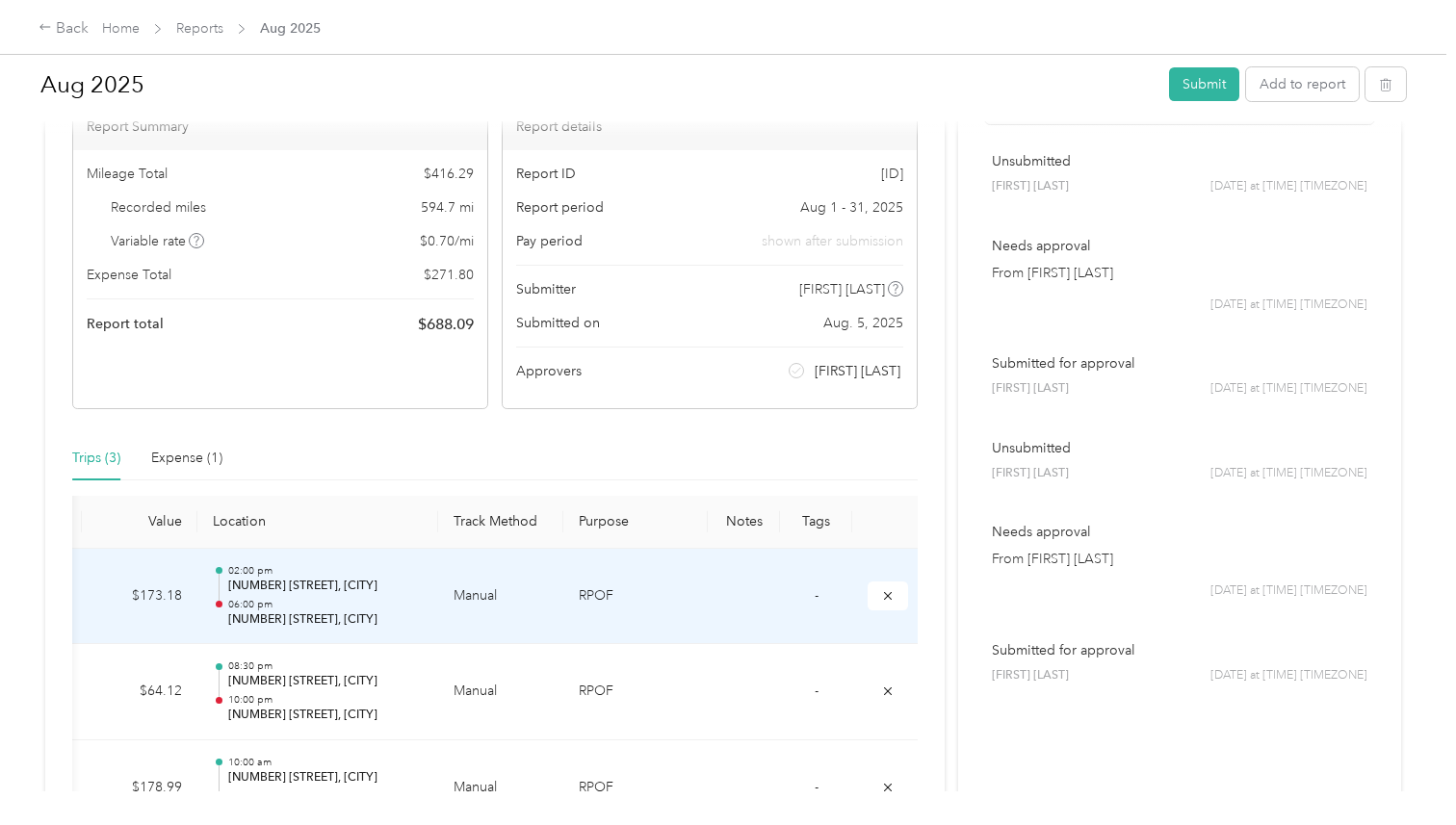 click at bounding box center (743, 597) 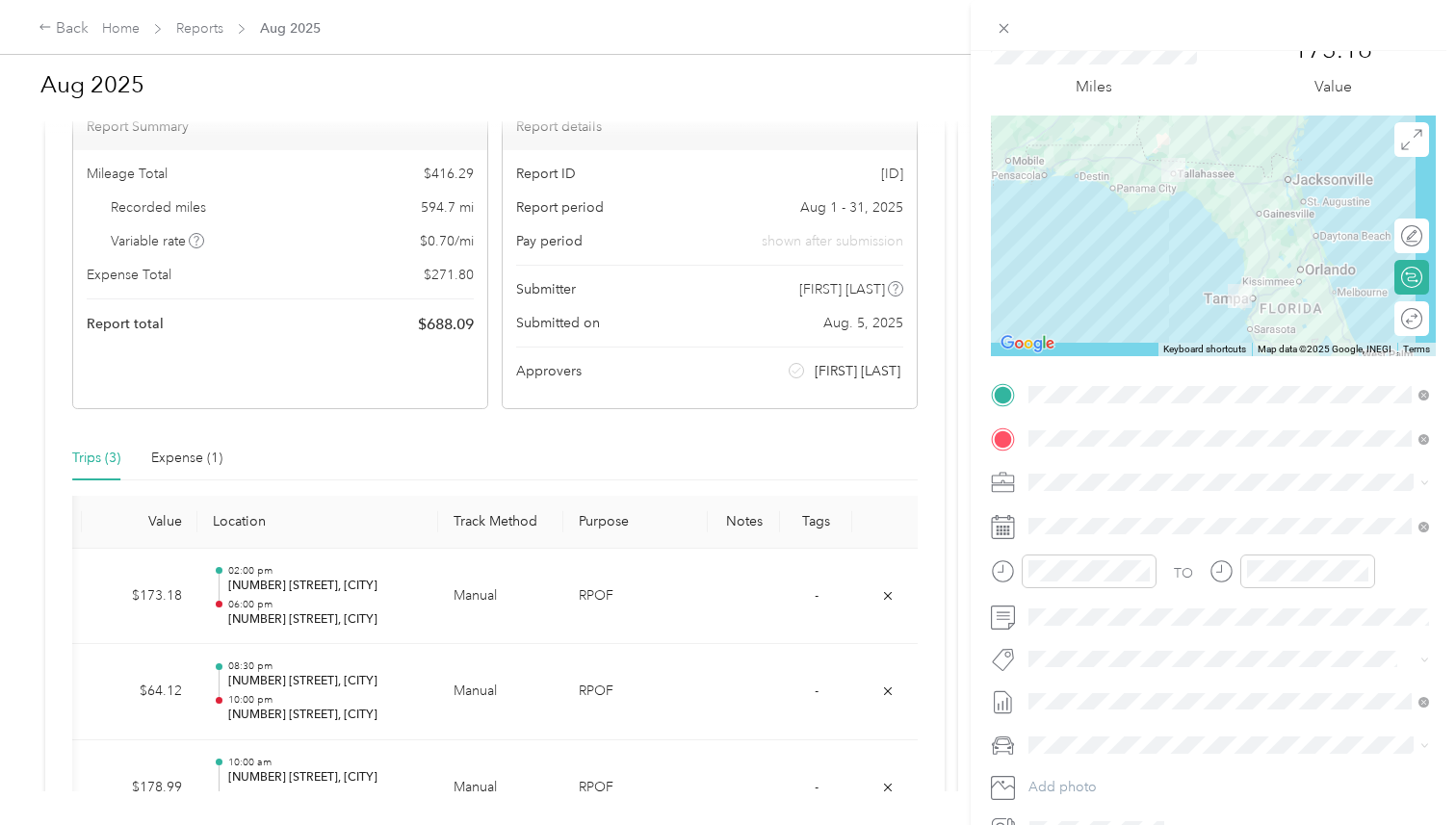 scroll, scrollTop: 87, scrollLeft: 0, axis: vertical 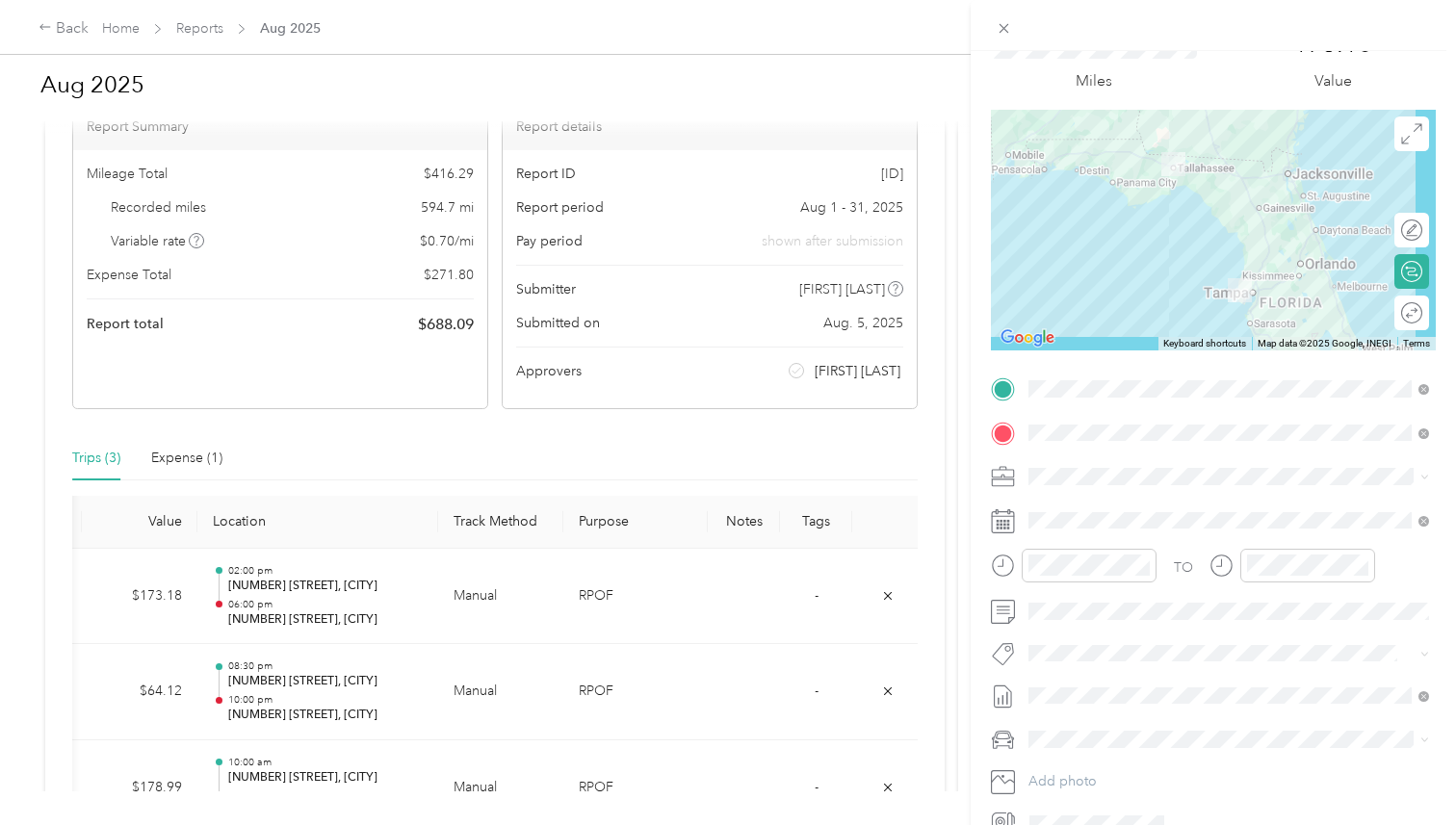 click on "Trip details Save This trip cannot be edited because it is either under review, approved, or paid. Contact your Team Manager to edit it. Miles [NUMBER] Value  ← Move left → Move right ↑ Move up ↓ Move down + Zoom in - Zoom out Home Jump left by [NUMBER]% End Jump right by [NUMBER]% Page Up Jump up by [NUMBER]% Page Down Jump down by [NUMBER]% Keyboard shortcuts Map Data Map data ©[YEAR]Google, INEGI Map data ©[YEAR]Google, INEGI [NUMBER] km  Click to toggle between metric and imperial units Terms Report a map error Edit route Calculate route Round trip TO Add photo" at bounding box center (728, 412) 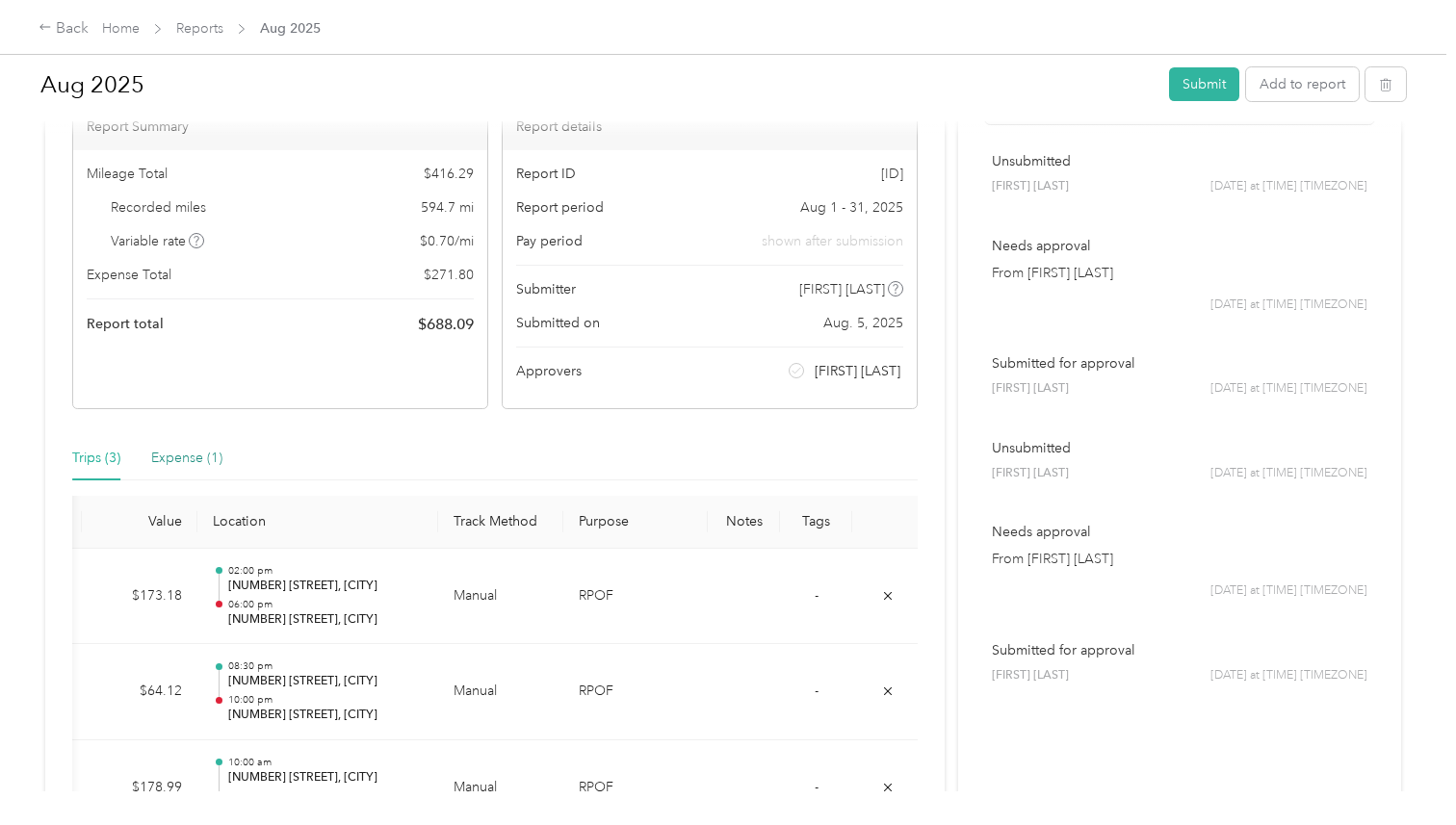 click on "Expense (1)" at bounding box center [187, 458] 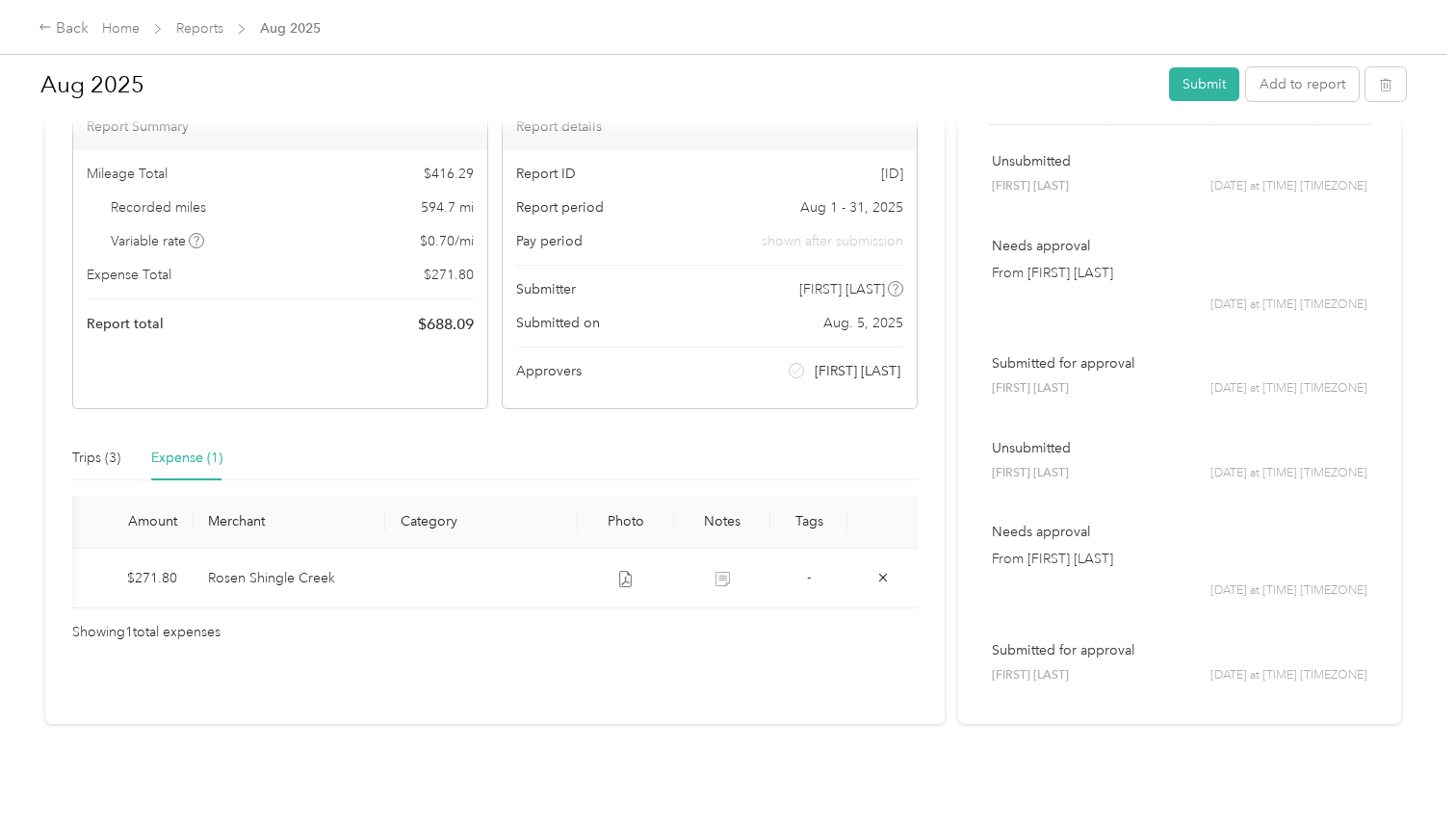 click on "[DATE] Submit Add to report Draft Draft, awaiting submission View  activity & comments Report Summary Mileage Total $ [AMOUNT] Recorded miles [NUMBER]   mi Variable rate   $ [AMOUNT] / mi Expense Total $ [AMOUNT] Report total $ [AMOUNT] Report ID [ID] Report period [DATE] - [DATE] Pay period shown after submission Submitter [FIRST] [LAST] Submitted on [DATE] Approvers [FIRST] [LAST] Trips (3) Expense (1) Miles Trip Date Value Location Track Method Purpose Notes Tags                     [NUMBER] [DATE] $[AMOUNT] [TIME] [NUMBER] [STREET], [CITY] [TIME] [NUMBER] [STREET], [CITY] Manual RPOF - [NUMBER] [DATE] $[AMOUNT] [TIME] [NUMBER] [STREET], [CITY] [TIME] [NUMBER] [STREET], [CITY] Manual RPOF - [NUMBER] [DATE] $[AMOUNT] [TIME] [NUMBER] [STREET], [CITY] [TIME] [NUMBER] [STREET], [CITY] Manual RPOF - Showing  3  total trips Expense Date Amount Merchant Category Photo Notes Tags                   [DATE] $[AMOUNT]   - 1" at bounding box center (723, 396) 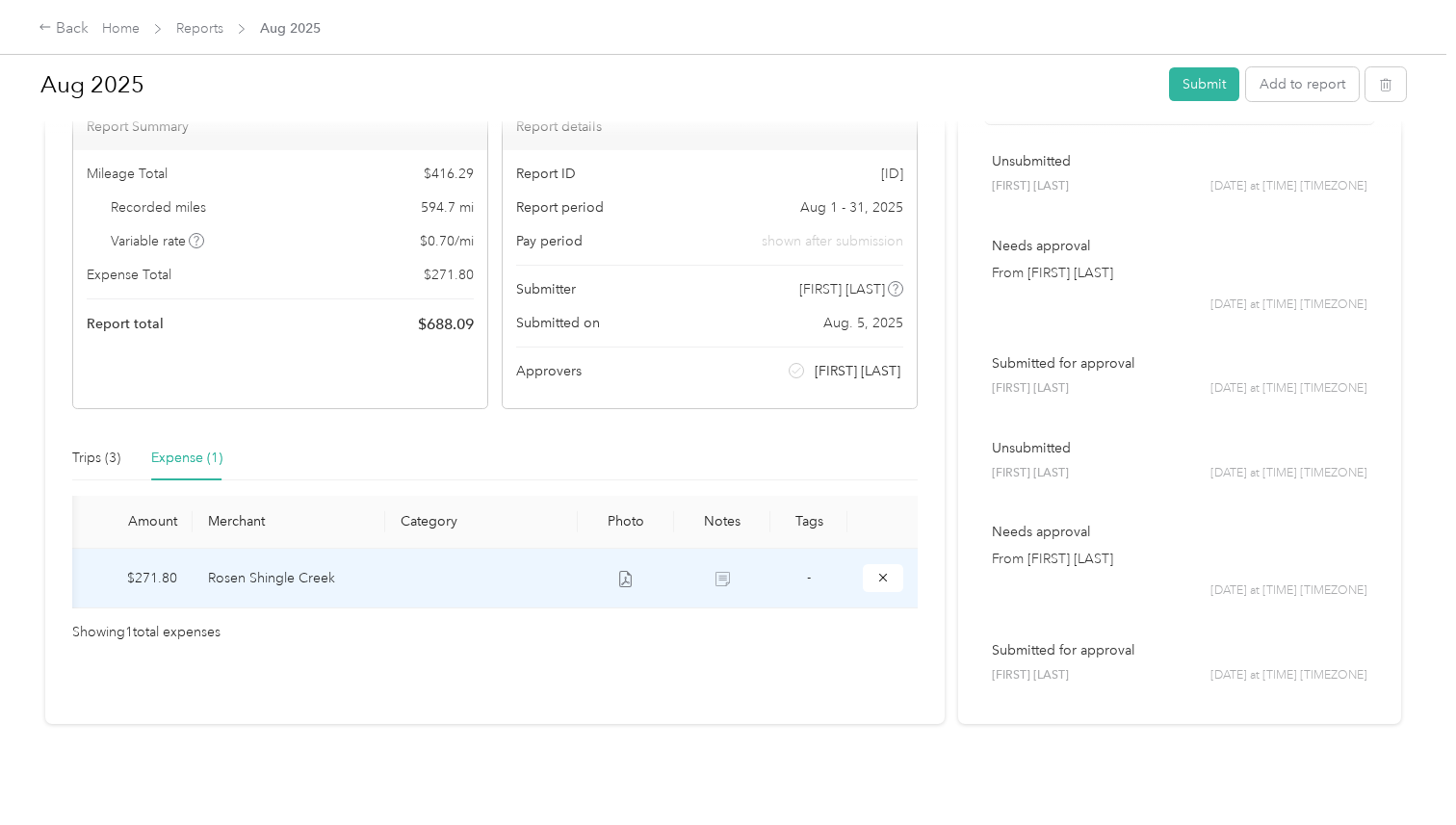 click on "-" at bounding box center (809, 579) 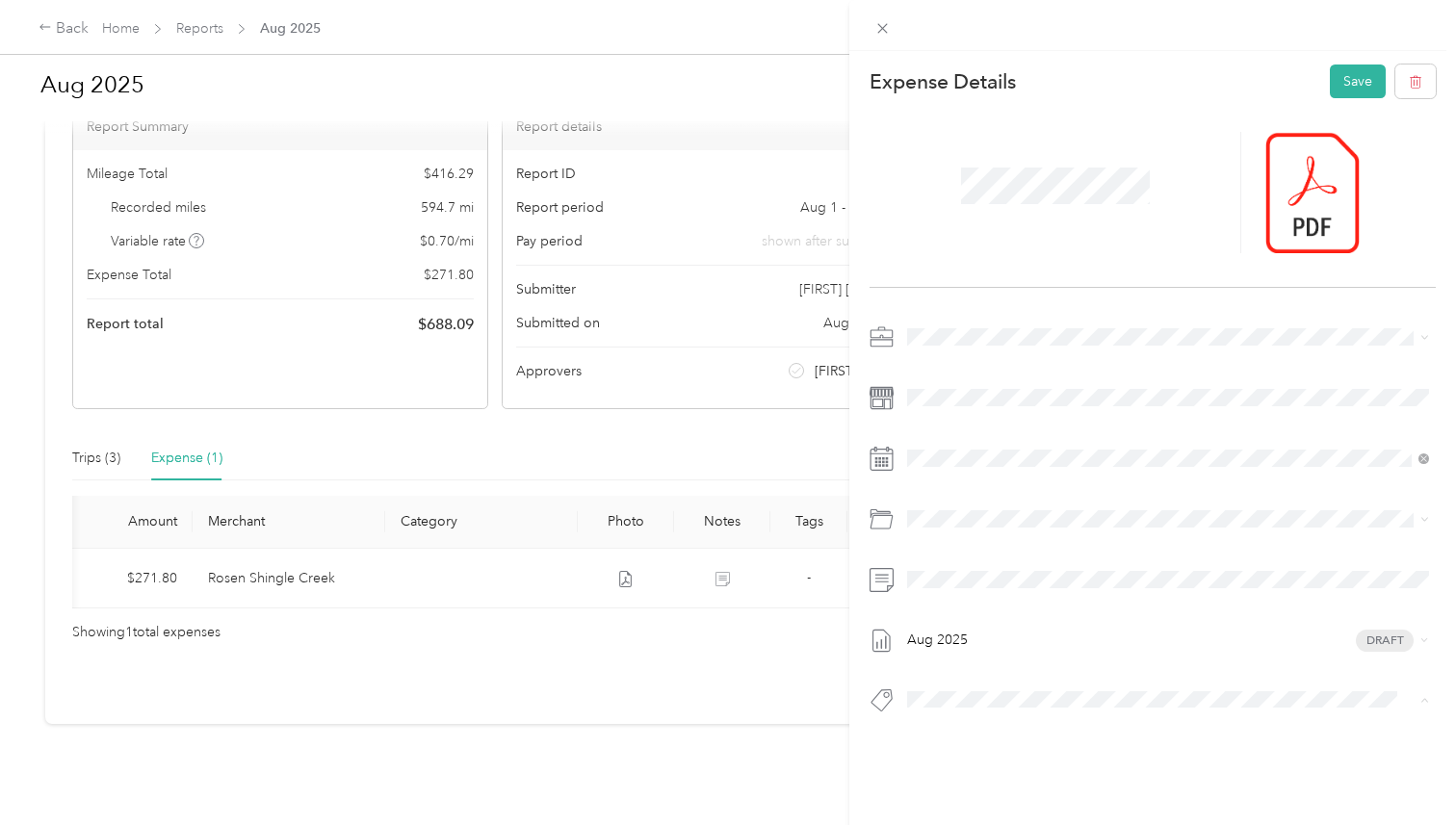 click on "Expense Details Save [DATE] Draft" at bounding box center (1153, 423) 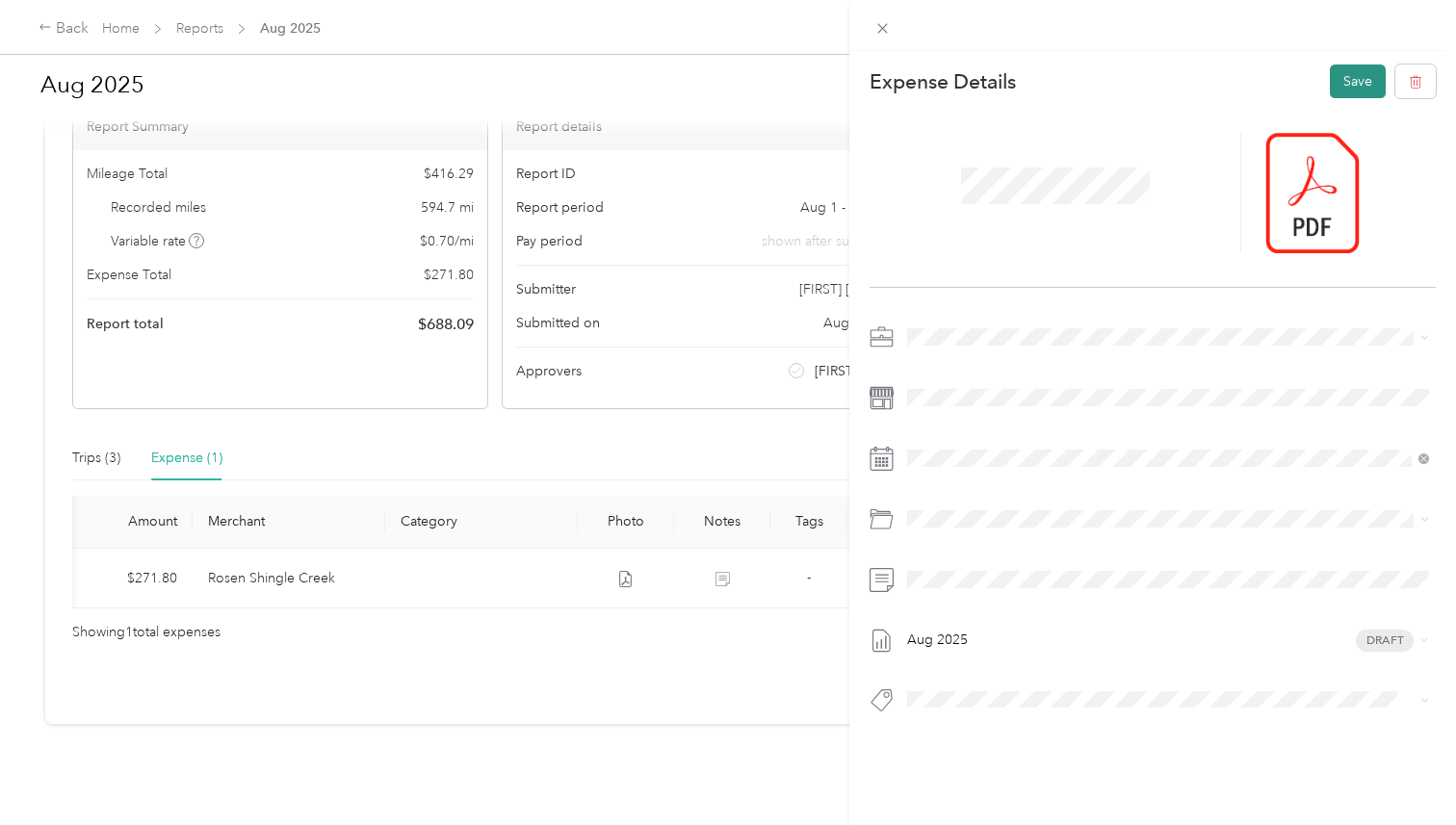 click on "Save" at bounding box center [1358, 81] 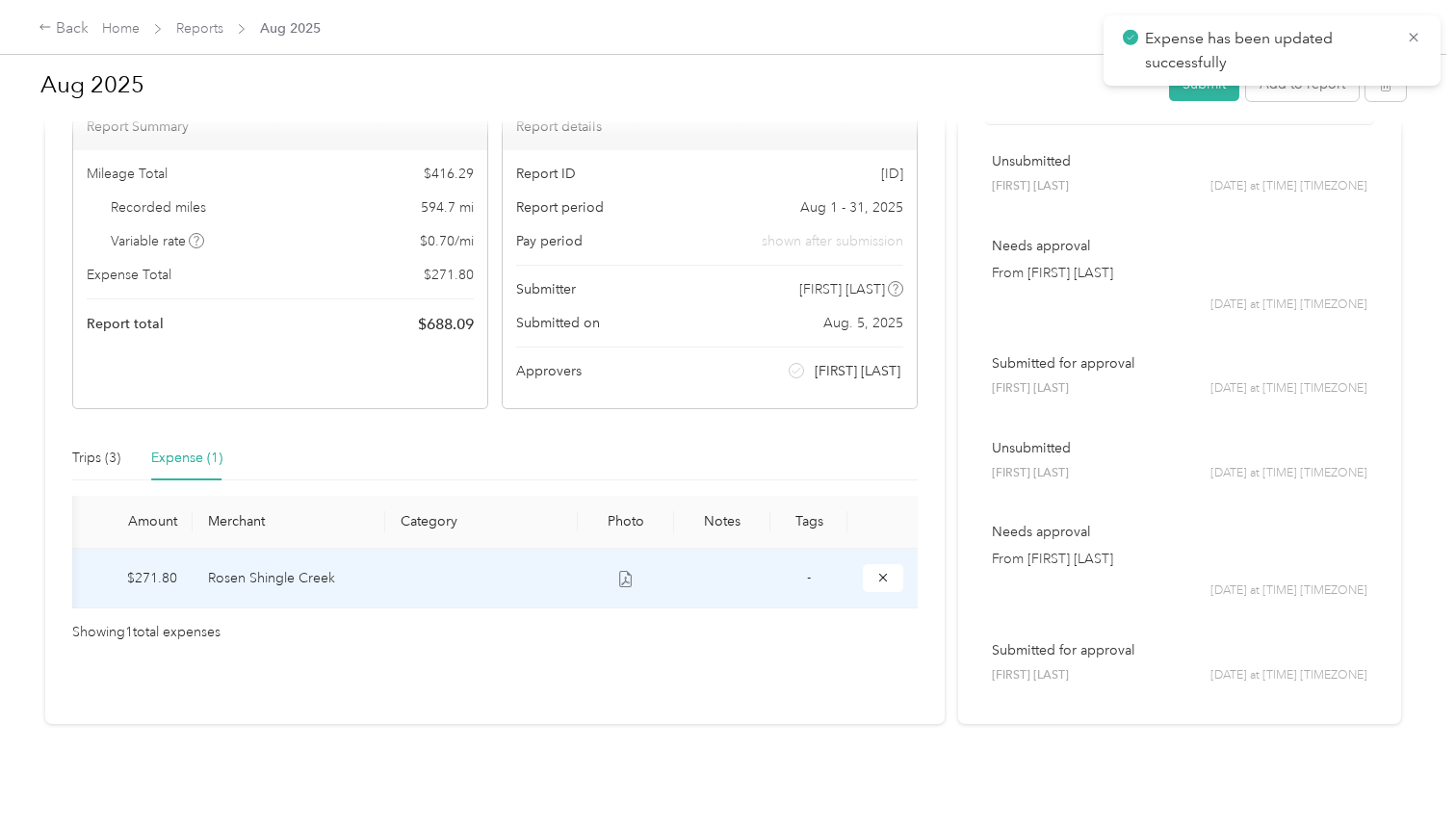 click on "-" at bounding box center [809, 577] 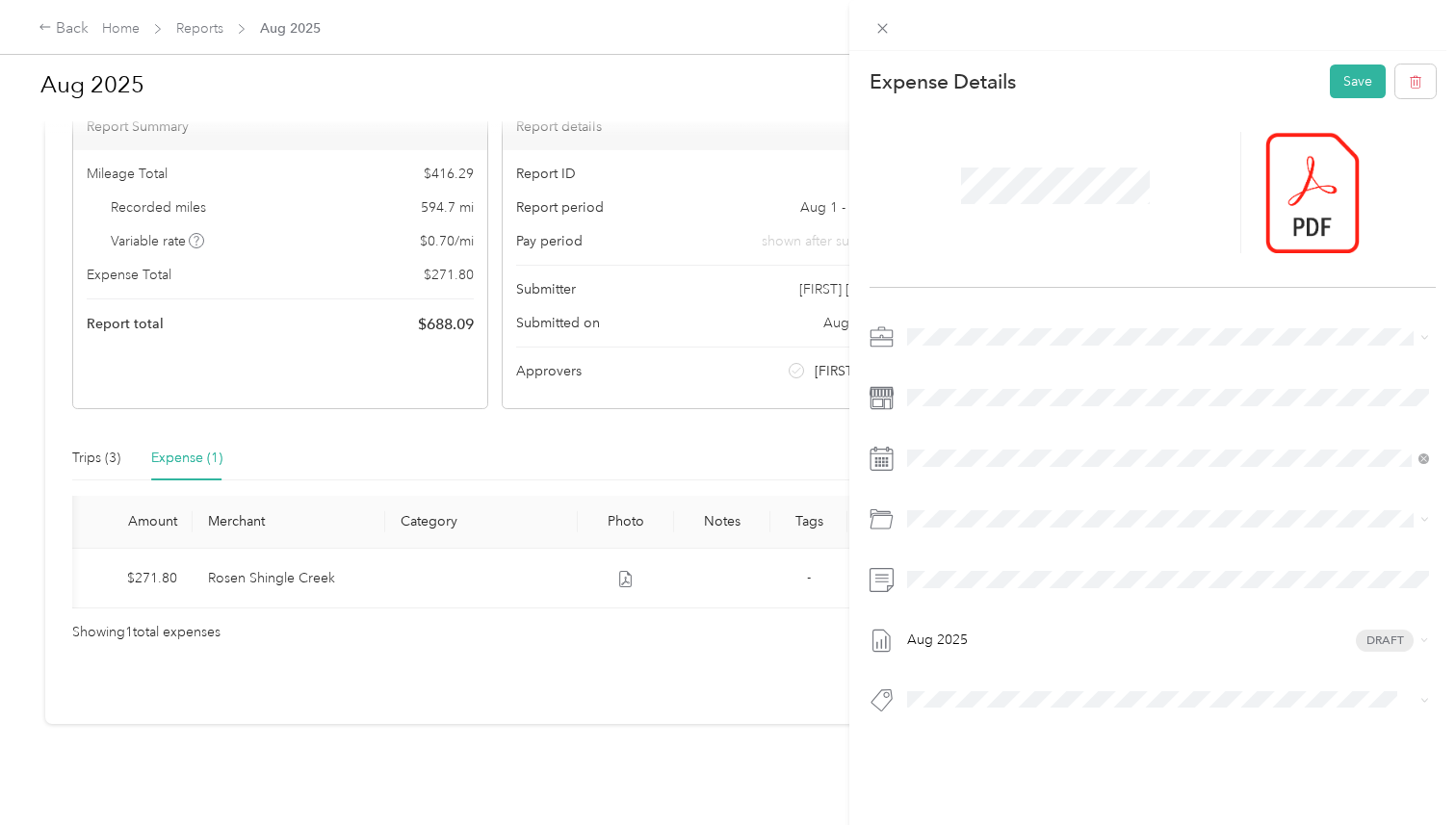 click on "This  expense  cannot be edited because it is either under review, approved, or paid. Contact your Team Manager to edit it.  Expense Details Save [DATE] Draft" at bounding box center [728, 412] 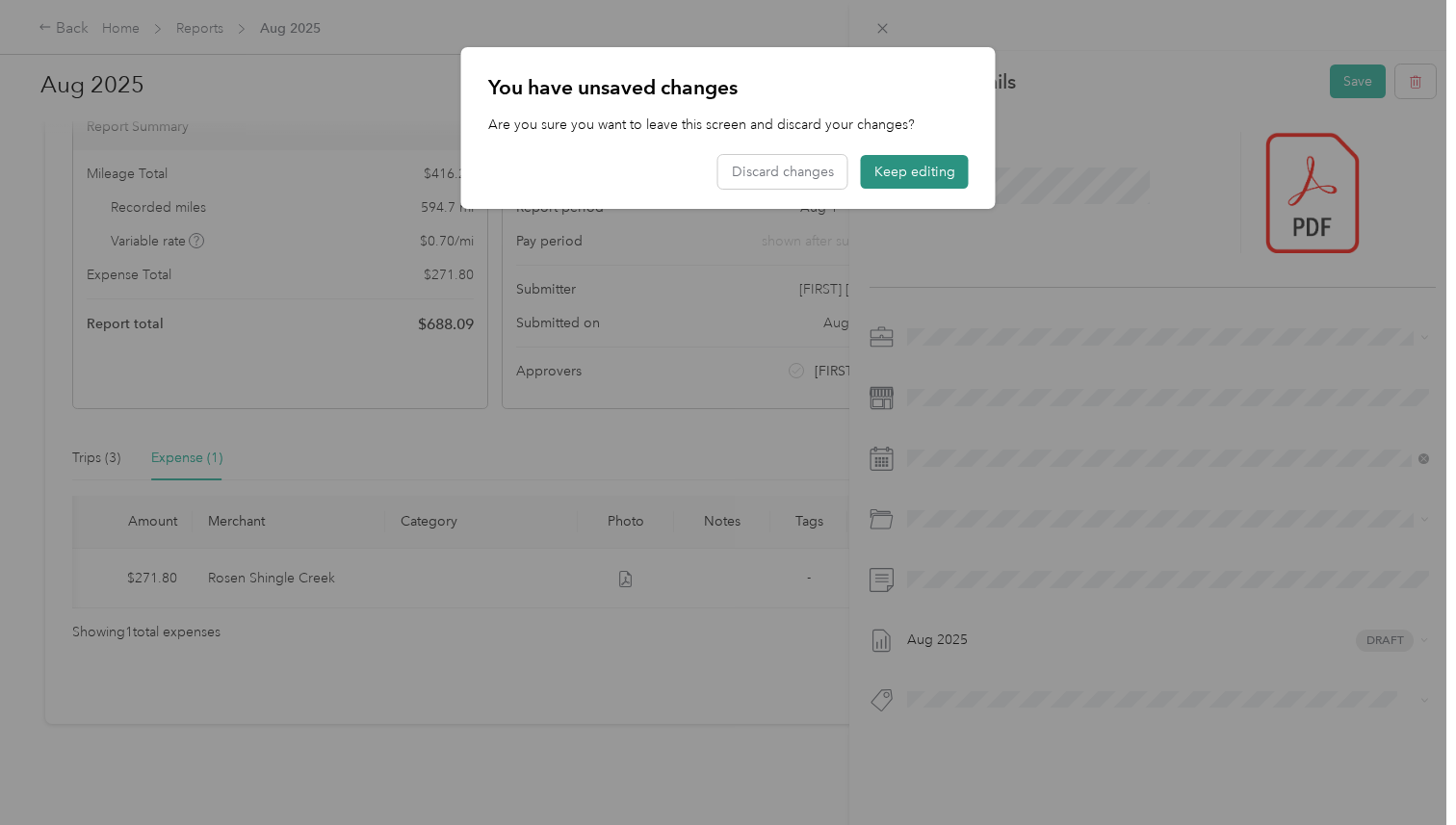click on "Keep editing" at bounding box center [915, 171] 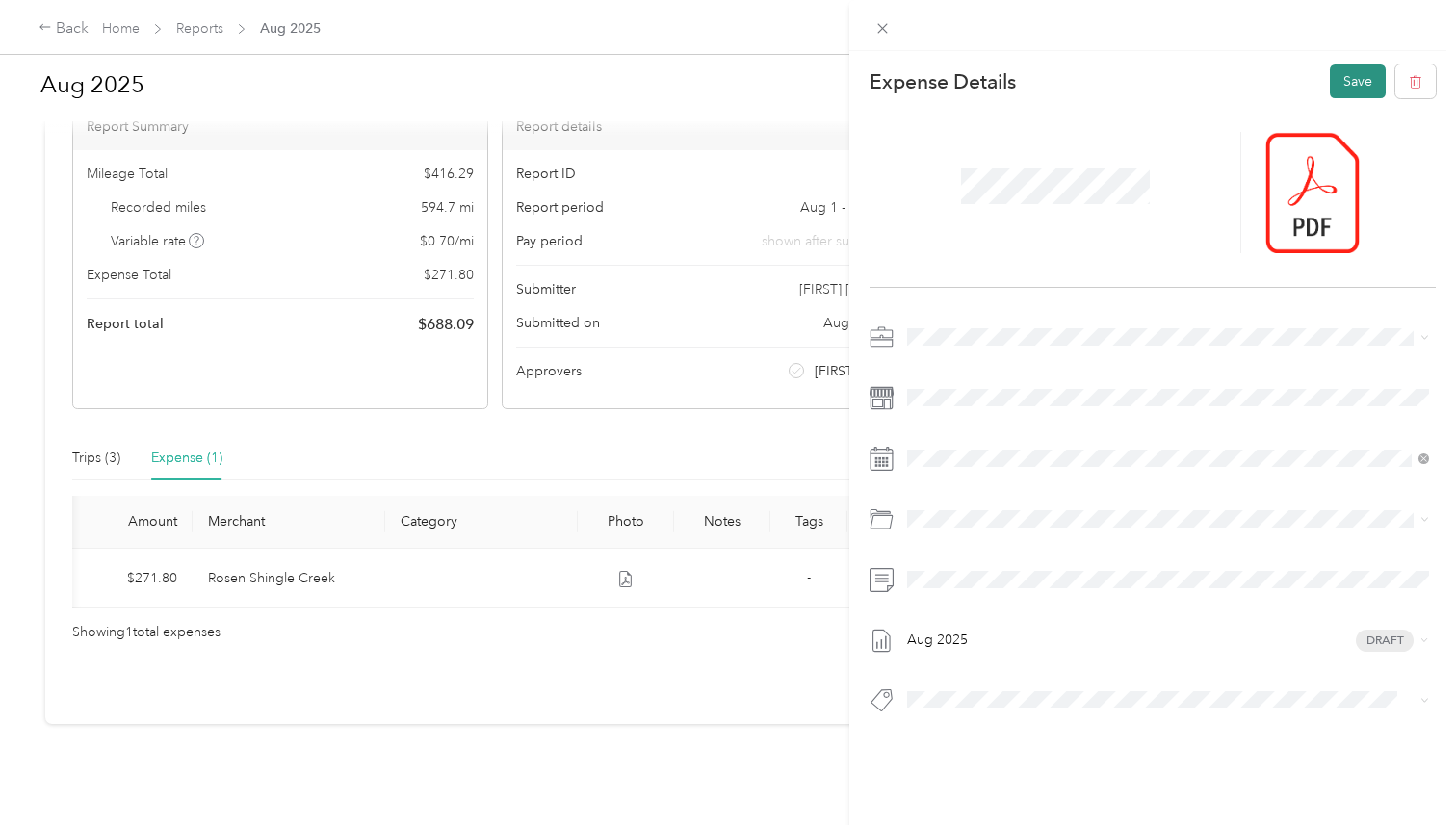 click on "Save" at bounding box center [1358, 81] 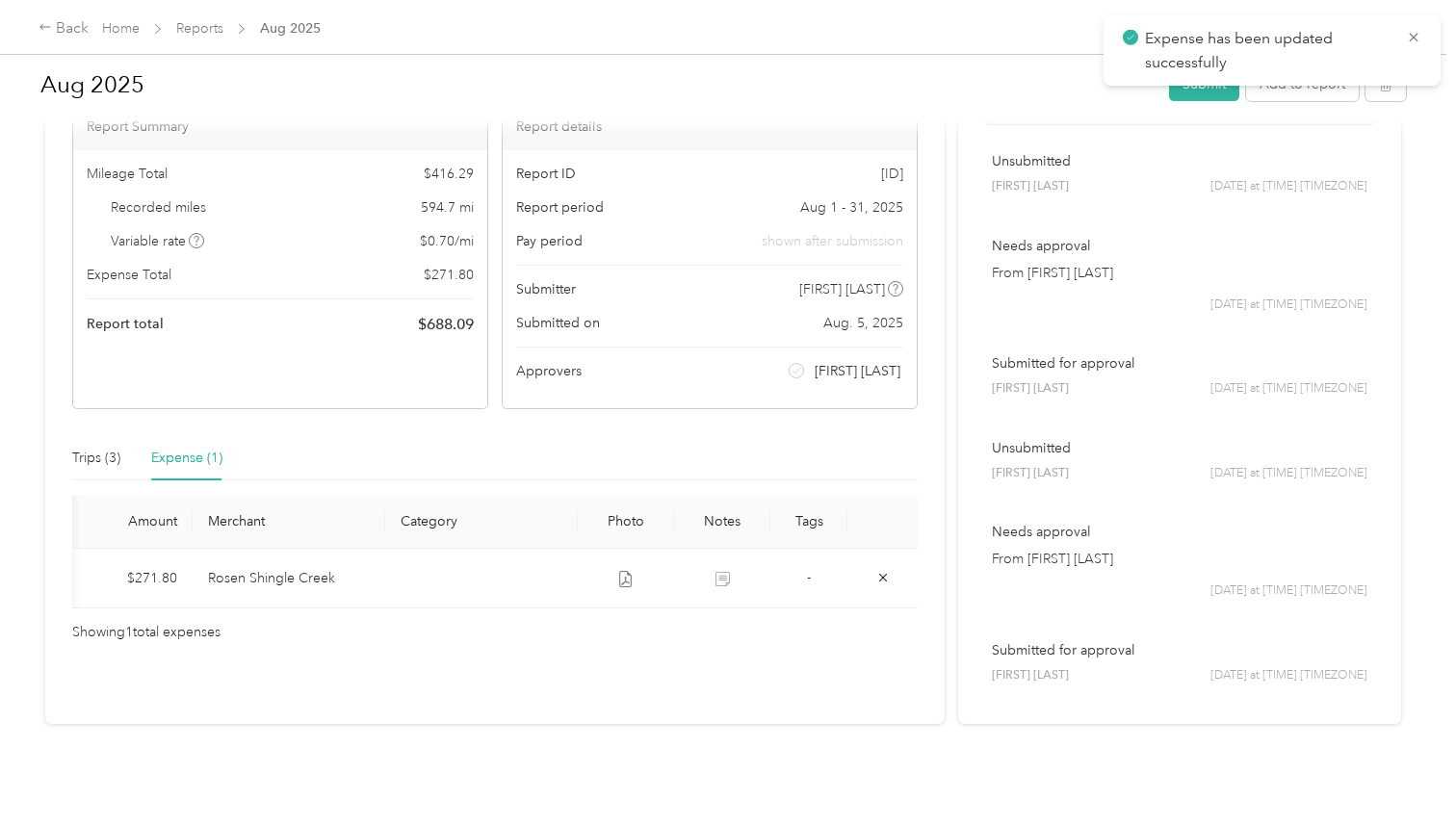 click on "Trips (3) Expense (1)" at bounding box center (147, 458) 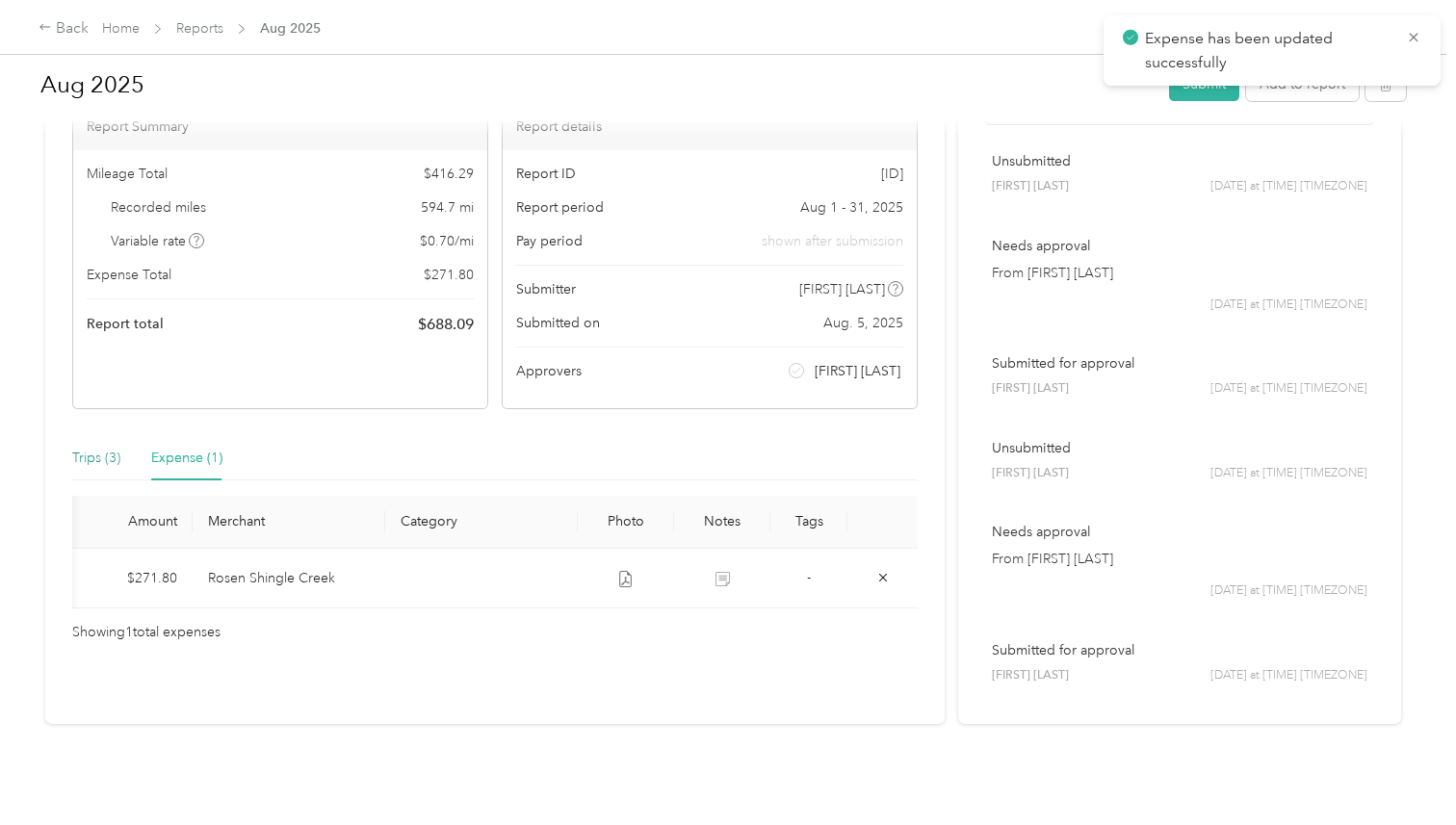 click on "Trips (3)" at bounding box center [96, 458] 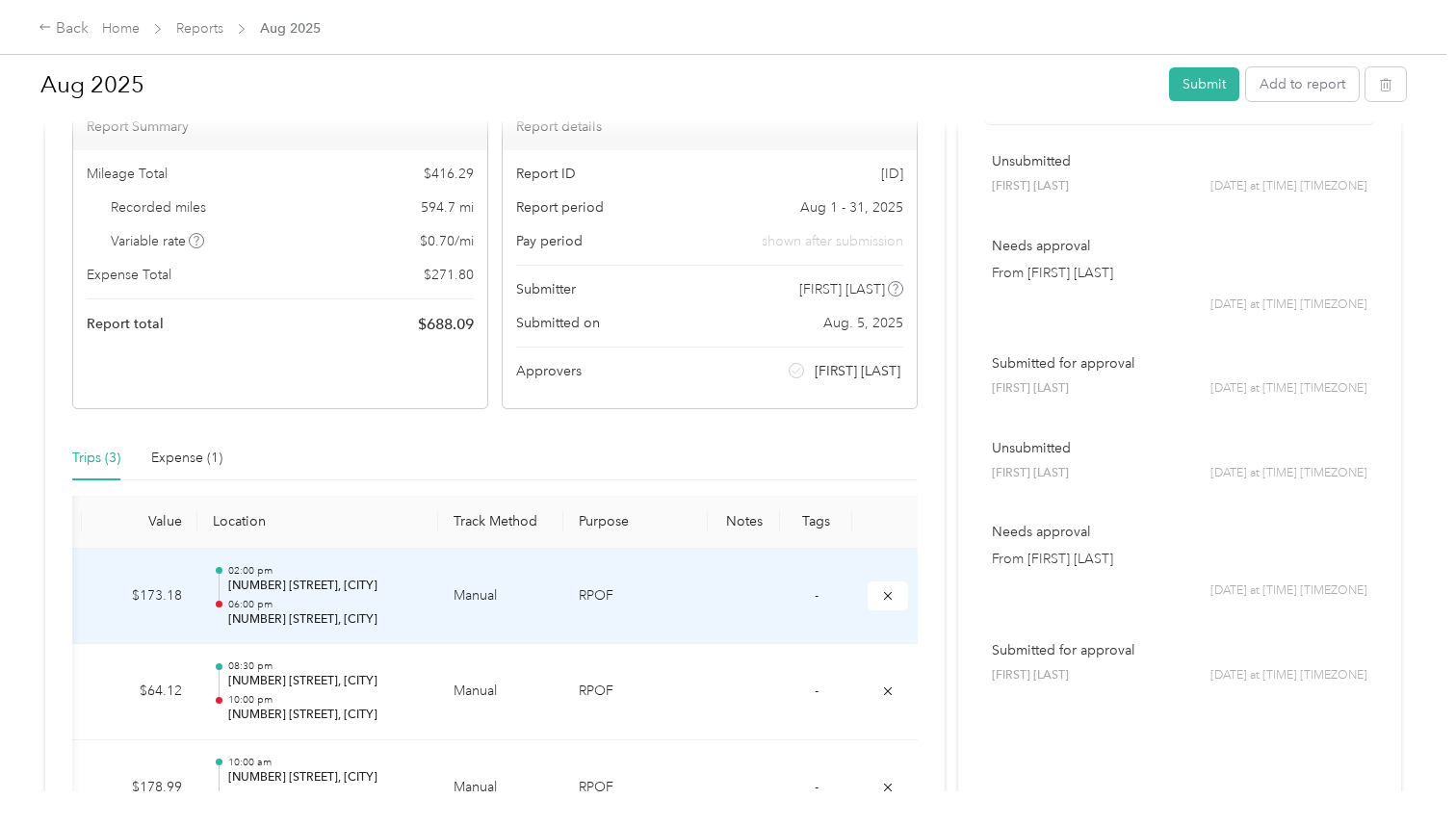 click at bounding box center [743, 597] 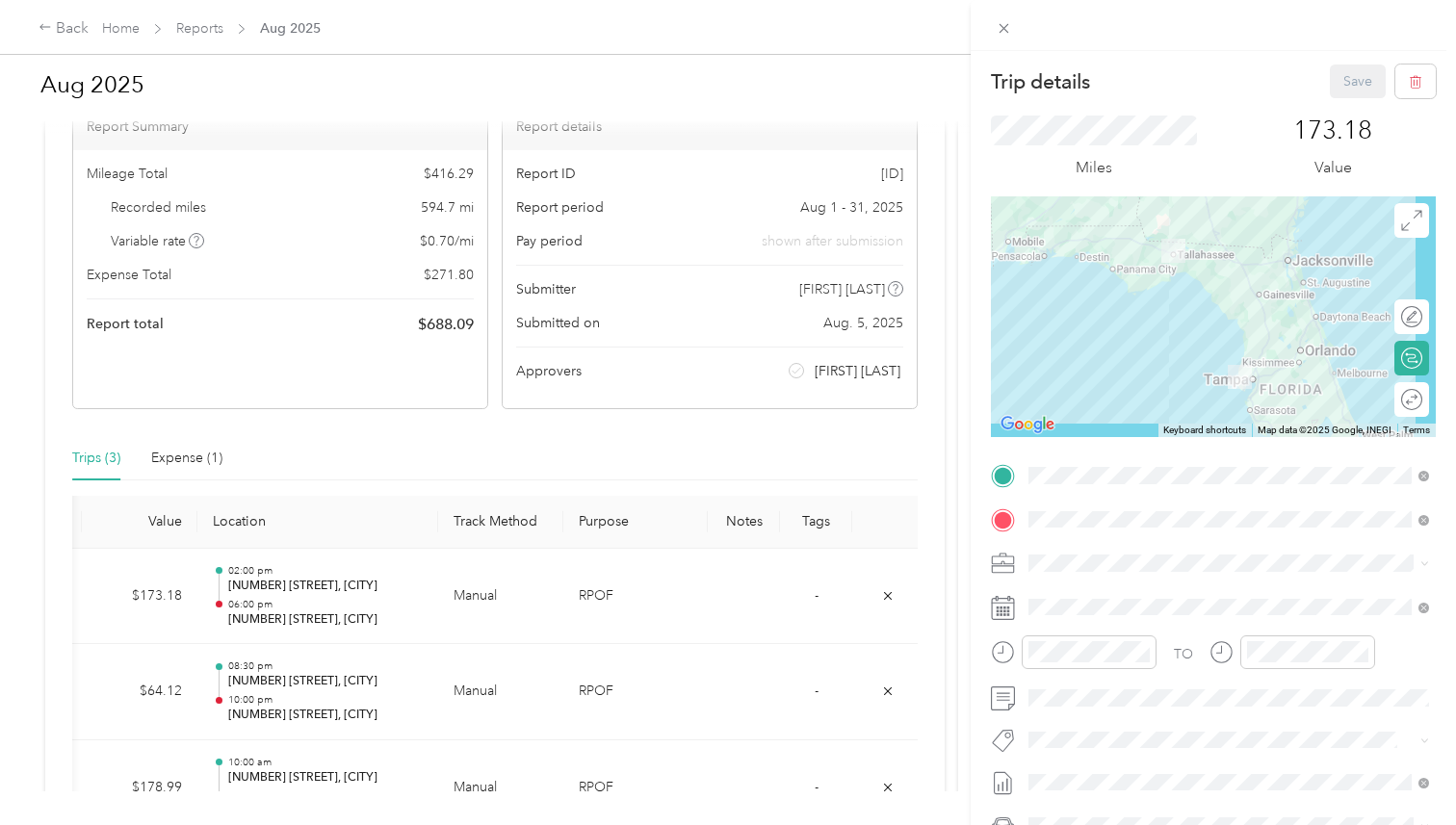 scroll, scrollTop: 54, scrollLeft: 0, axis: vertical 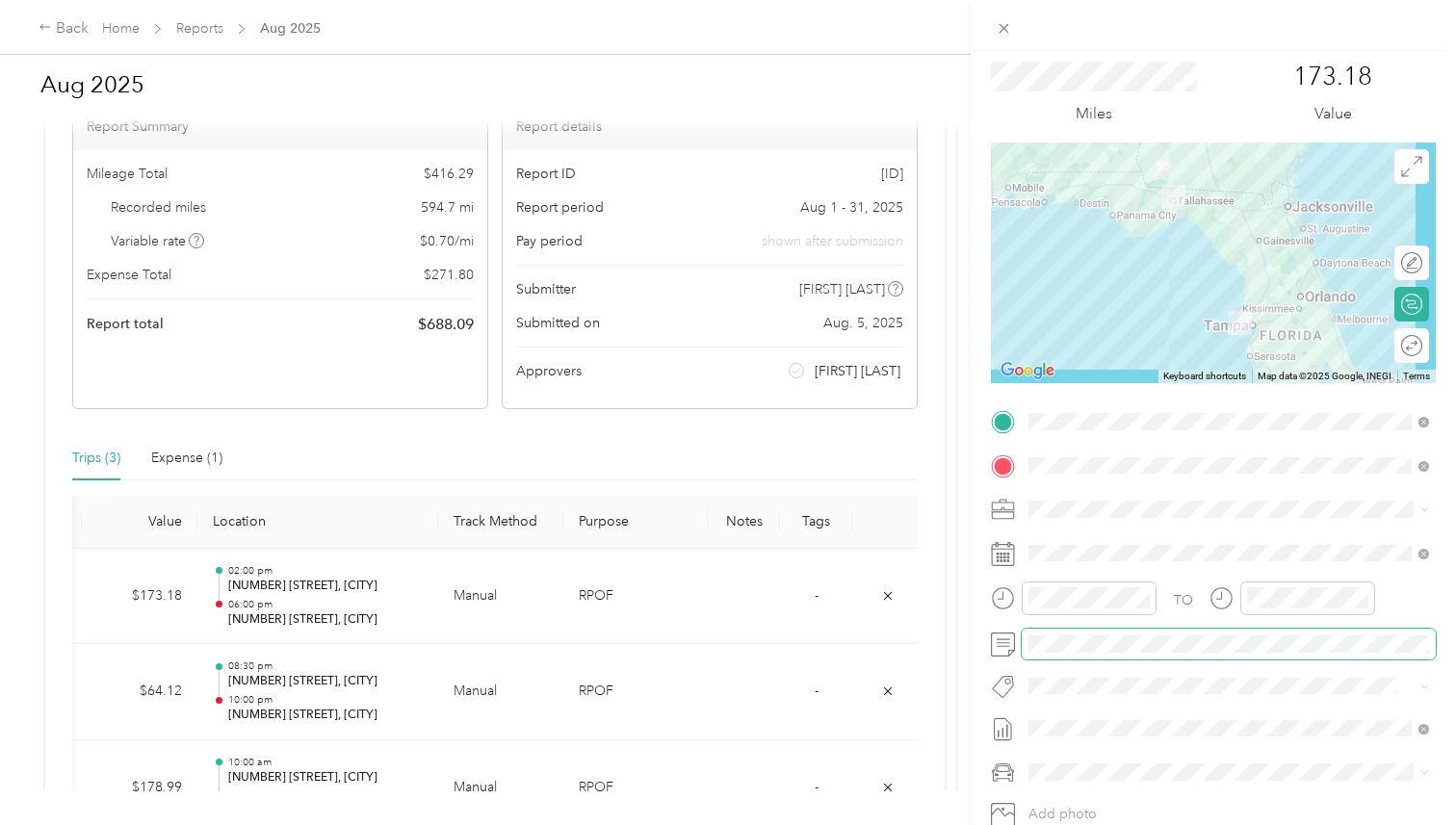 click at bounding box center (1229, 644) 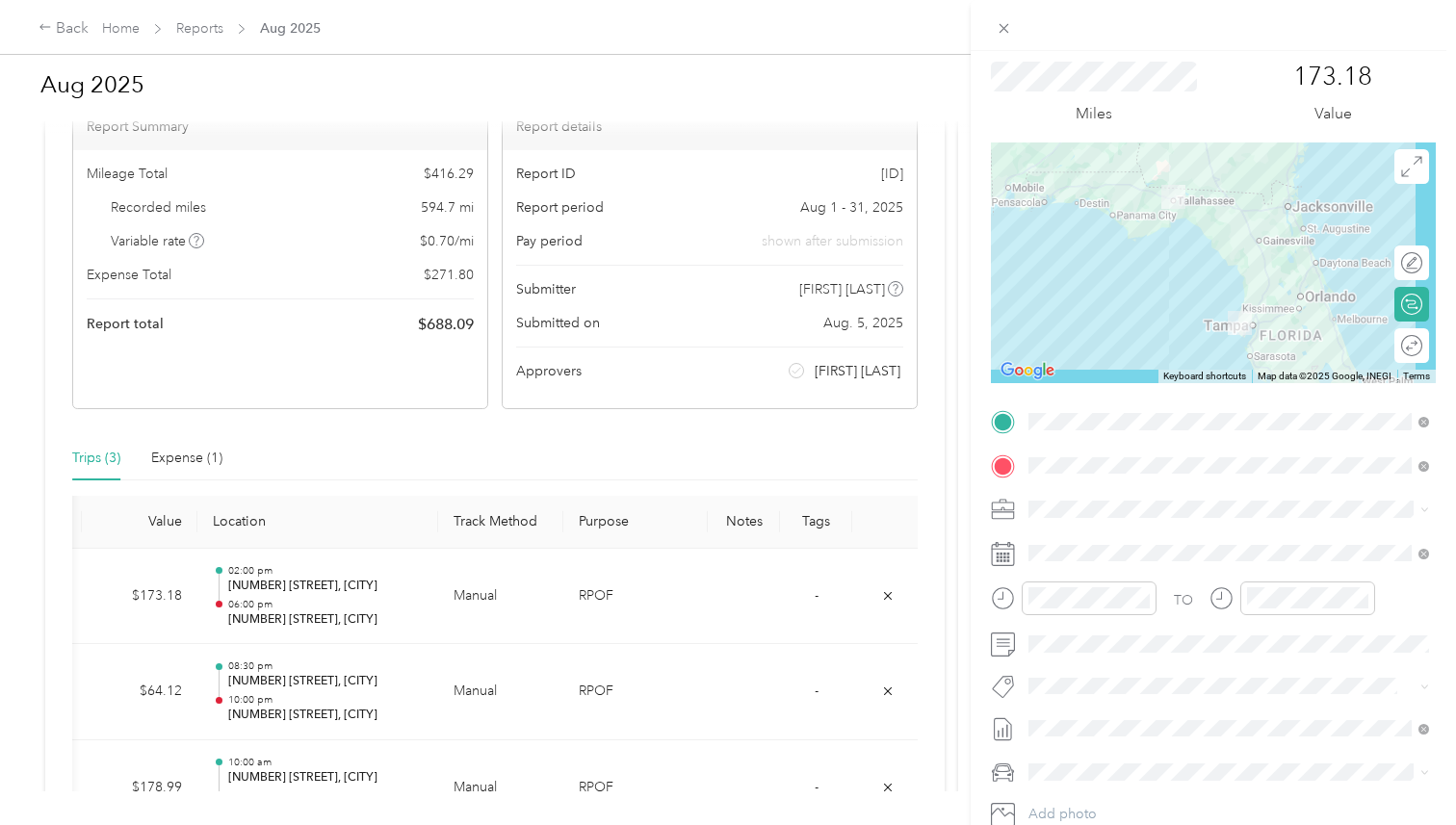 click on "Trip details Save This trip cannot be edited because it is either under review, approved, or paid. Contact your Team Manager to edit it. Miles [NUMBER] Value  ← Move left → Move right ↑ Move up ↓ Move down + Zoom in - Zoom out Home Jump left by [NUMBER]% End Jump right by [NUMBER]% Page Up Jump up by [NUMBER]% Page Down Jump down by [NUMBER]% Keyboard shortcuts Map Data Map data ©[YEAR]Google, INEGI Map data ©[YEAR]Google, INEGI [NUMBER] km  Click to toggle between metric and imperial units Terms Report a map error Edit route Calculate route Round trip TO Add photo" at bounding box center [728, 412] 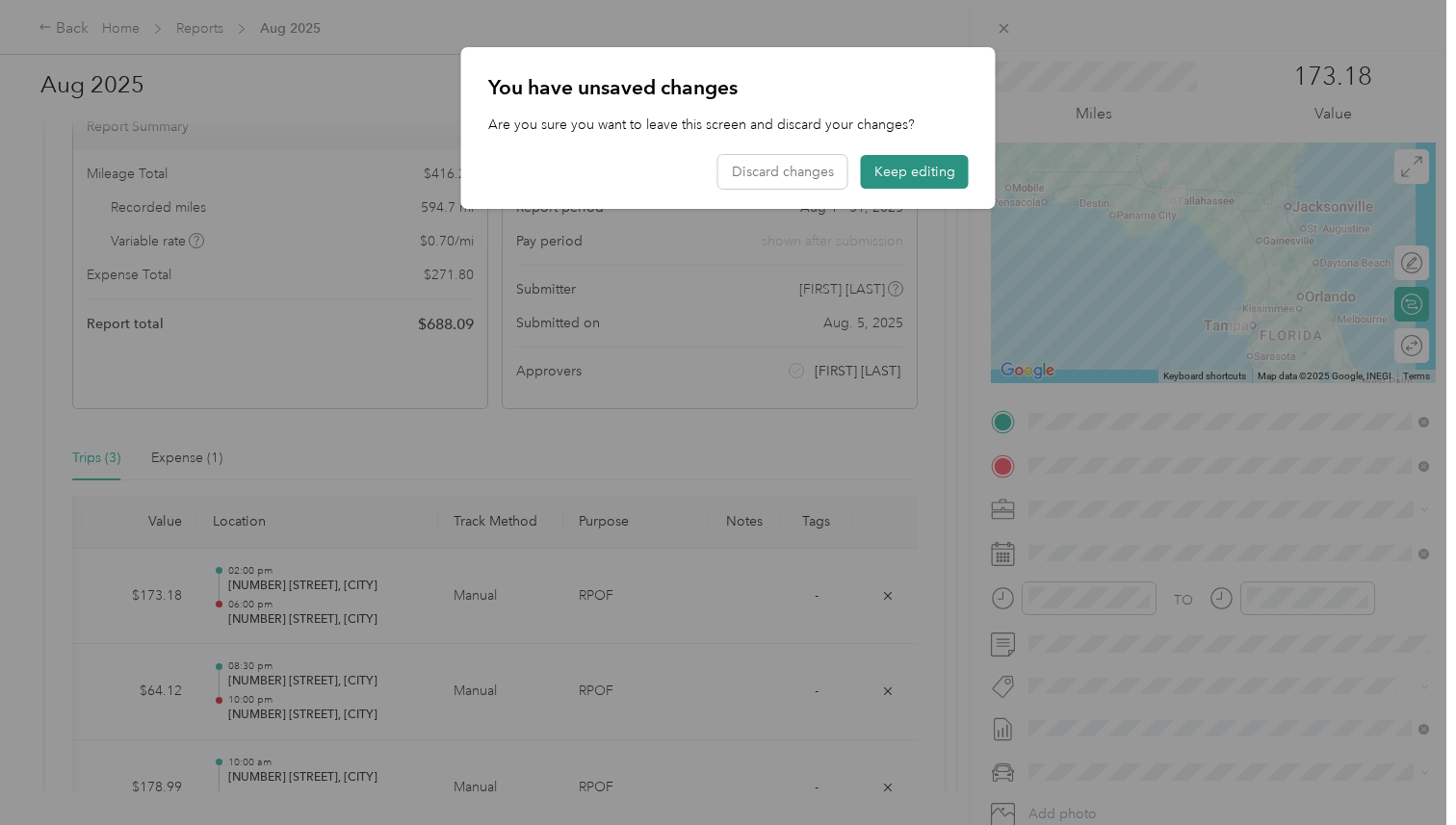 click on "Keep editing" at bounding box center [915, 171] 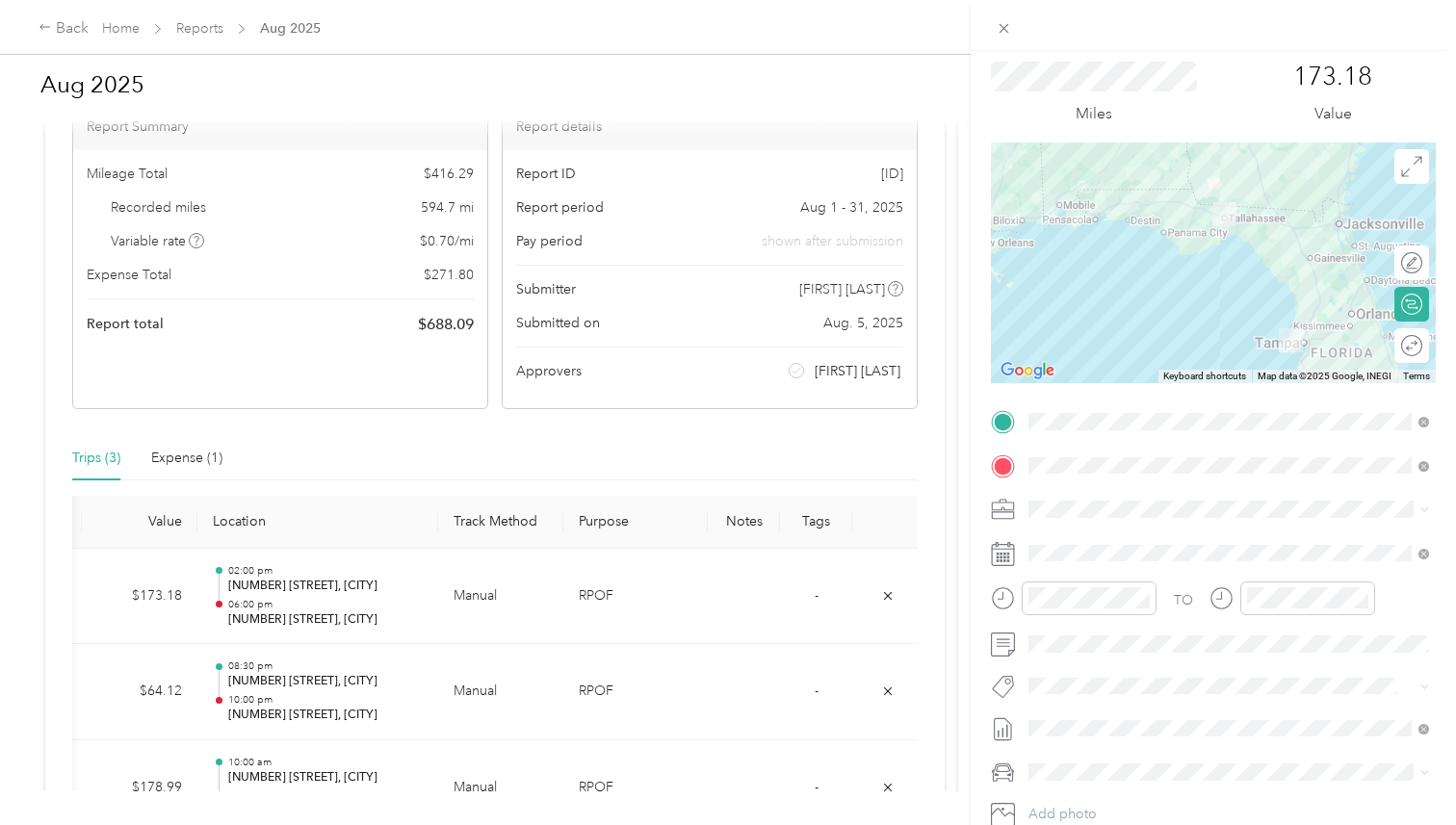 scroll, scrollTop: 0, scrollLeft: 0, axis: both 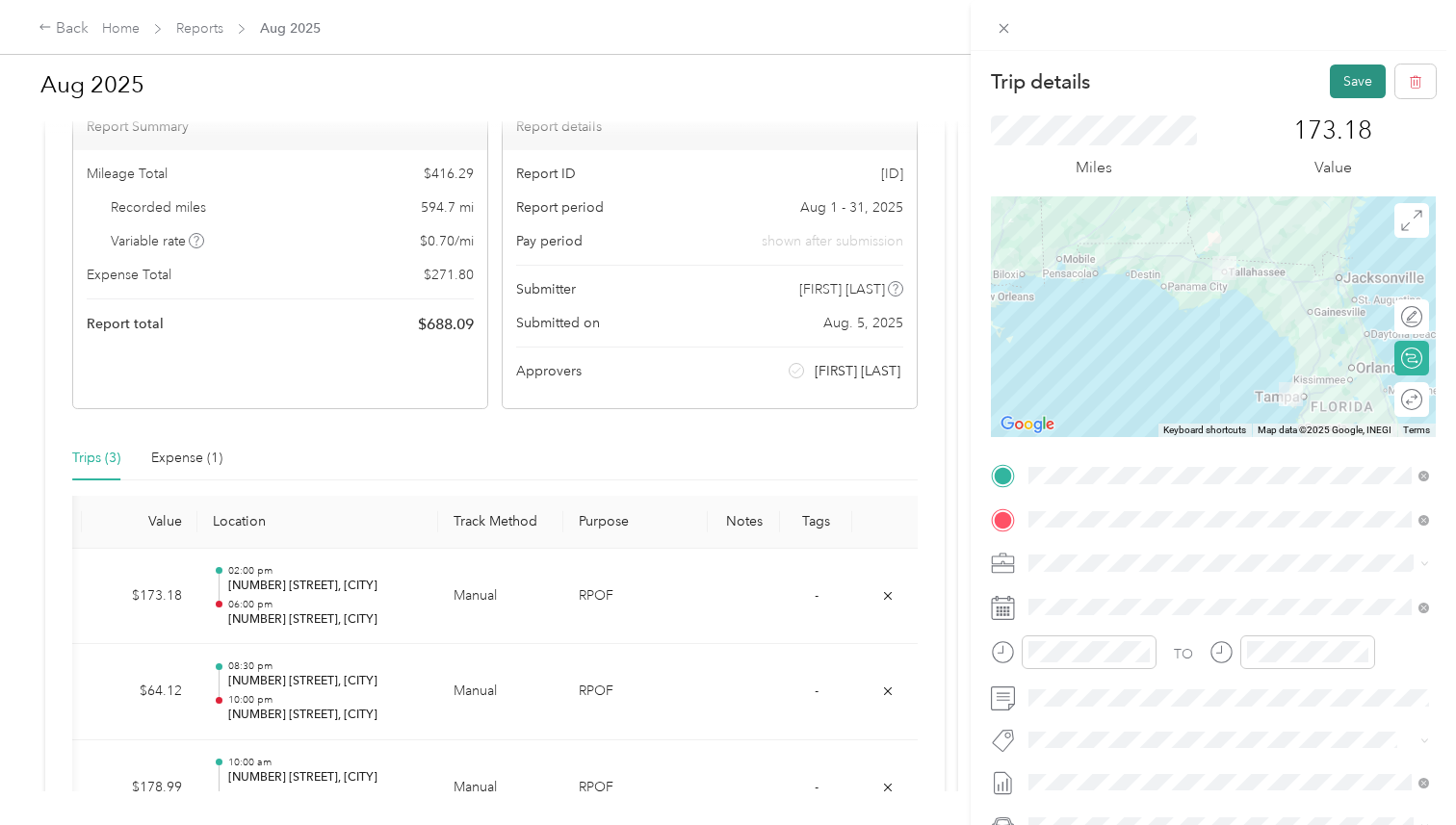 click on "Save" at bounding box center [1358, 81] 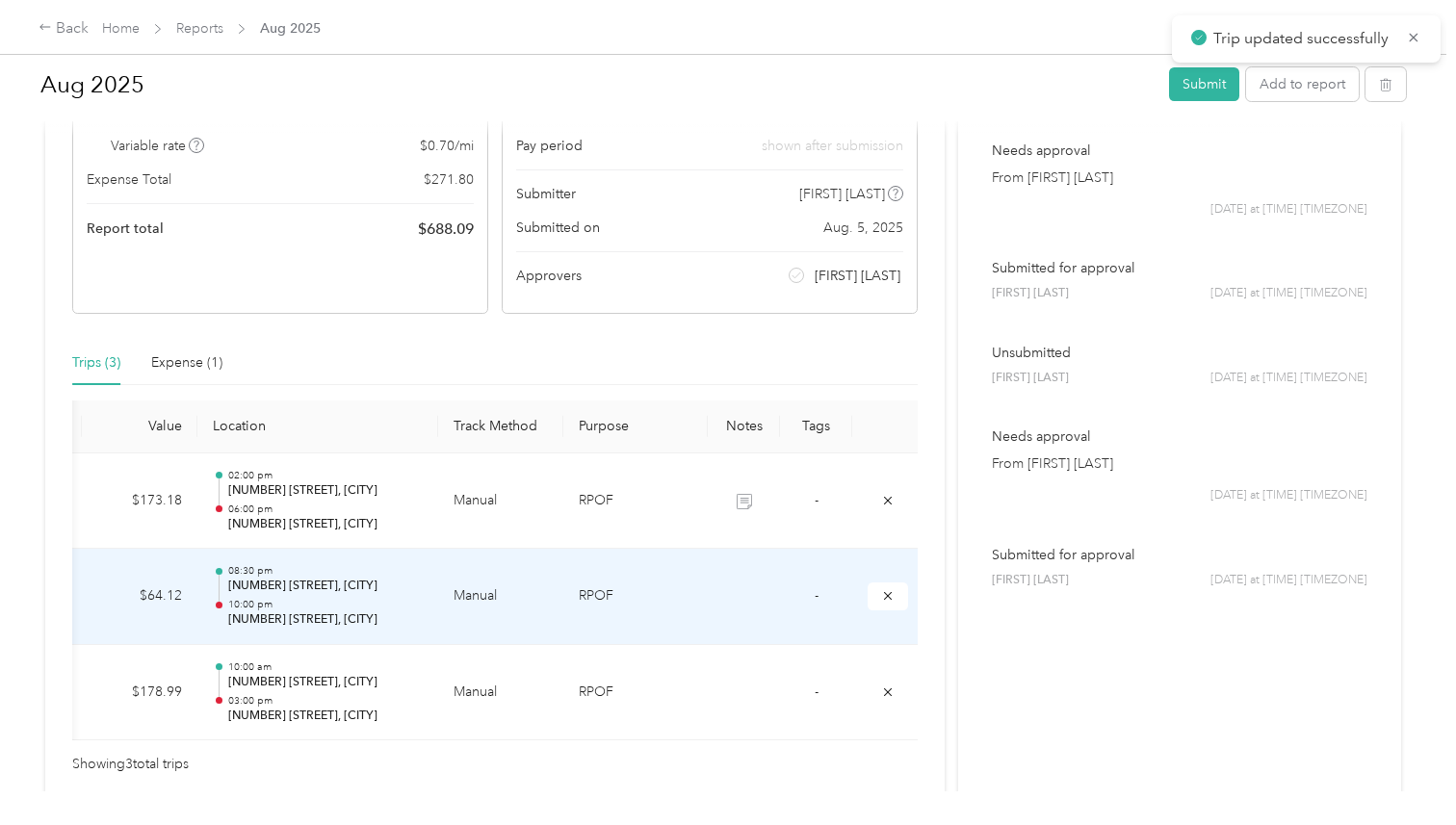 scroll, scrollTop: 232, scrollLeft: 0, axis: vertical 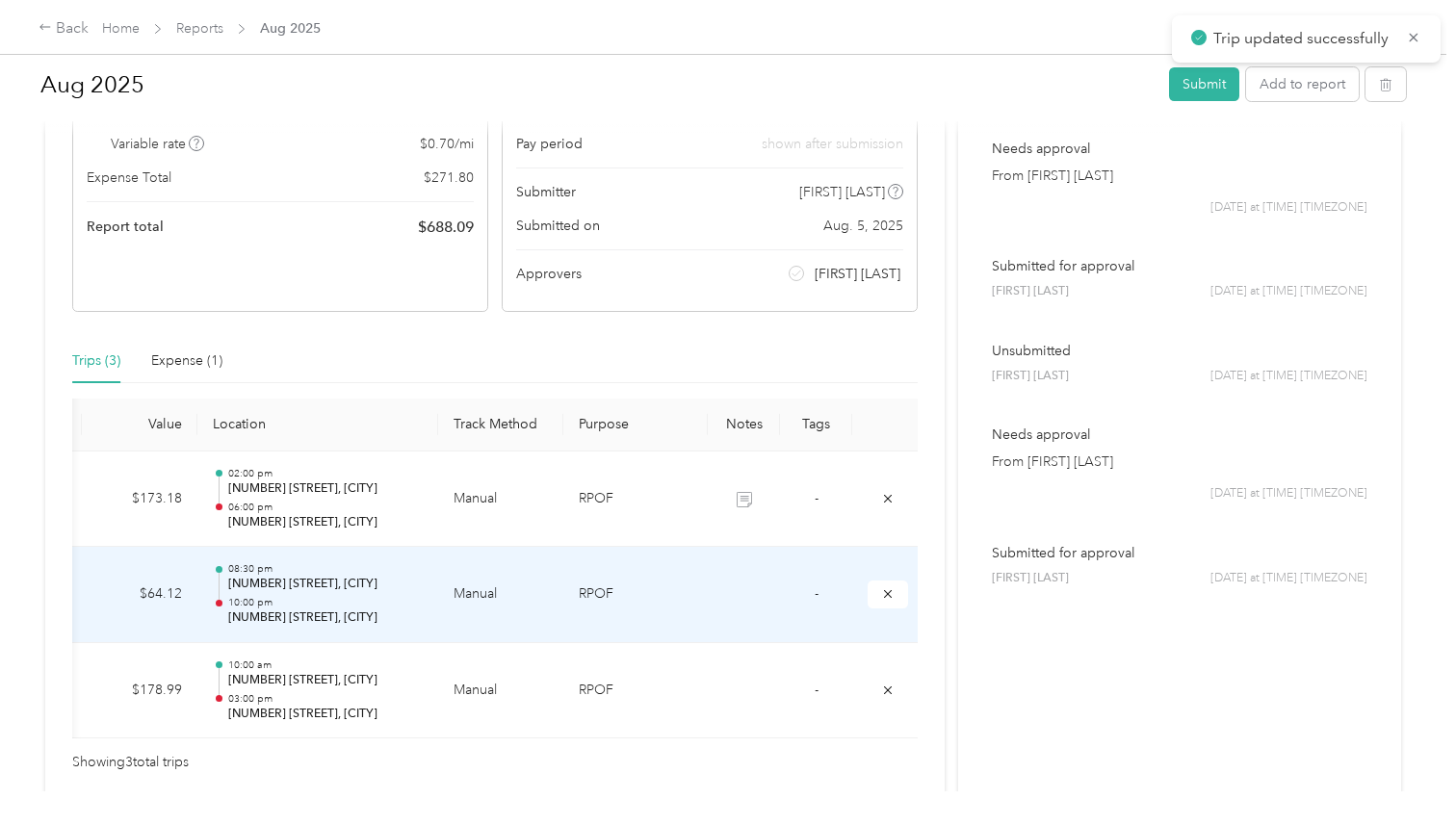 click at bounding box center (743, 595) 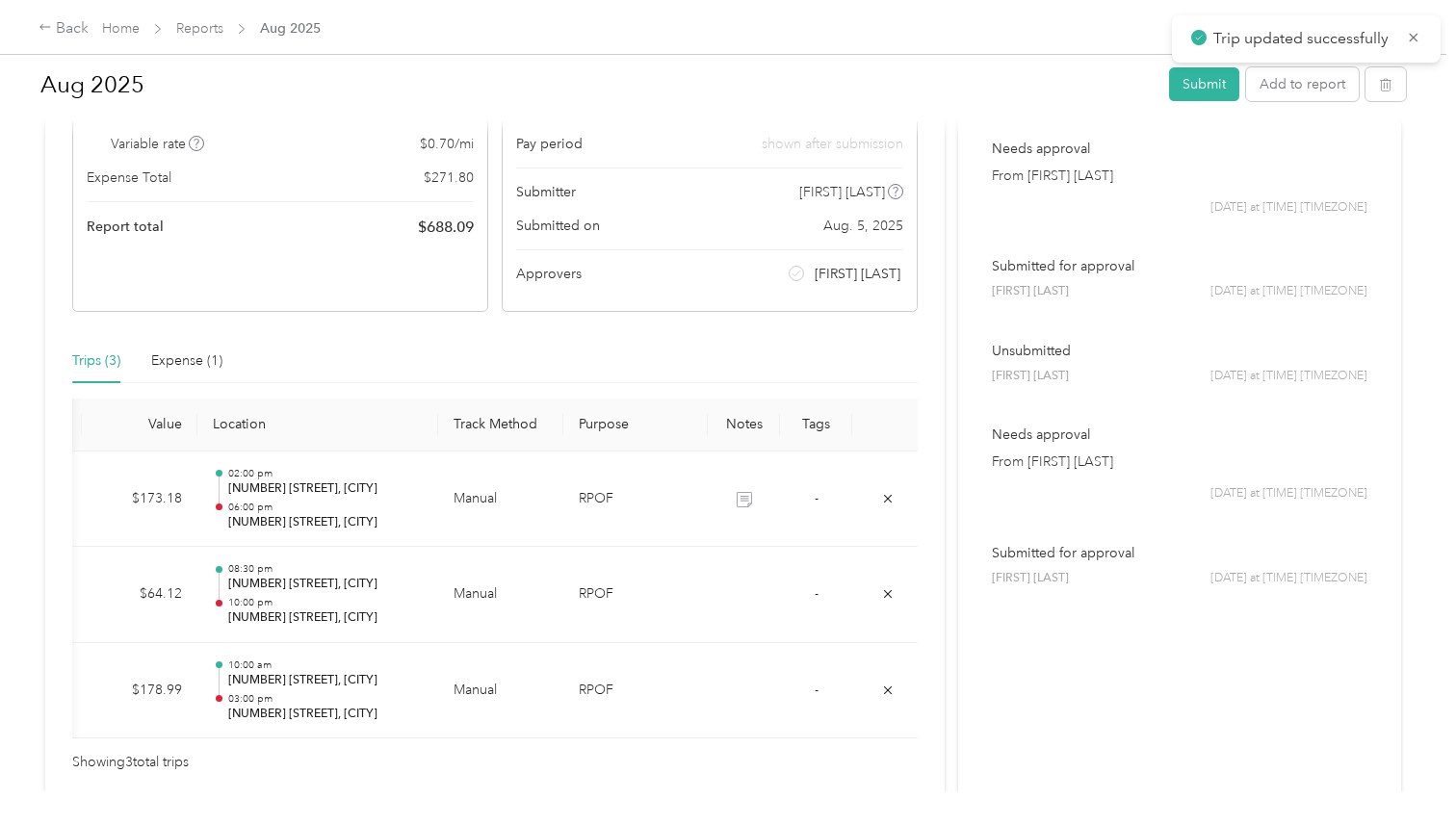 click at bounding box center [854, 412] 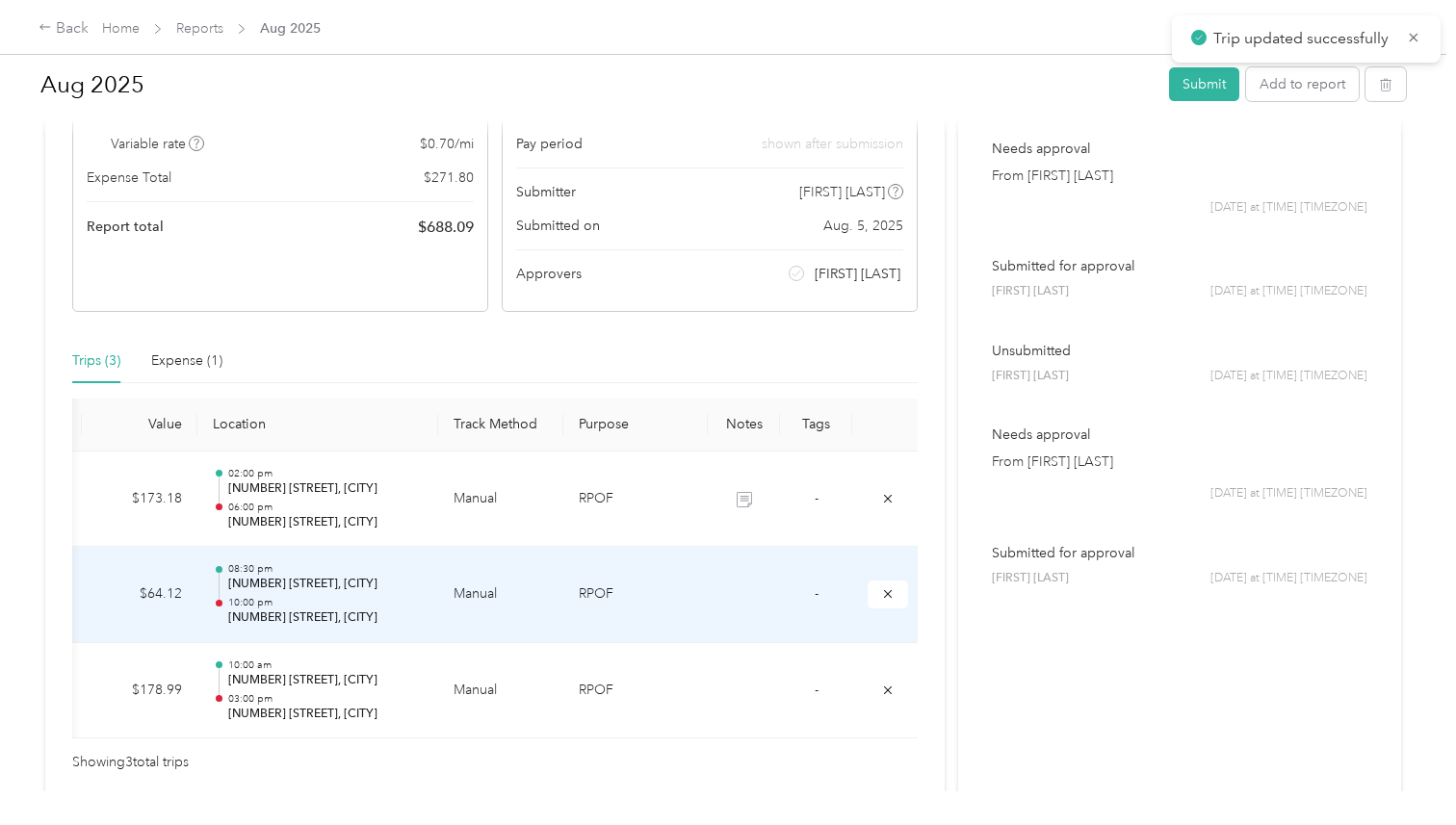 click at bounding box center (743, 595) 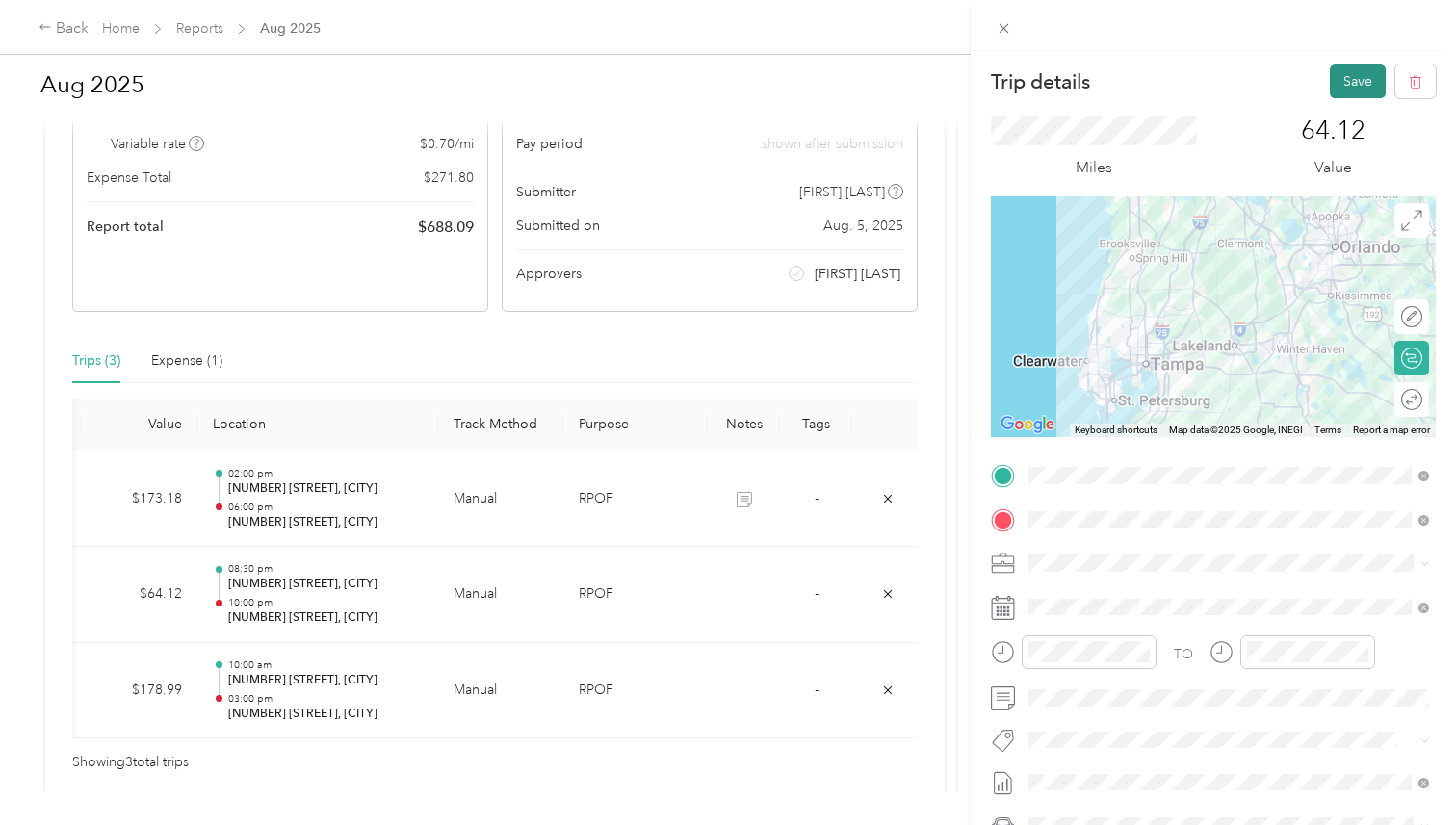 click on "Save" at bounding box center (1358, 81) 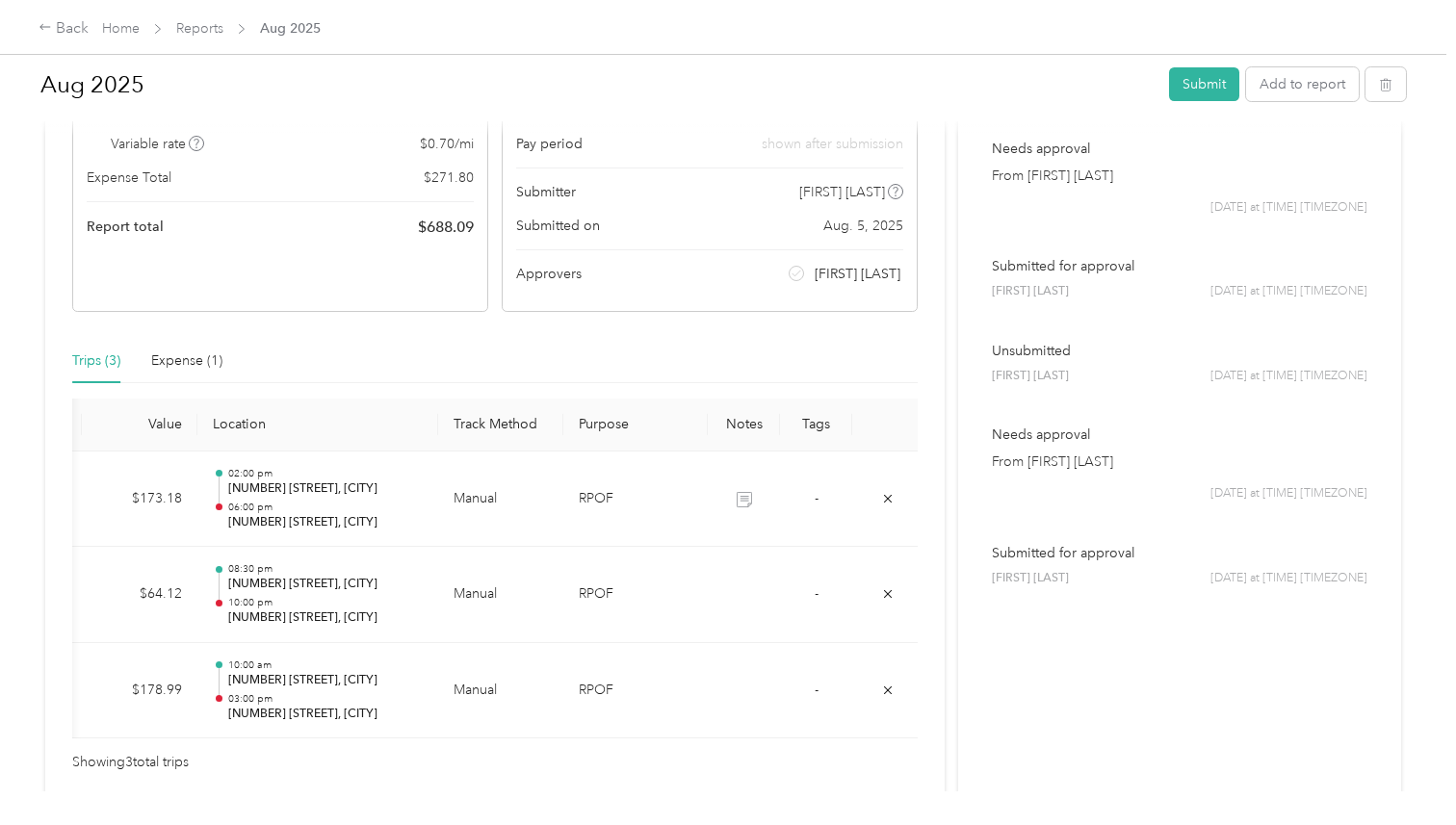click on "Trip details Save This trip cannot be edited because it is either under review, approved, or paid. Contact your Team Manager to edit it. Miles [NUMBER] Value  ← Move left → Move right ↑ Move up ↓ Move down + Zoom in - Zoom out Home Jump left by [NUMBER]% End Jump right by [NUMBER]% Page Up Jump up by [NUMBER]% Page Down Jump down by [NUMBER]% Keyboard shortcuts Map Data Map data ©[YEAR]Google, INEGI Map data ©[YEAR]Google, INEGI [NUMBER] km  Click to toggle between metric and imperial units Terms Report a map error Edit route Calculate route Round trip TO Add photo" at bounding box center [728, 412] 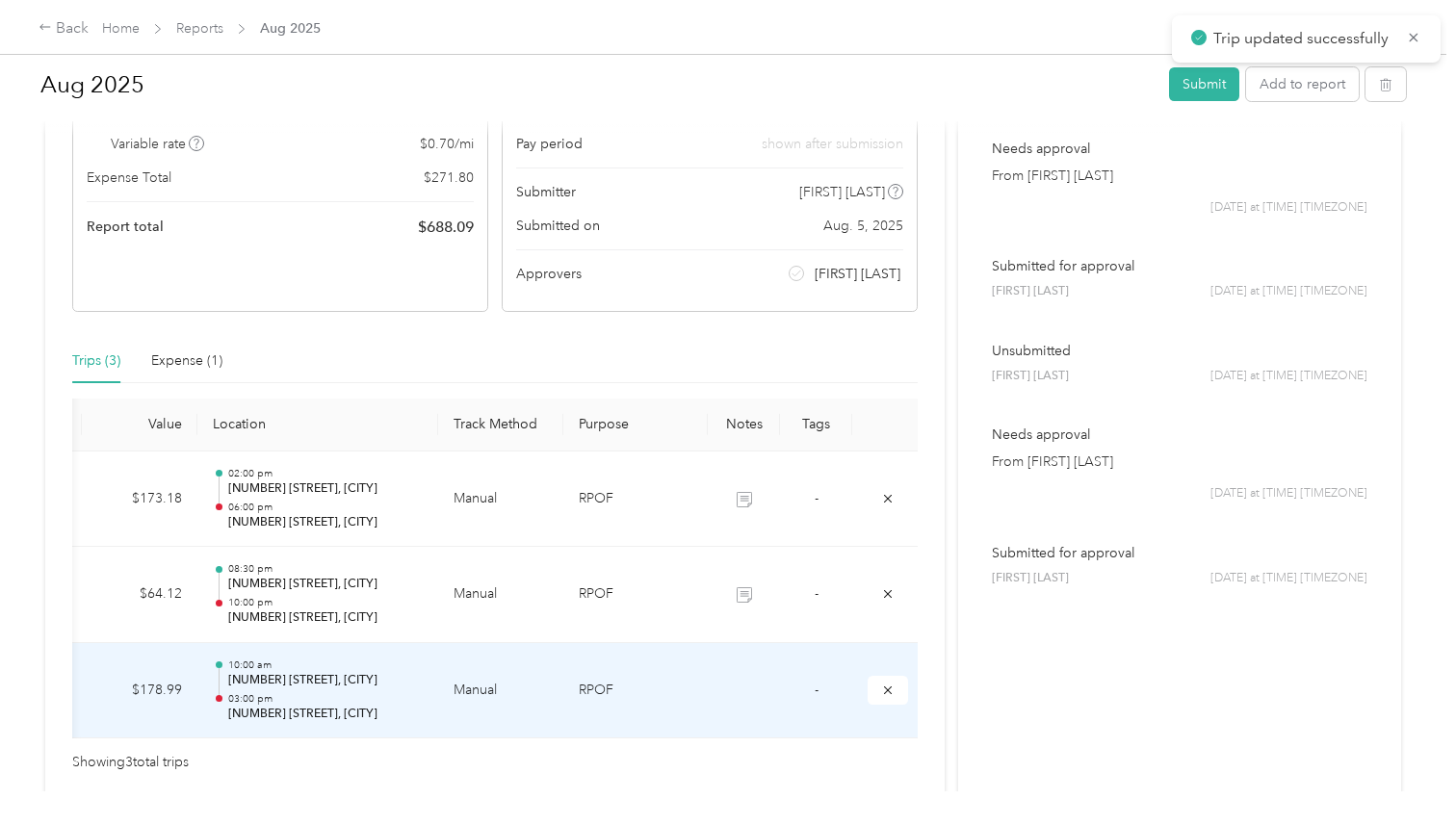 click at bounding box center (743, 691) 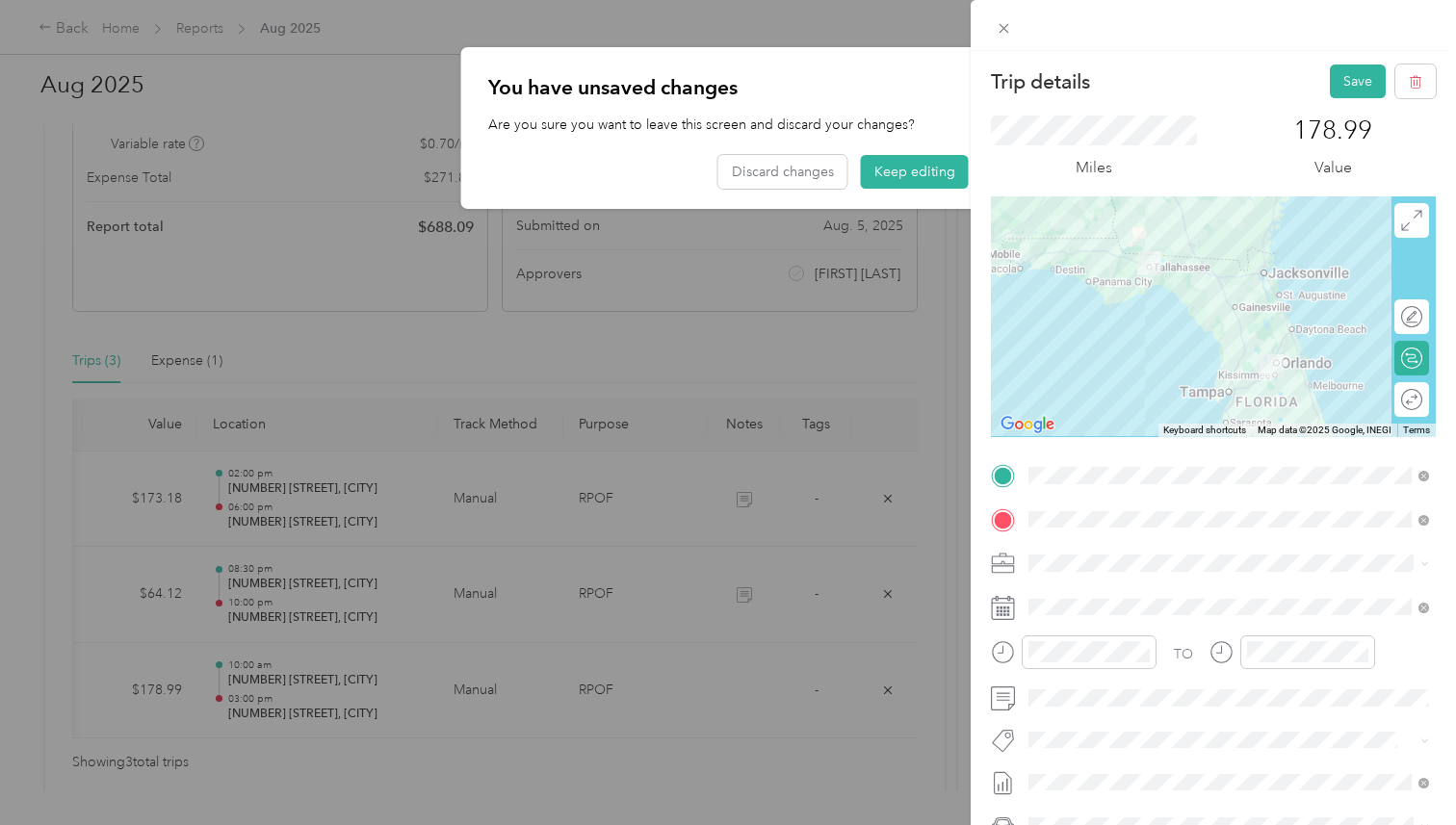 click on "Trip details Save This trip cannot be edited because it is either under review, approved, or paid. Contact your Team Manager to edit it. Miles [NUMBER] Value  ← Move left → Move right ↑ Move up ↓ Move down + Zoom in - Zoom out Home Jump left by [NUMBER]% End Jump right by [NUMBER]% Page Up Jump up by [NUMBER]% Page Down Jump down by [NUMBER]% Keyboard shortcuts Map Data Map data ©[YEAR]Google, INEGI Map data ©[YEAR]Google, INEGI [NUMBER] km  Click to toggle between metric and imperial units Terms Report a map error Edit route Calculate route Round trip TO Add photo" at bounding box center [728, 412] 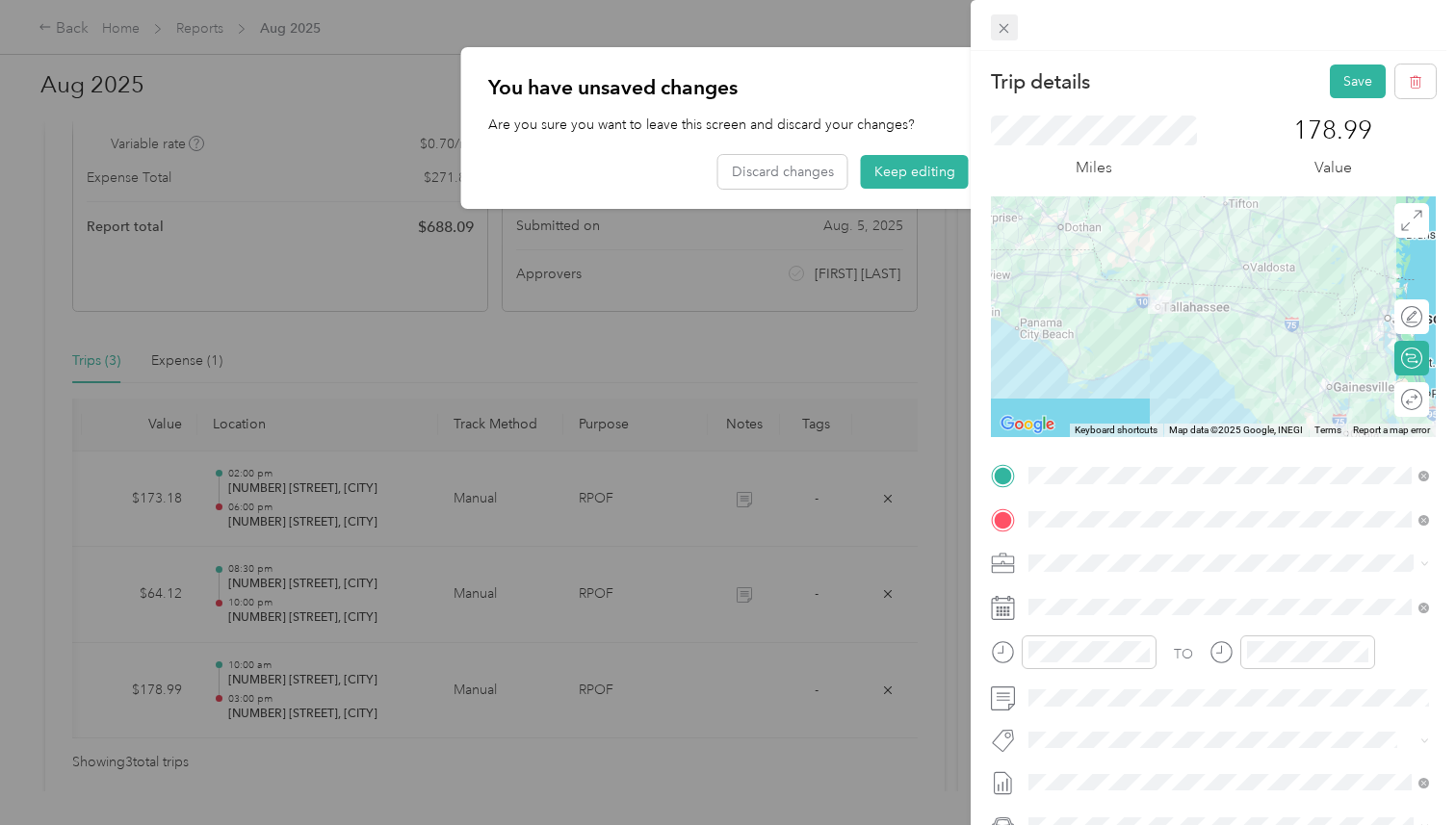 click on "You have unsaved changes Are you sure you want to leave this screen and discard your changes? Discard changes Keep editing Trip details Save This trip cannot be edited because it is either under review, approved, or paid. Contact your Team Manager to edit it. Miles [NUMBER] Value  ← Move left → Move right ↑ Move up ↓ Move down + Zoom in - Zoom out Home Jump left by [NUMBER]% End Jump right by [NUMBER]% Page Up Jump up by [NUMBER]% Page Down Jump down by [NUMBER]% Keyboard shortcuts Map Data Map data ©[YEAR]Google, INEGI Map data ©[YEAR]Google, INEGI [NUMBER] km  Click to toggle between metric and imperial units Terms Report a map error Edit route Calculate route Round trip TO Add photo" at bounding box center (723, 825) 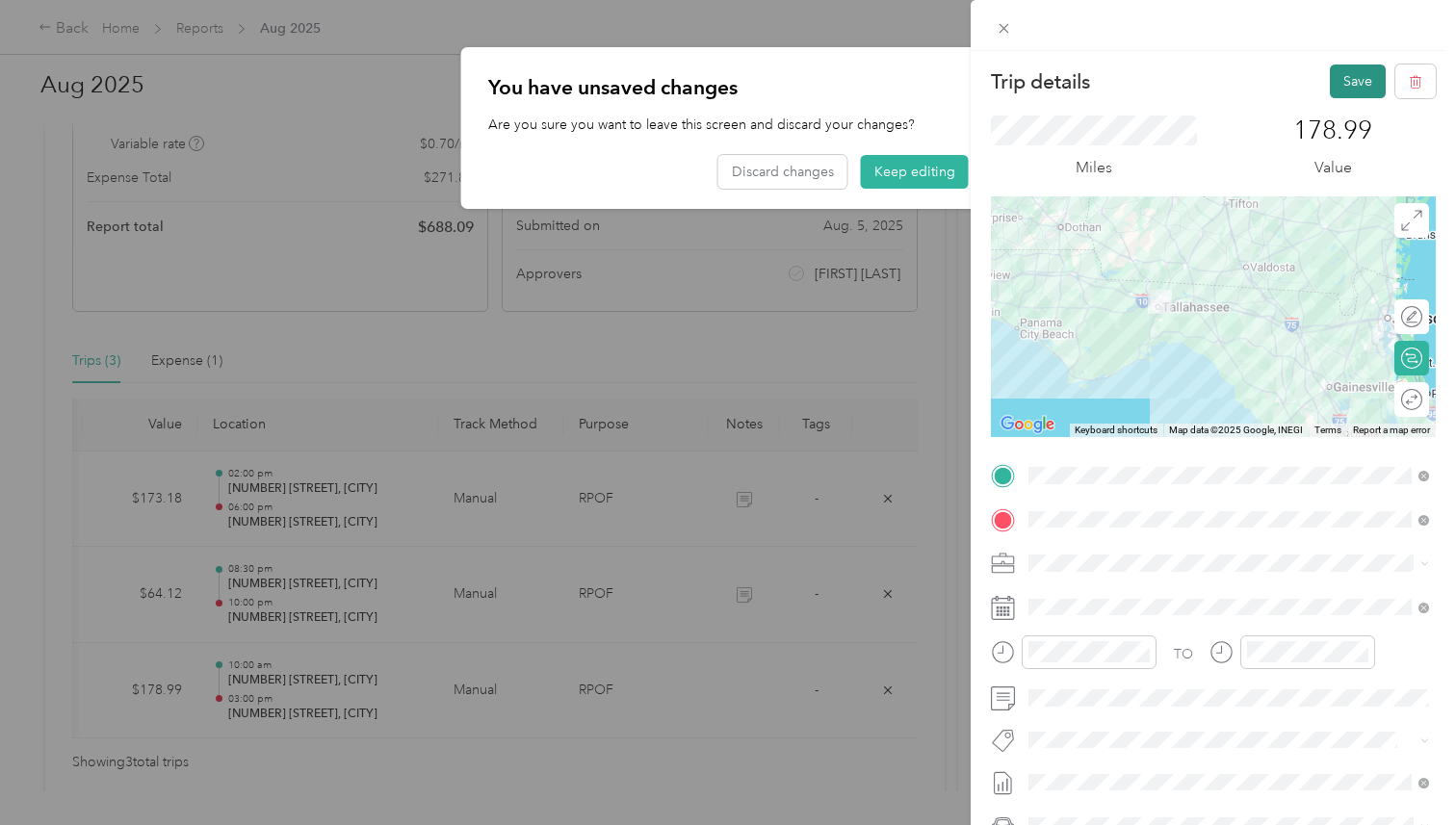 click on "Save" at bounding box center [1358, 81] 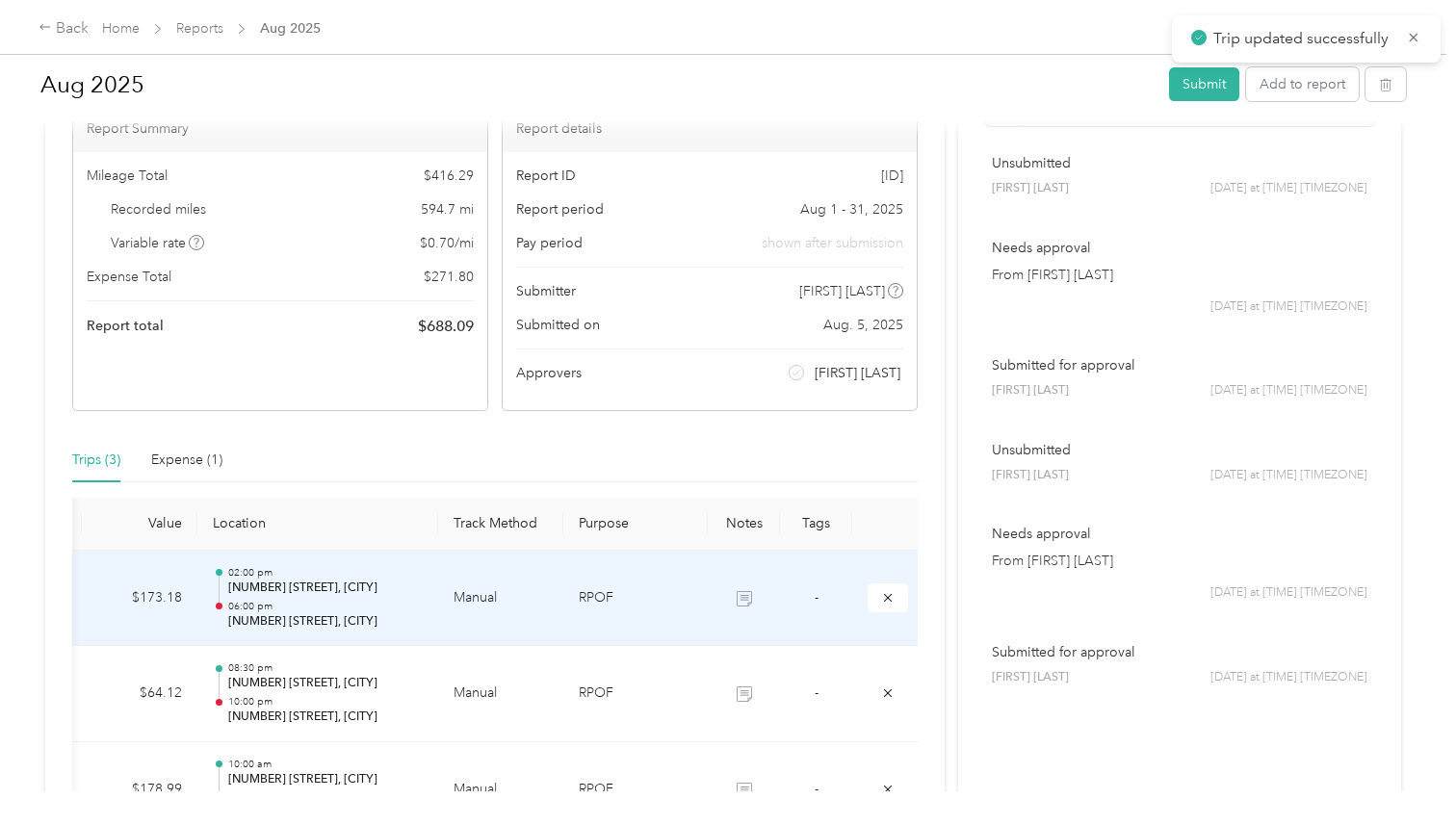 scroll, scrollTop: 0, scrollLeft: 0, axis: both 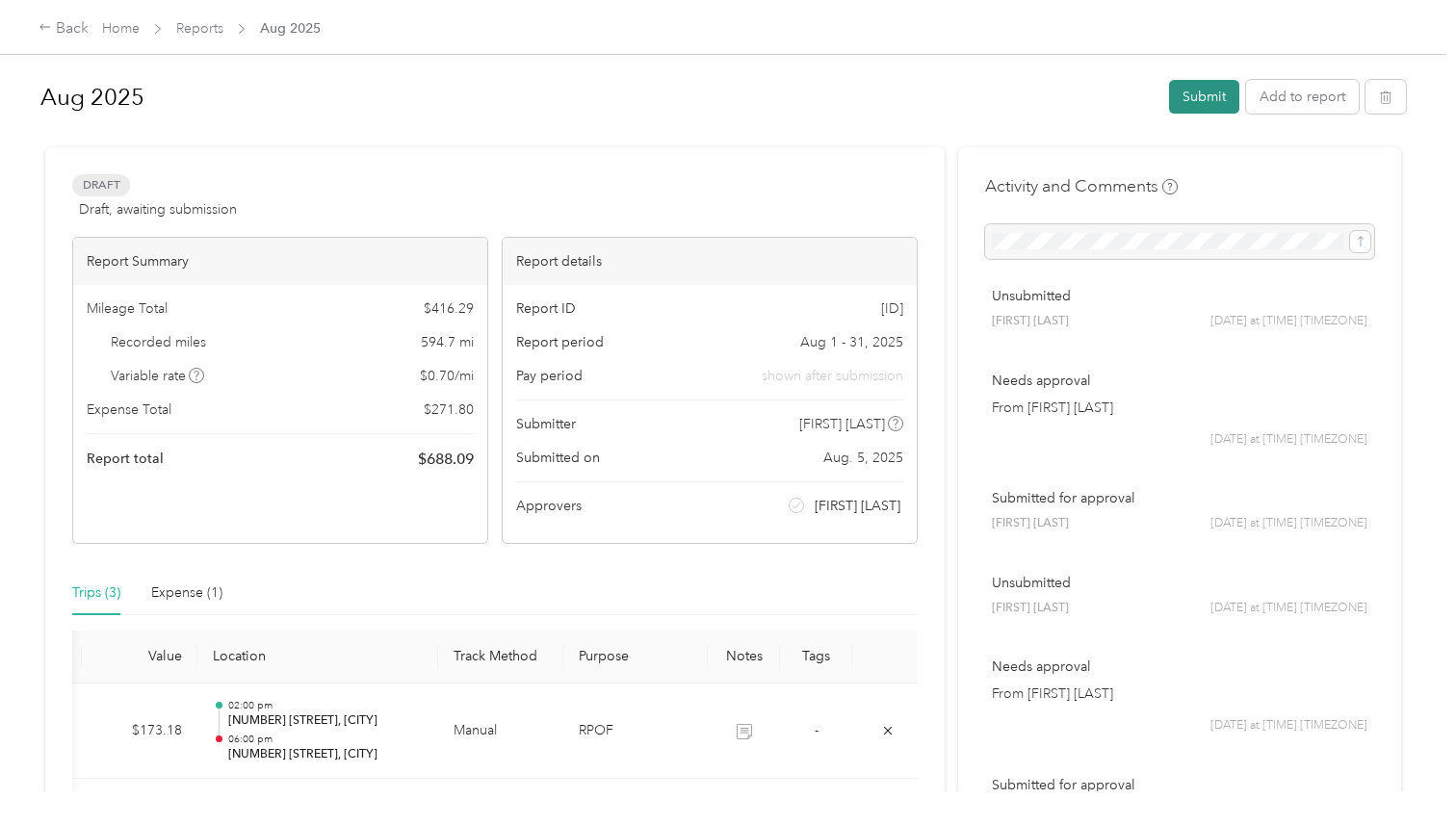 click on "Submit" at bounding box center [1204, 96] 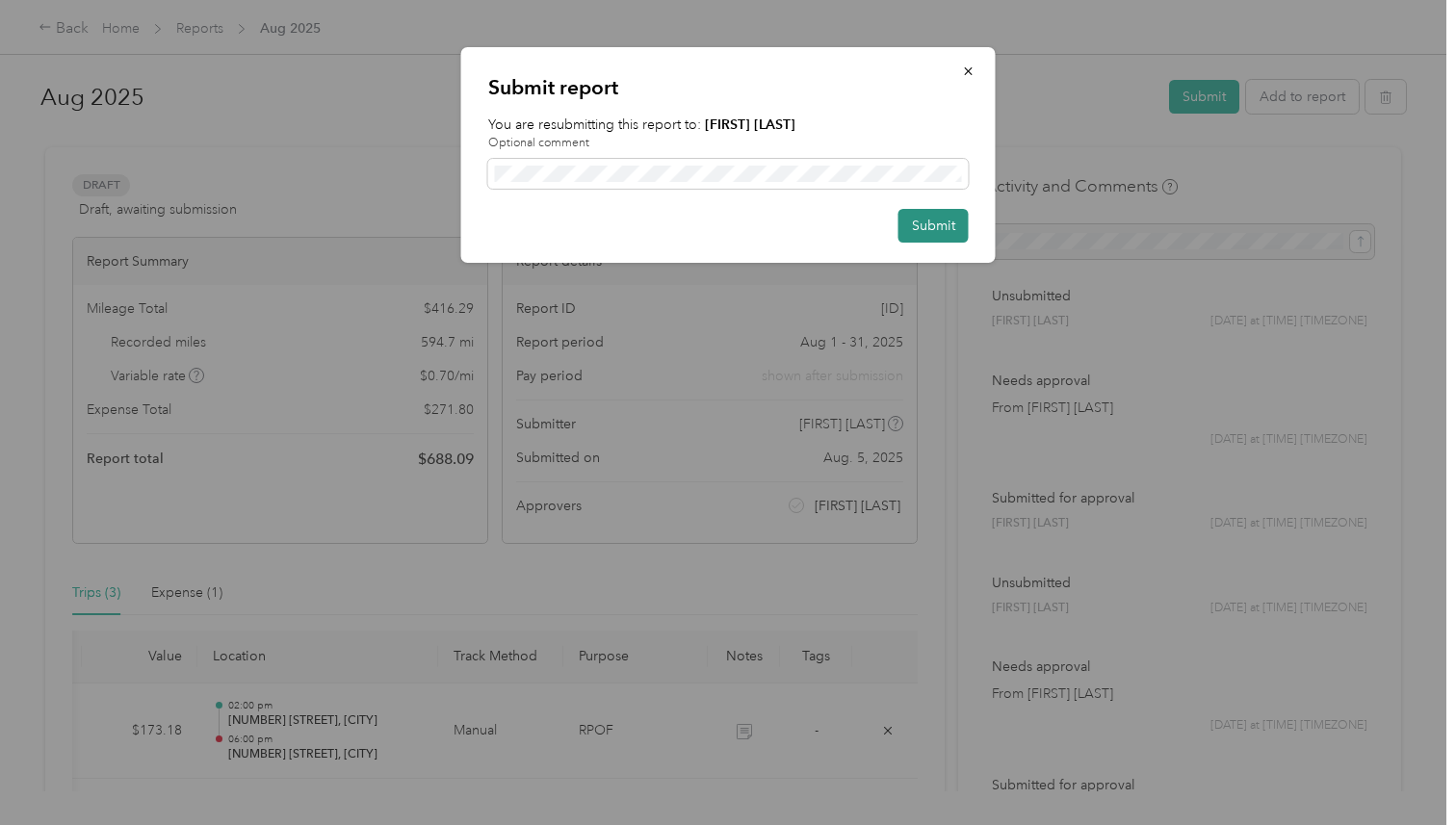 click on "Submit" at bounding box center (933, 225) 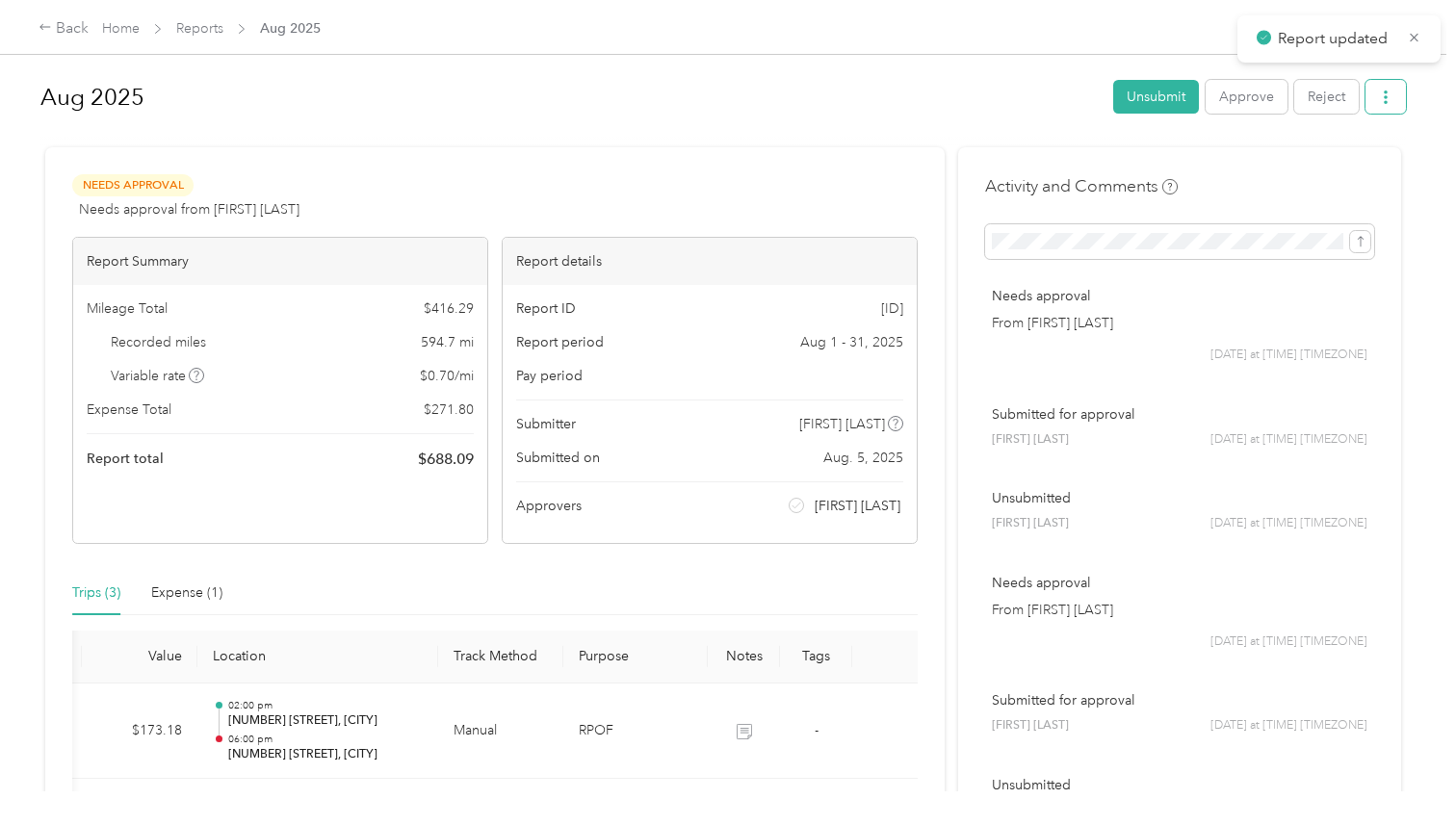 click at bounding box center (1386, 96) 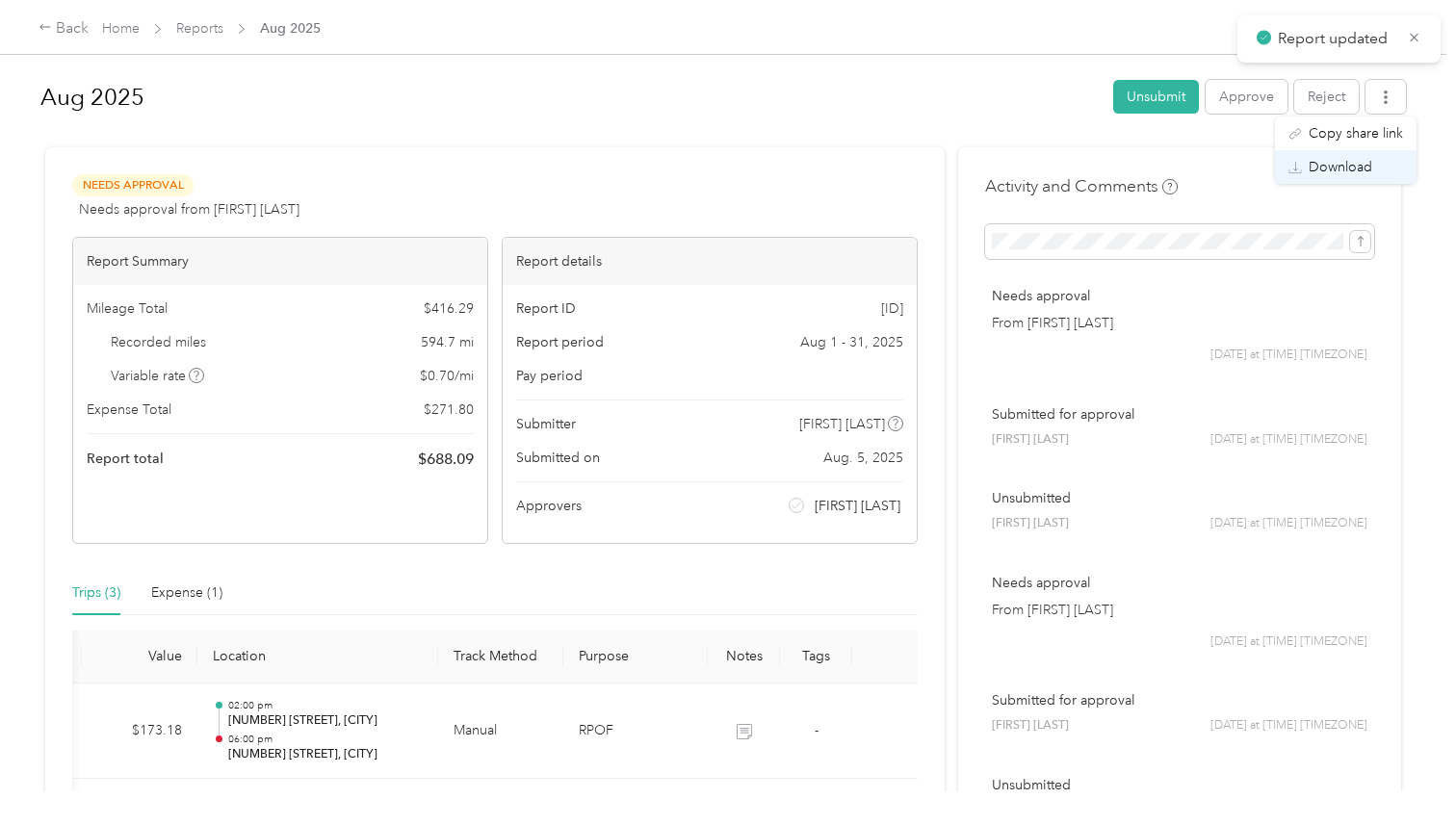click on "Download" at bounding box center [1340, 167] 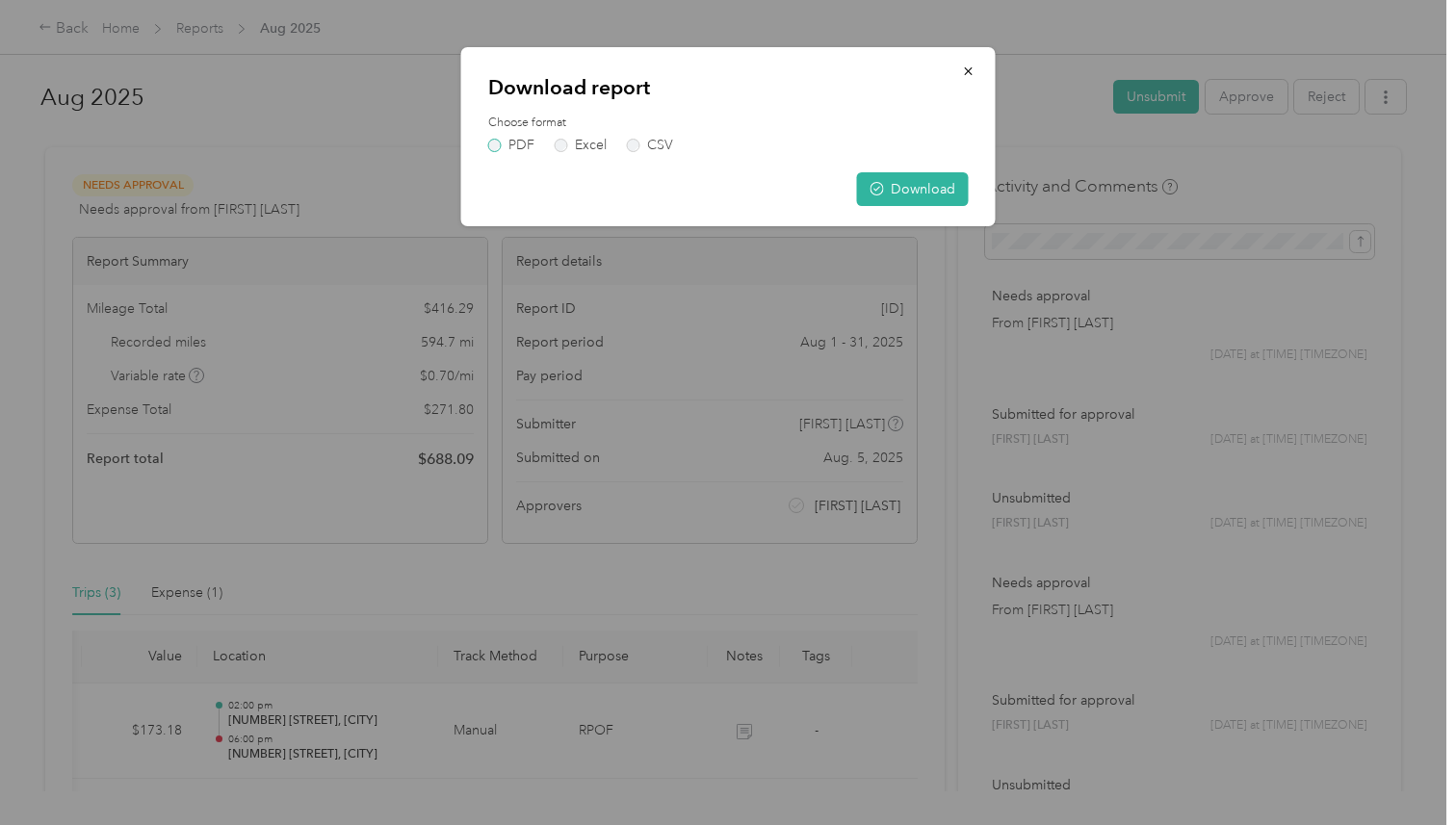 click on "PDF" at bounding box center [511, 145] 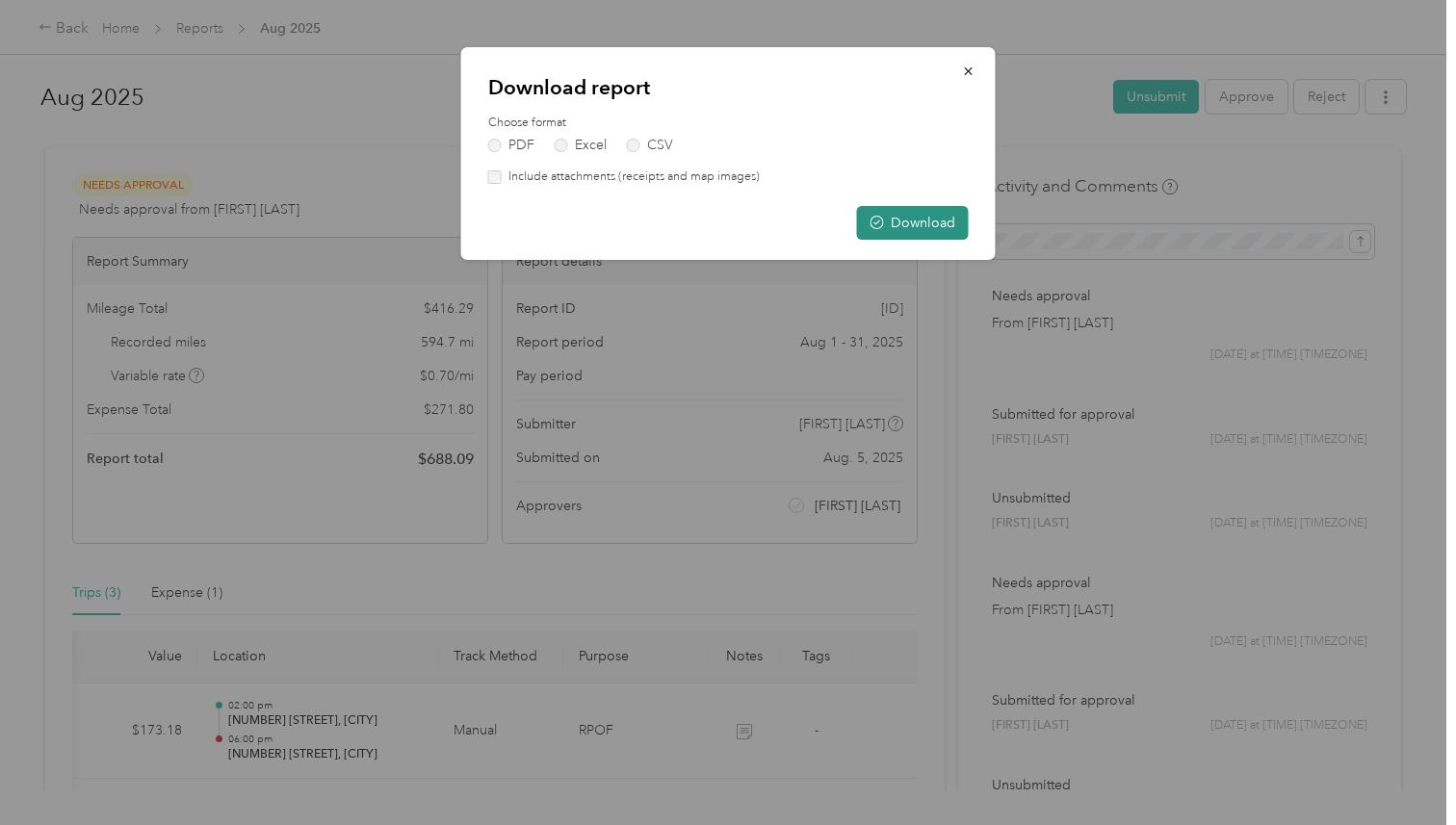 click 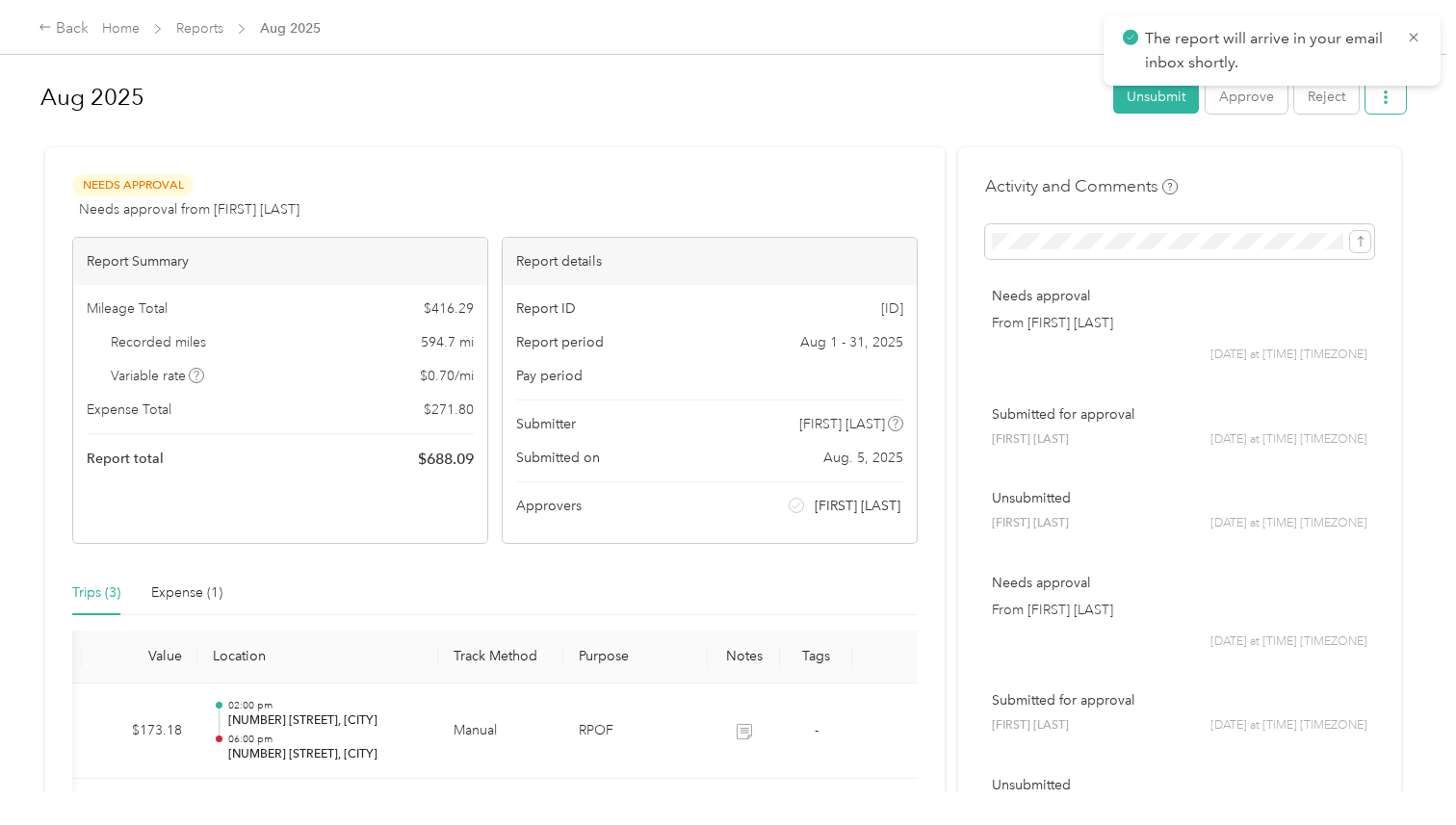click 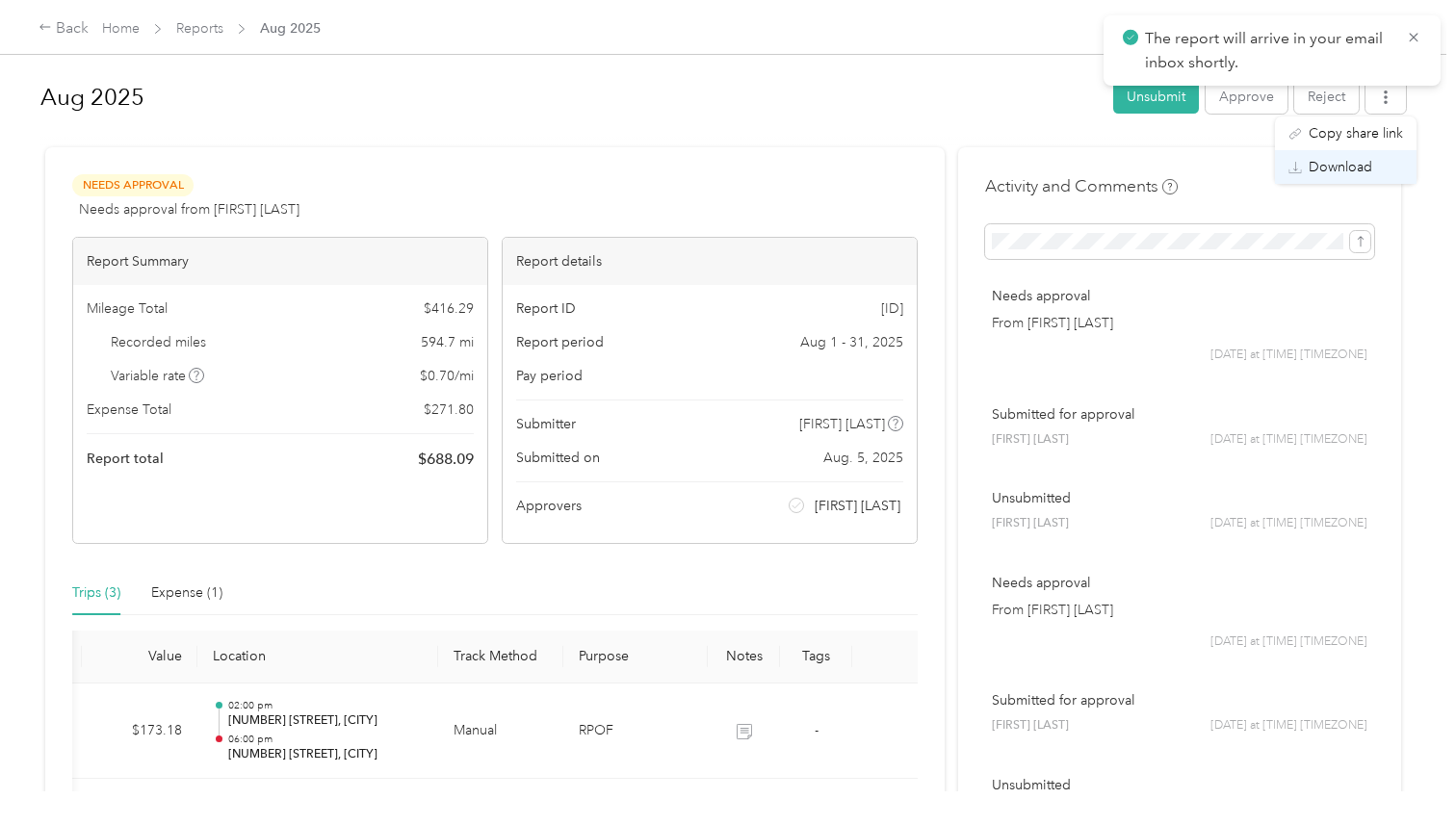 click on "Download" at bounding box center (1340, 167) 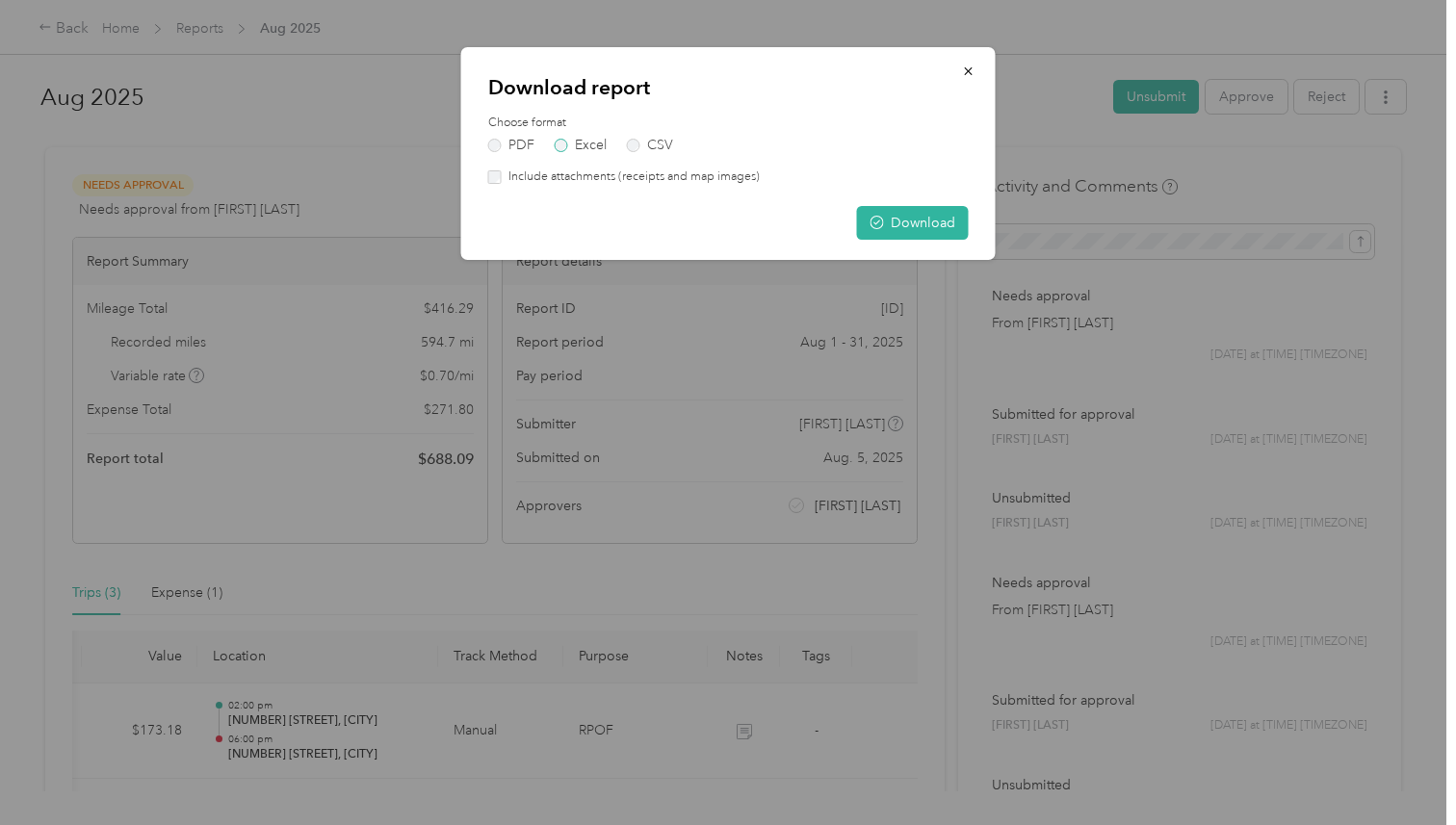 click on "Excel" at bounding box center (581, 145) 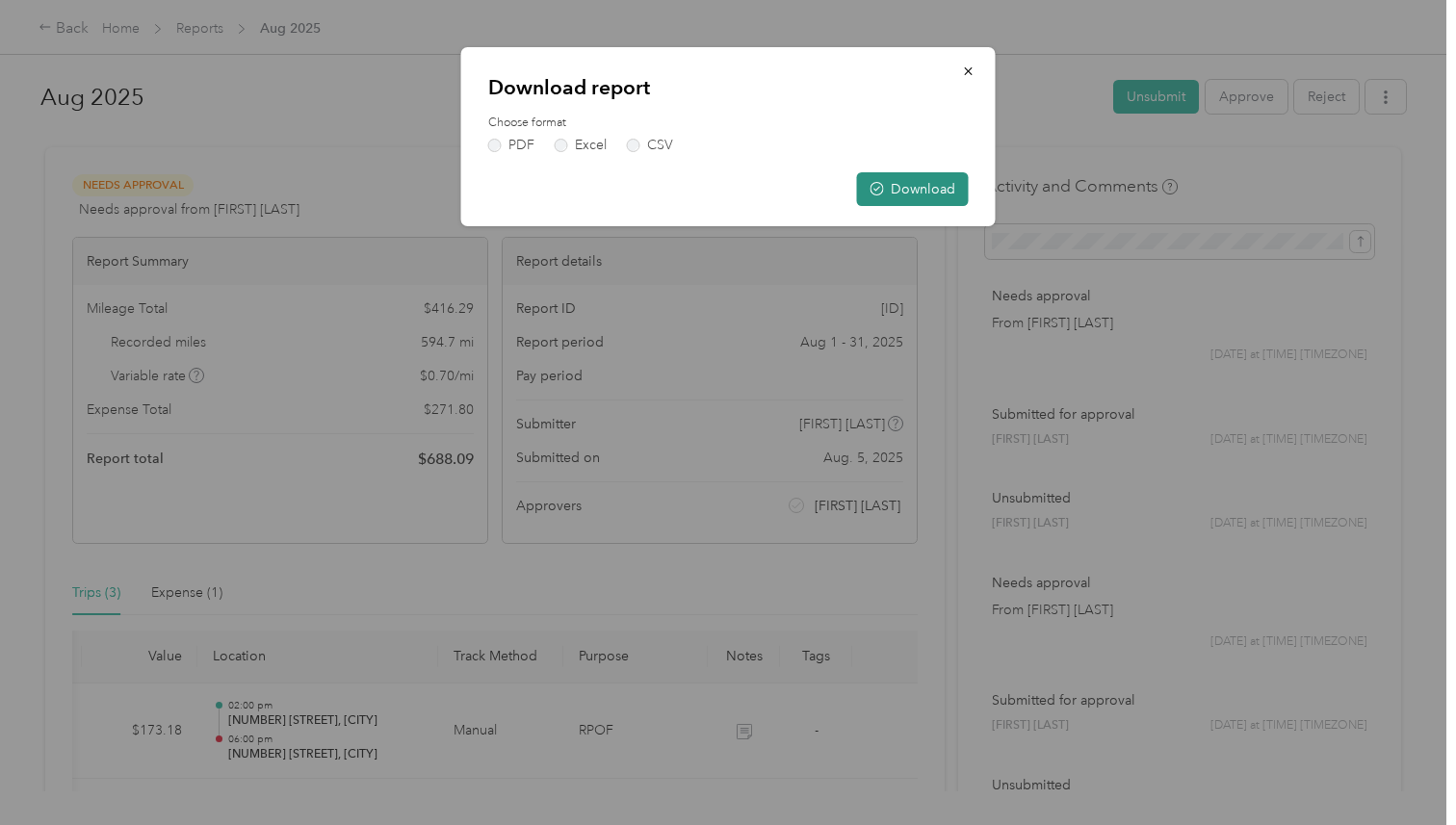 click on "Download" at bounding box center (913, 189) 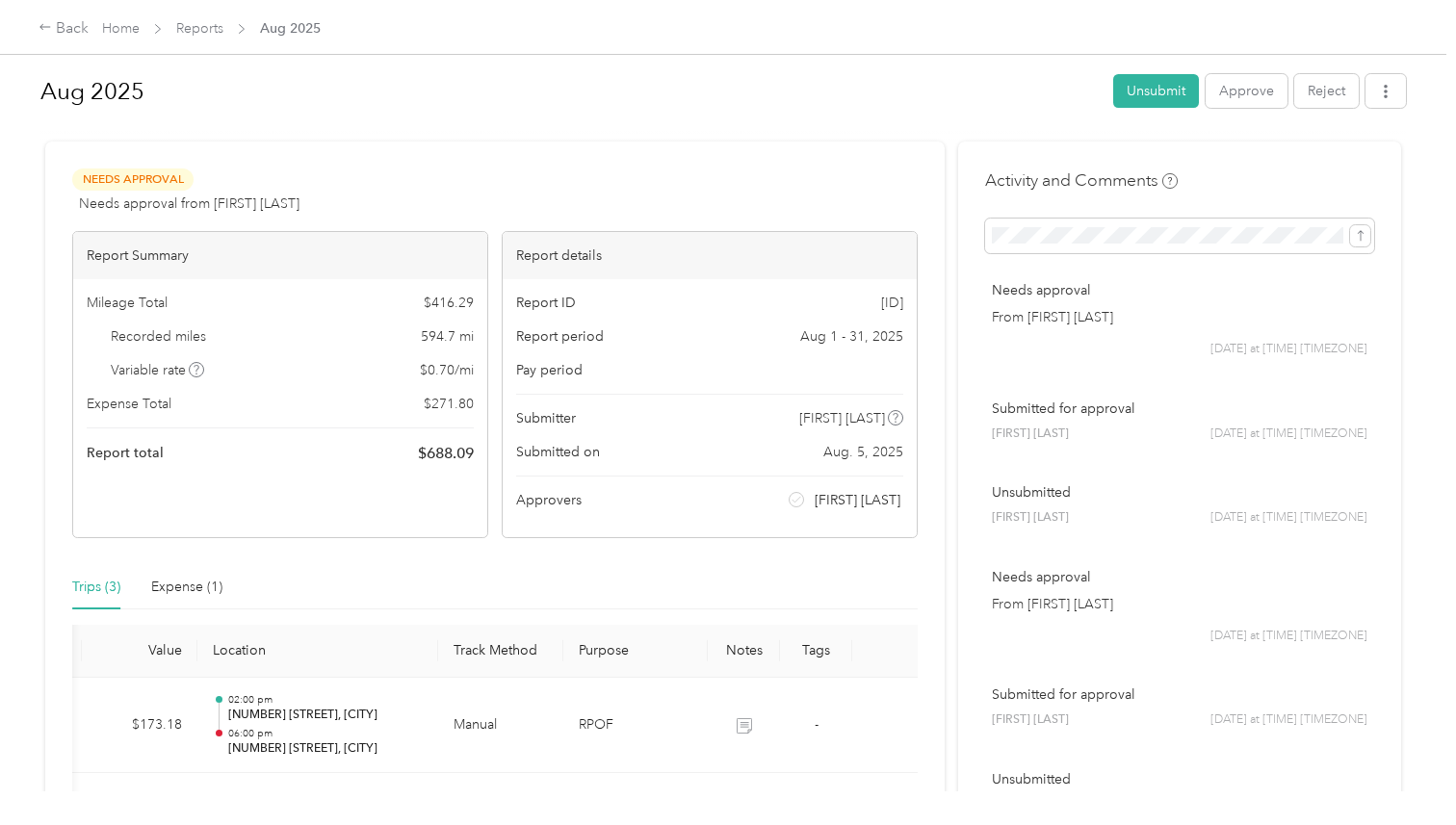 scroll, scrollTop: 8, scrollLeft: 0, axis: vertical 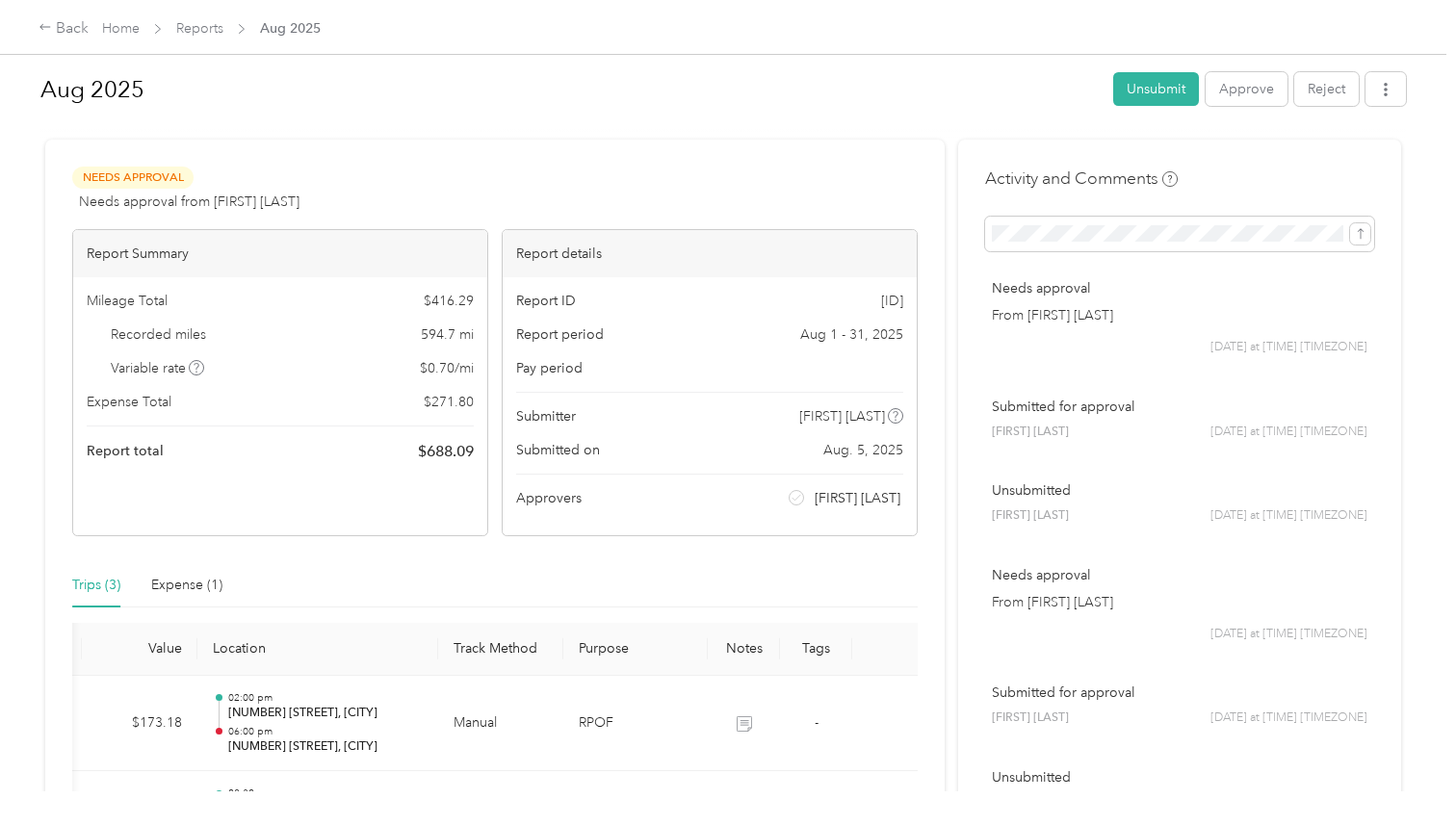 click on "[FIRST] [LAST]" at bounding box center (845, 498) 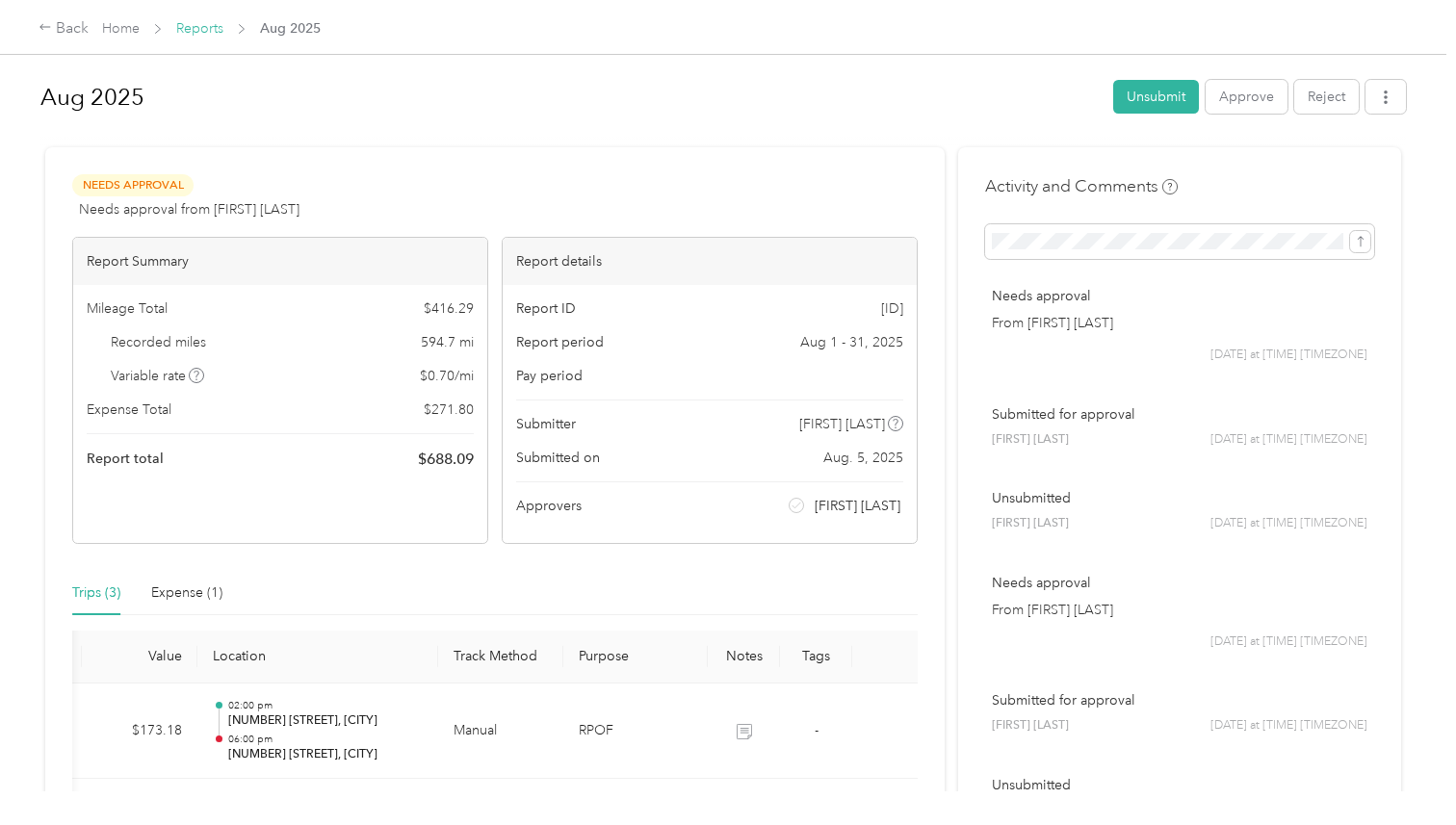 click on "Reports" at bounding box center (199, 28) 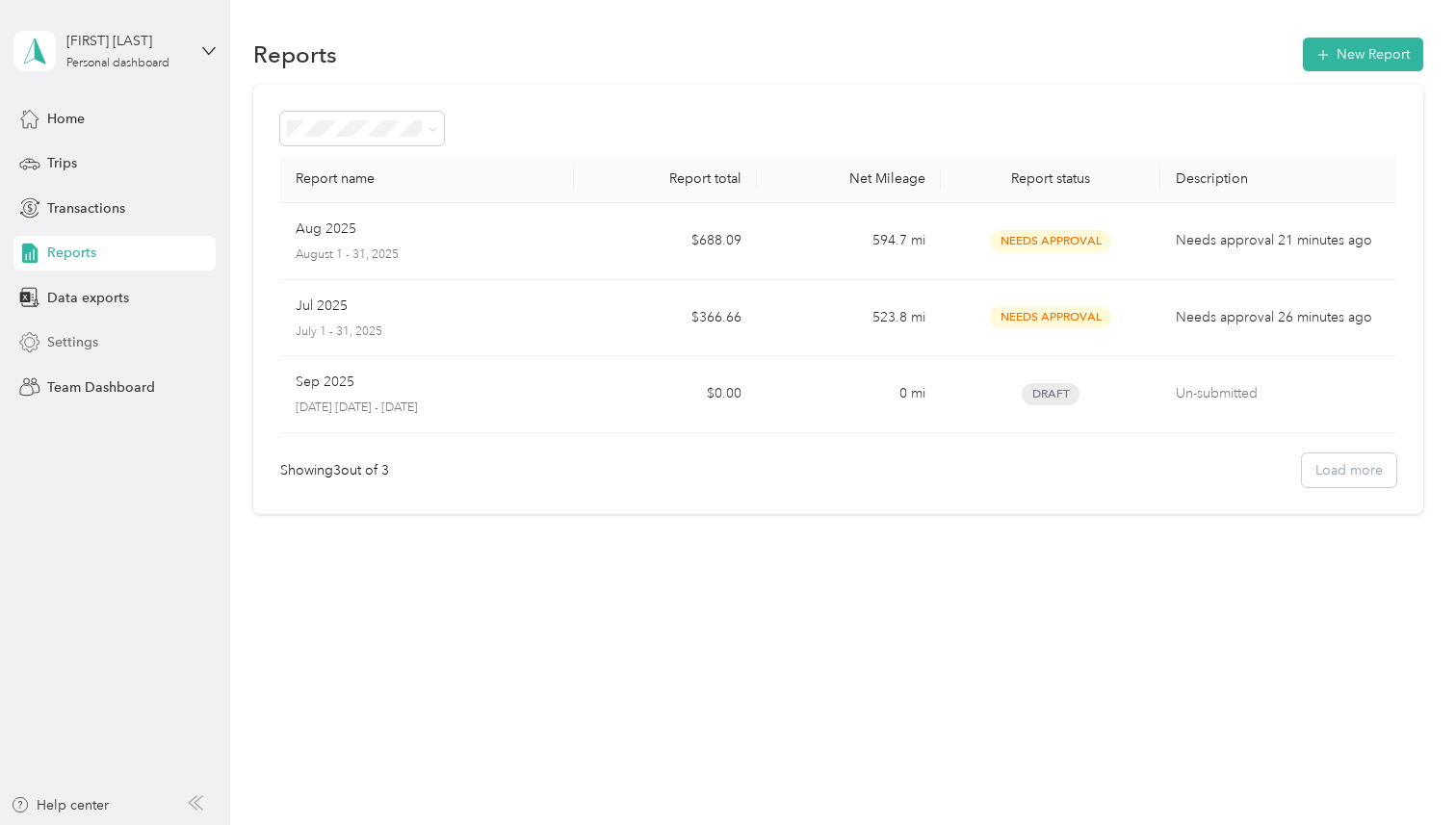 click on "Settings" at bounding box center (115, 343) 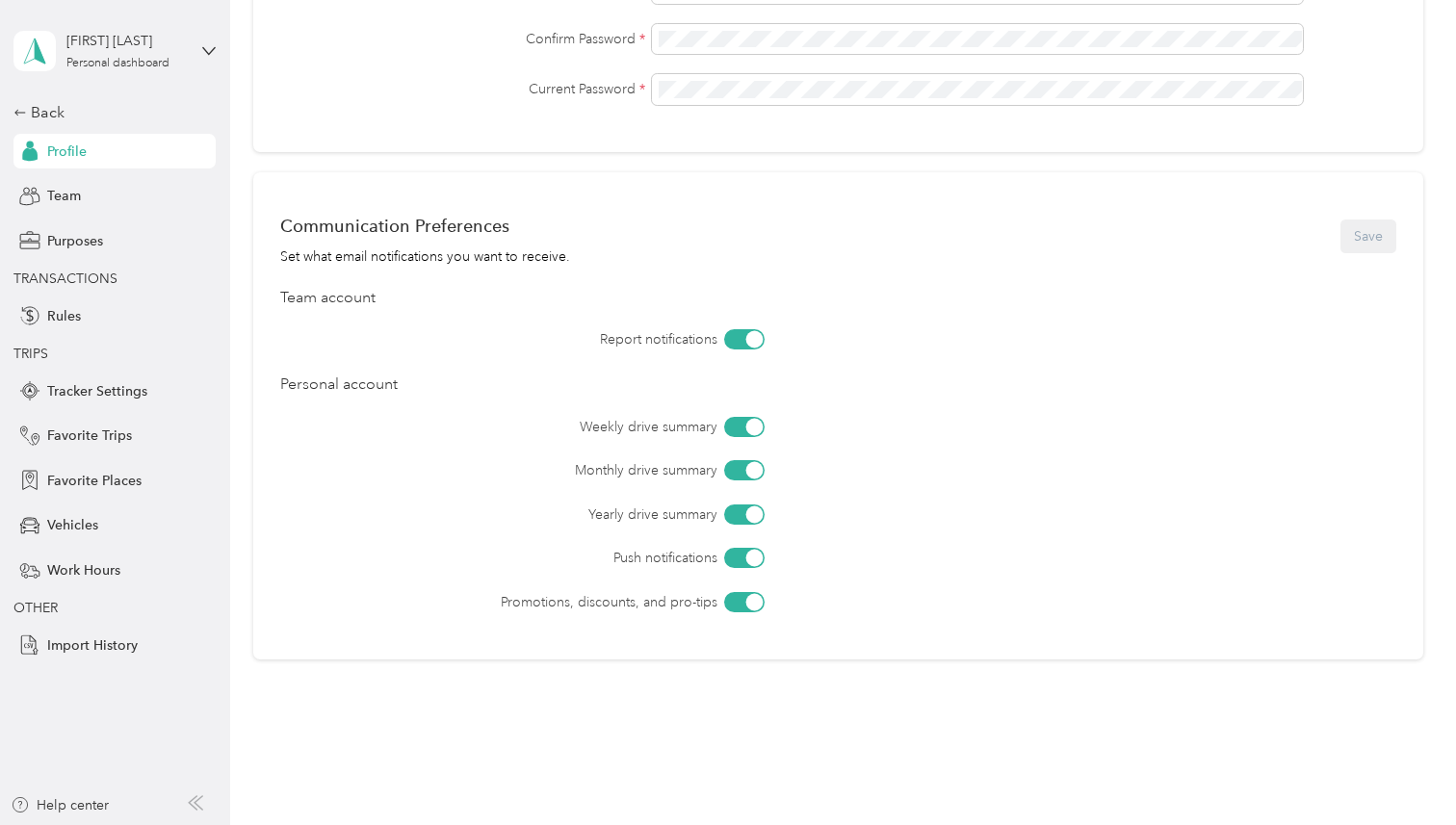 scroll, scrollTop: 686, scrollLeft: 0, axis: vertical 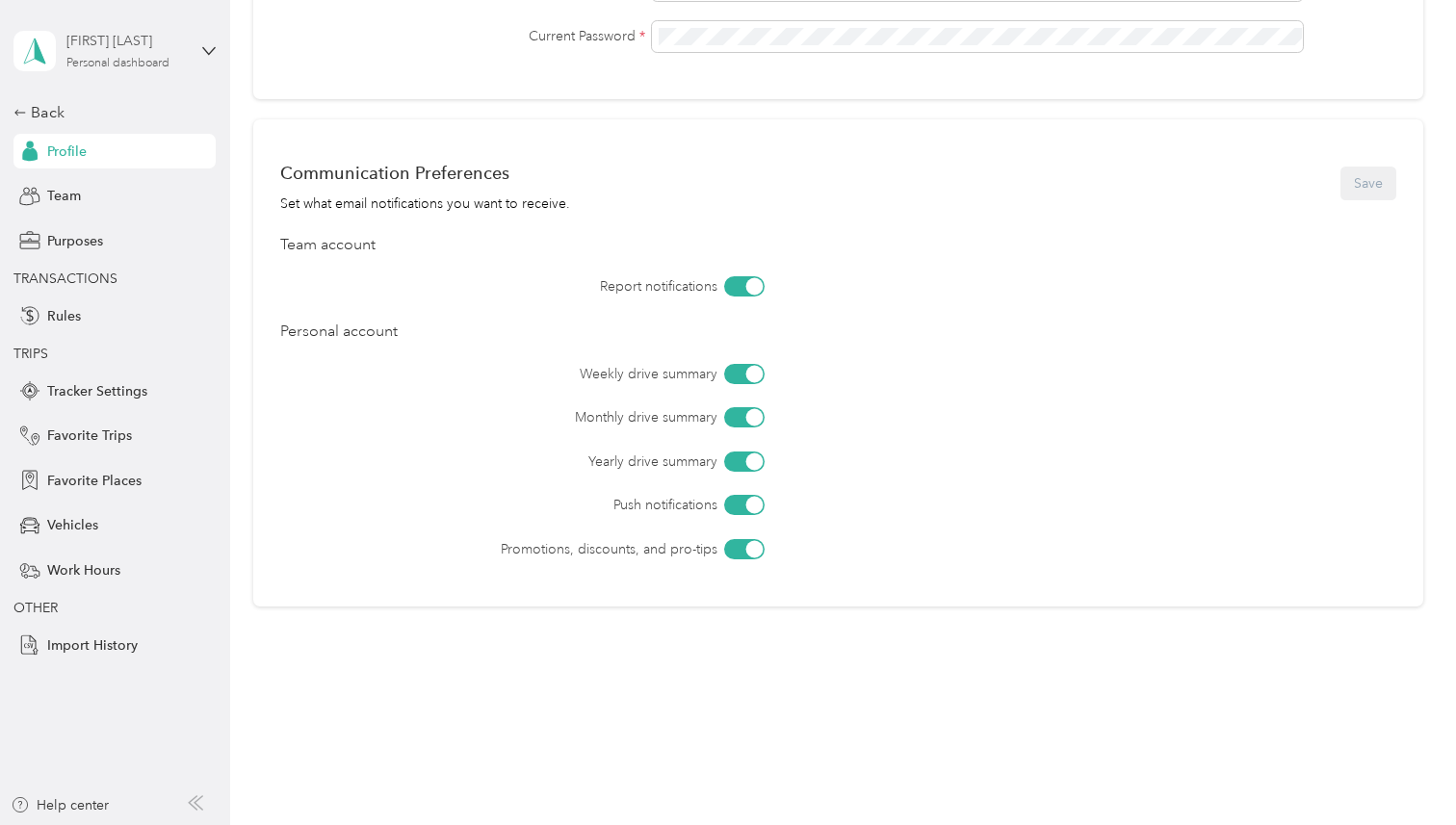 click on "[FIRST] [LAST] Personal dashboard" at bounding box center [126, 50] 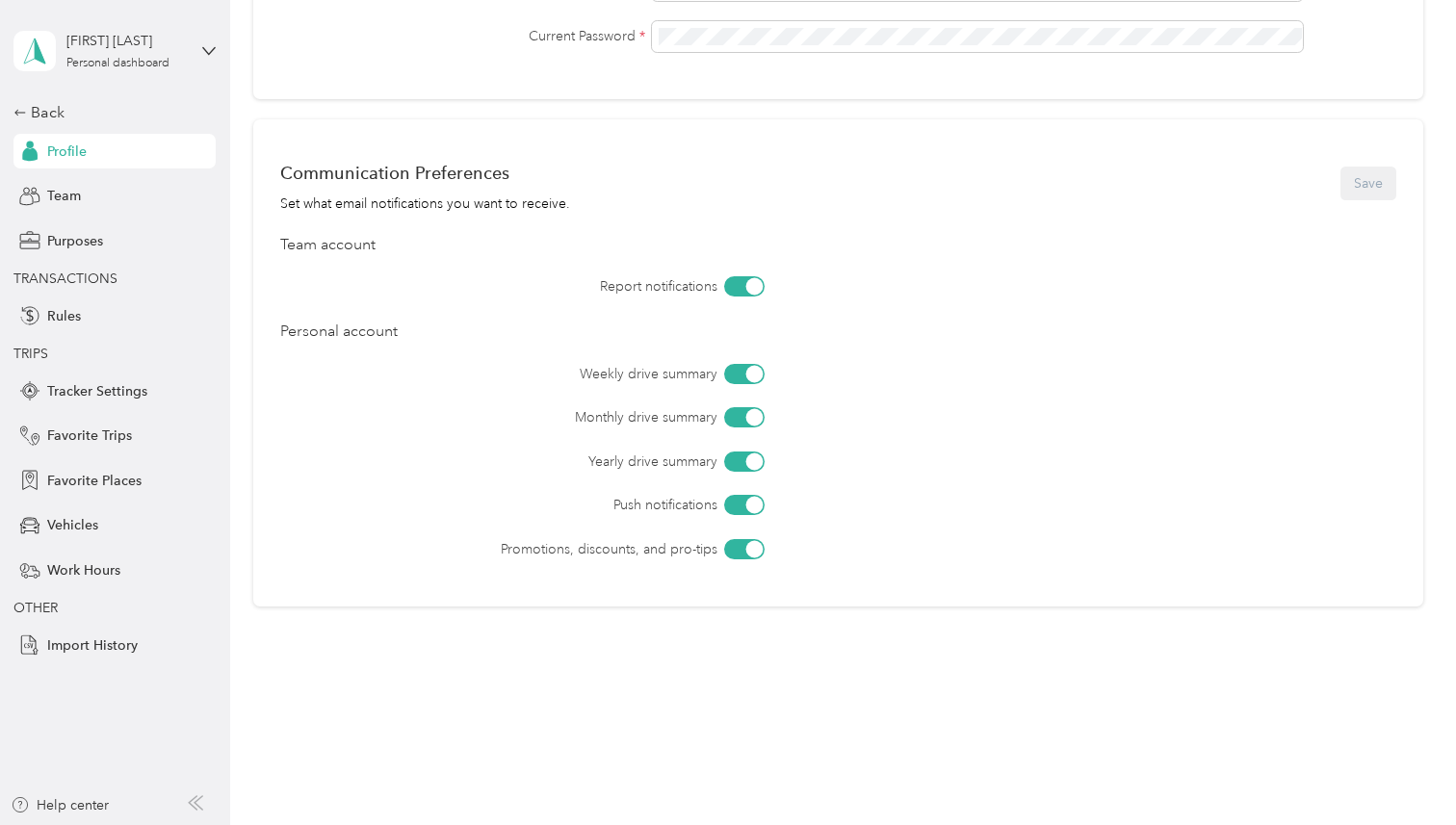 click on "Team dashboard Personal dashboard Log out" at bounding box center (161, 202) 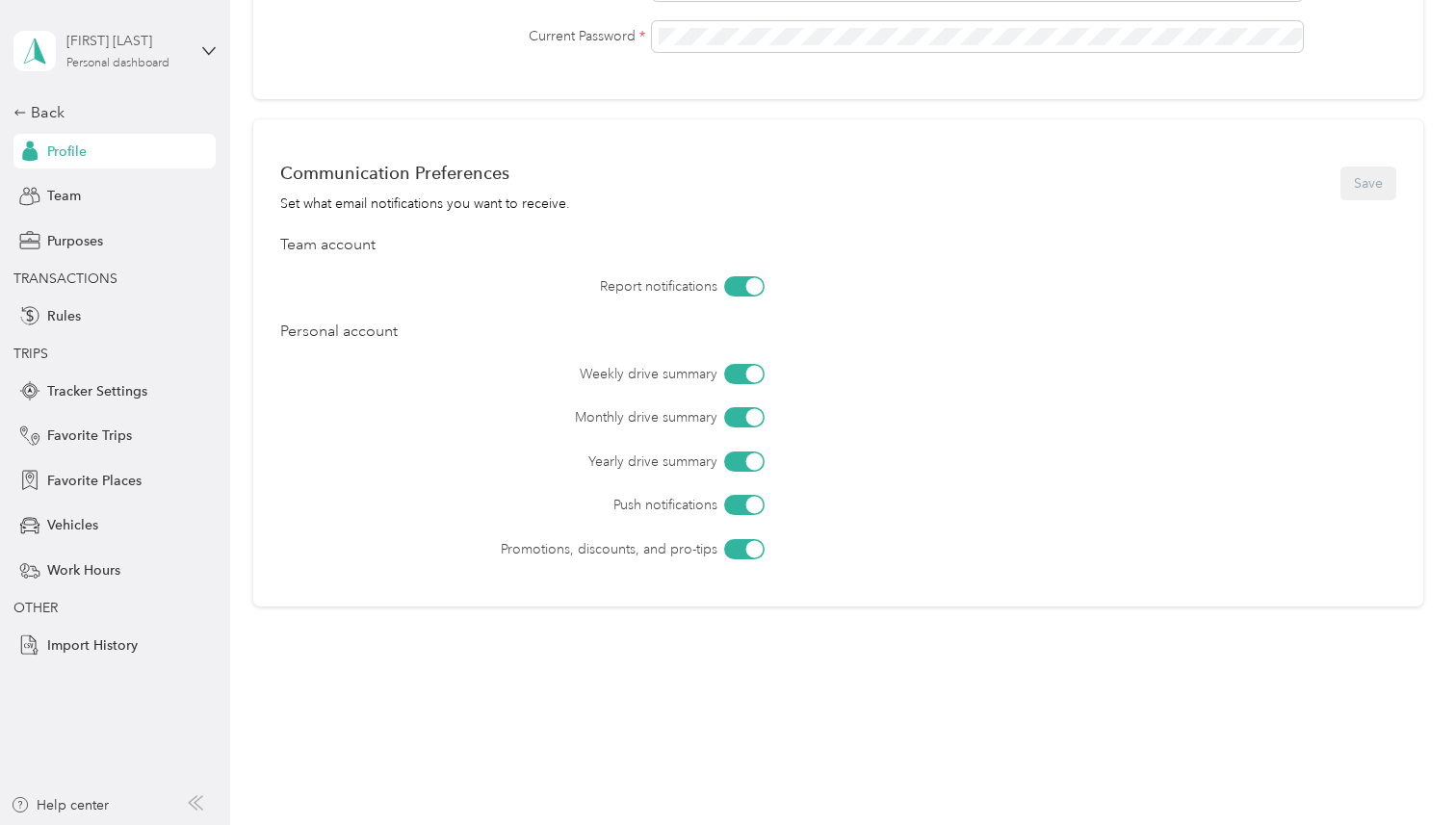 click on "Personal dashboard" at bounding box center [117, 64] 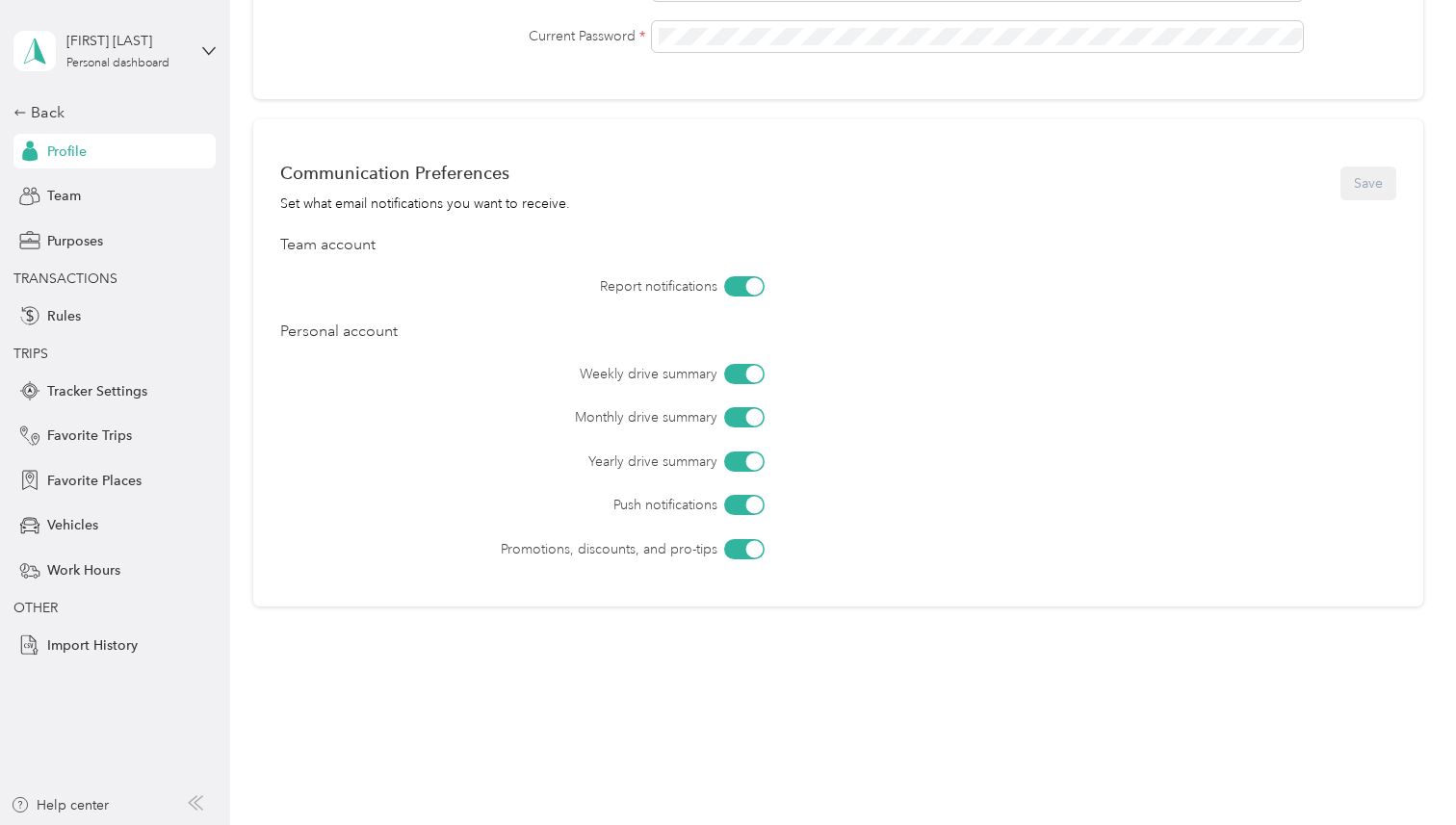 click on "Team dashboard Personal dashboard Log out" at bounding box center [161, 202] 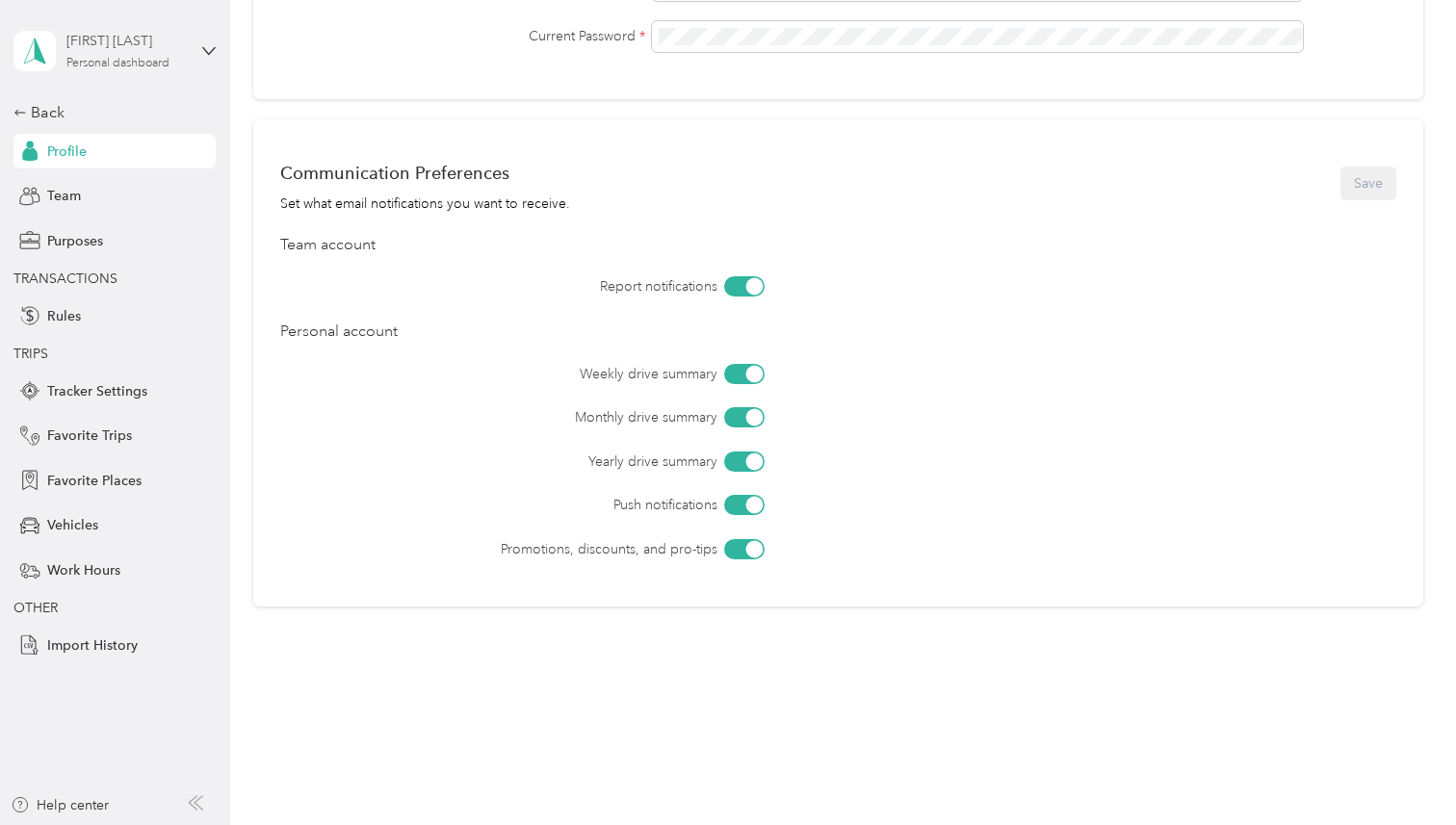 click on "Personal dashboard" at bounding box center [117, 64] 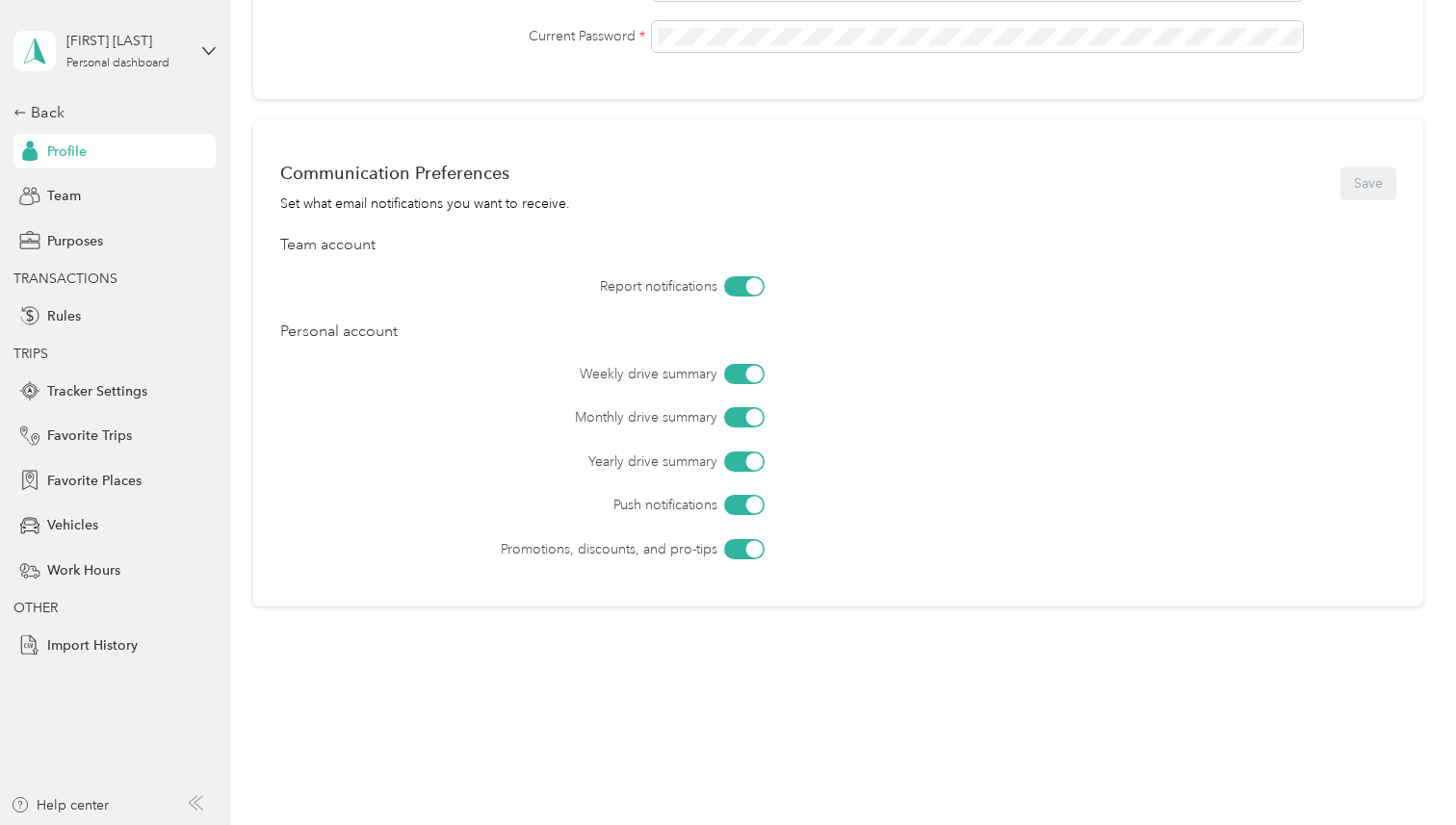 click on "Team dashboard" at bounding box center [82, 151] 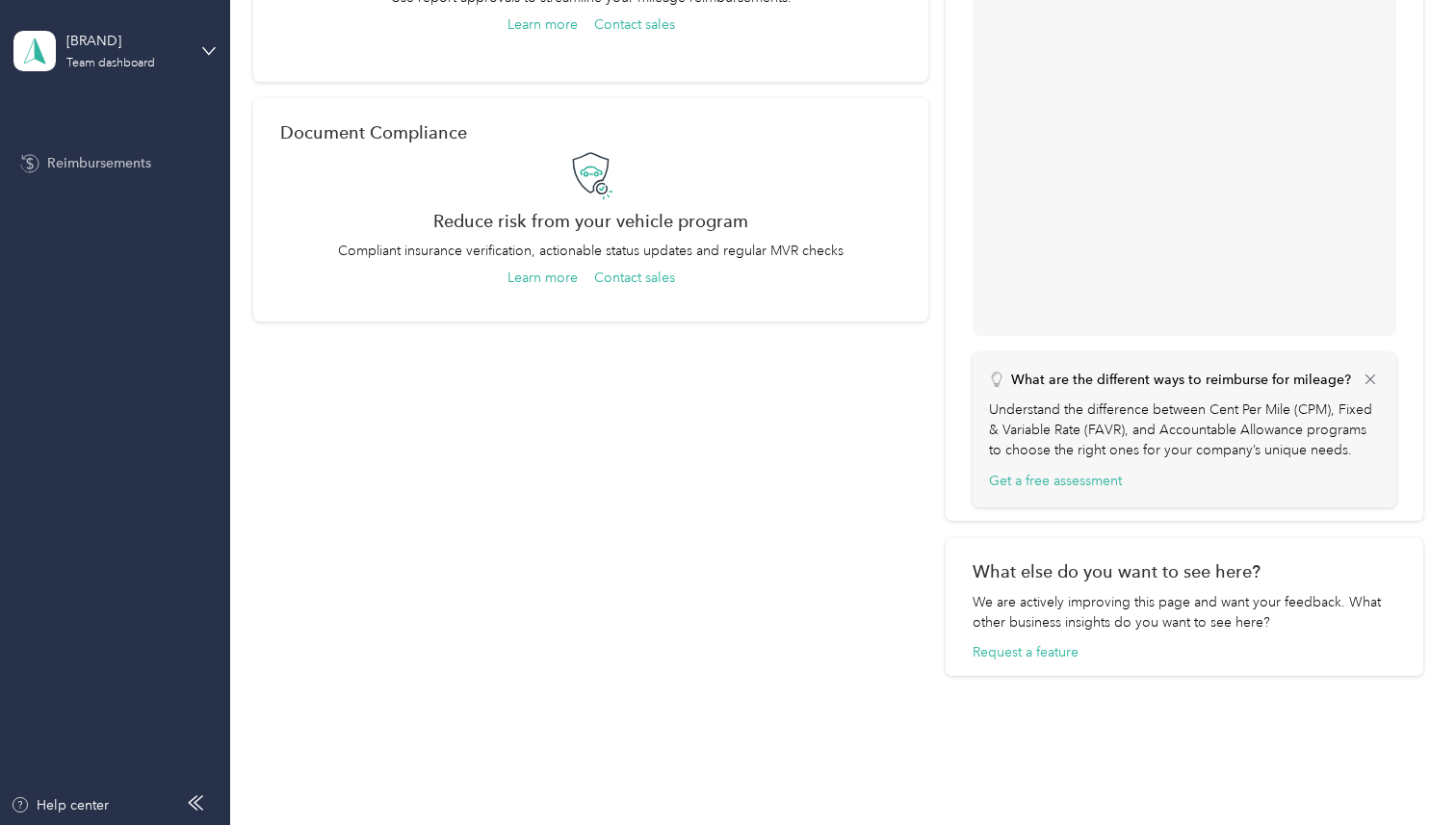scroll, scrollTop: 654, scrollLeft: 0, axis: vertical 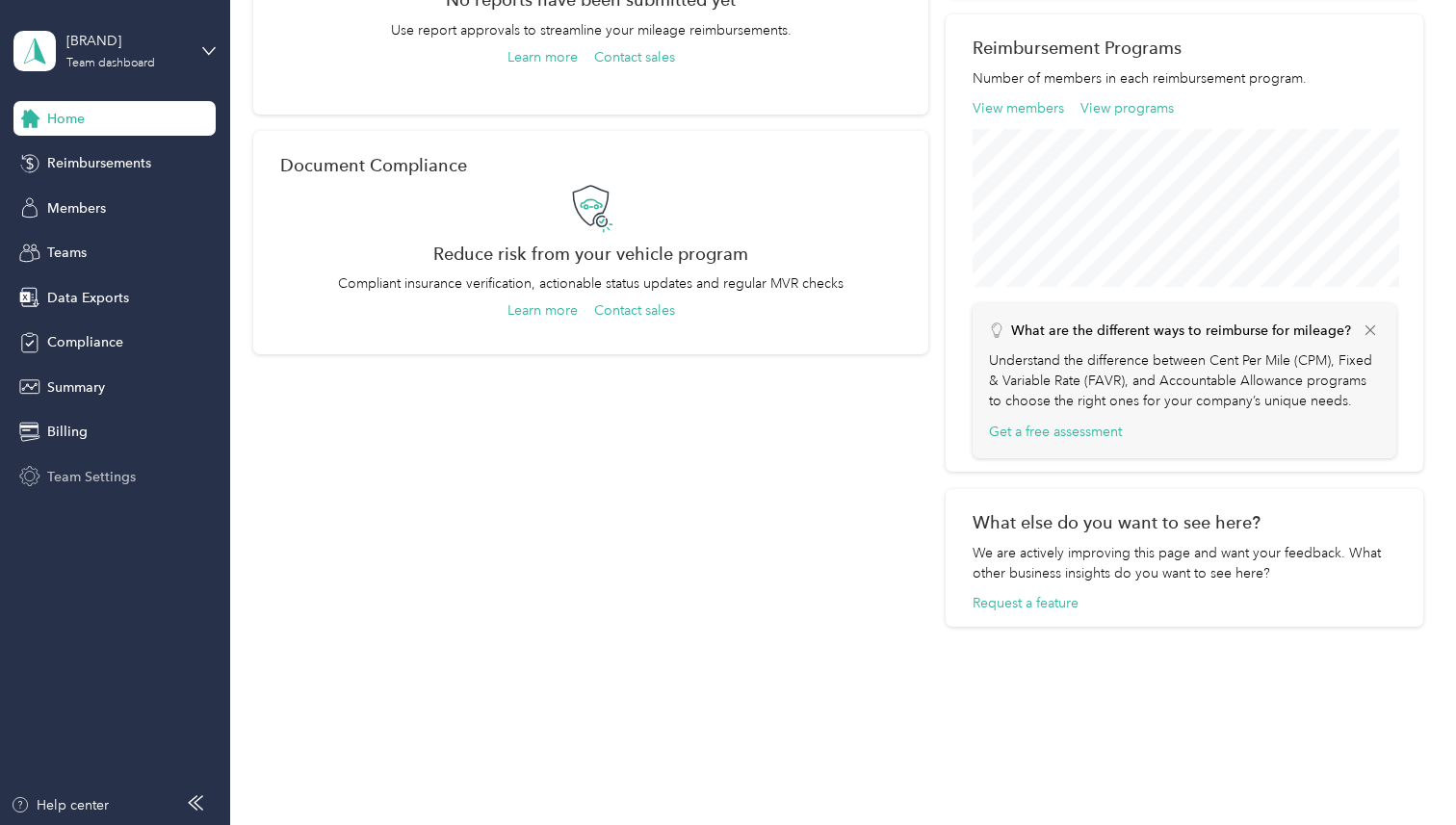 click on "Team Settings" at bounding box center (91, 477) 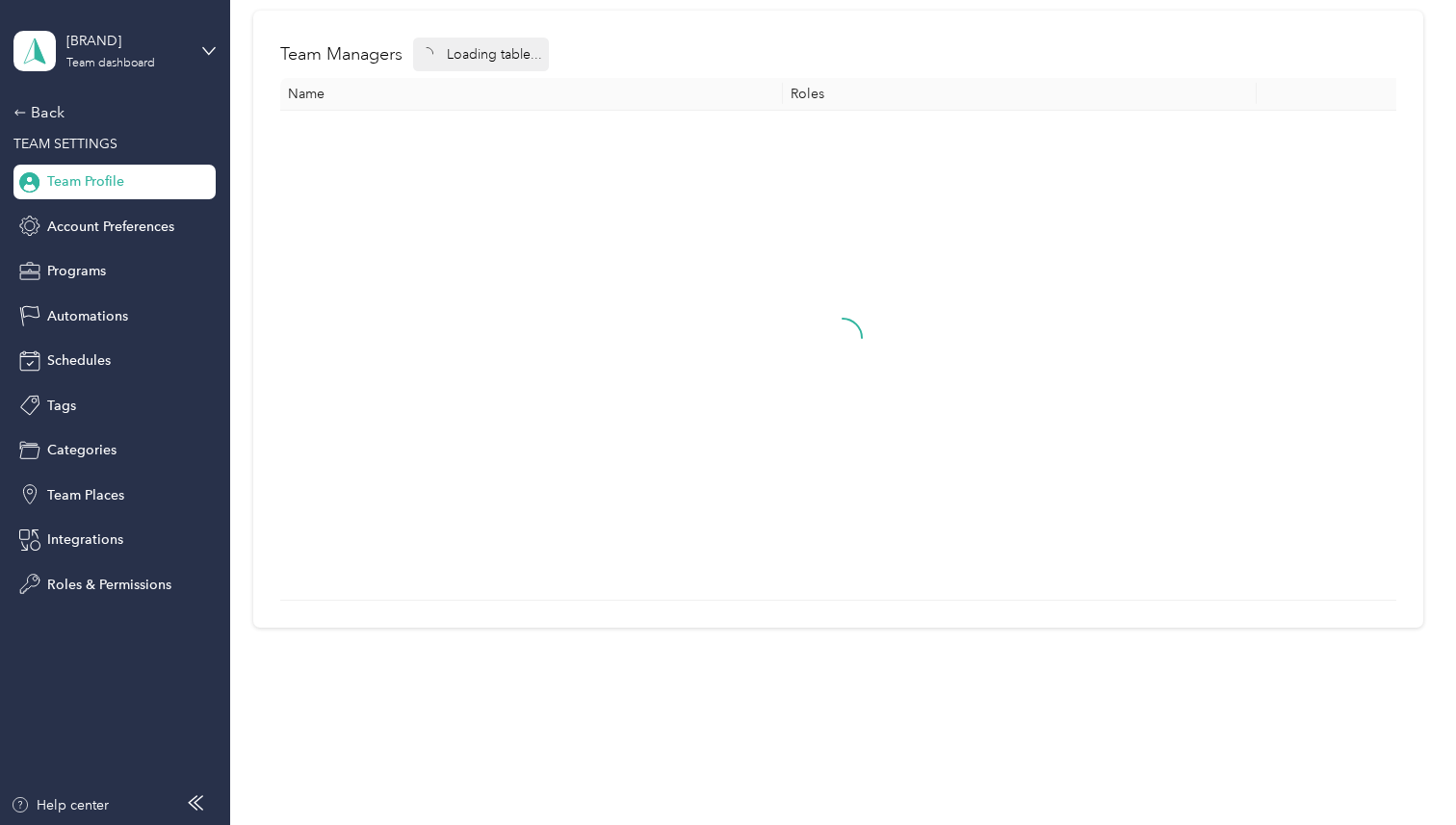 scroll, scrollTop: 18, scrollLeft: 0, axis: vertical 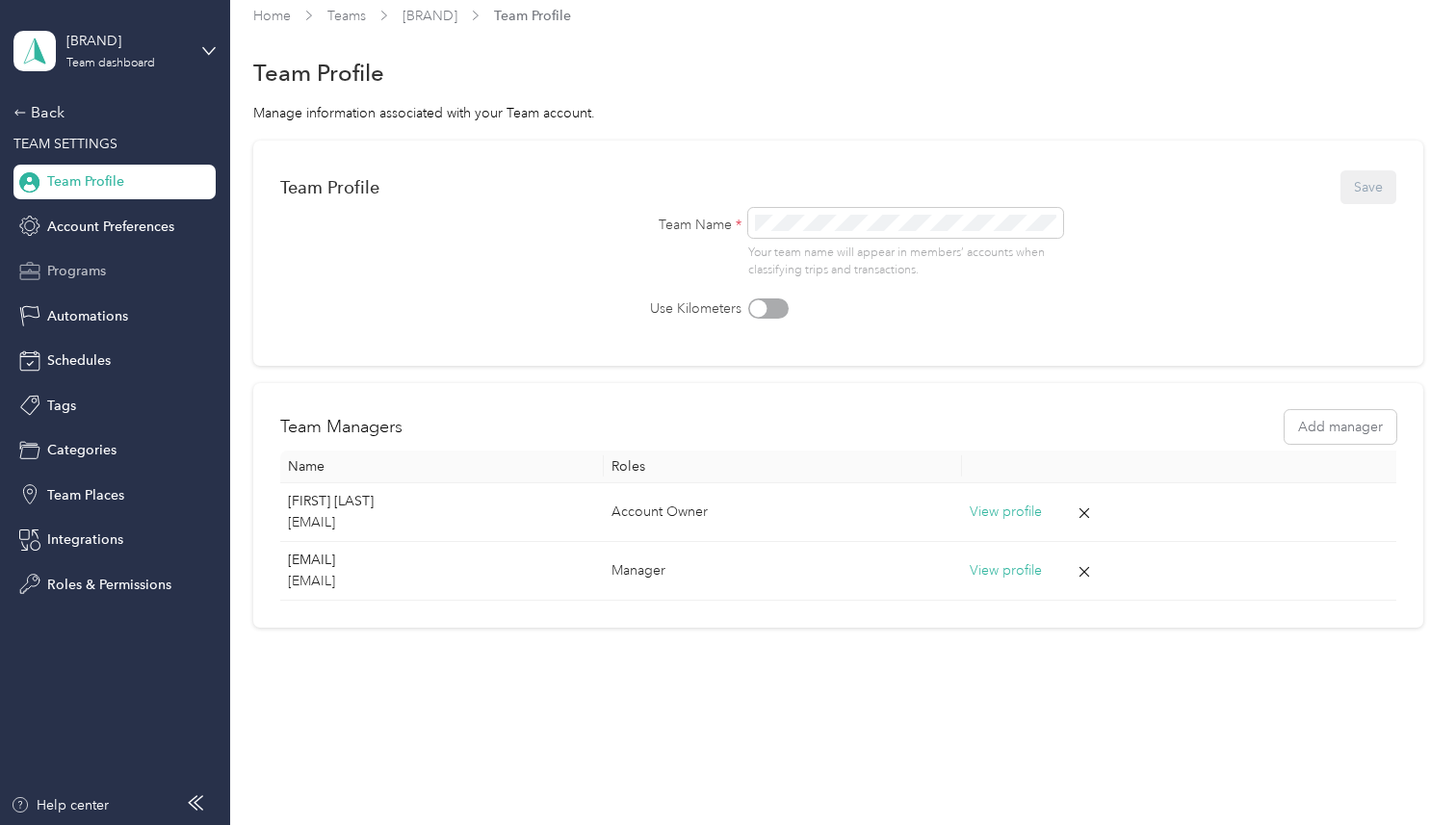 click on "Programs" at bounding box center [115, 271] 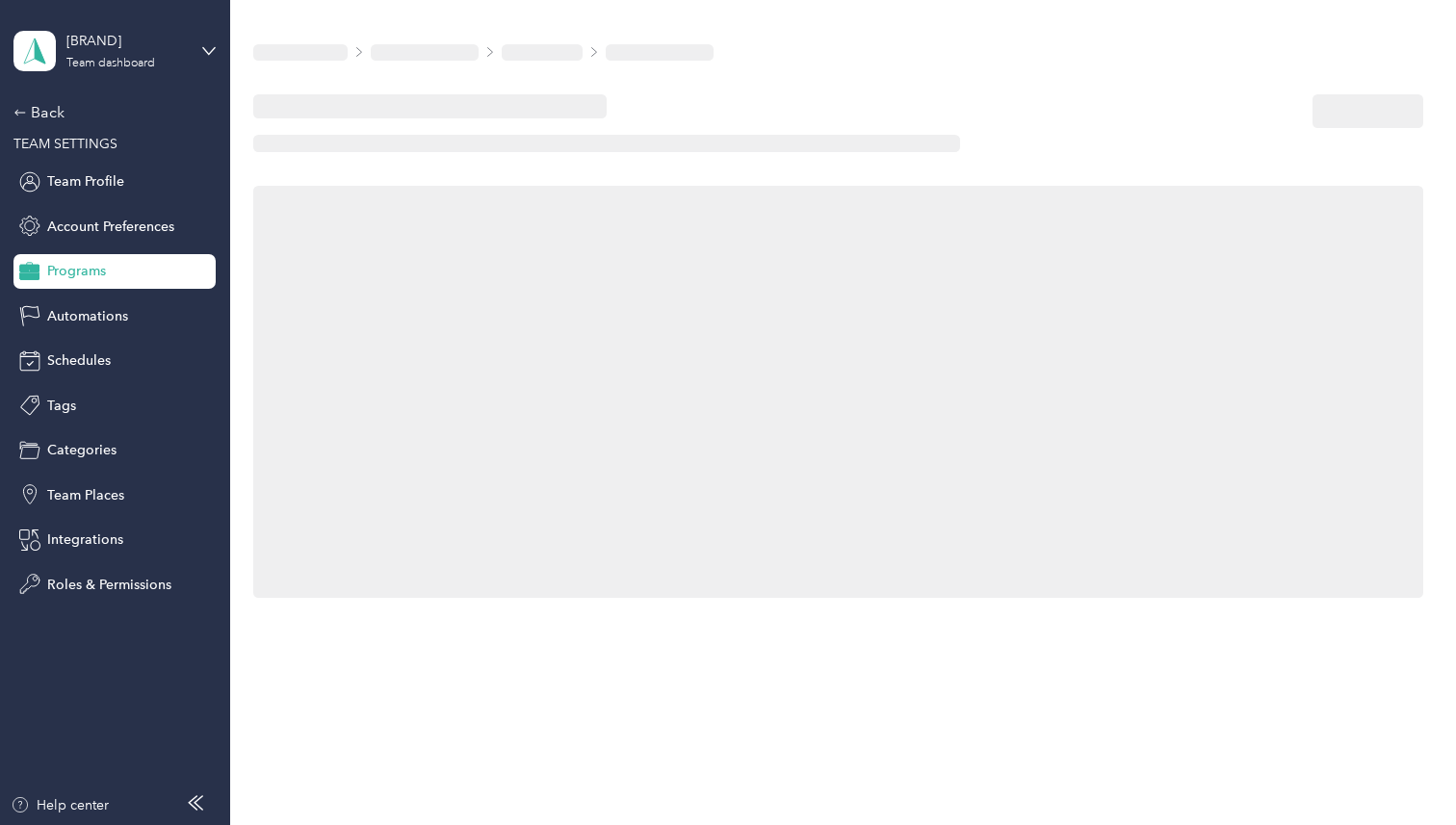 scroll, scrollTop: 0, scrollLeft: 0, axis: both 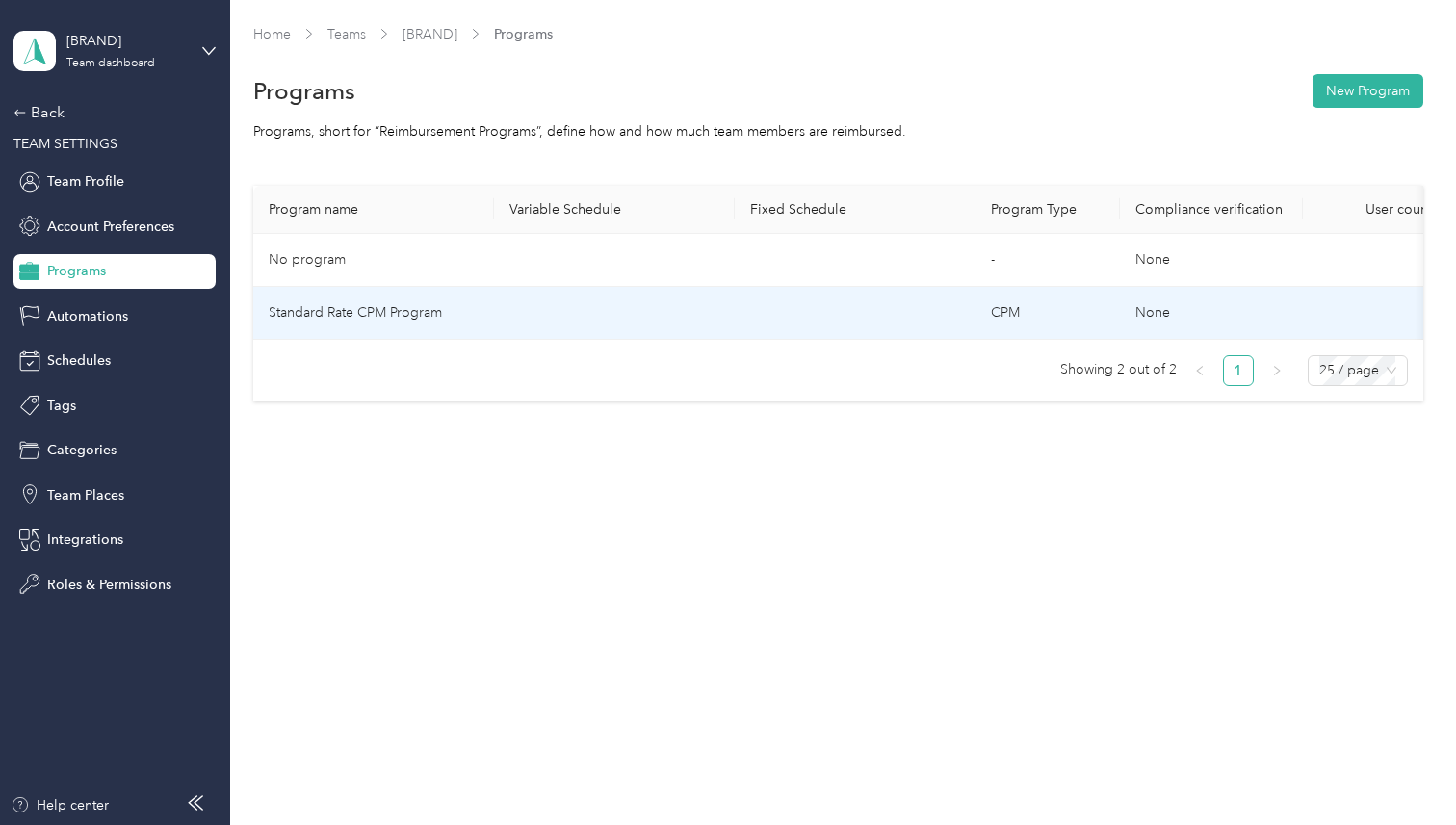 click on "Standard Rate CPM Program" at bounding box center (374, 313) 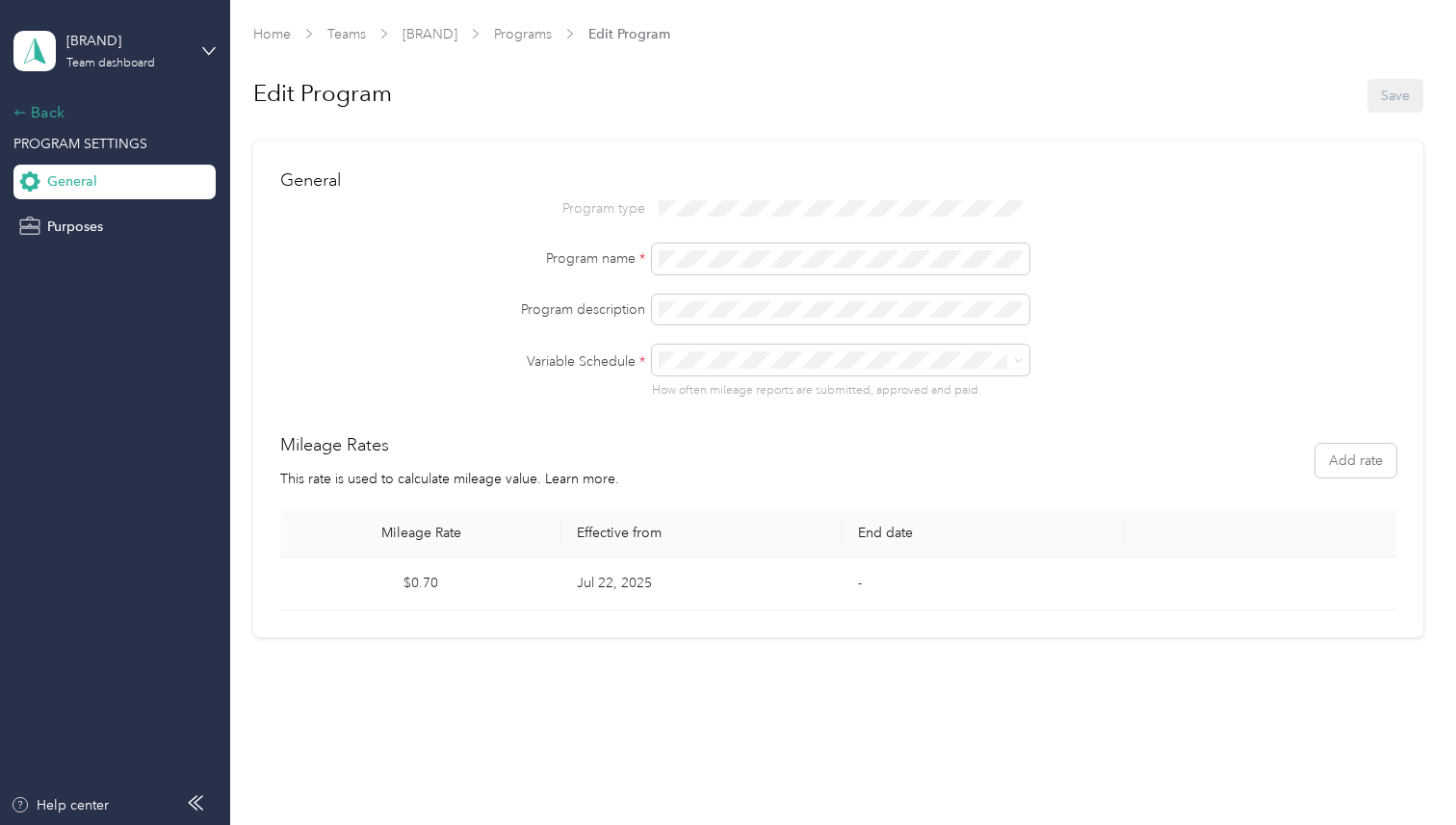 click on "Back" at bounding box center [110, 113] 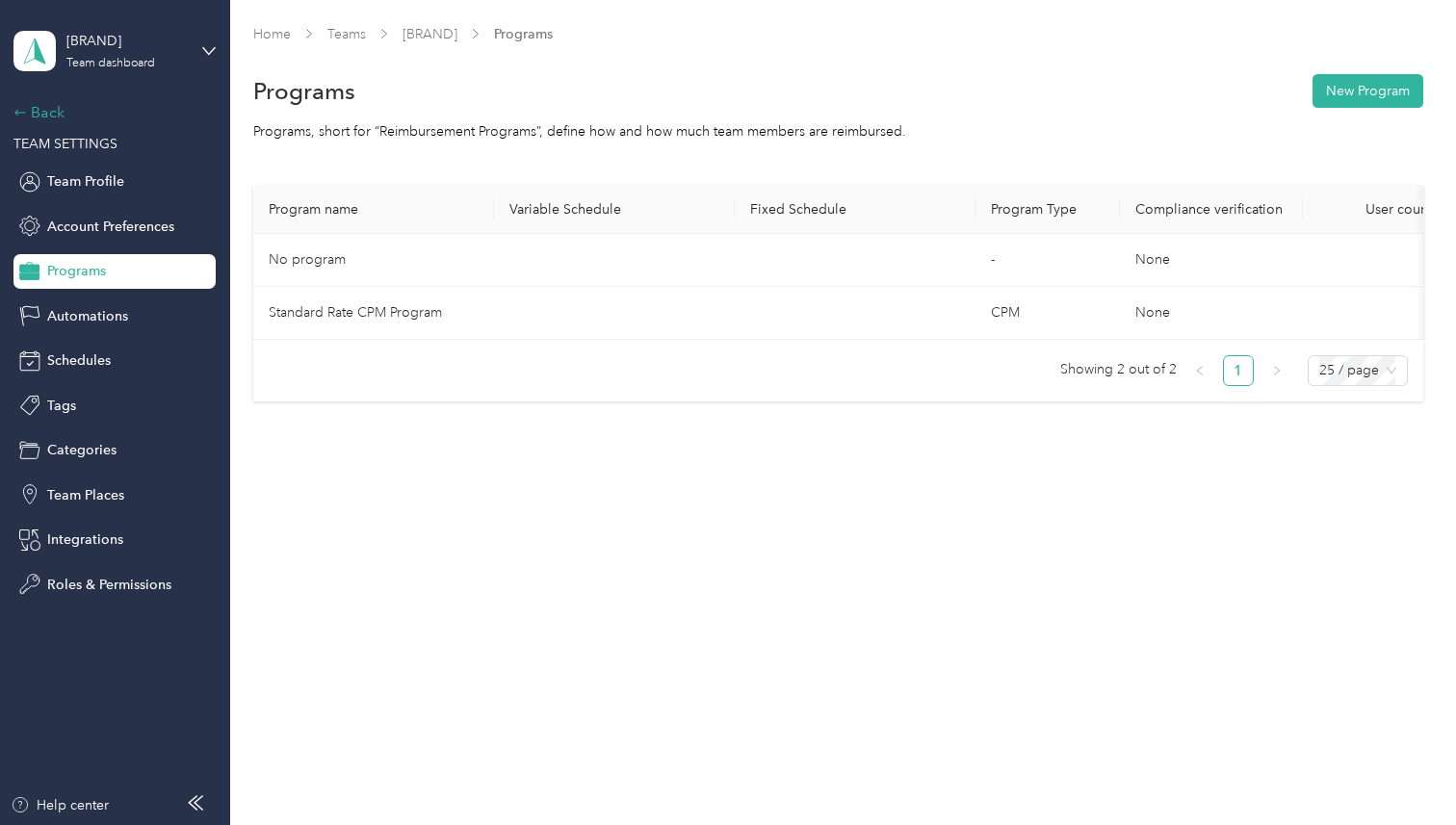 click on "Back" at bounding box center [110, 113] 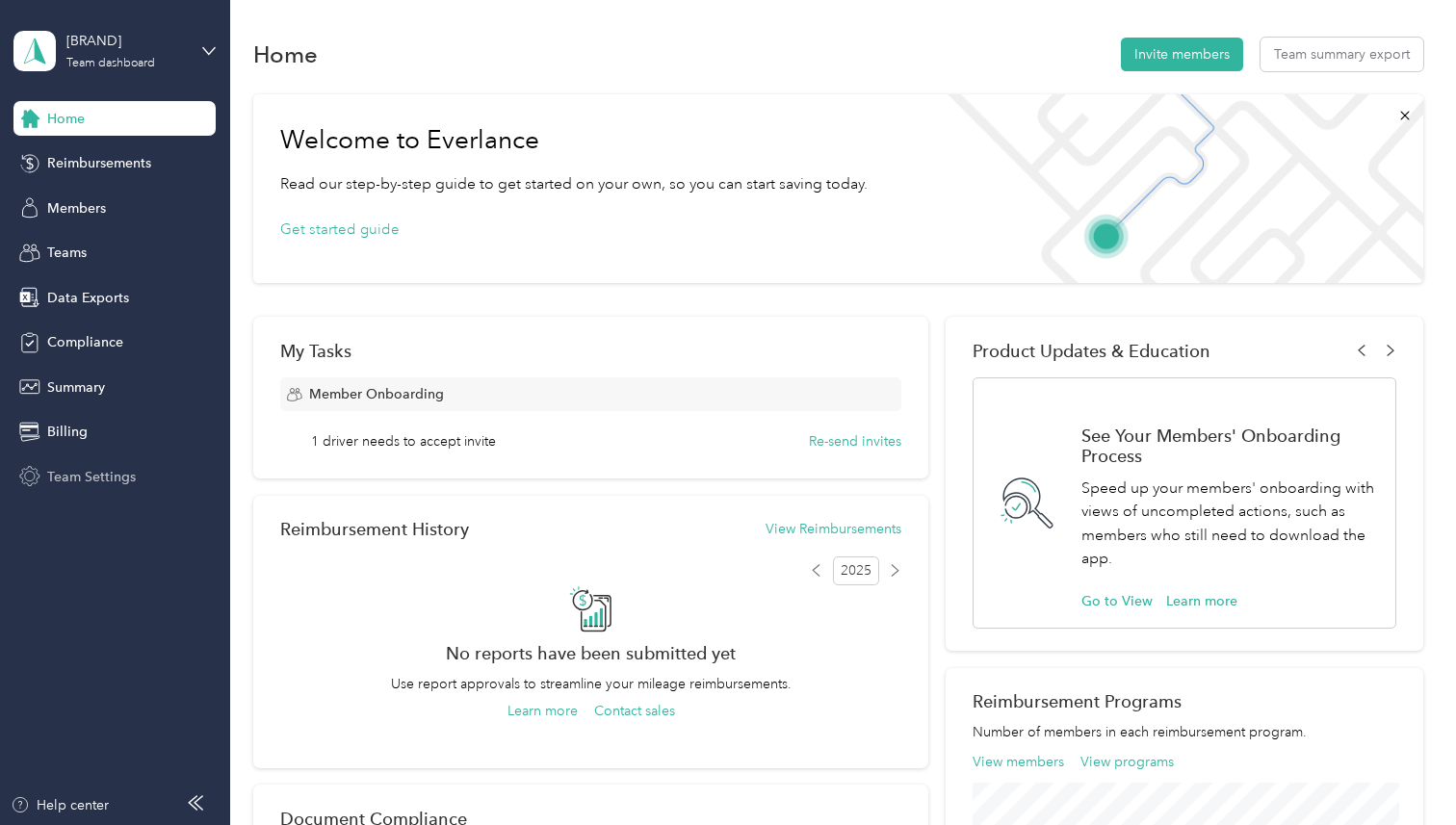 click on "Team Settings" at bounding box center (91, 477) 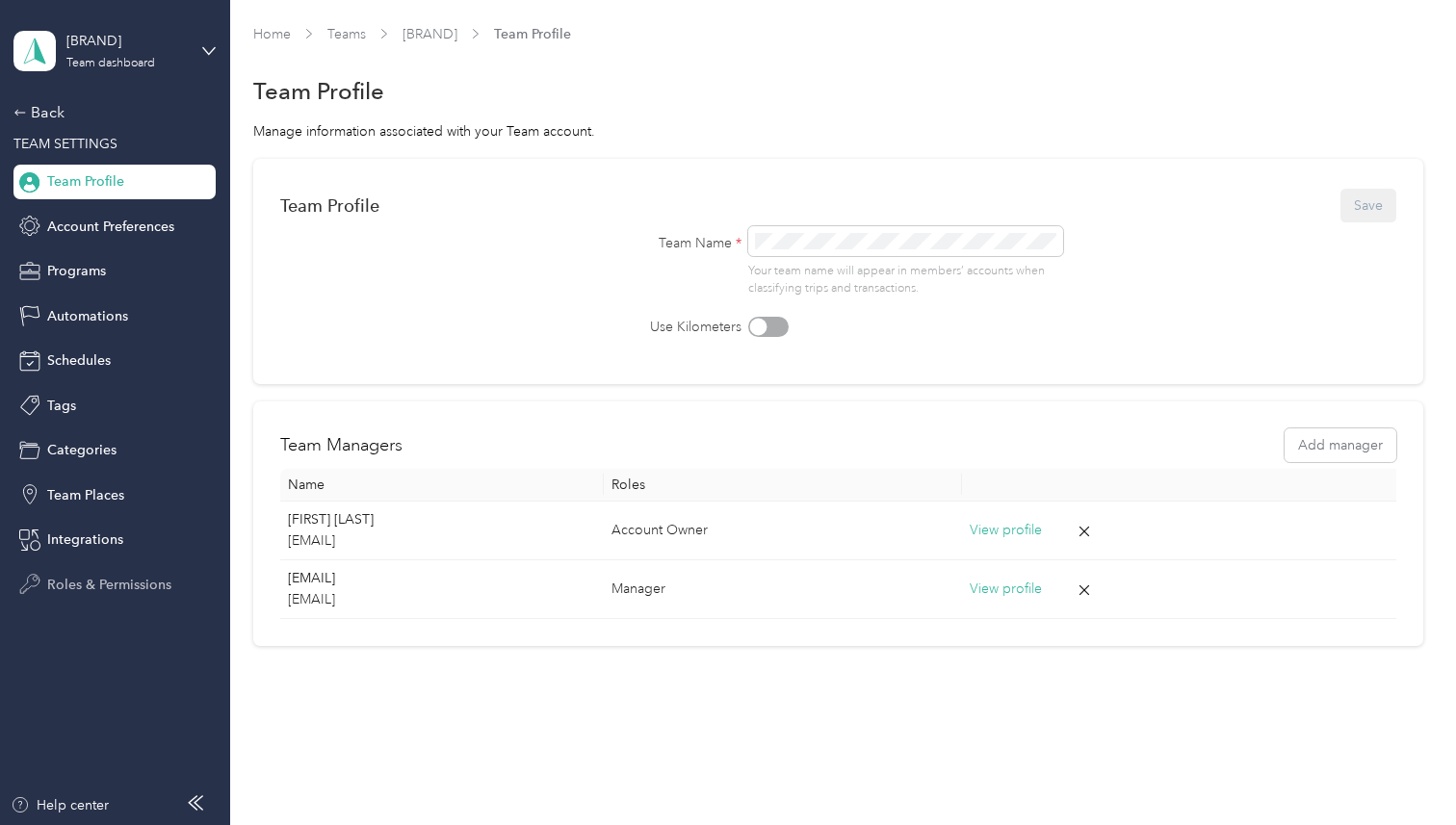 click on "Roles & Permissions" at bounding box center (109, 584) 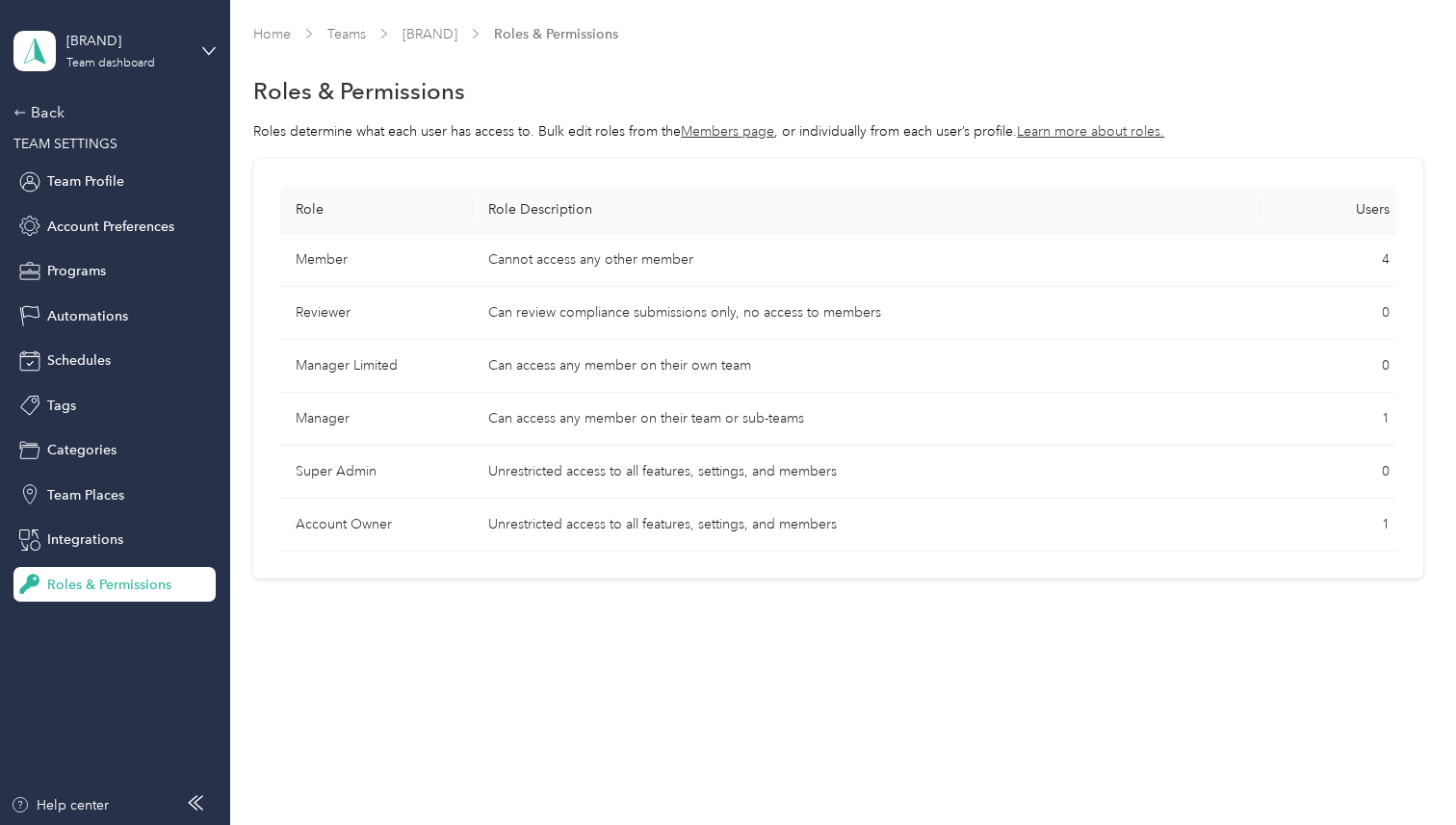 click on "Unrestricted access to all features, settings, and members" at bounding box center [867, 472] 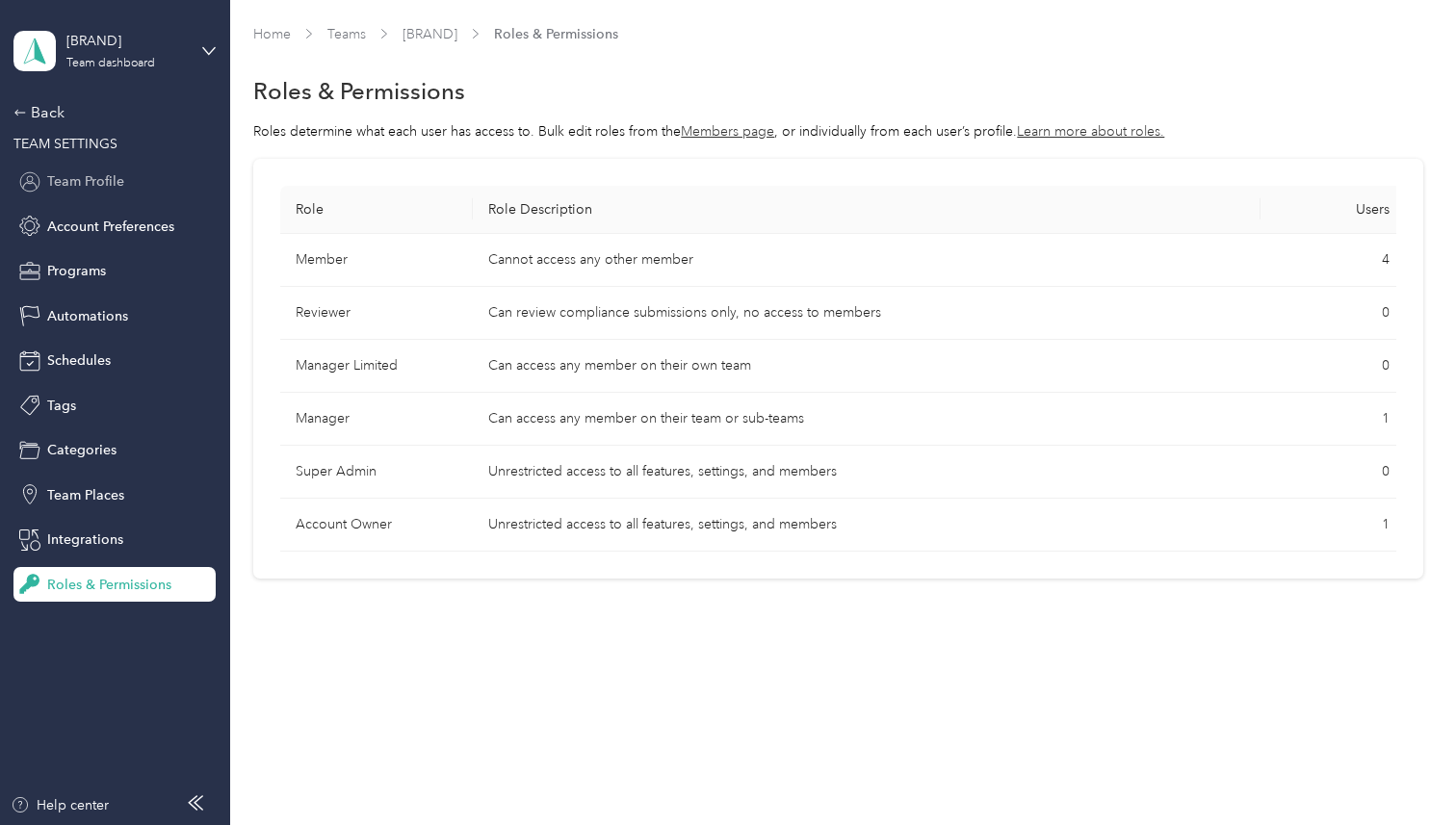 click on "Team Profile" at bounding box center (115, 182) 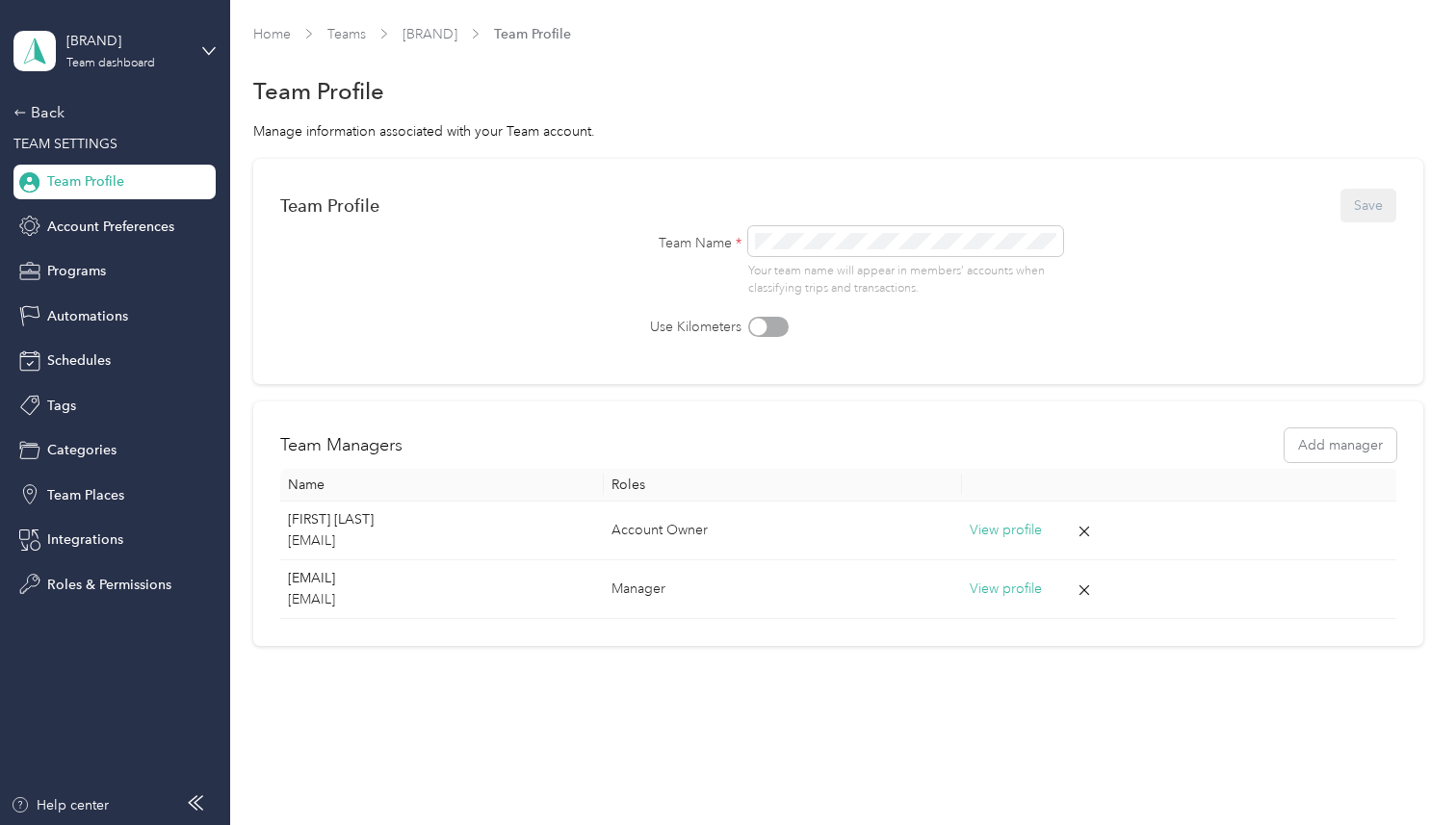 scroll, scrollTop: 18, scrollLeft: 0, axis: vertical 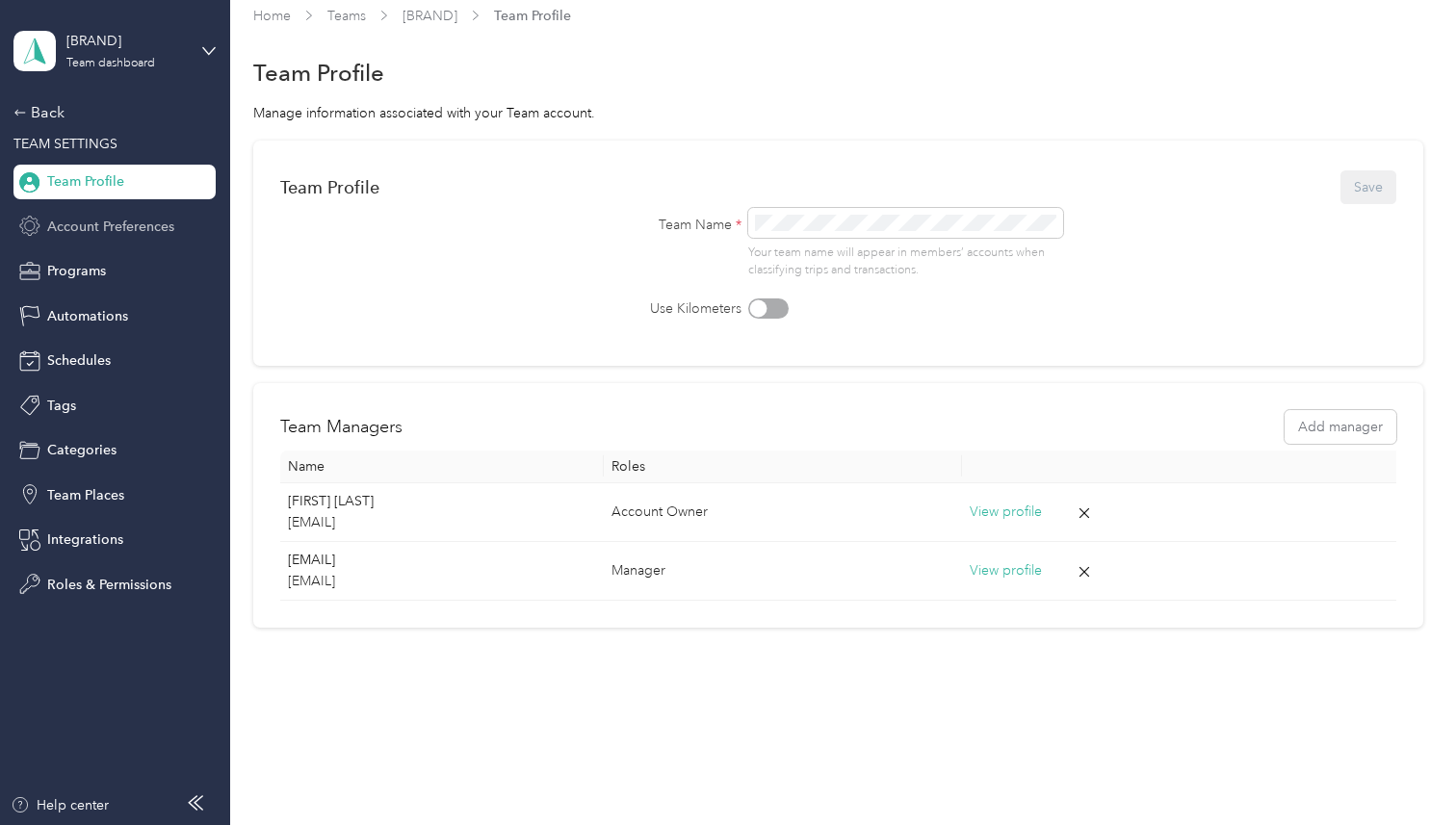 click on "Account Preferences" at bounding box center (111, 226) 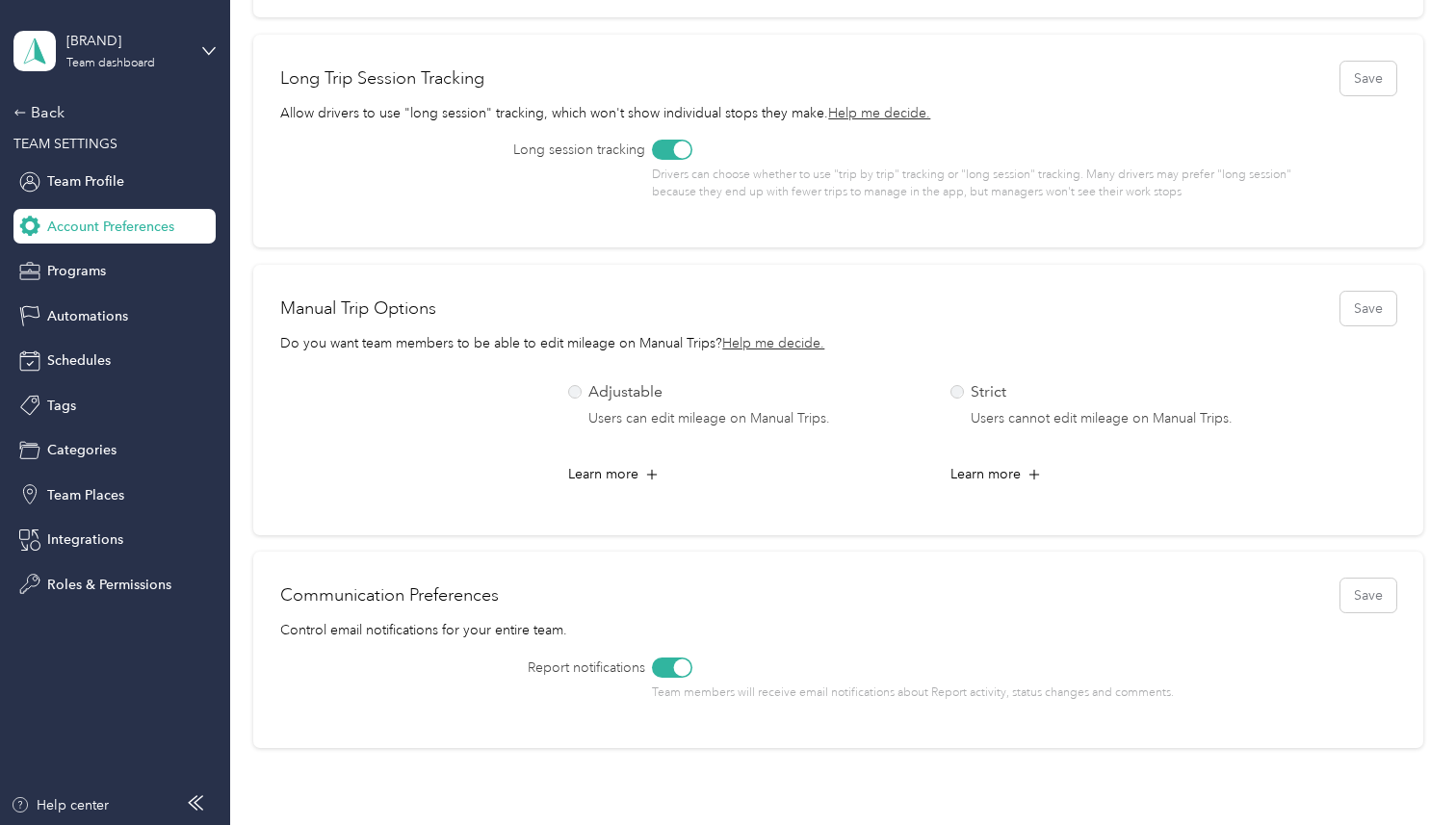 scroll, scrollTop: 730, scrollLeft: 0, axis: vertical 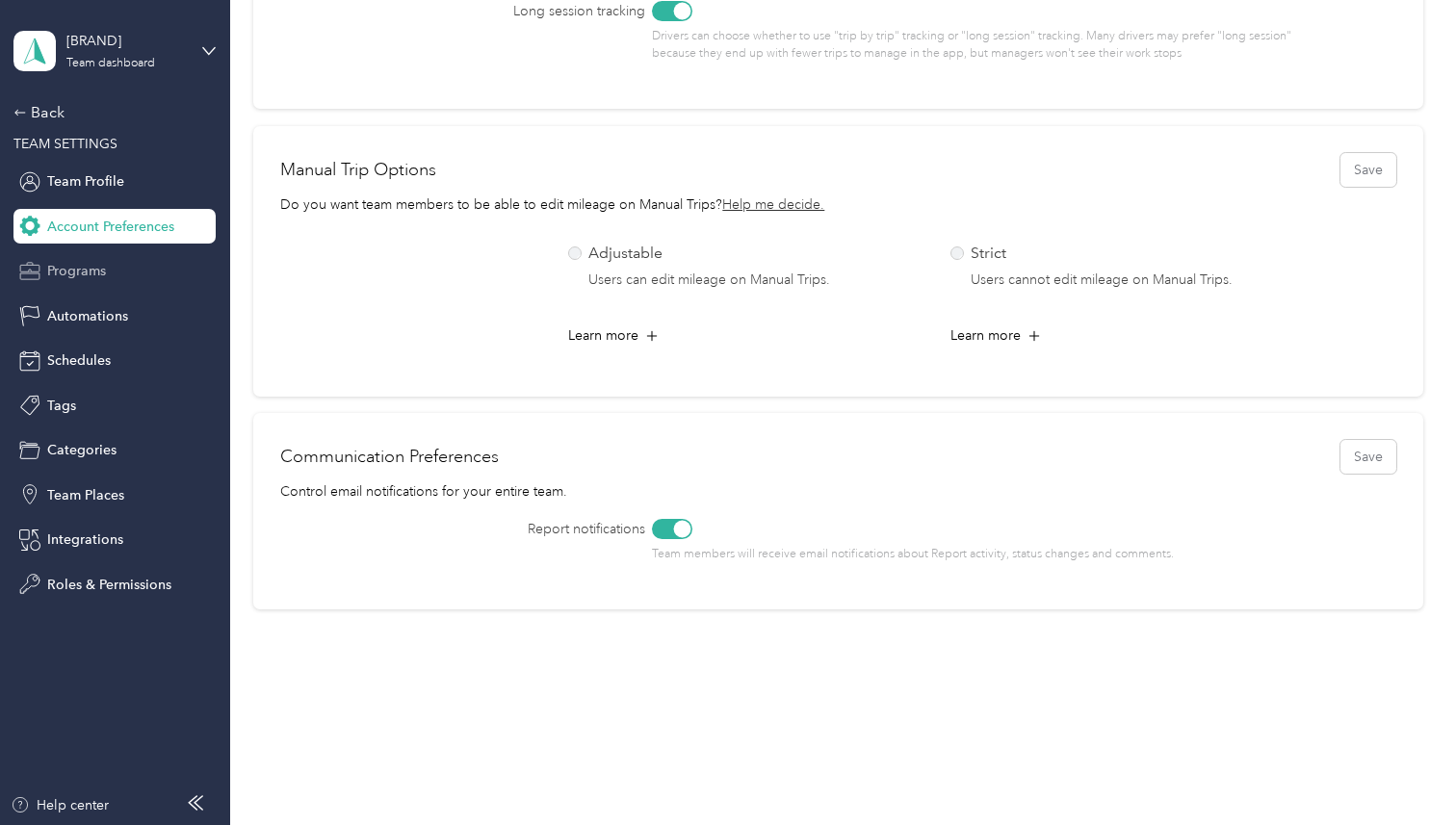 click on "Programs" at bounding box center [115, 271] 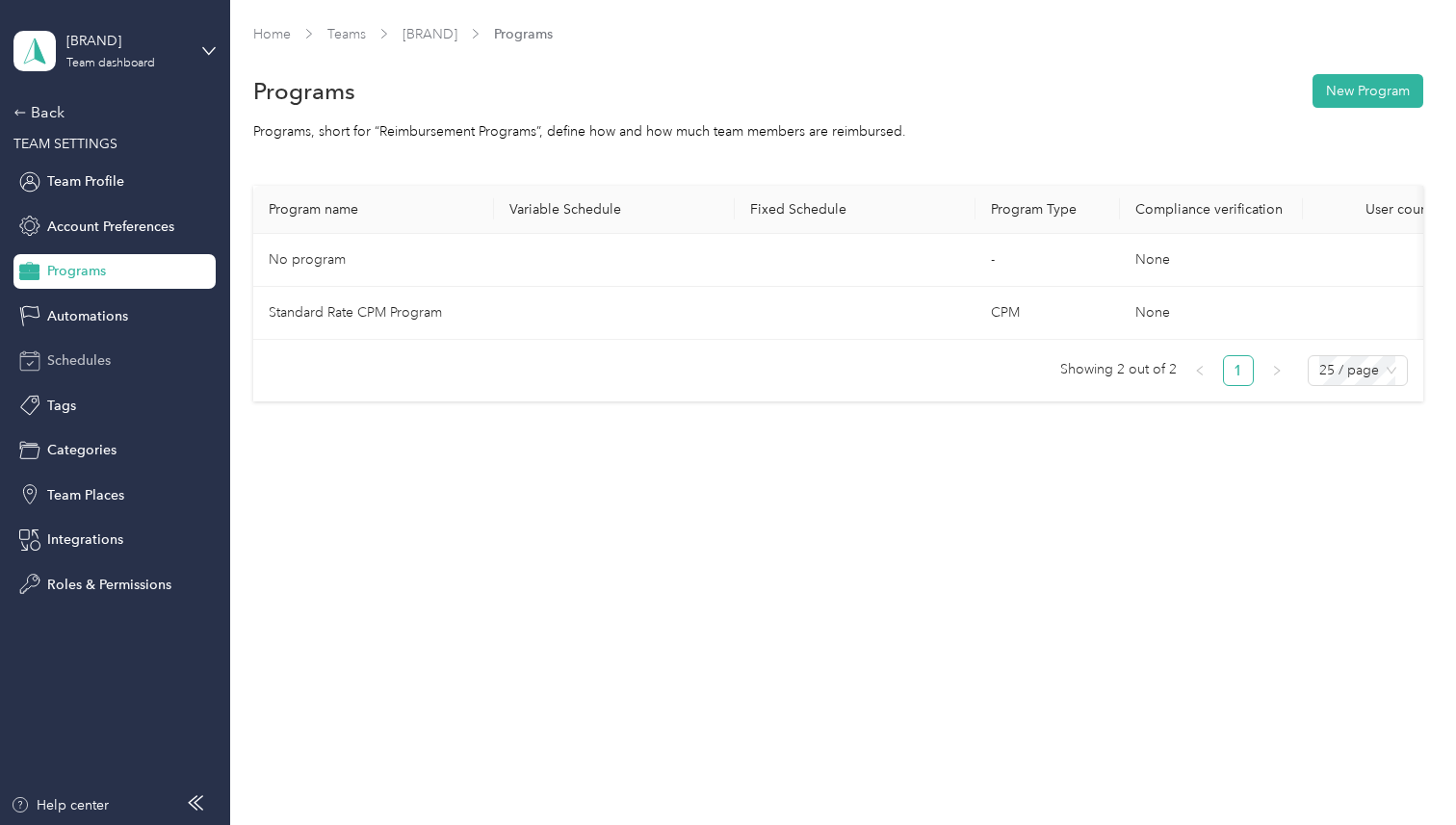 click on "Schedules" at bounding box center [79, 360] 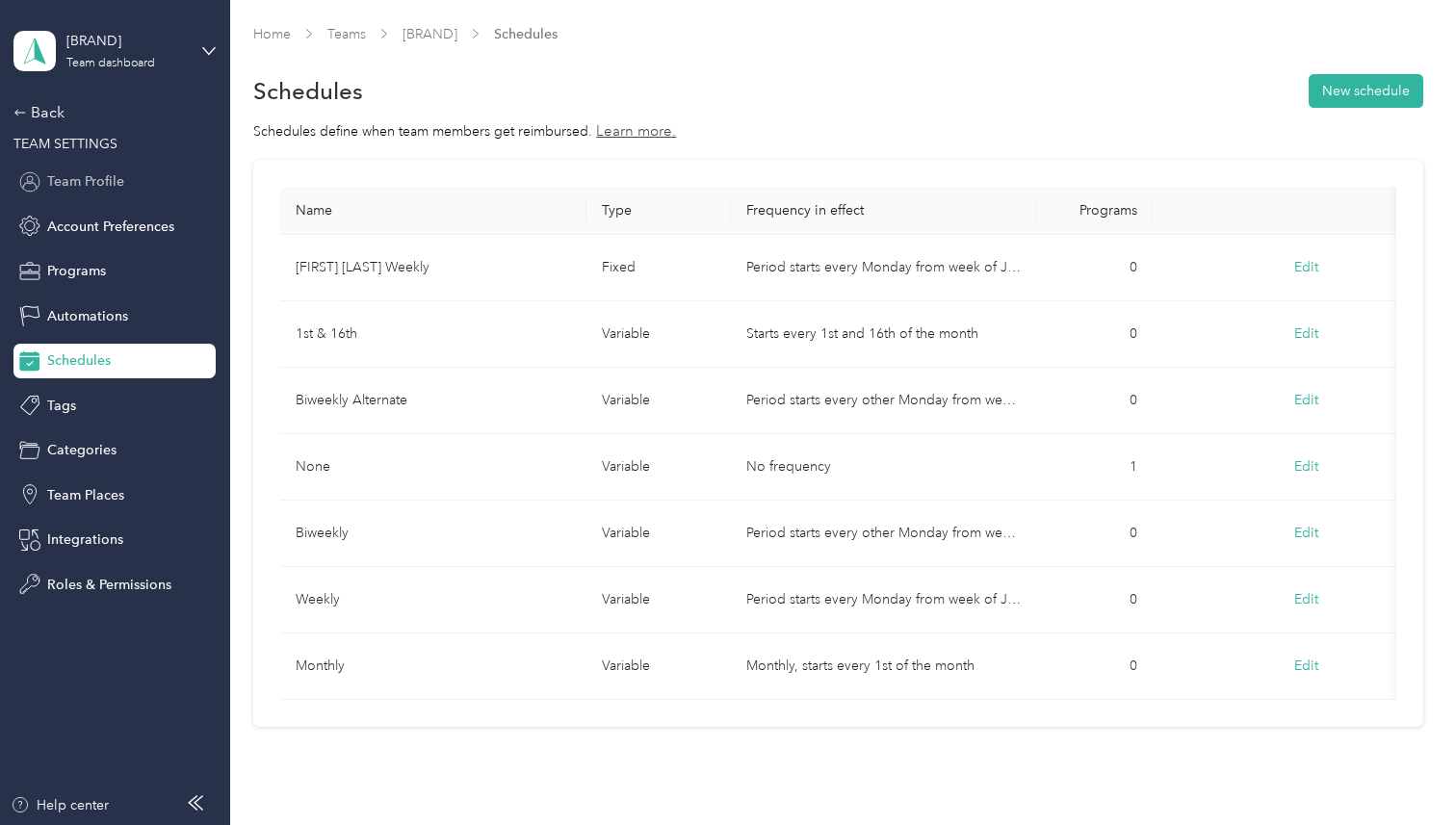 click on "Team Profile" at bounding box center (86, 181) 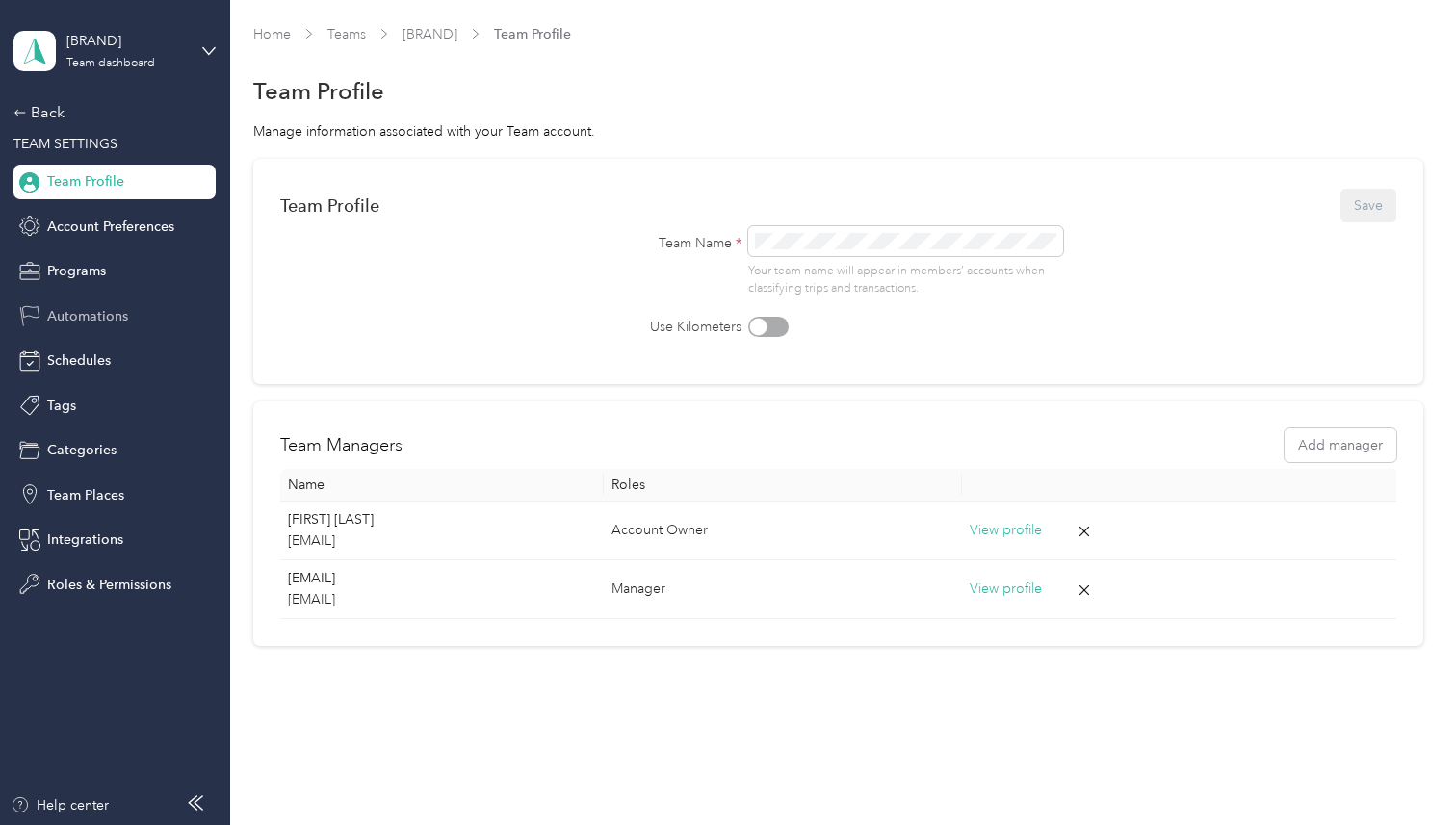 click on "Automations" at bounding box center [88, 316] 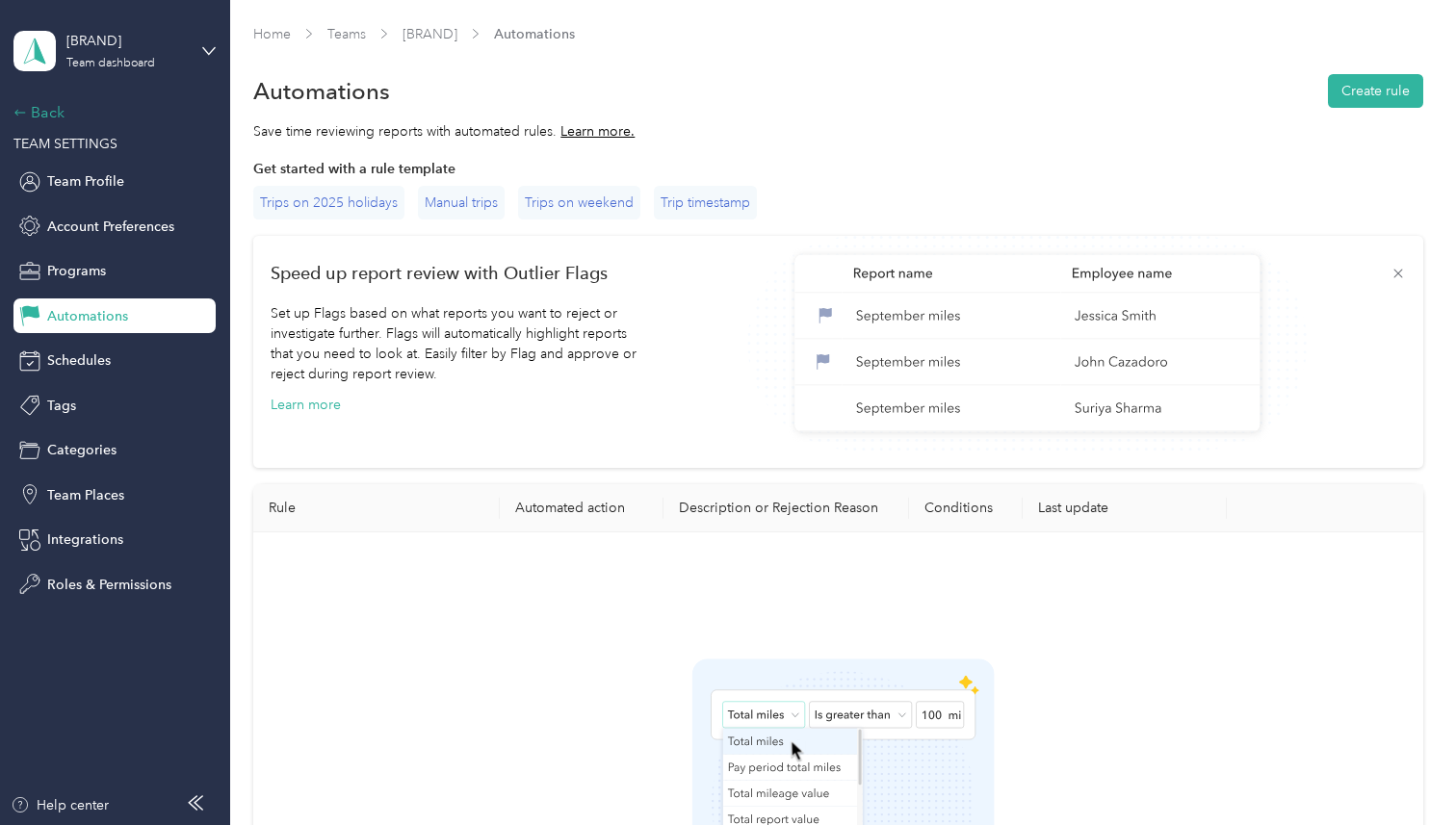 click on "Back" at bounding box center (110, 113) 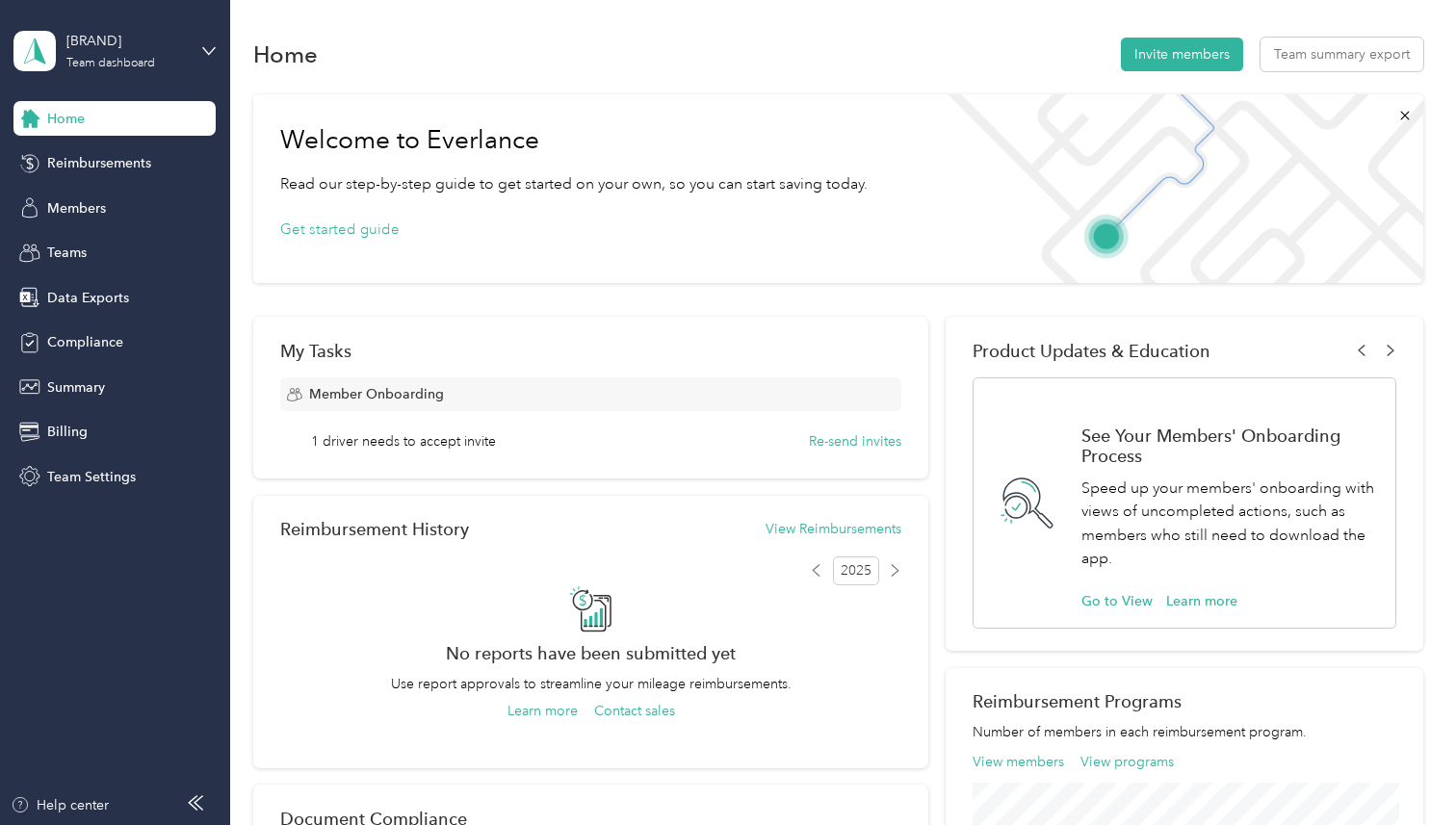 click on "Home Reimbursements Members Teams Data Exports Compliance Summary Billing Team Settings" at bounding box center (115, 297) 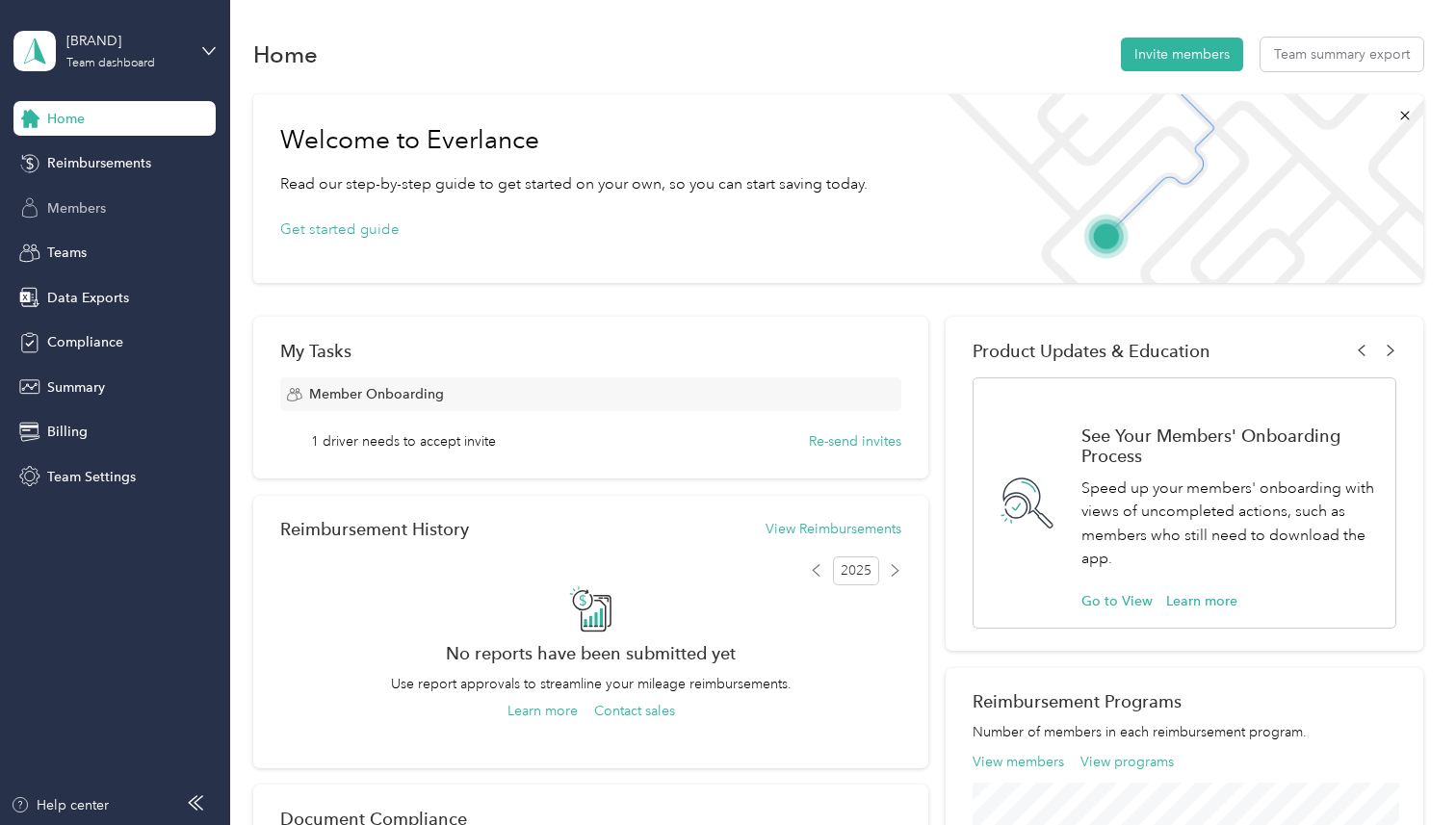 click on "Members" at bounding box center (76, 208) 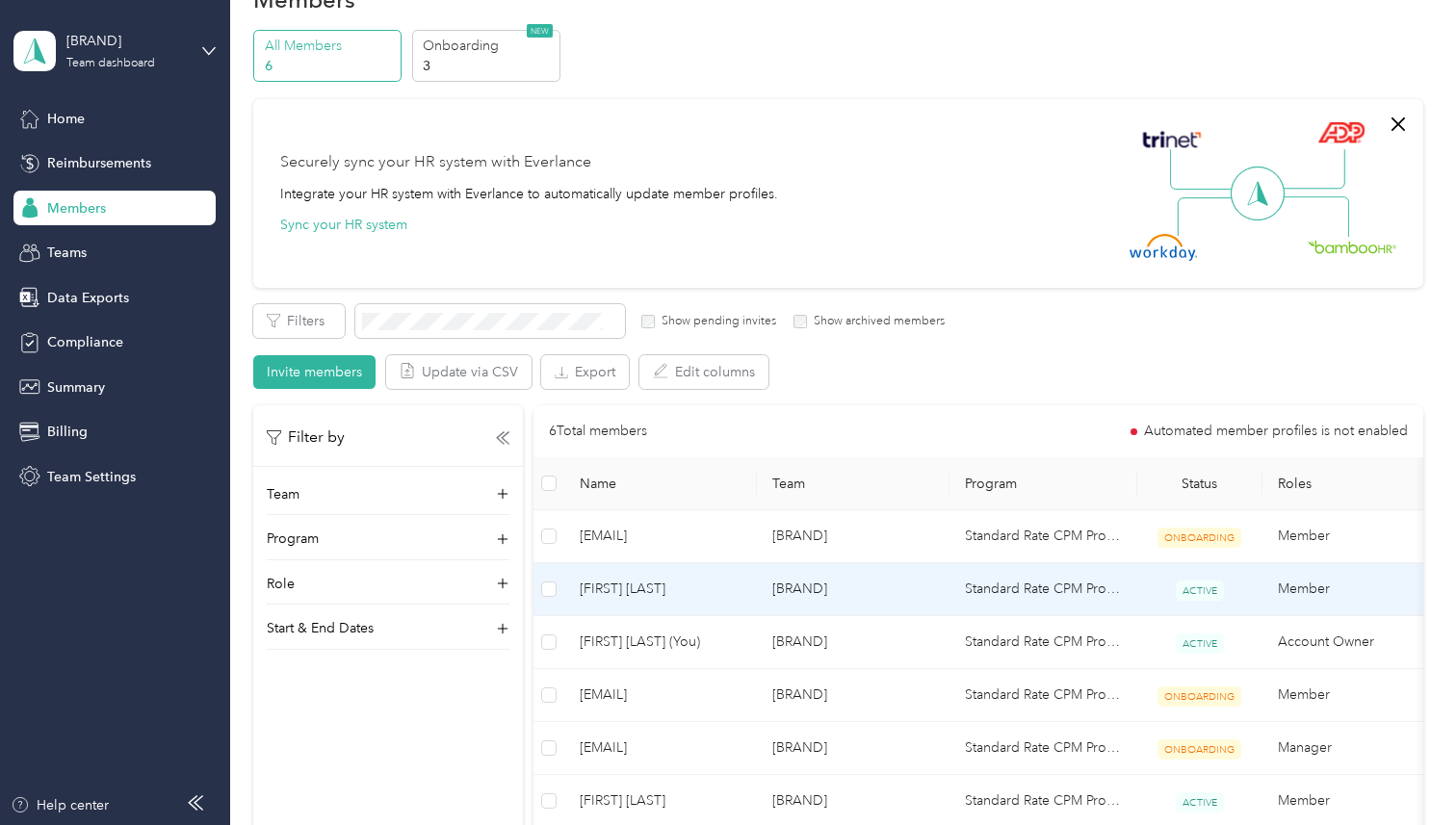 scroll, scrollTop: 56, scrollLeft: 0, axis: vertical 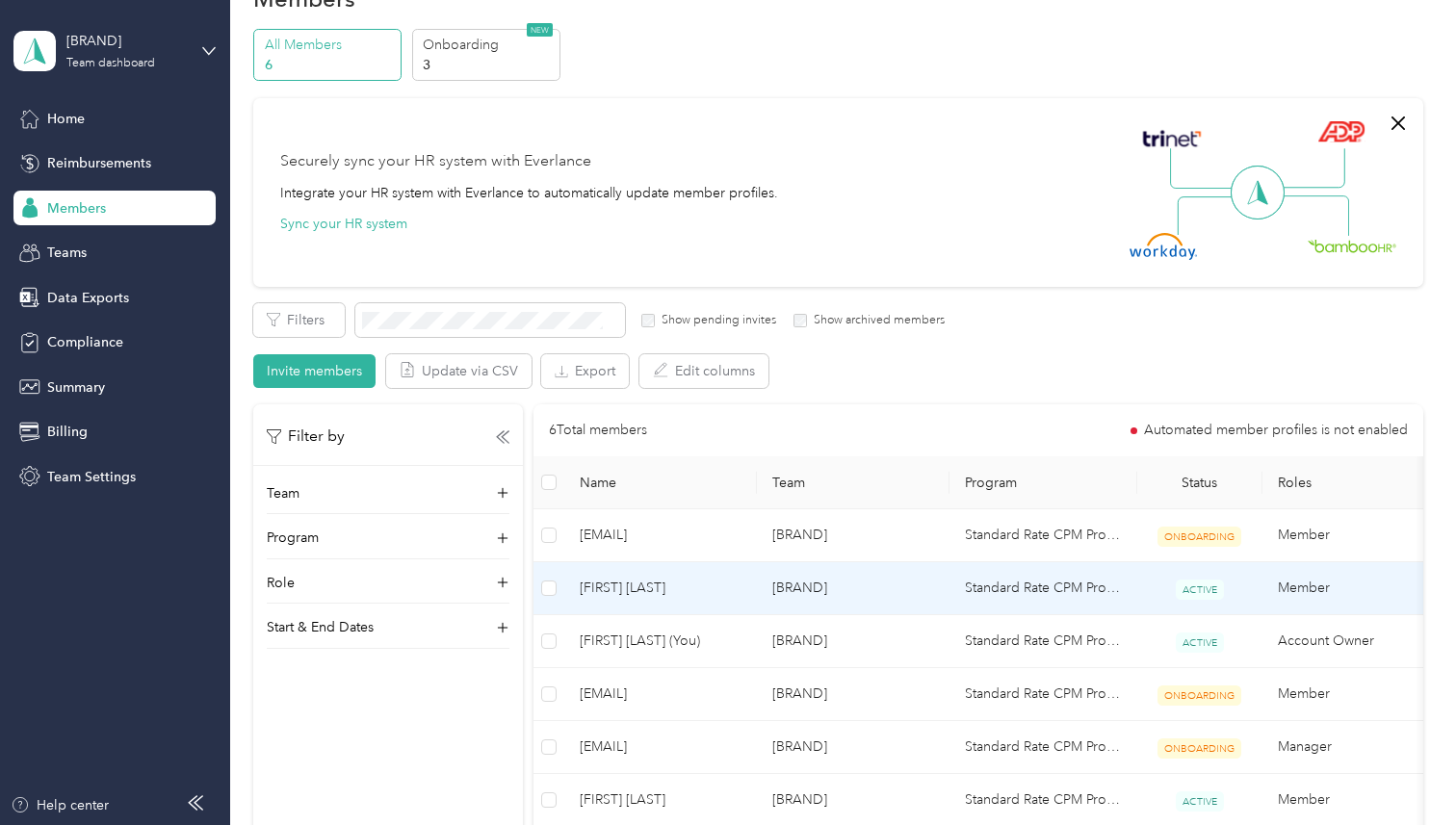 click on "[FIRST] [LAST]" at bounding box center [661, 588] 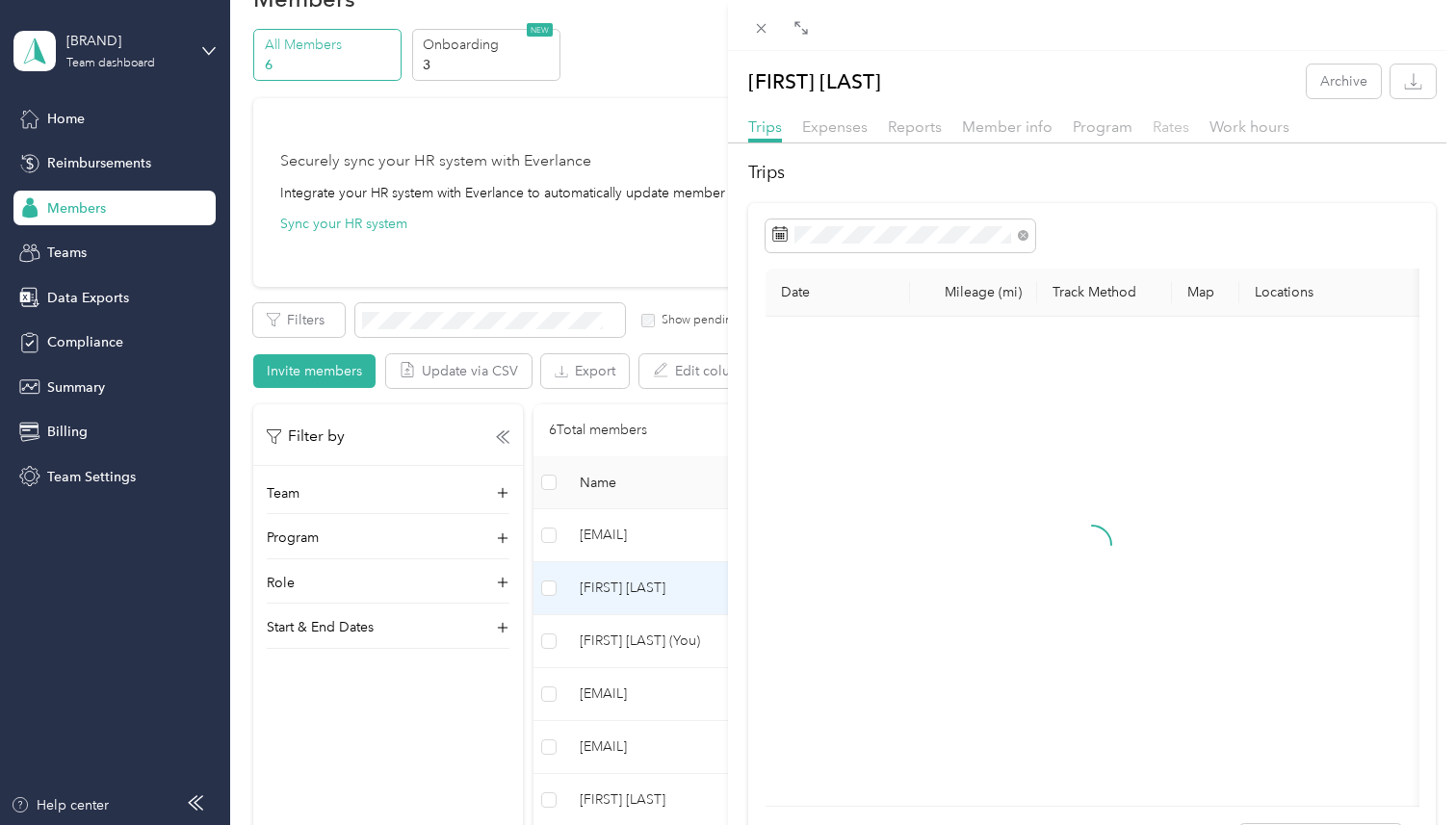 click on "Rates" at bounding box center [1171, 126] 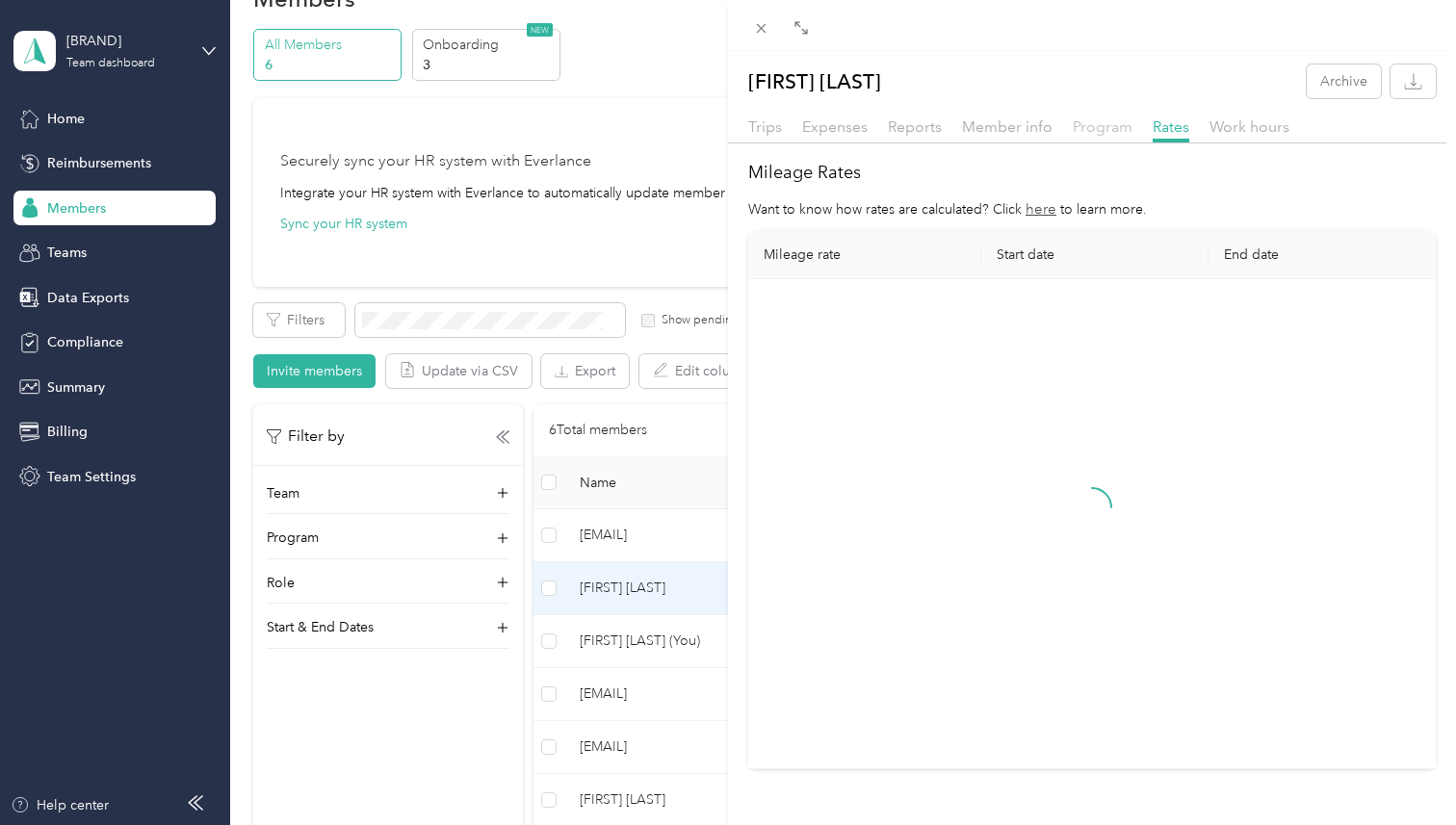 click on "Program" at bounding box center (1103, 126) 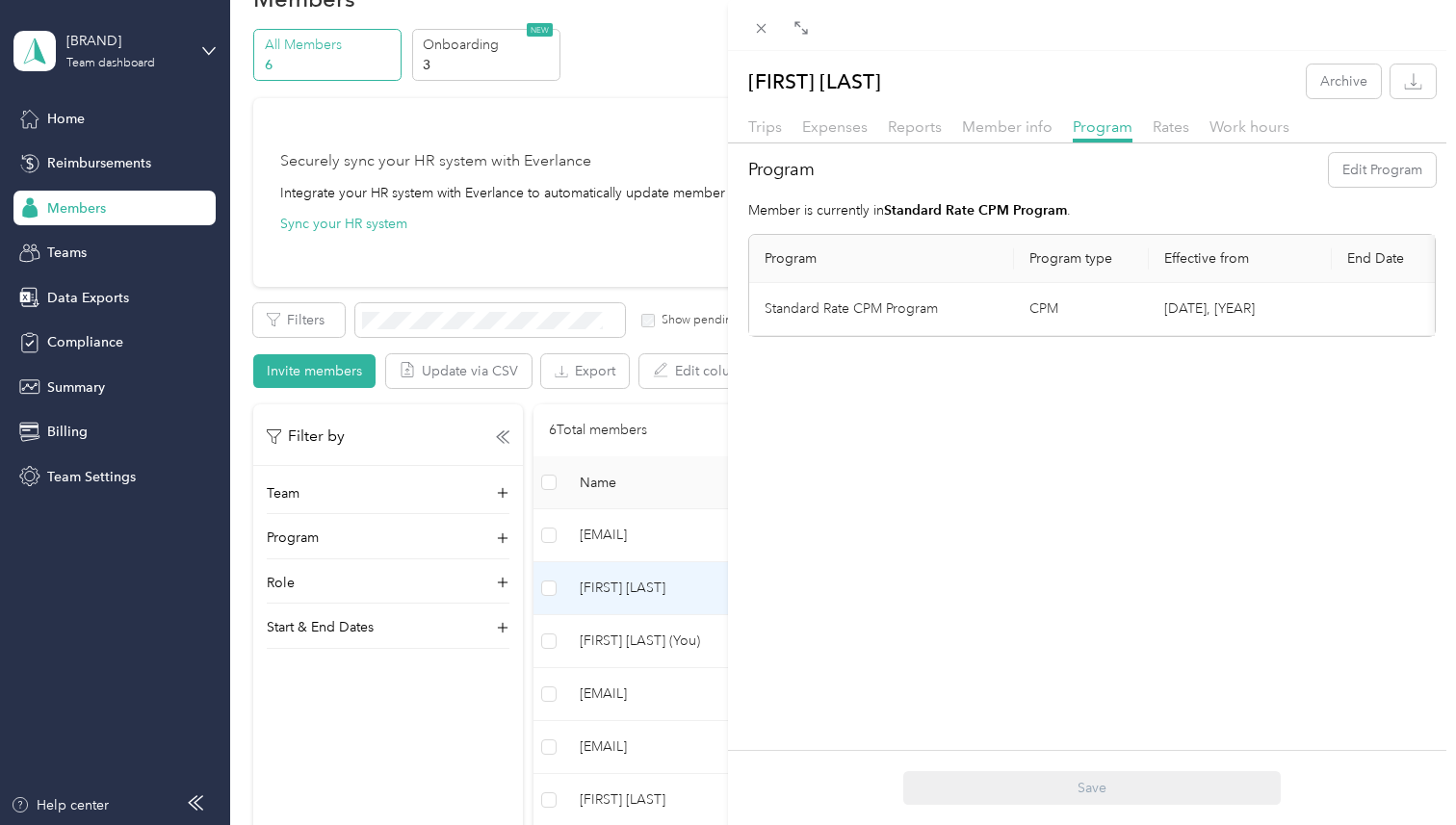 click on "Trips Expenses Reports Member info Program Rates Work hours" at bounding box center (1092, 129) 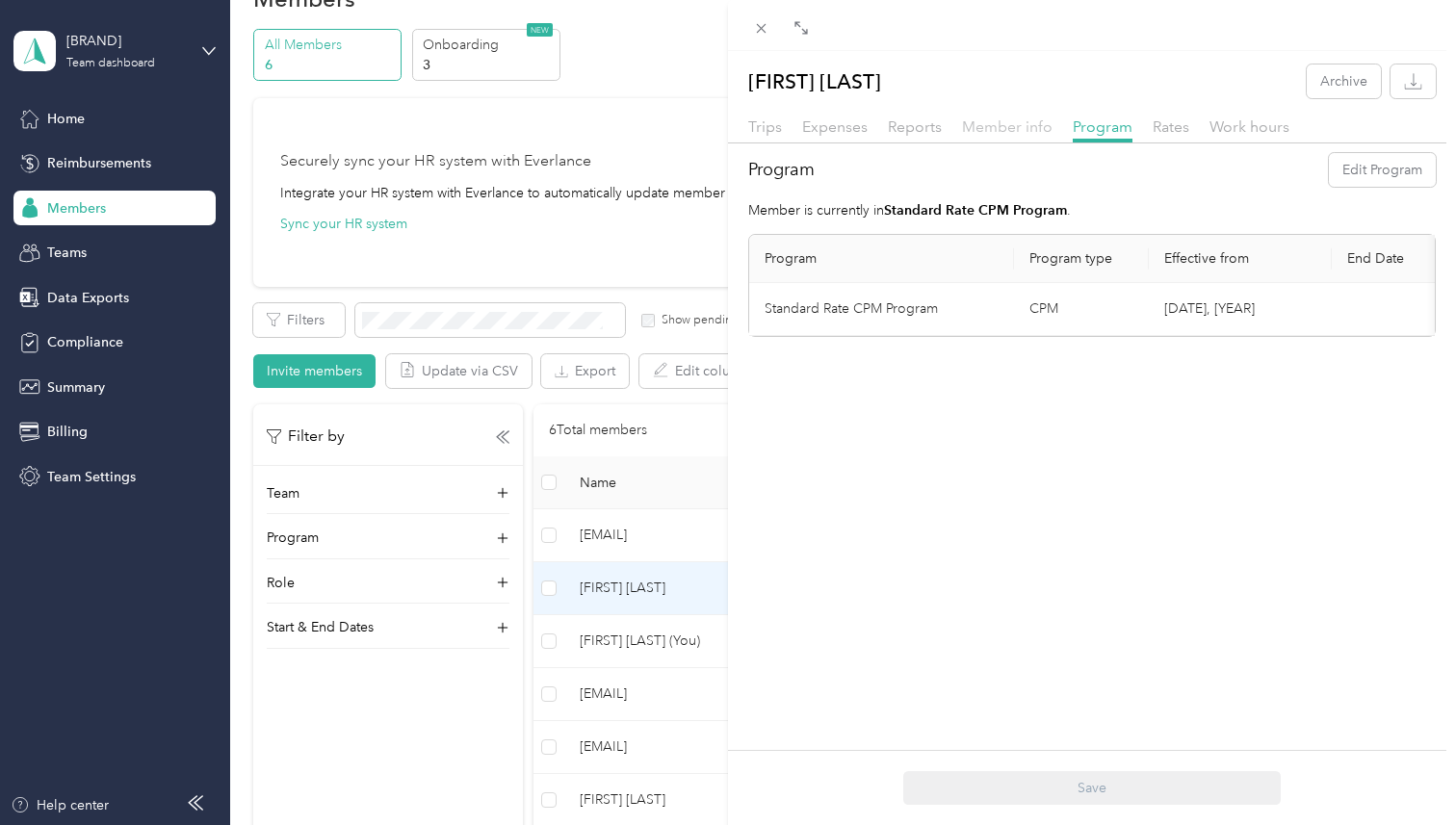 click on "Member info" at bounding box center [1007, 126] 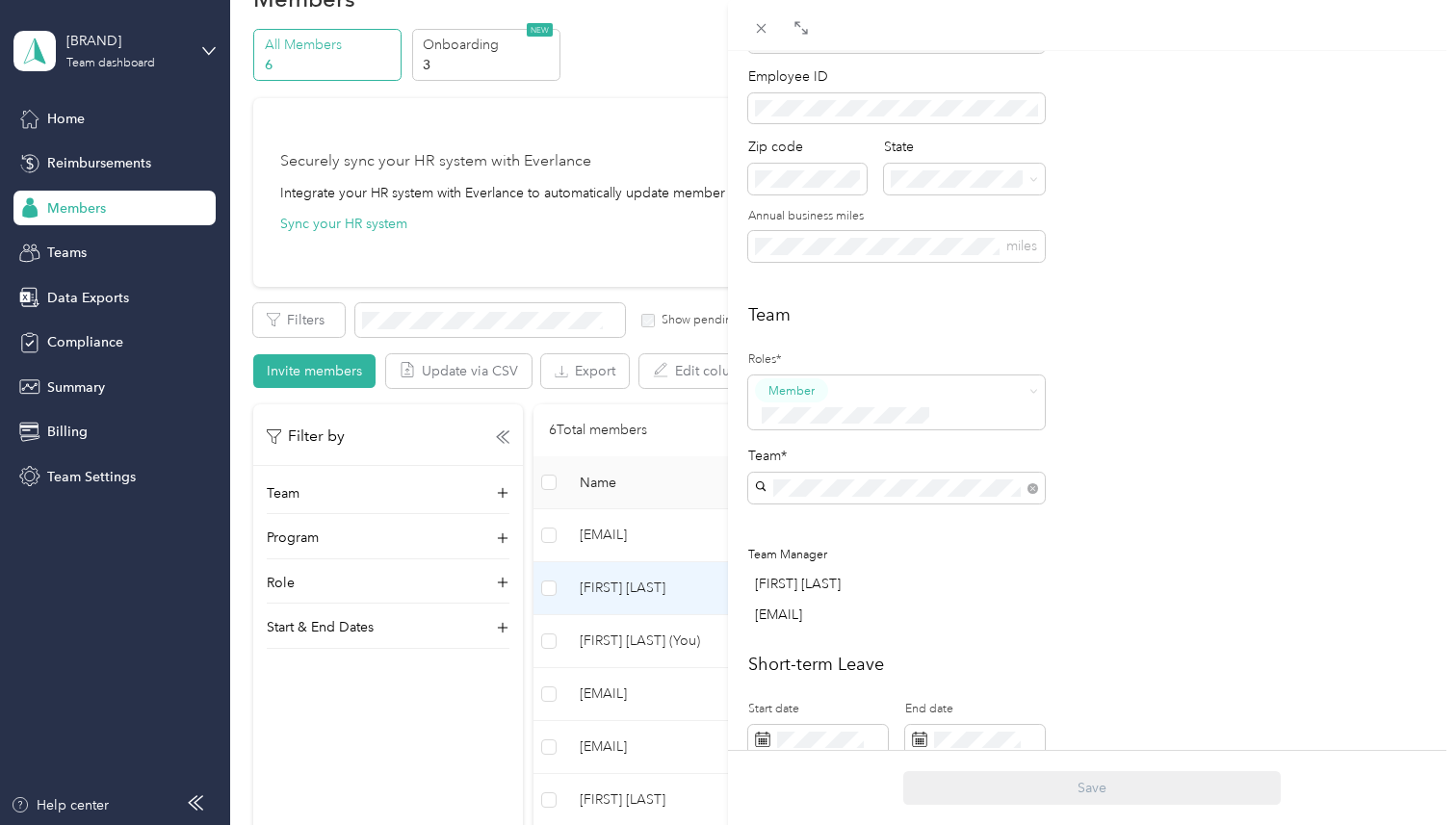 scroll, scrollTop: 0, scrollLeft: 0, axis: both 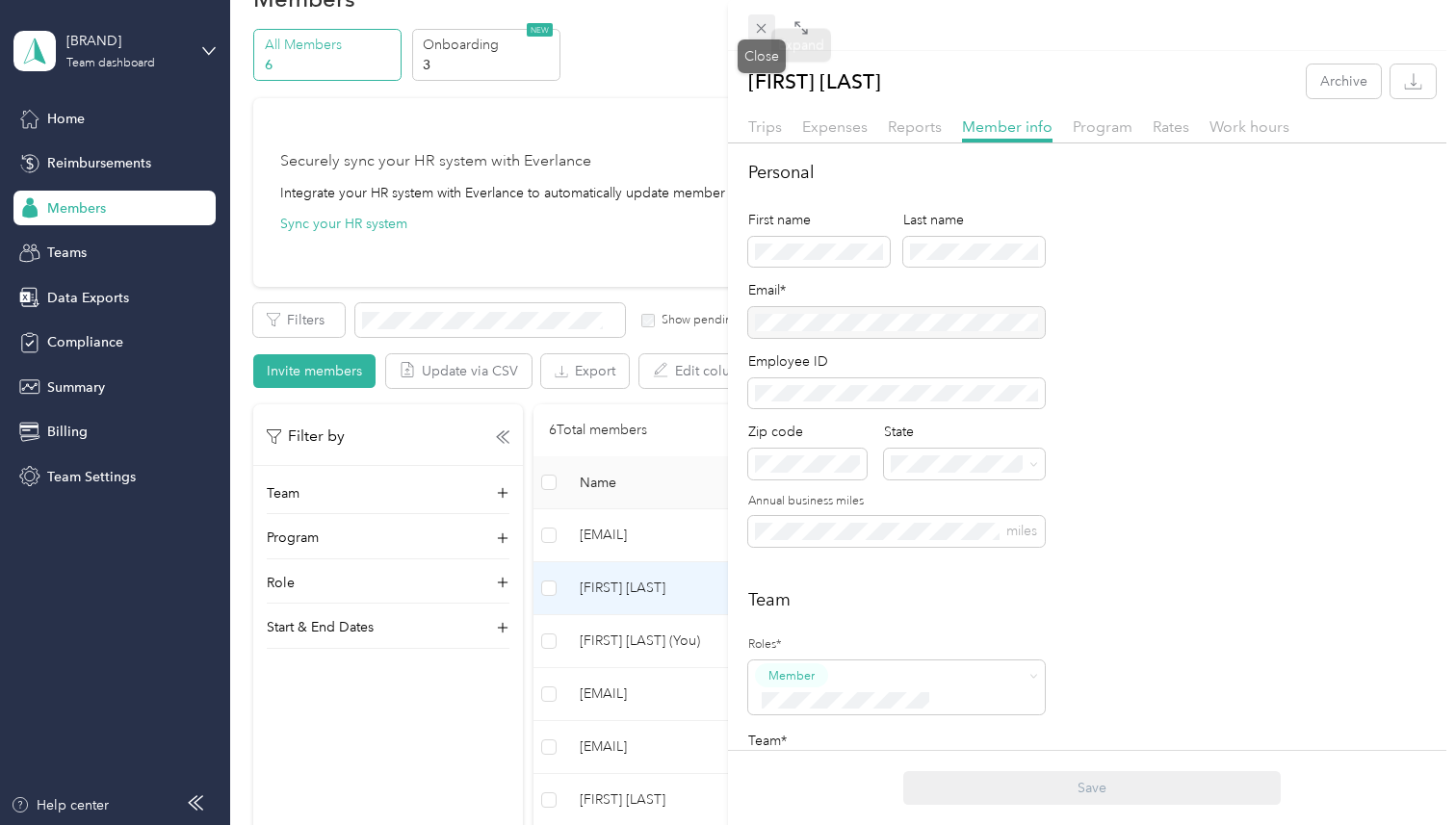 click at bounding box center [762, 28] 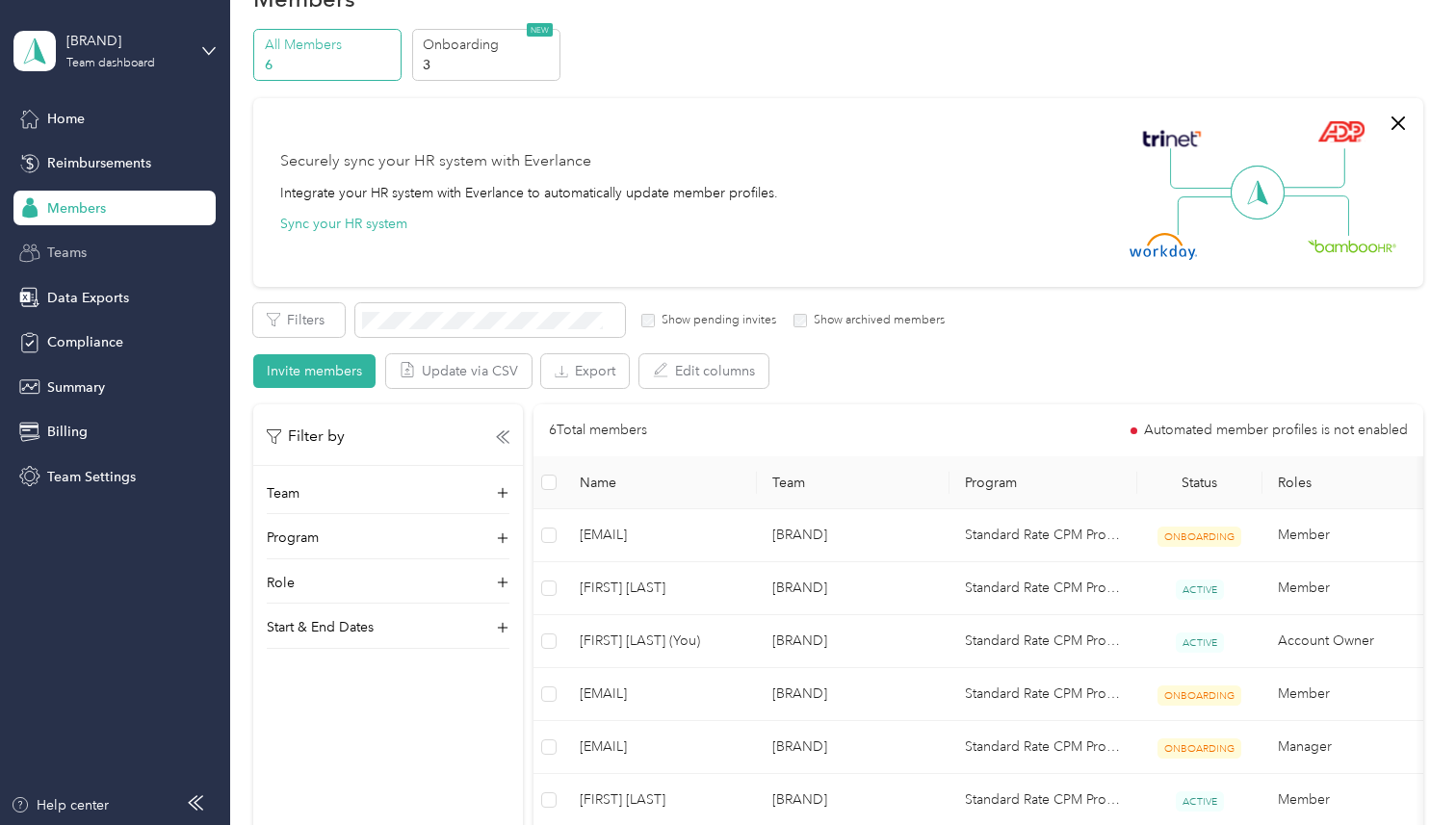 click on "Teams" at bounding box center (115, 253) 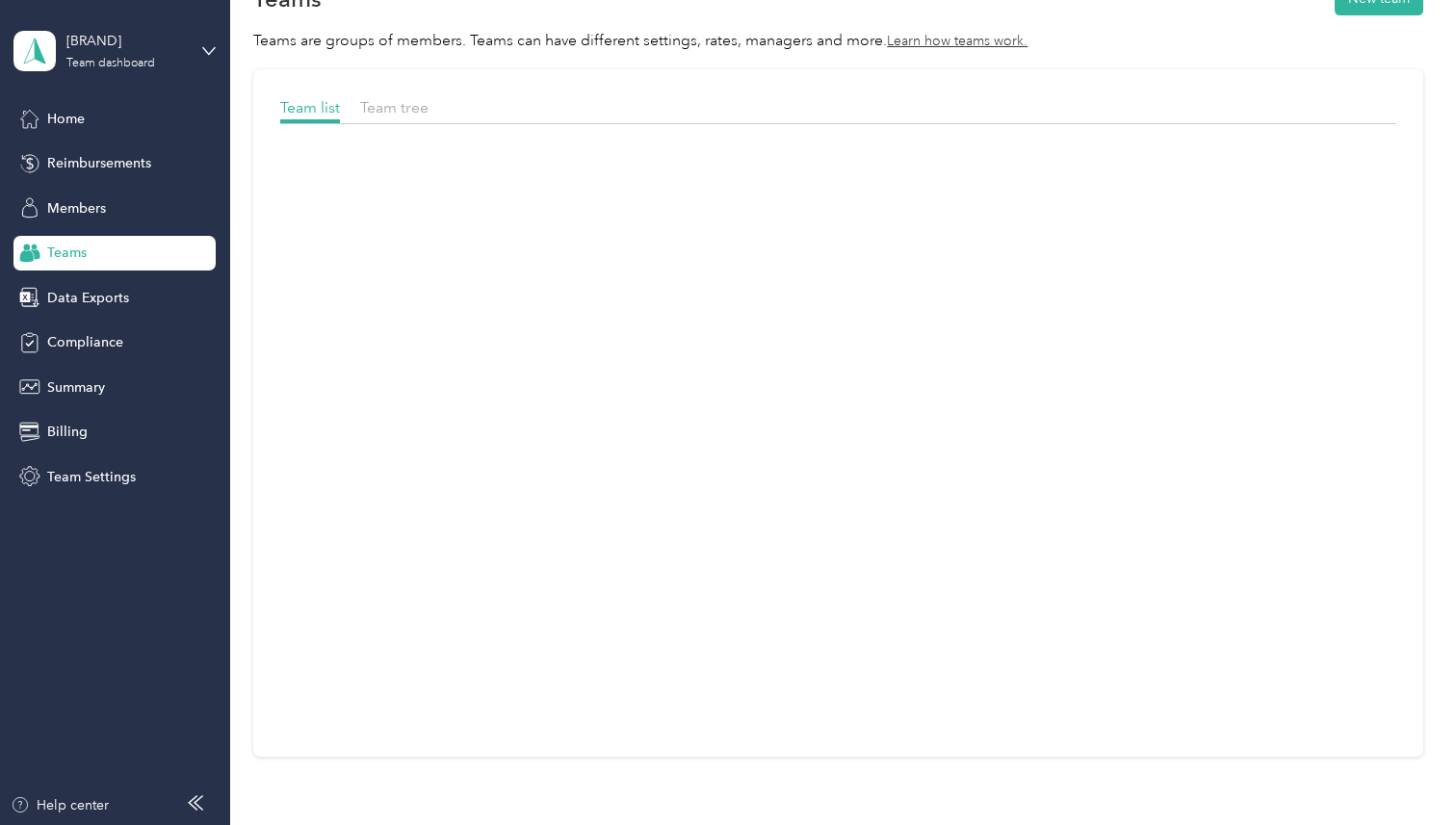 scroll, scrollTop: 0, scrollLeft: 0, axis: both 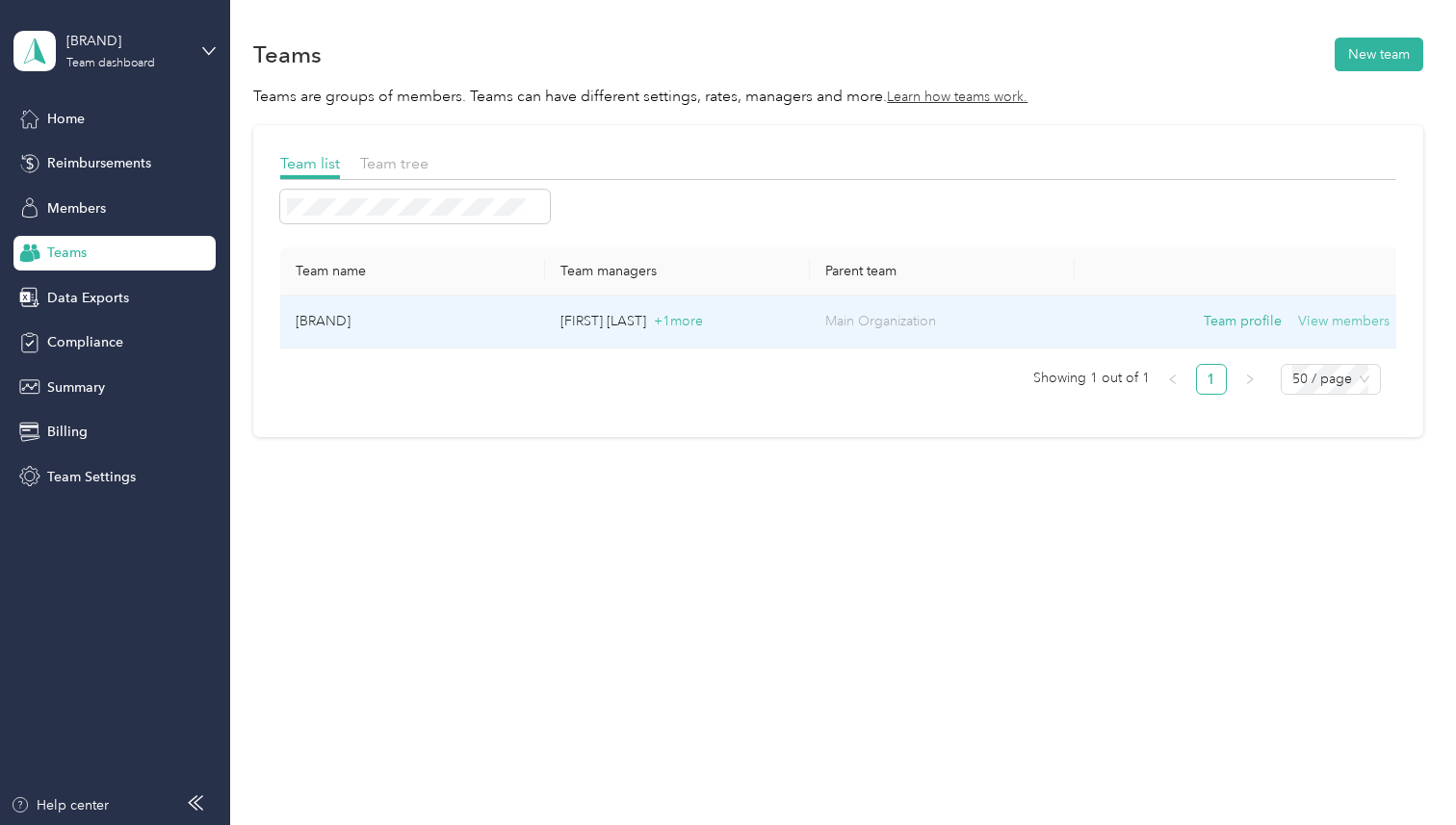 click on "View members" at bounding box center [1343, 322] 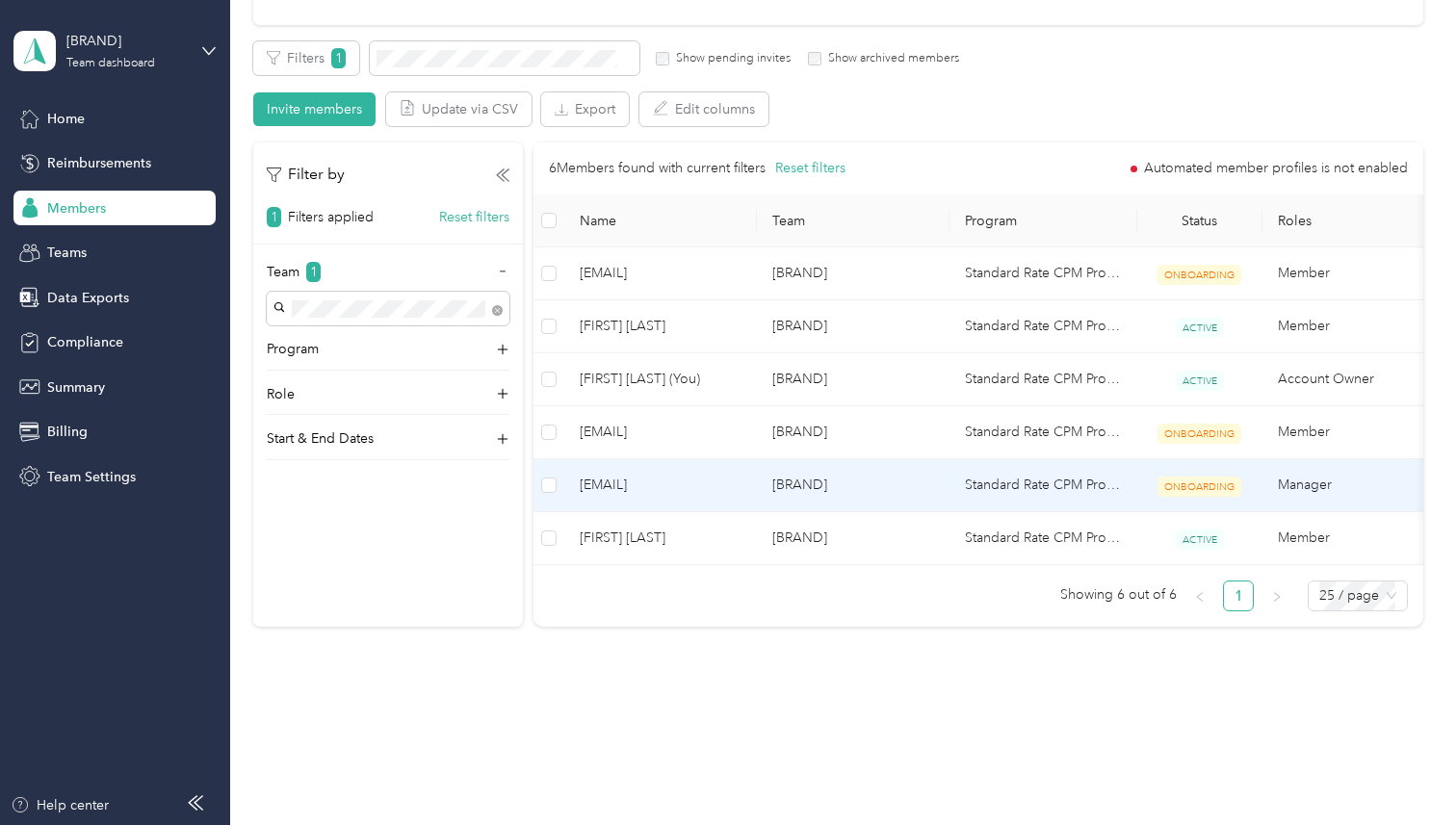 scroll, scrollTop: 335, scrollLeft: 0, axis: vertical 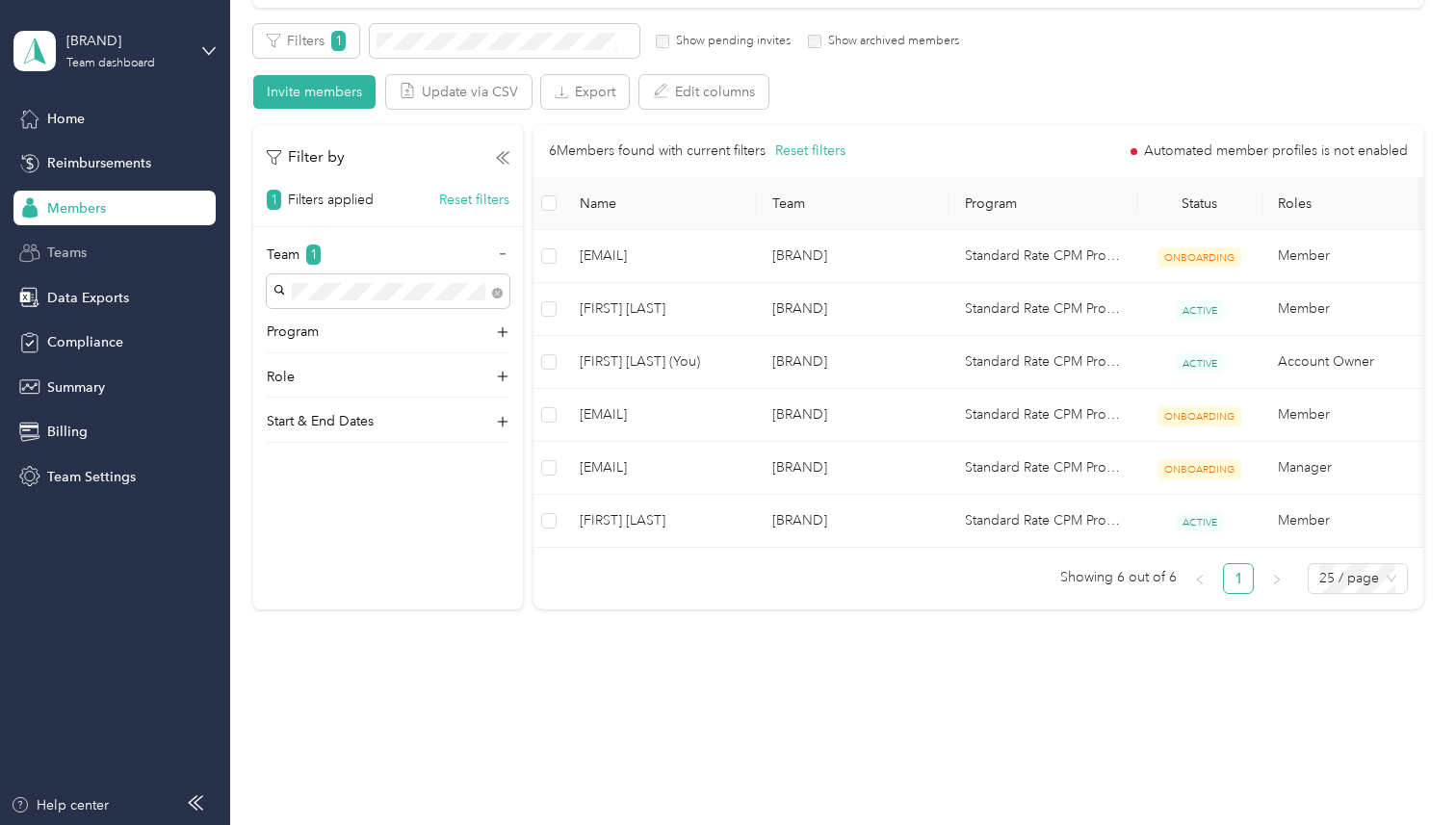 click on "Teams" at bounding box center [115, 253] 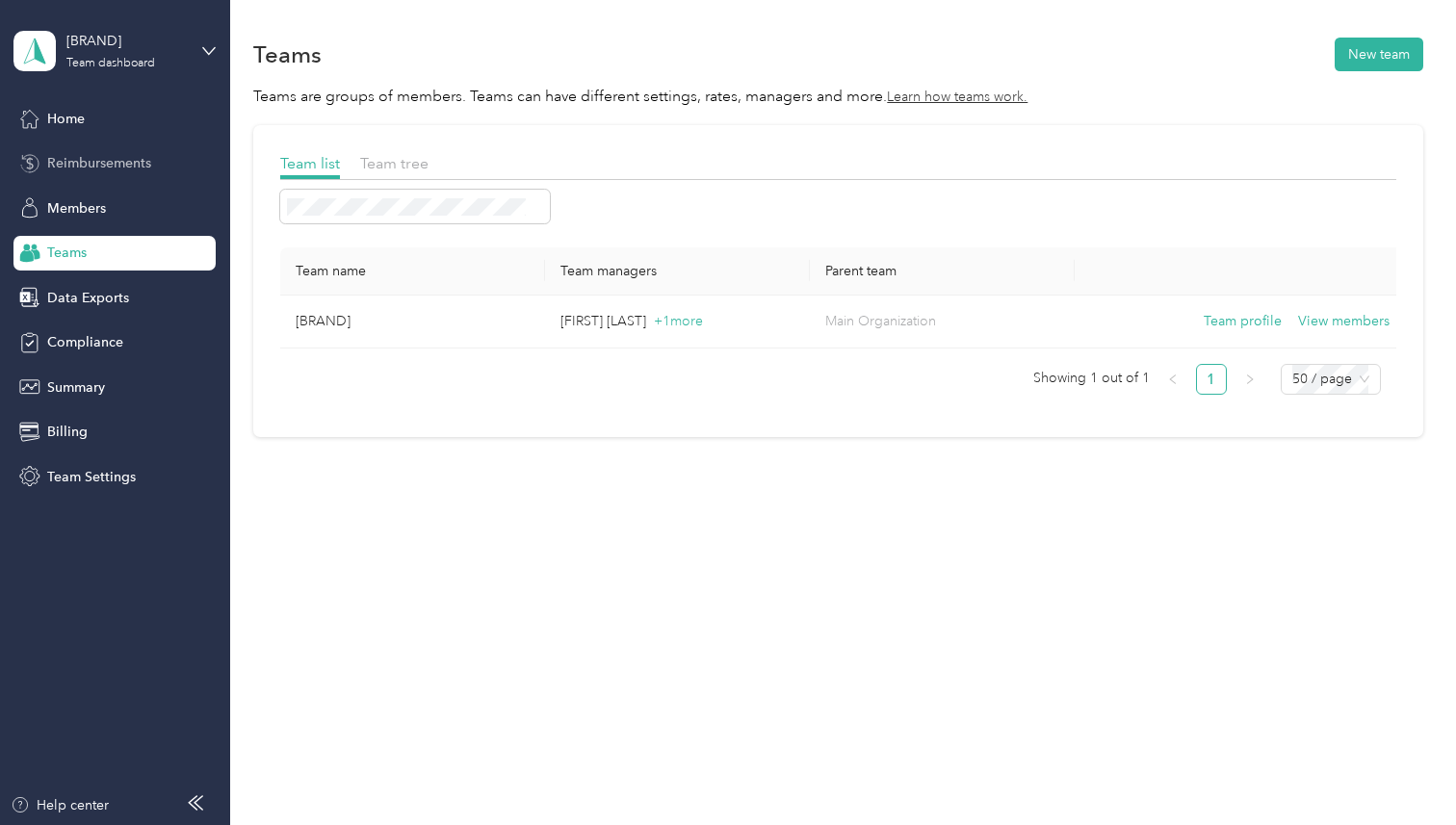 click on "Reimbursements" at bounding box center (99, 163) 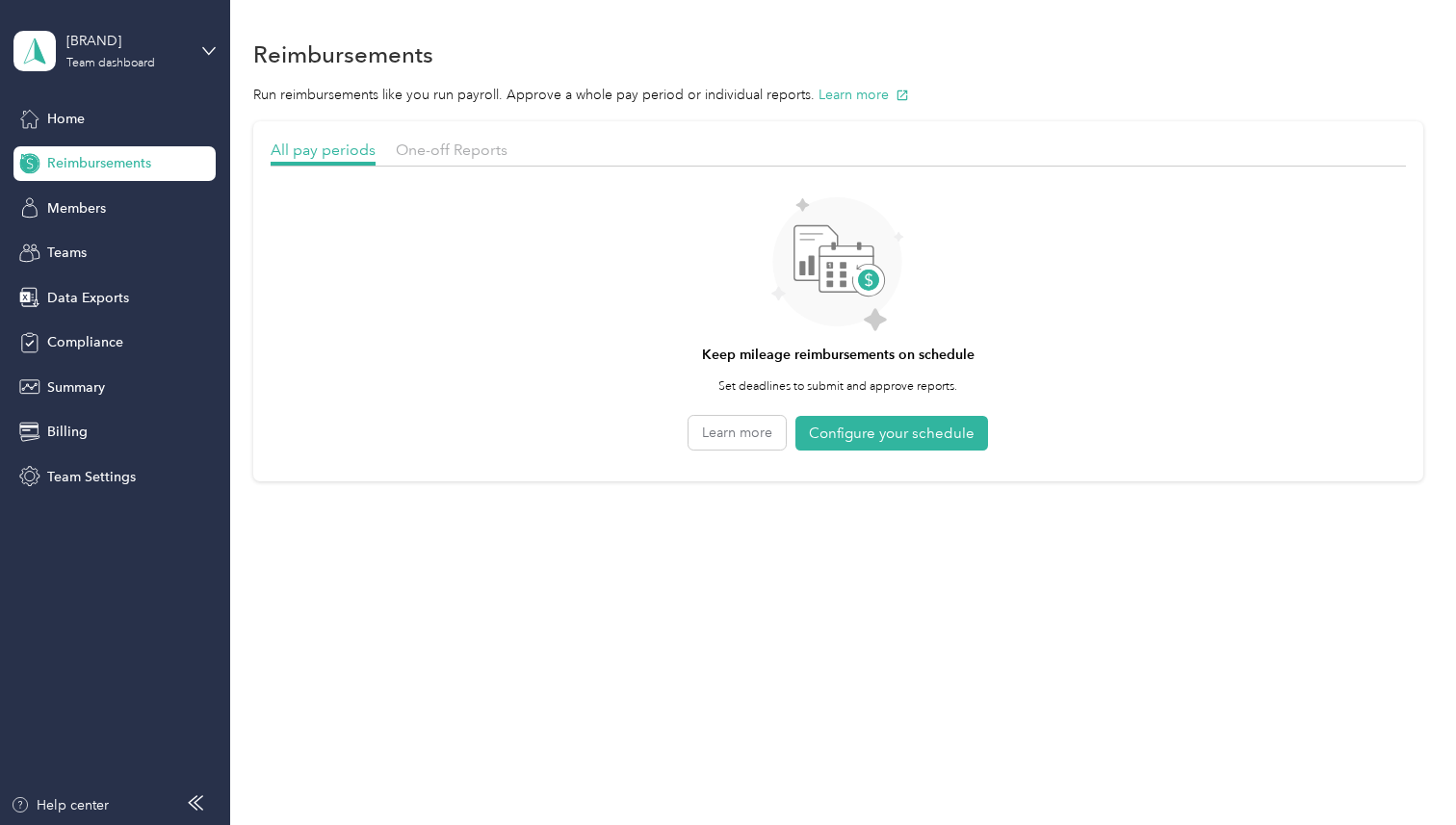 click on "[BRAND] Team dashboard" at bounding box center [115, 51] 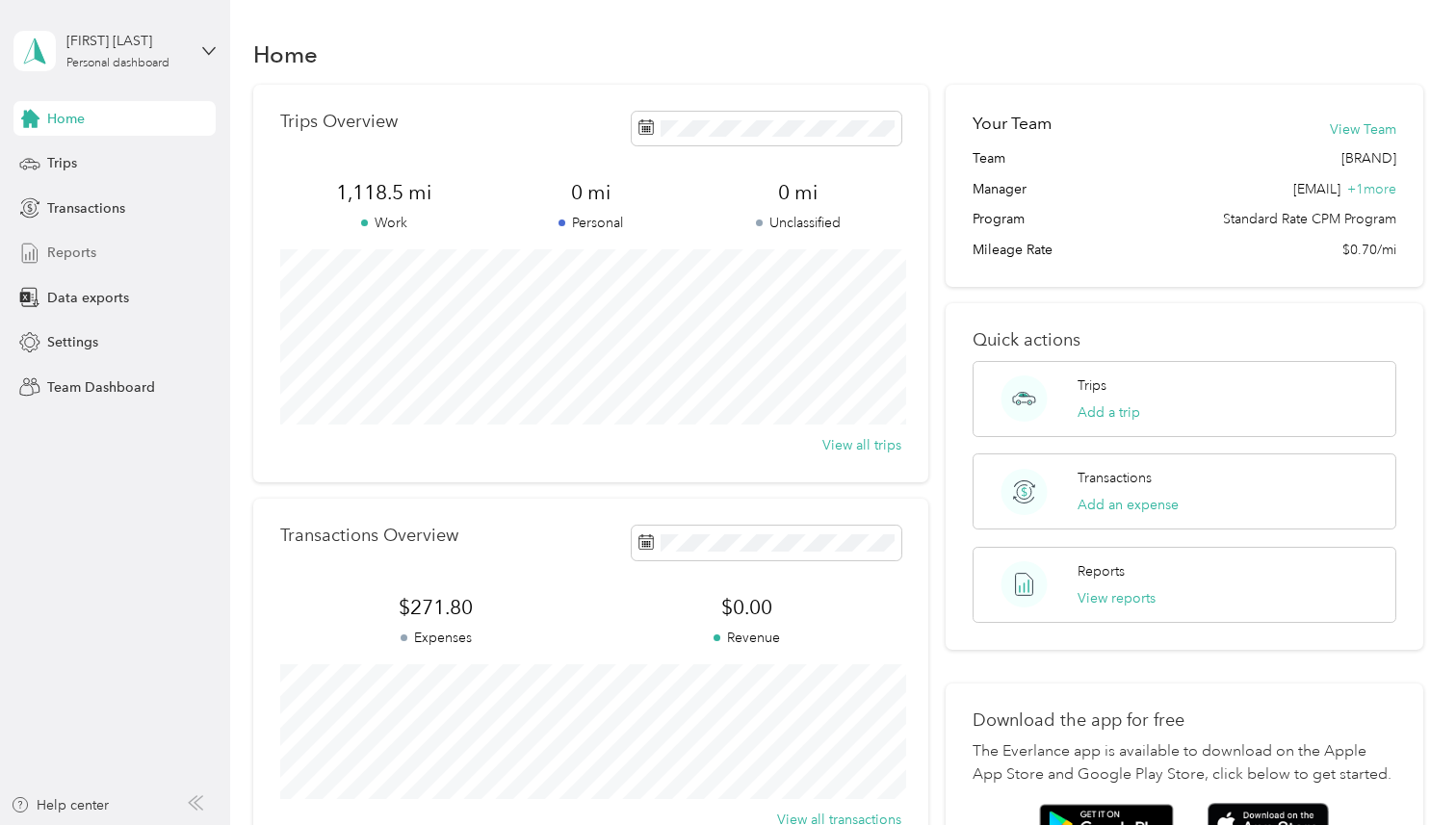 click on "Reports" at bounding box center [115, 253] 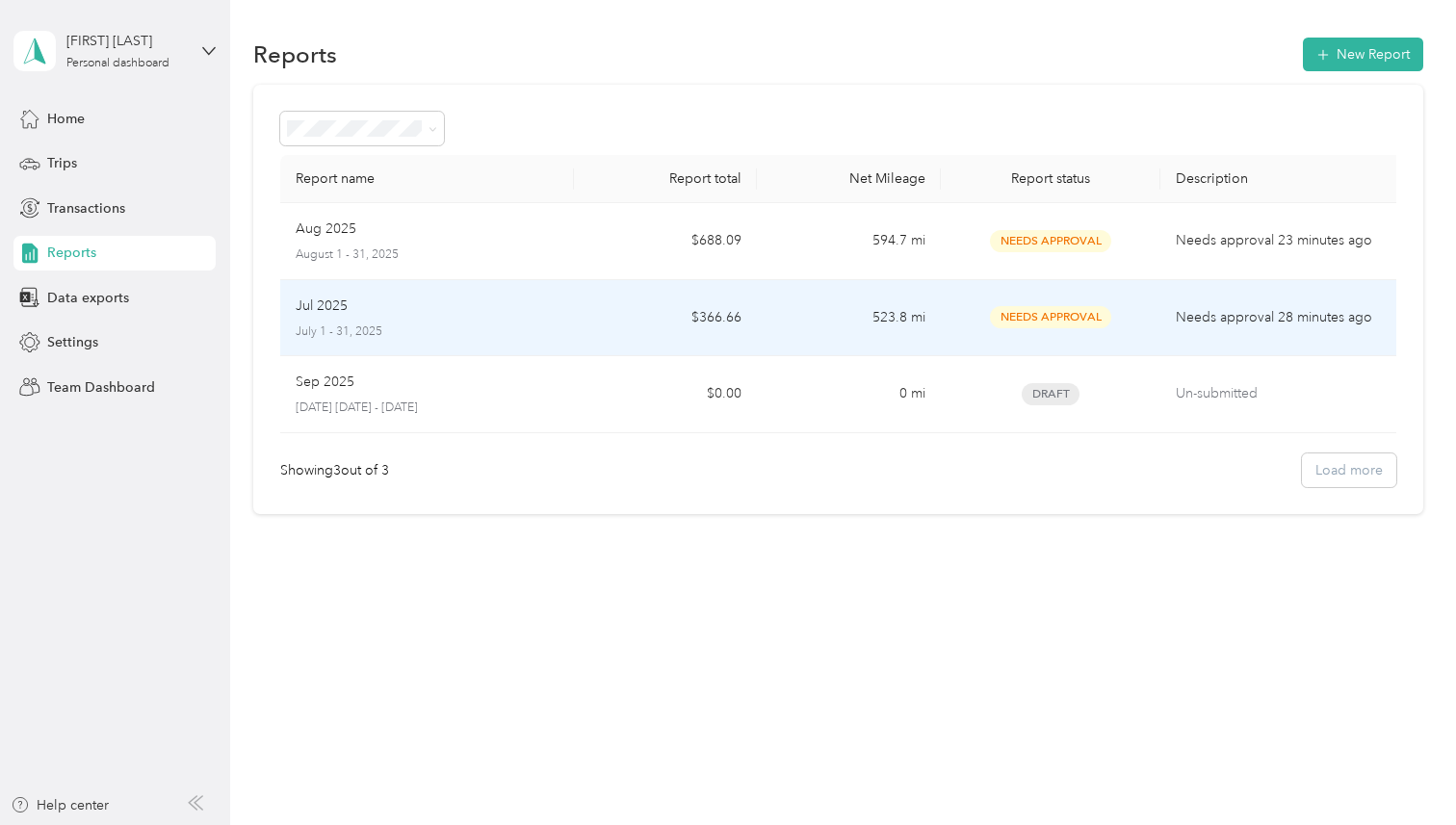 click on "Jul 2025" at bounding box center (427, 306) 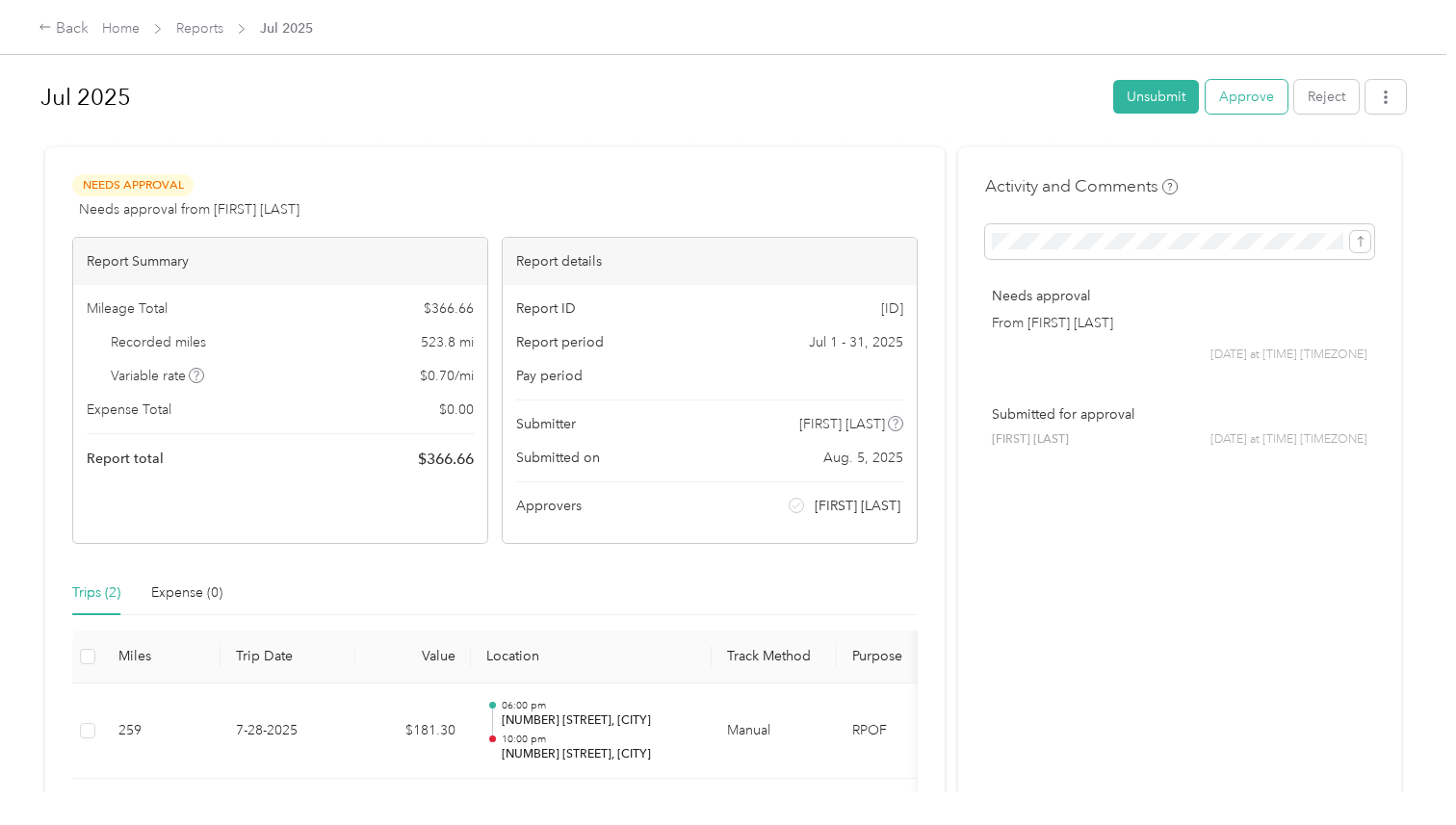 click on "Approve" at bounding box center (1246, 96) 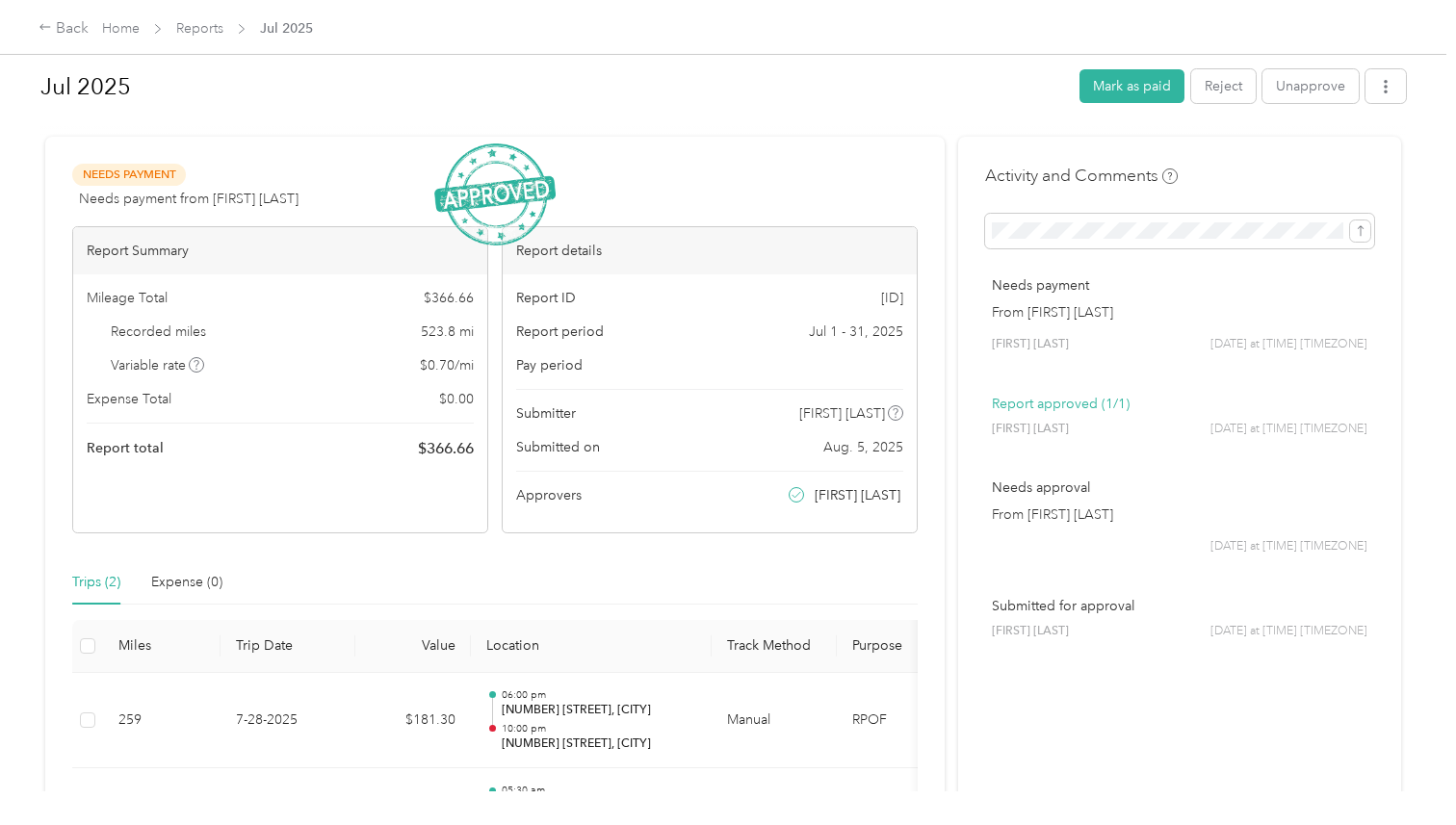 scroll, scrollTop: 0, scrollLeft: 0, axis: both 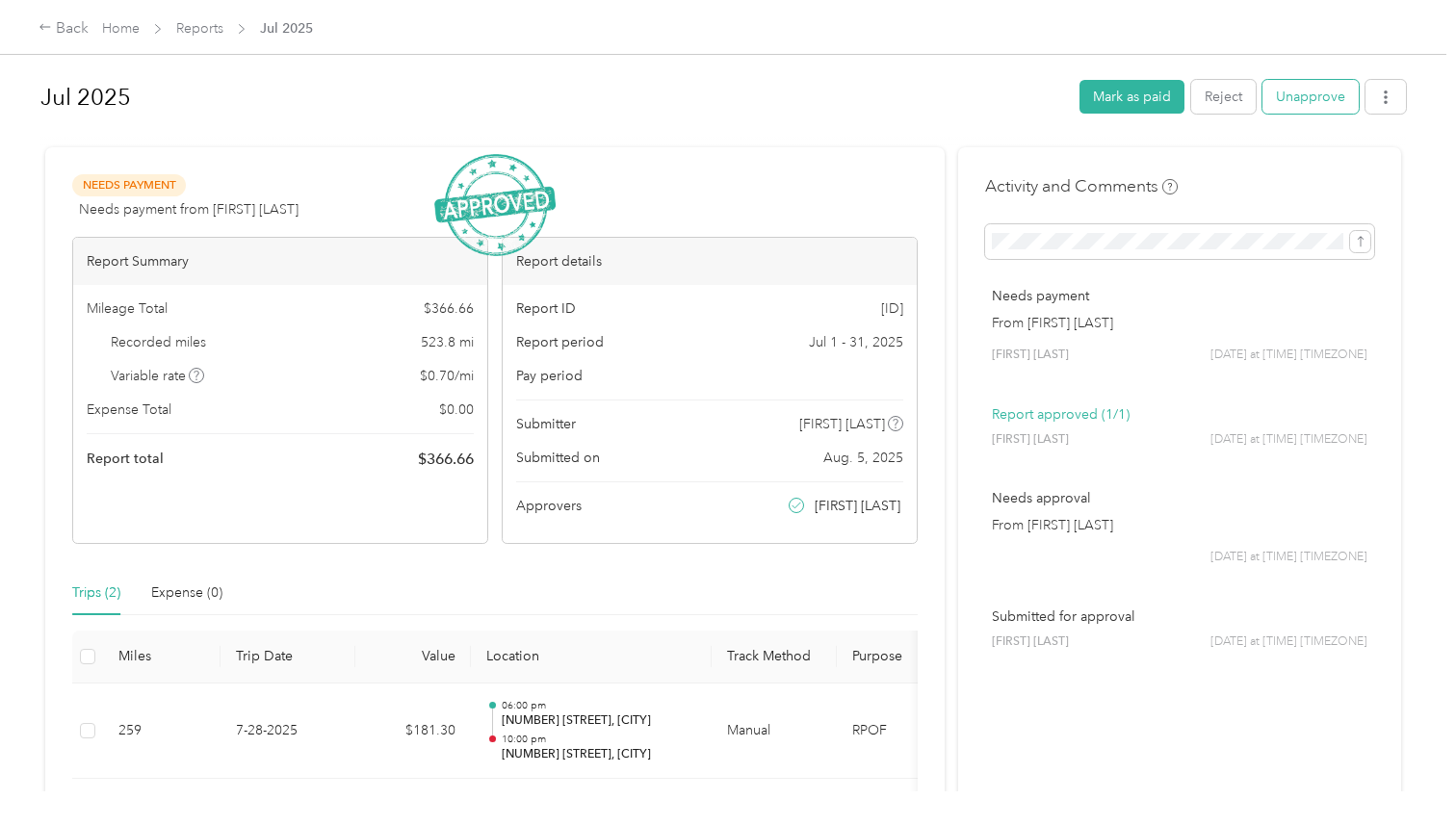 click on "Unapprove" at bounding box center [1311, 96] 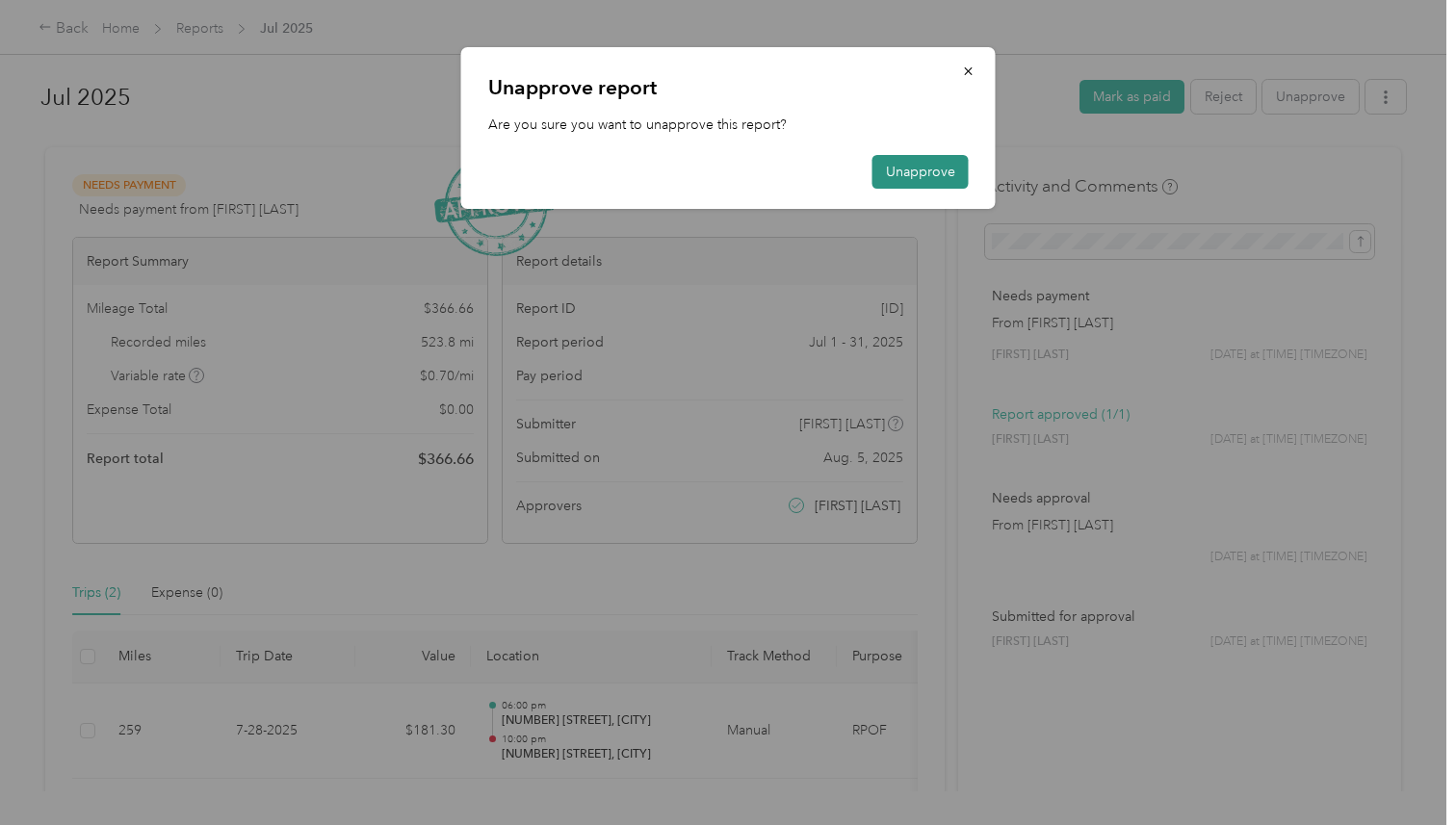 click on "Unapprove" at bounding box center [921, 171] 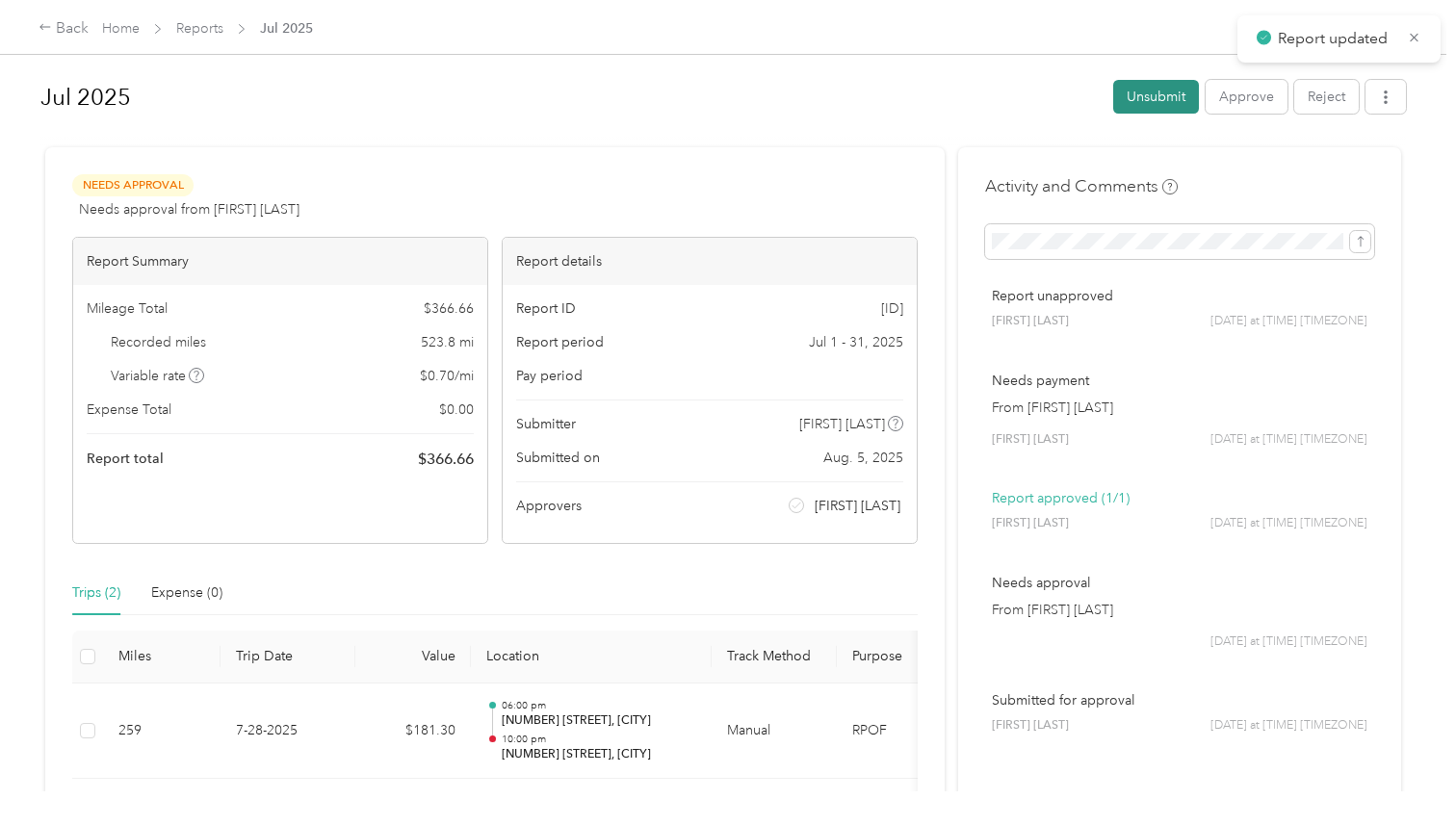 click on "Unsubmit" at bounding box center [1156, 96] 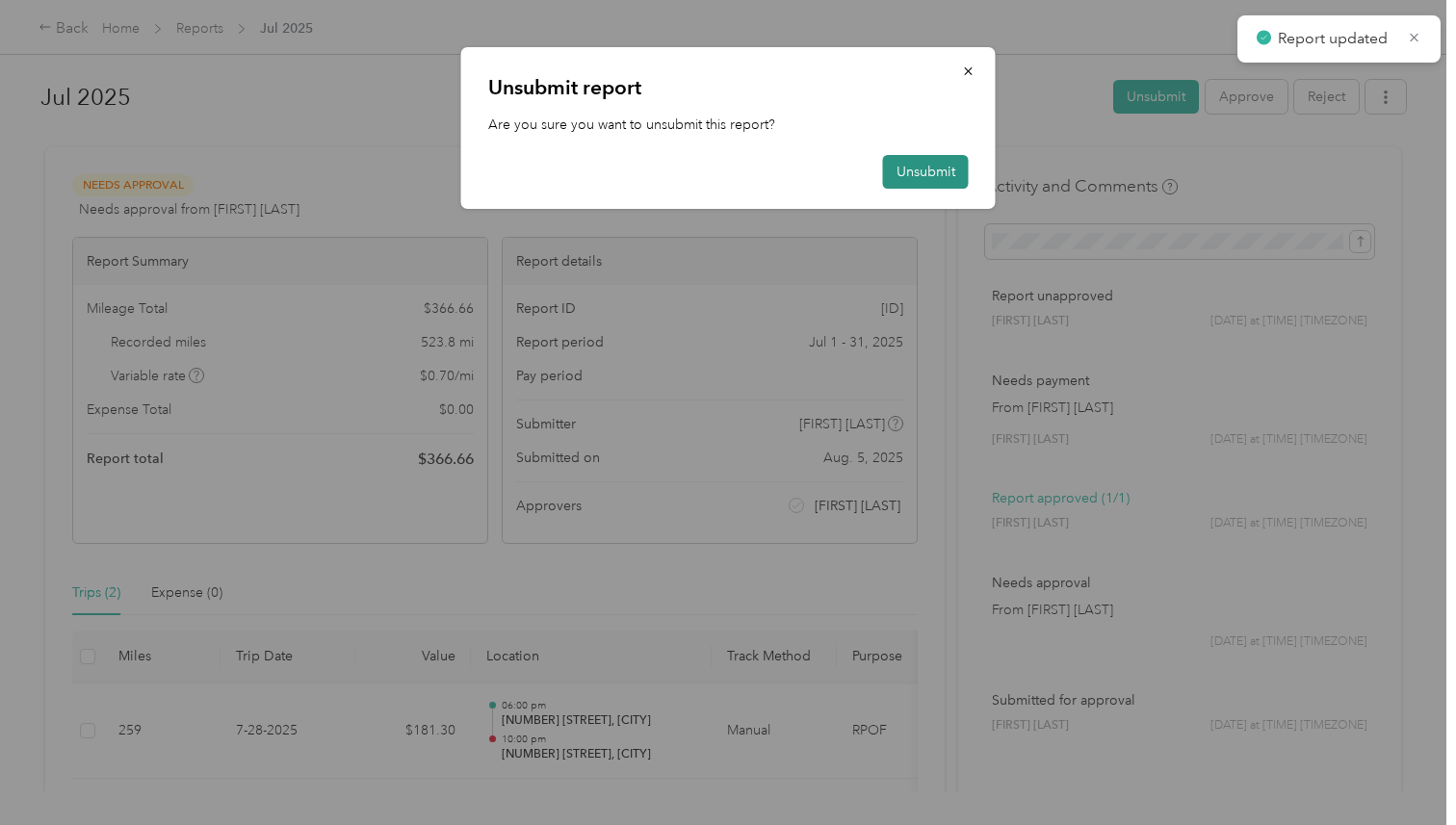 click on "Unsubmit" at bounding box center (925, 171) 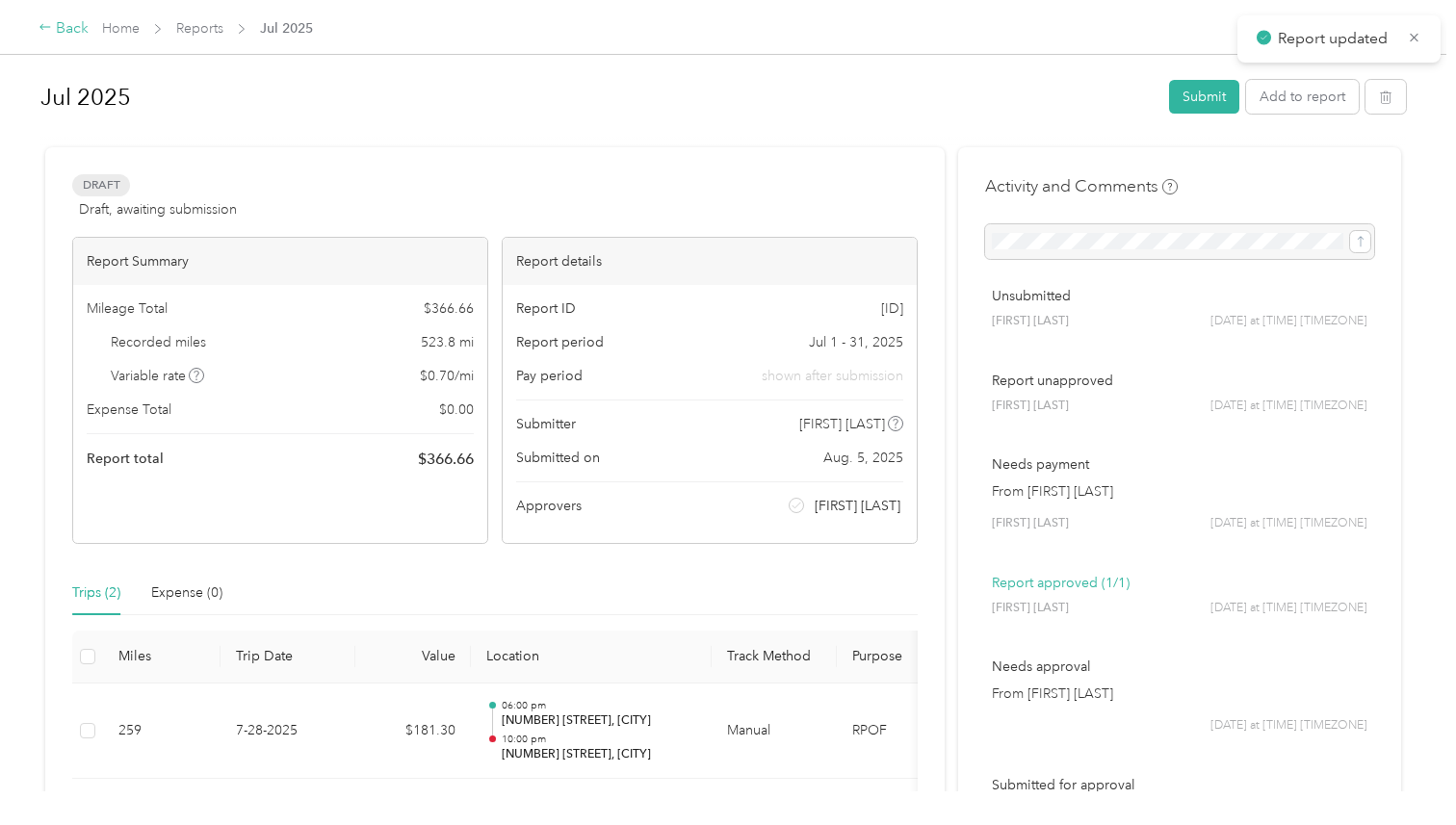 click on "Back" at bounding box center [64, 29] 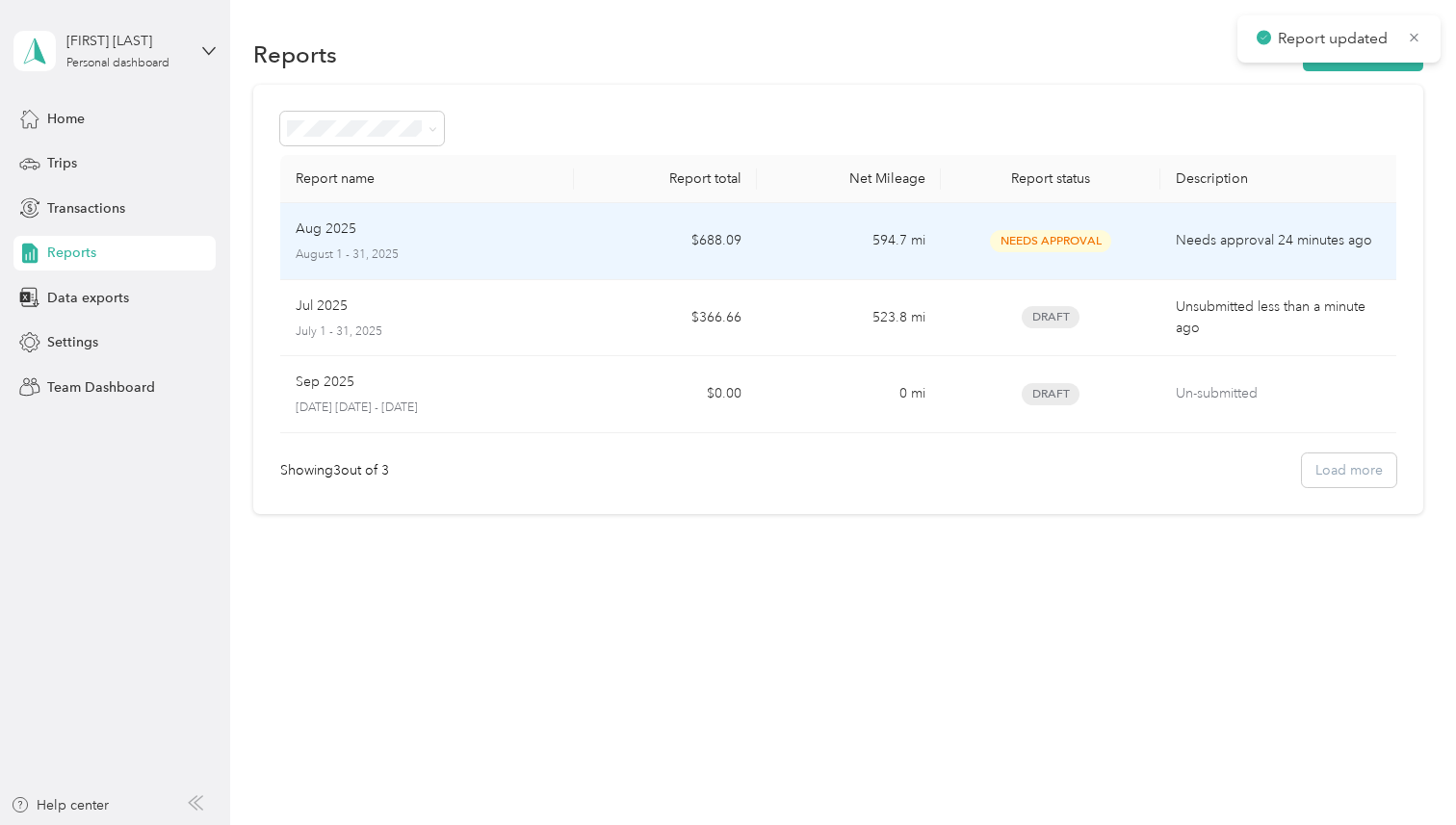 click on "Aug 2025 August 1 - 31, 2025" at bounding box center [427, 241] 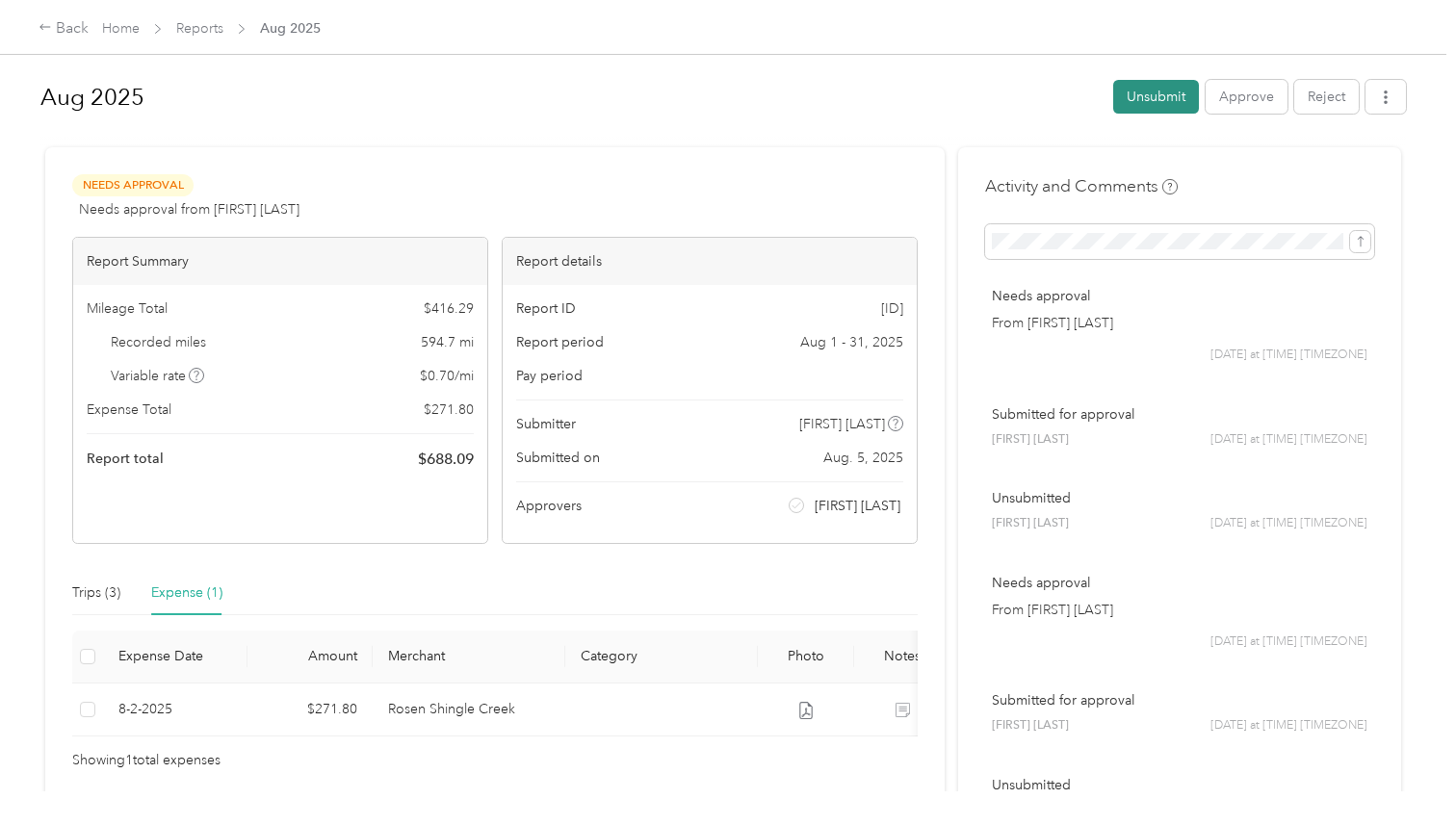 click on "Unsubmit" at bounding box center (1156, 96) 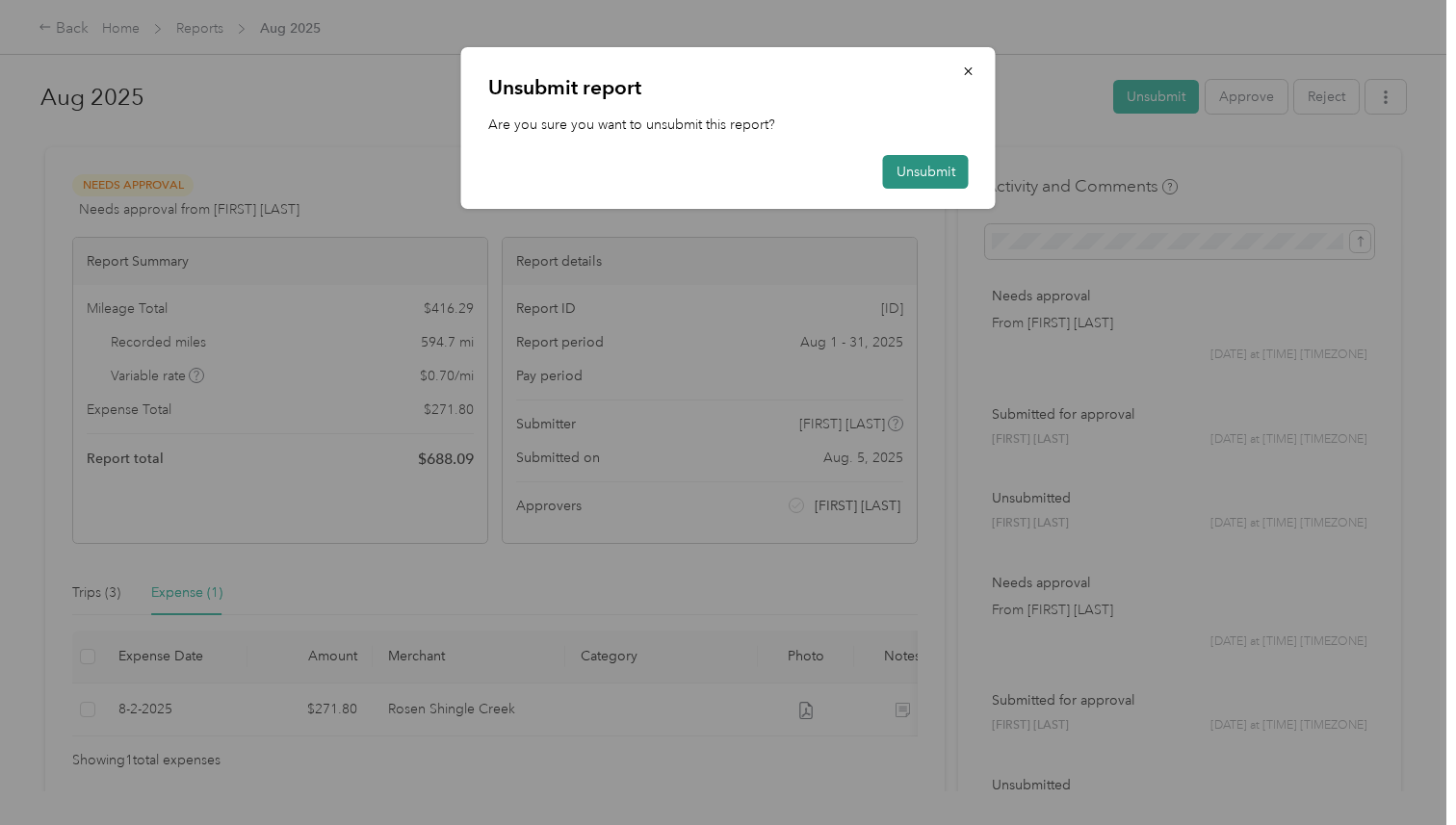 click on "Unsubmit" at bounding box center [925, 171] 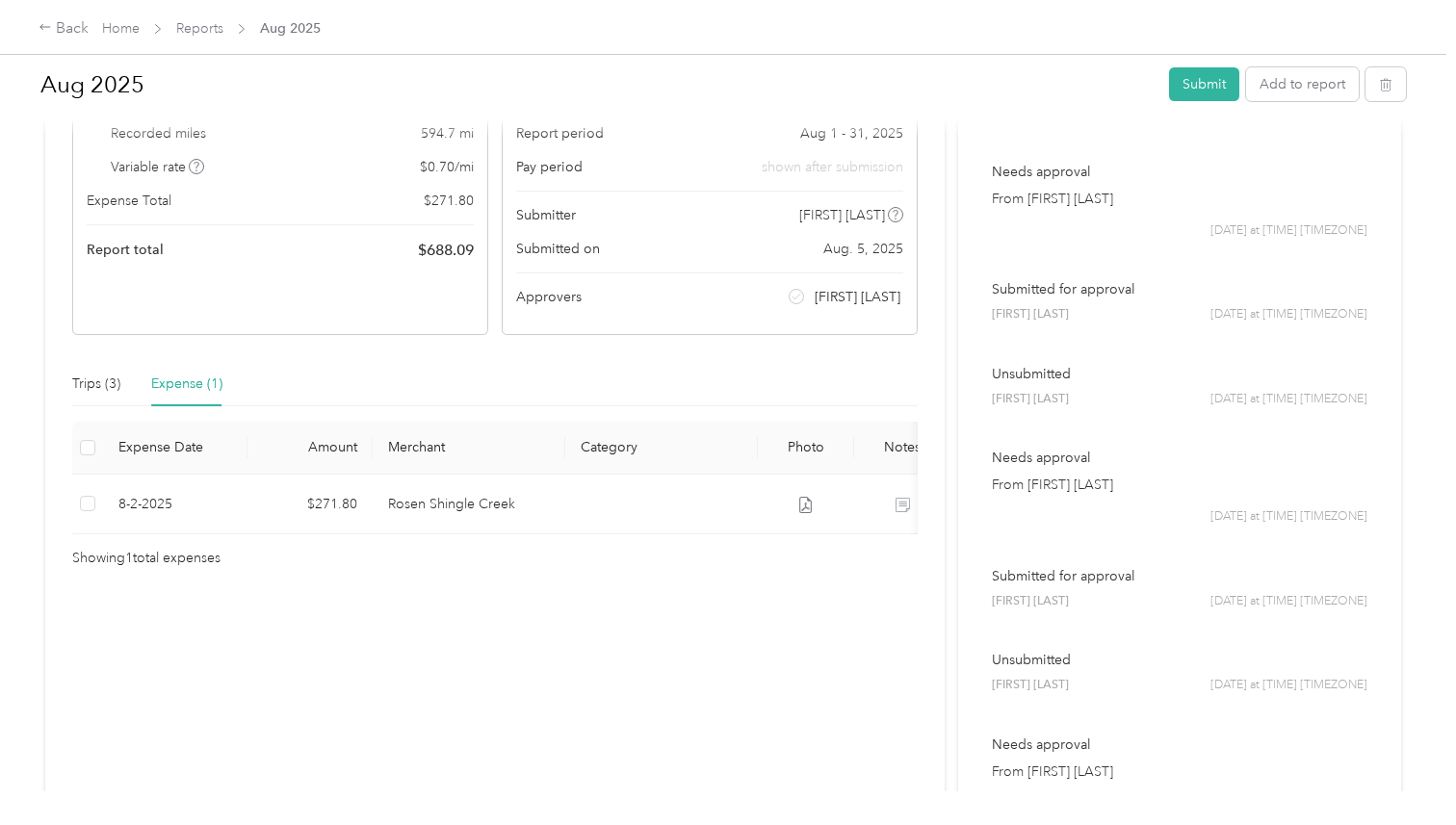 scroll, scrollTop: 302, scrollLeft: 0, axis: vertical 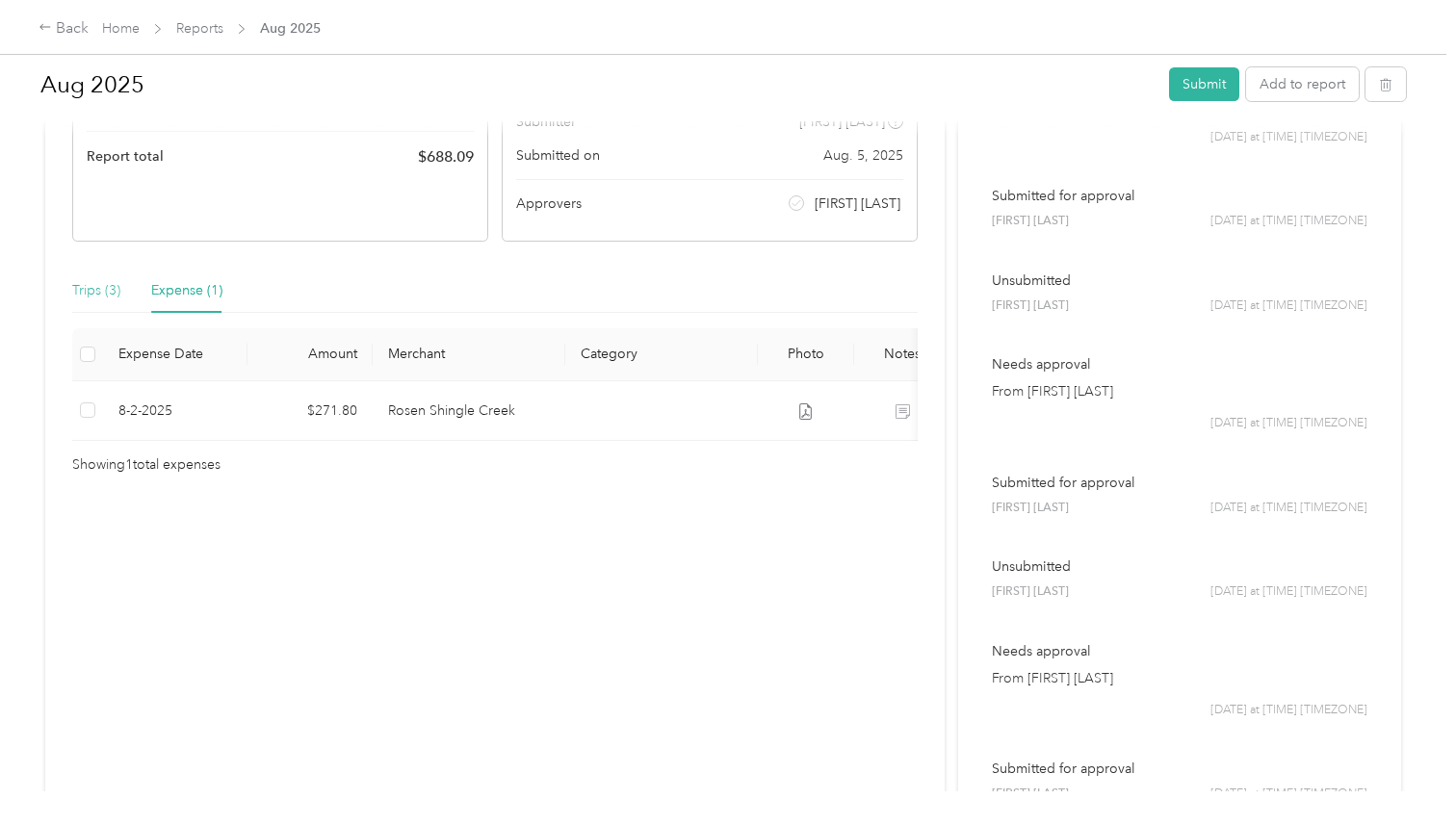 click on "Trips (3)" at bounding box center [96, 291] 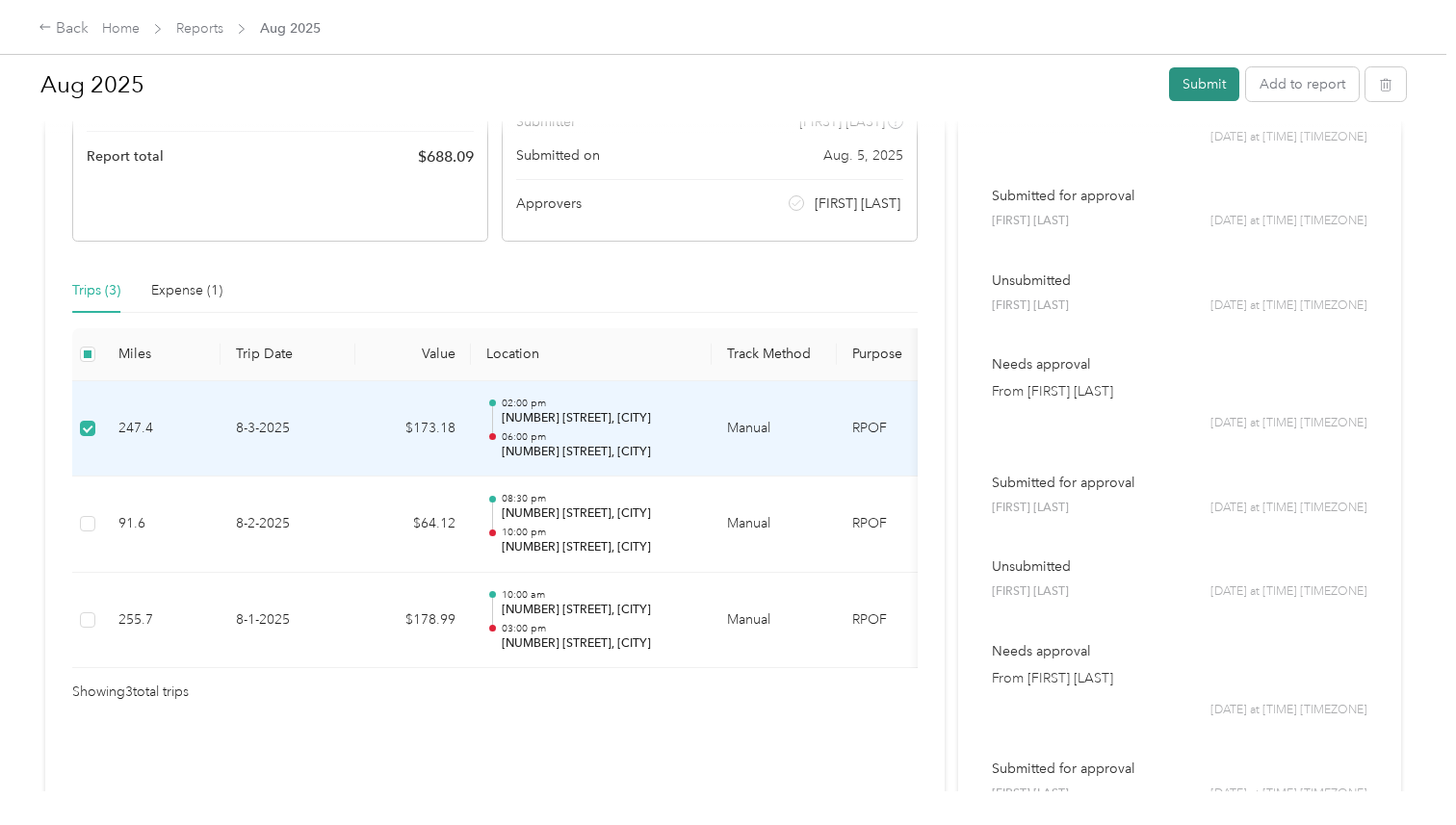 click on "Submit" at bounding box center (1204, 84) 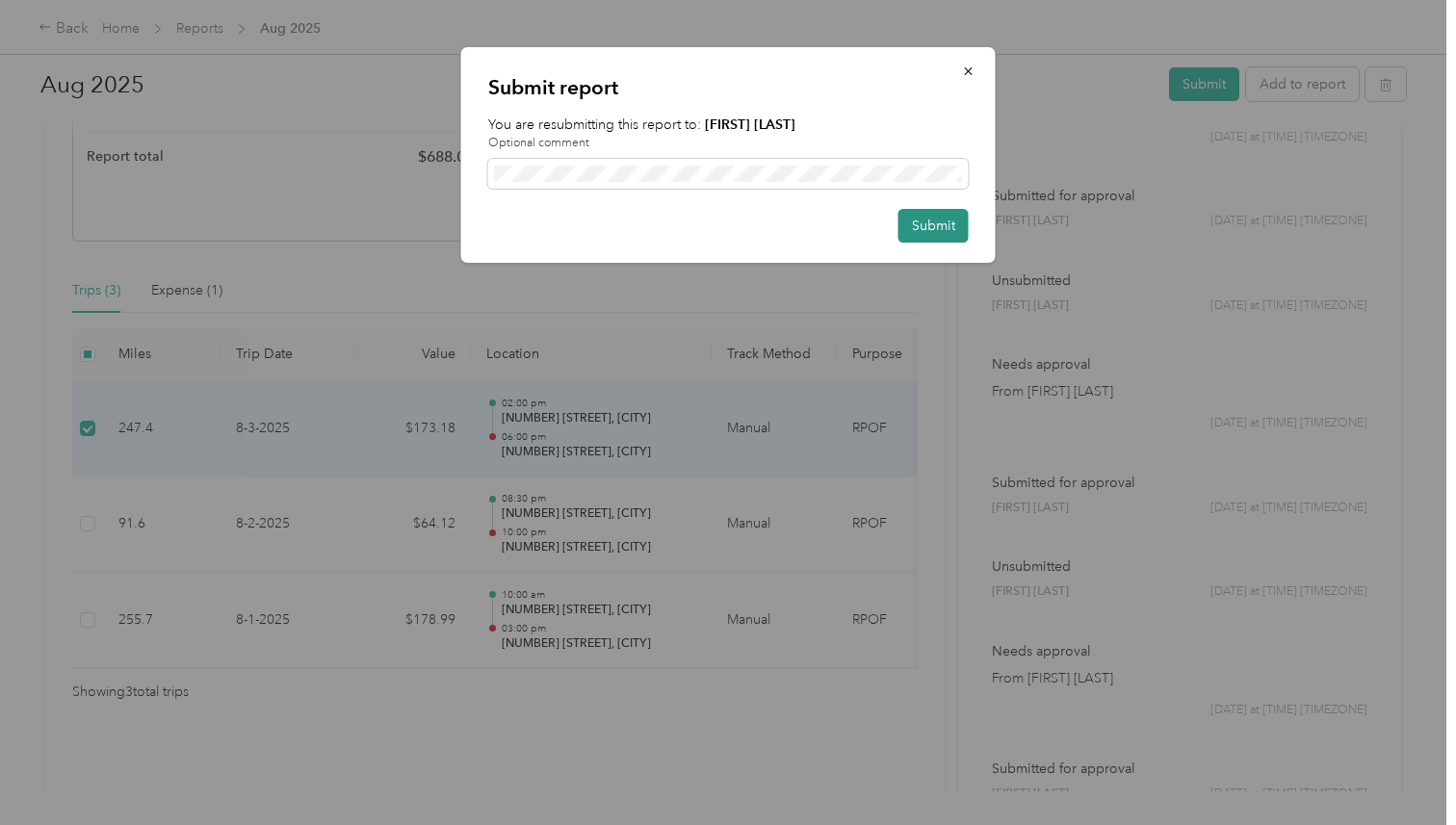 click on "Submit" at bounding box center [933, 225] 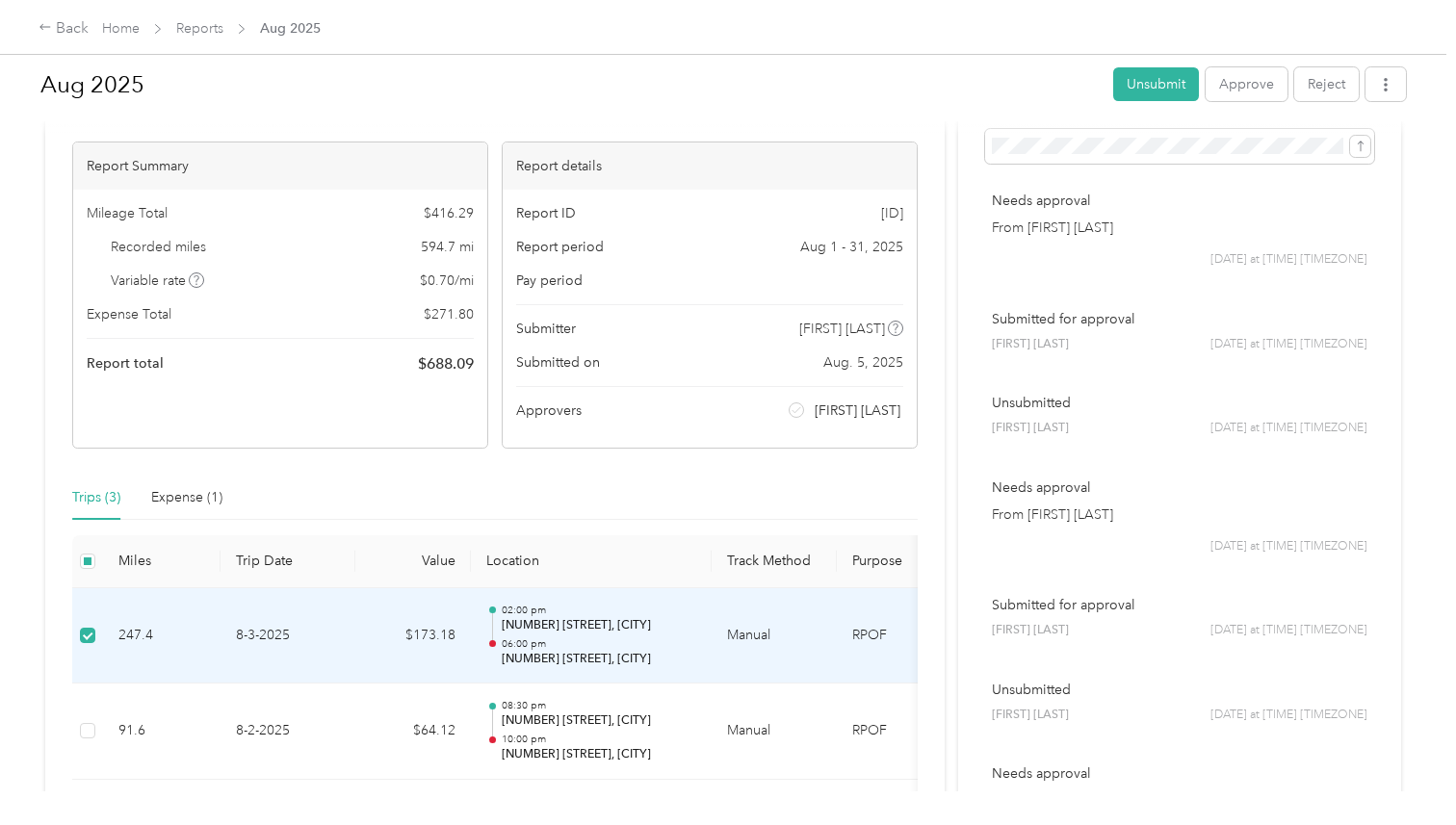 scroll, scrollTop: 185, scrollLeft: 0, axis: vertical 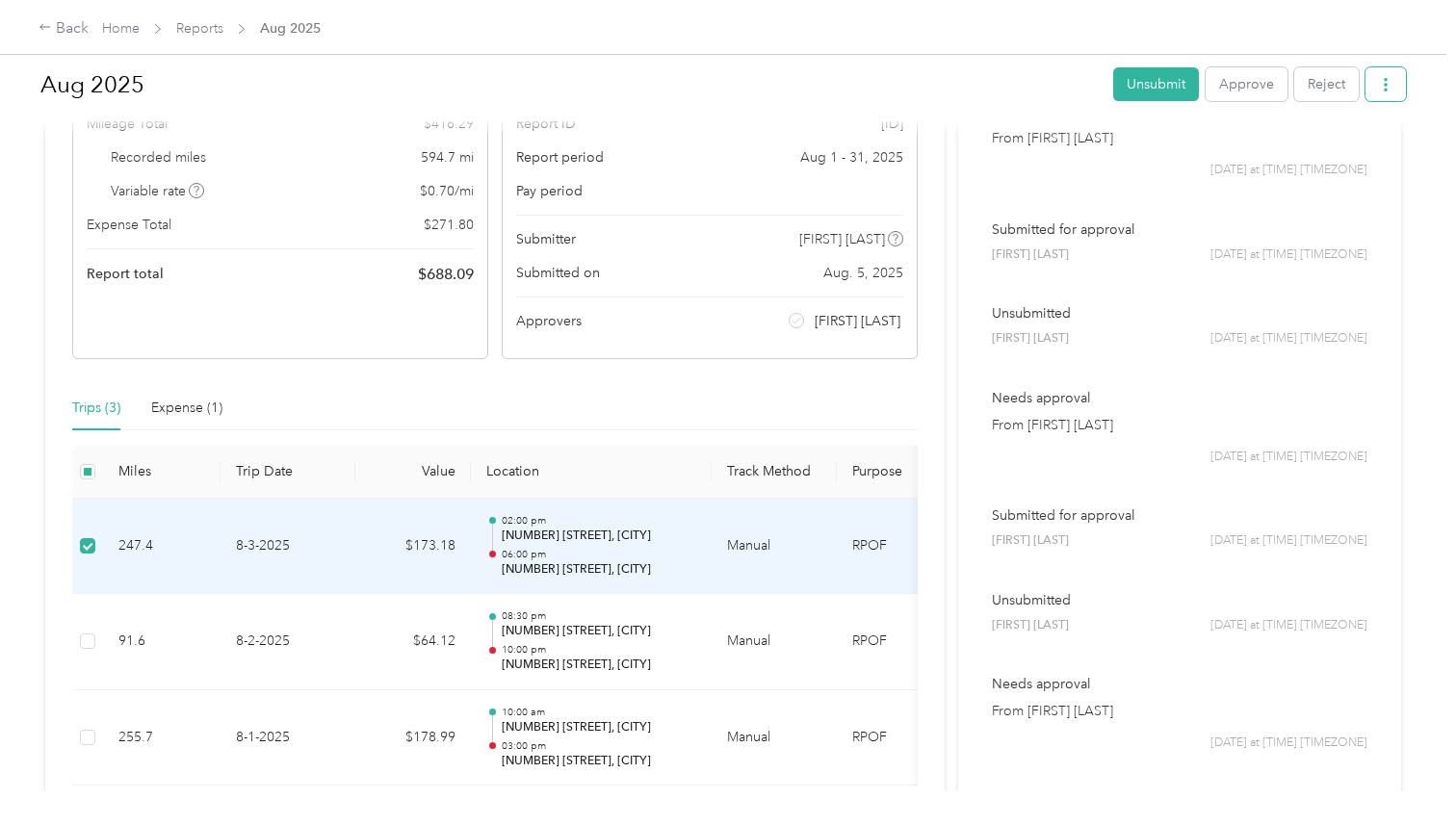 click at bounding box center (1386, 84) 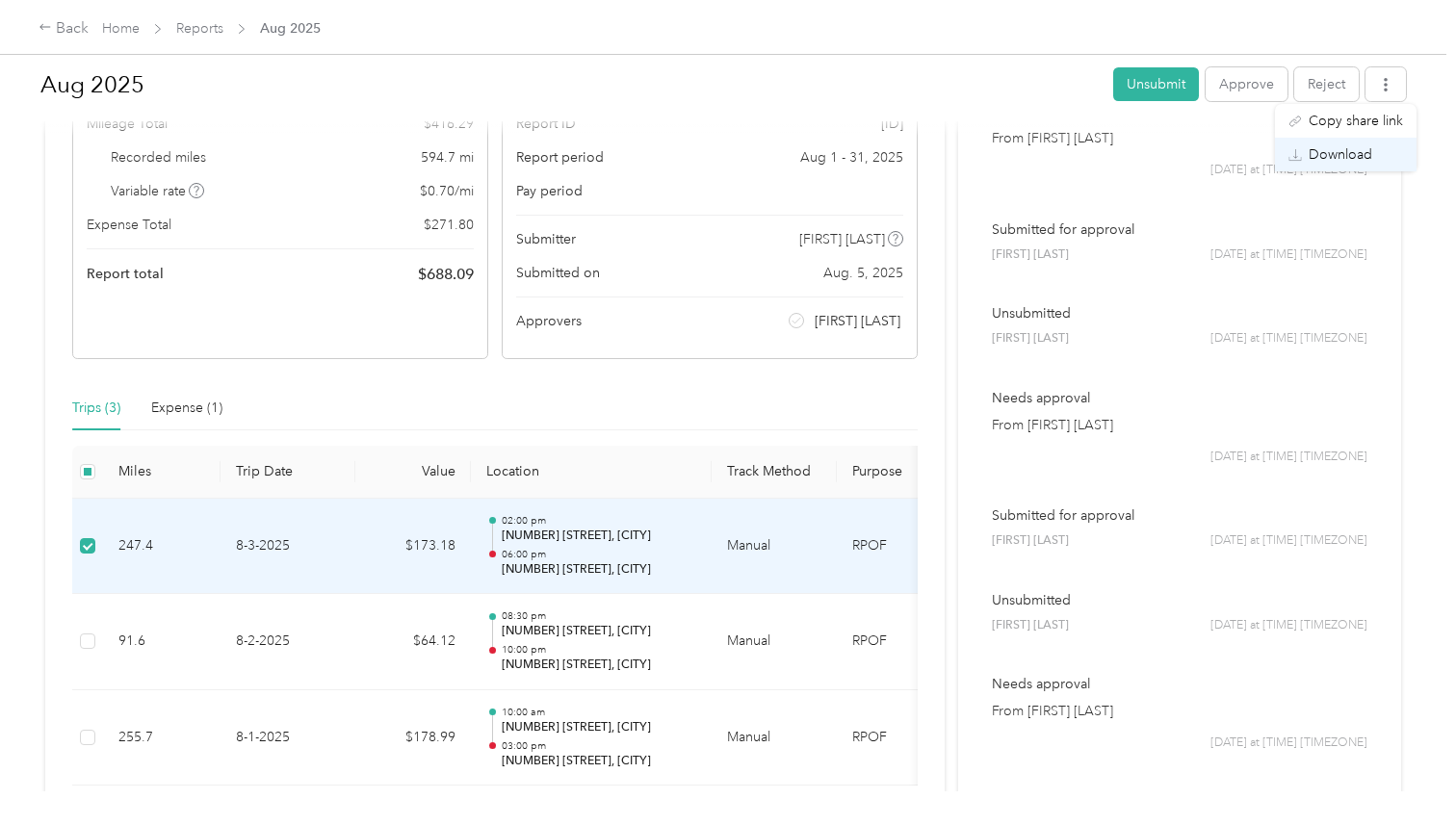 click on "Download" at bounding box center (1340, 154) 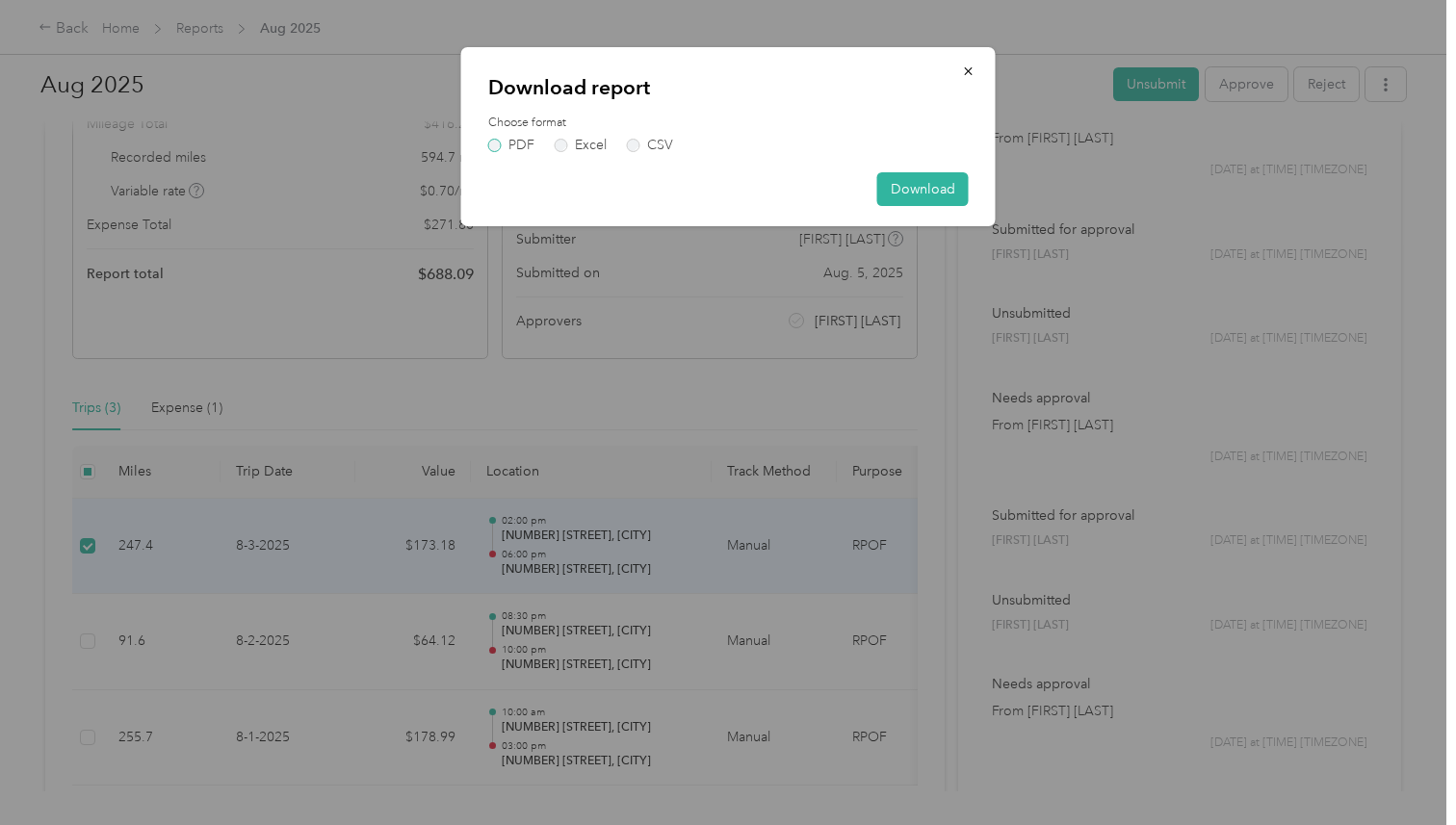click on "PDF" at bounding box center (511, 145) 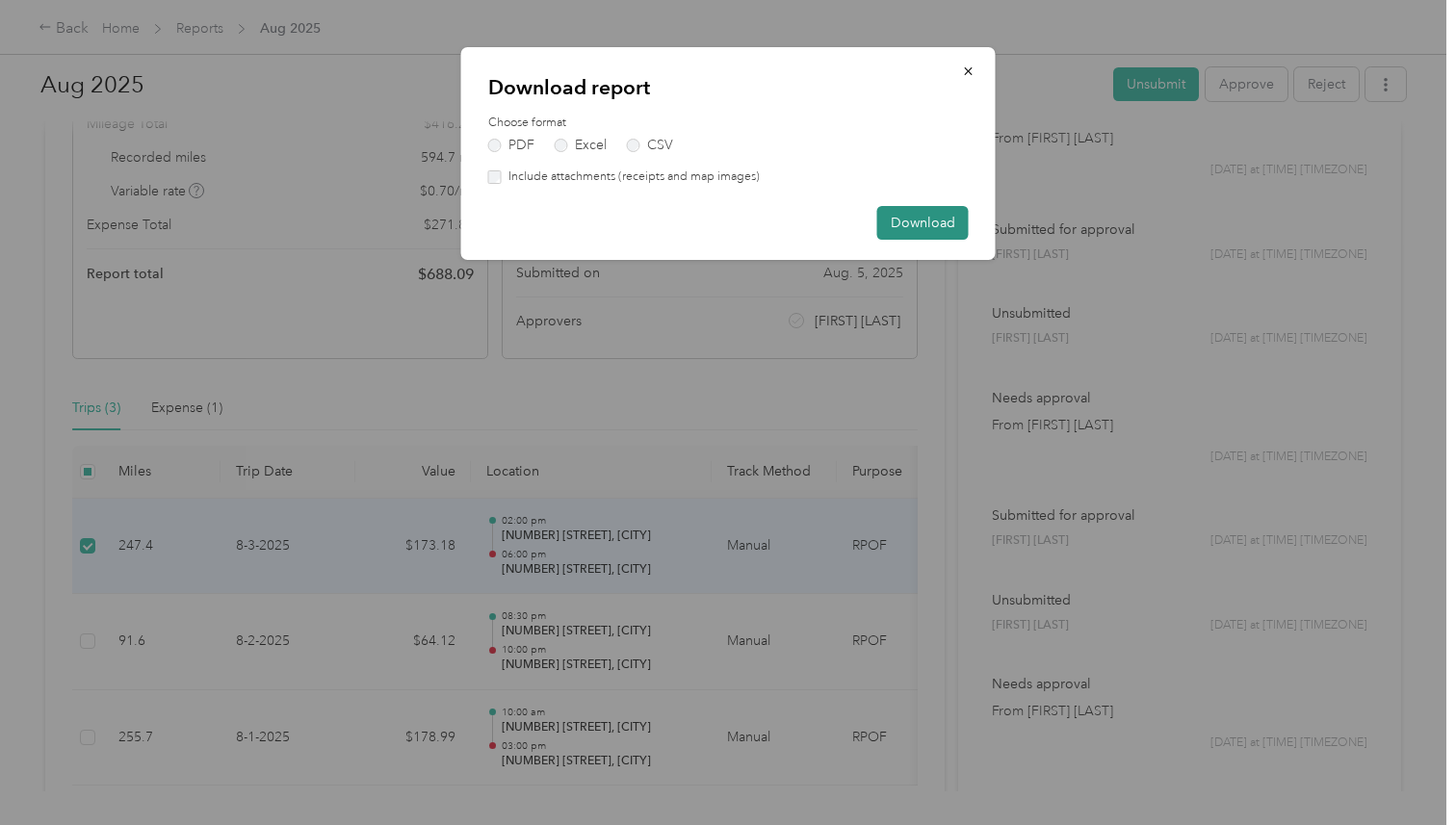 click on "Download" at bounding box center (923, 222) 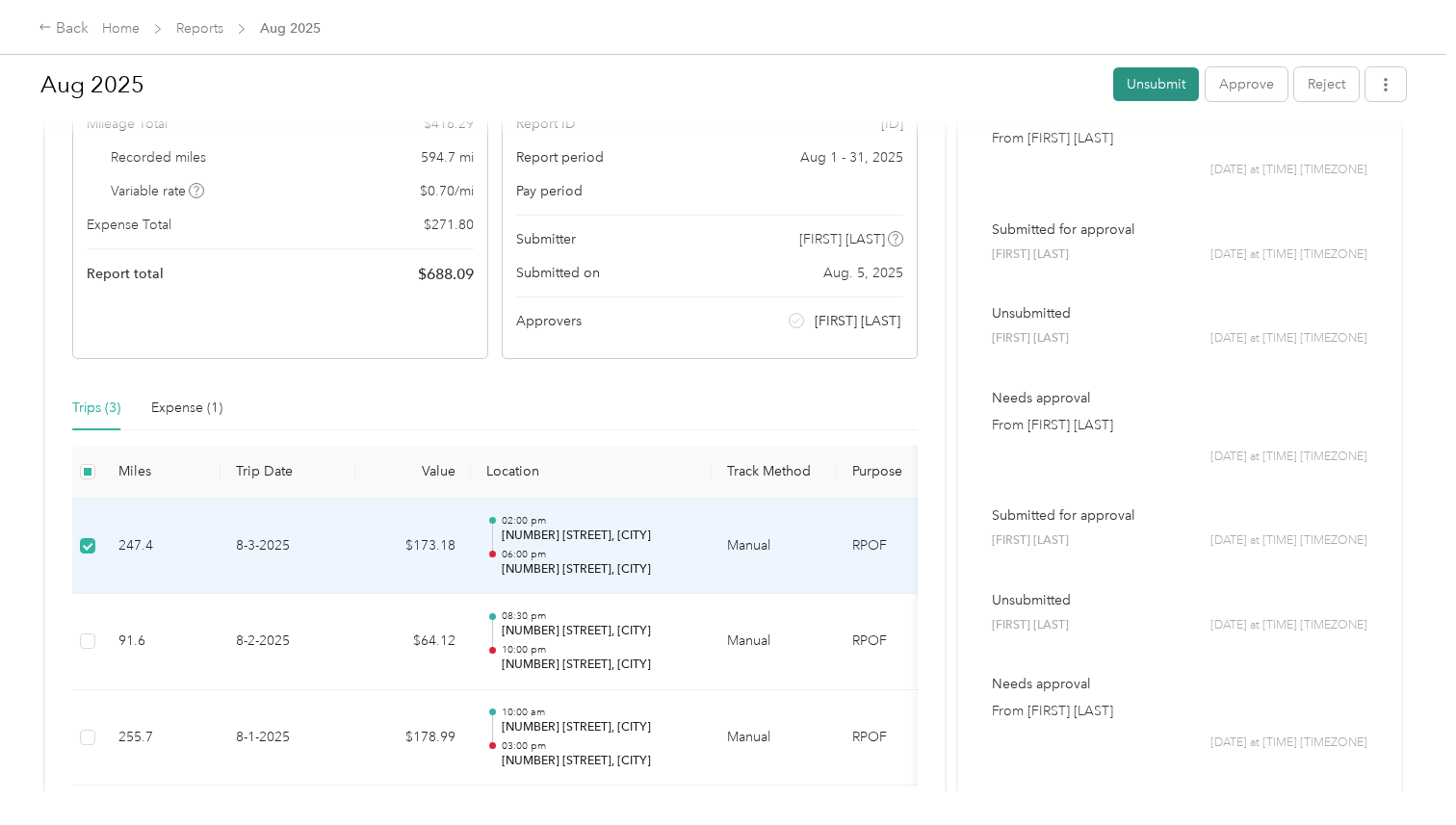 click on "Unsubmit" at bounding box center (1156, 84) 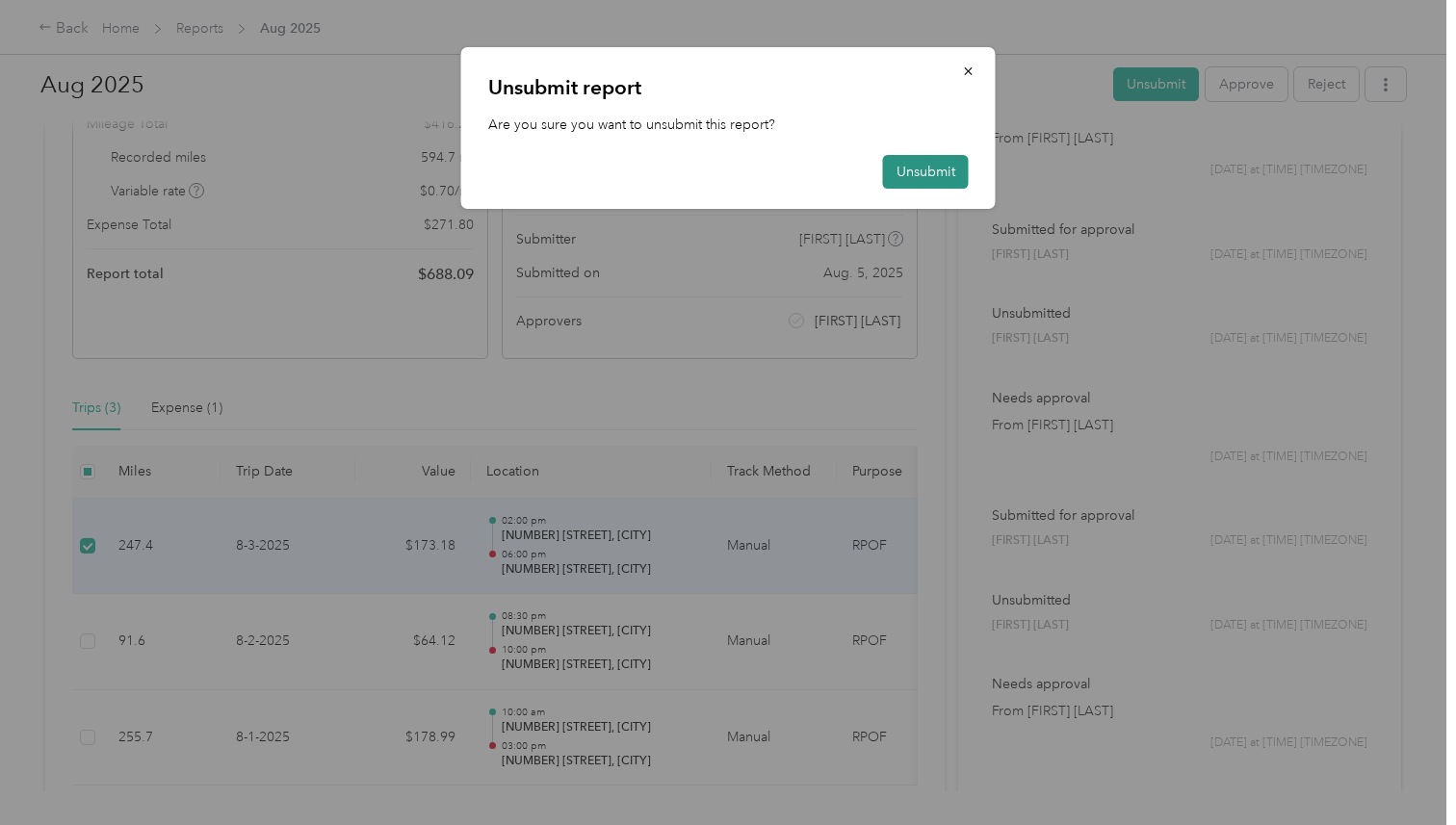 click on "Unsubmit" at bounding box center (925, 171) 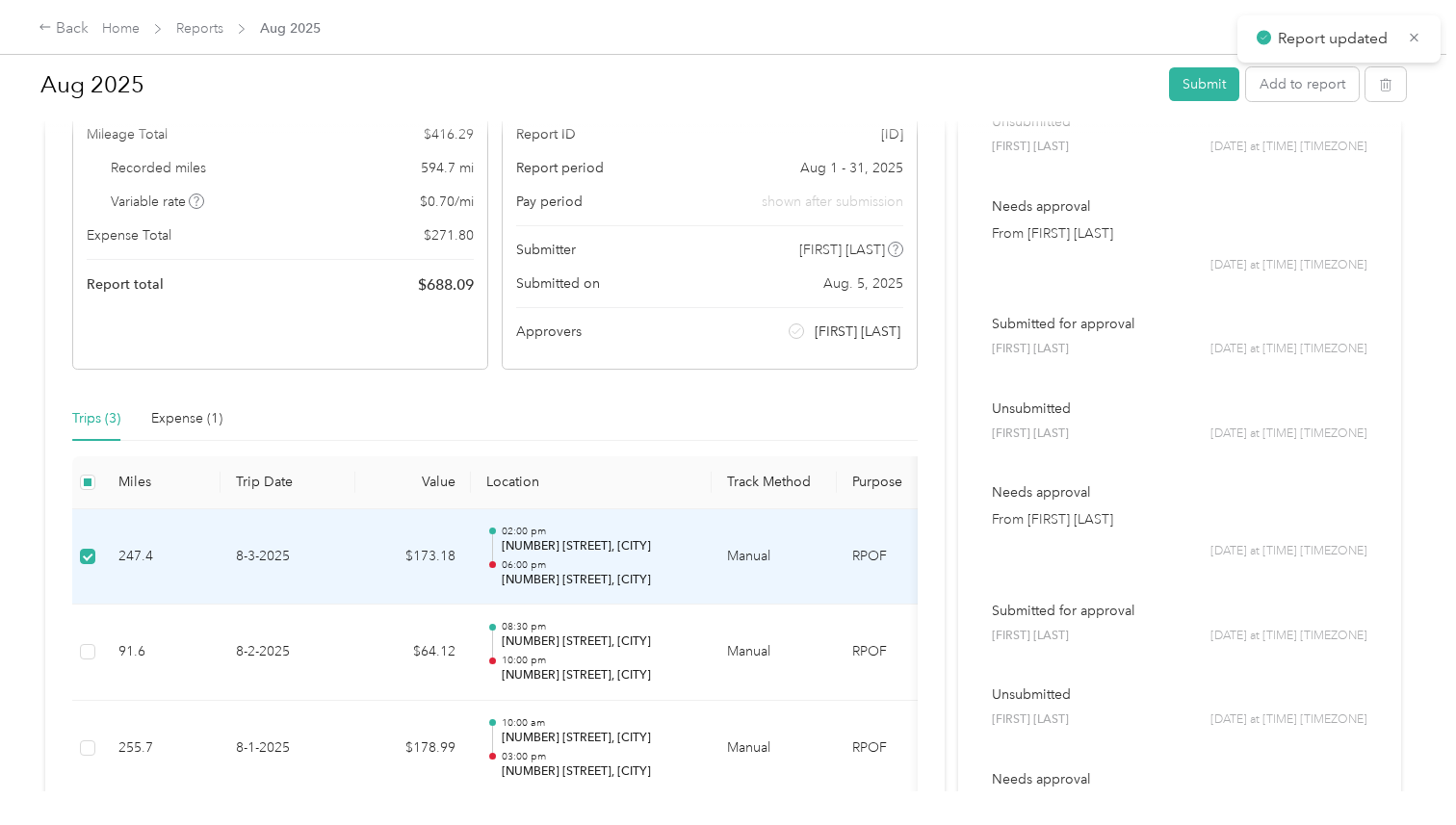 scroll, scrollTop: 234, scrollLeft: 0, axis: vertical 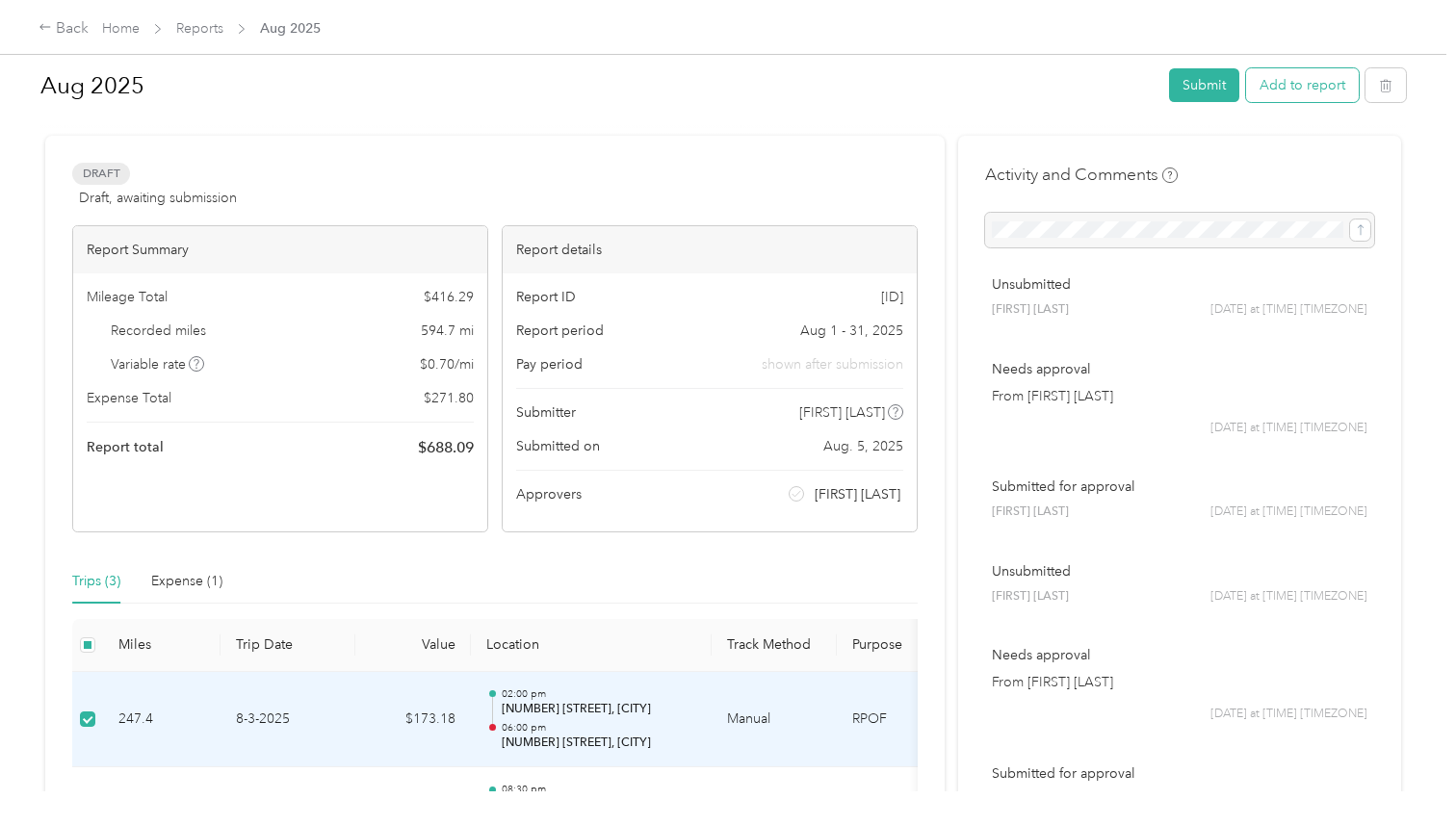 click on "Add to report" at bounding box center [1302, 85] 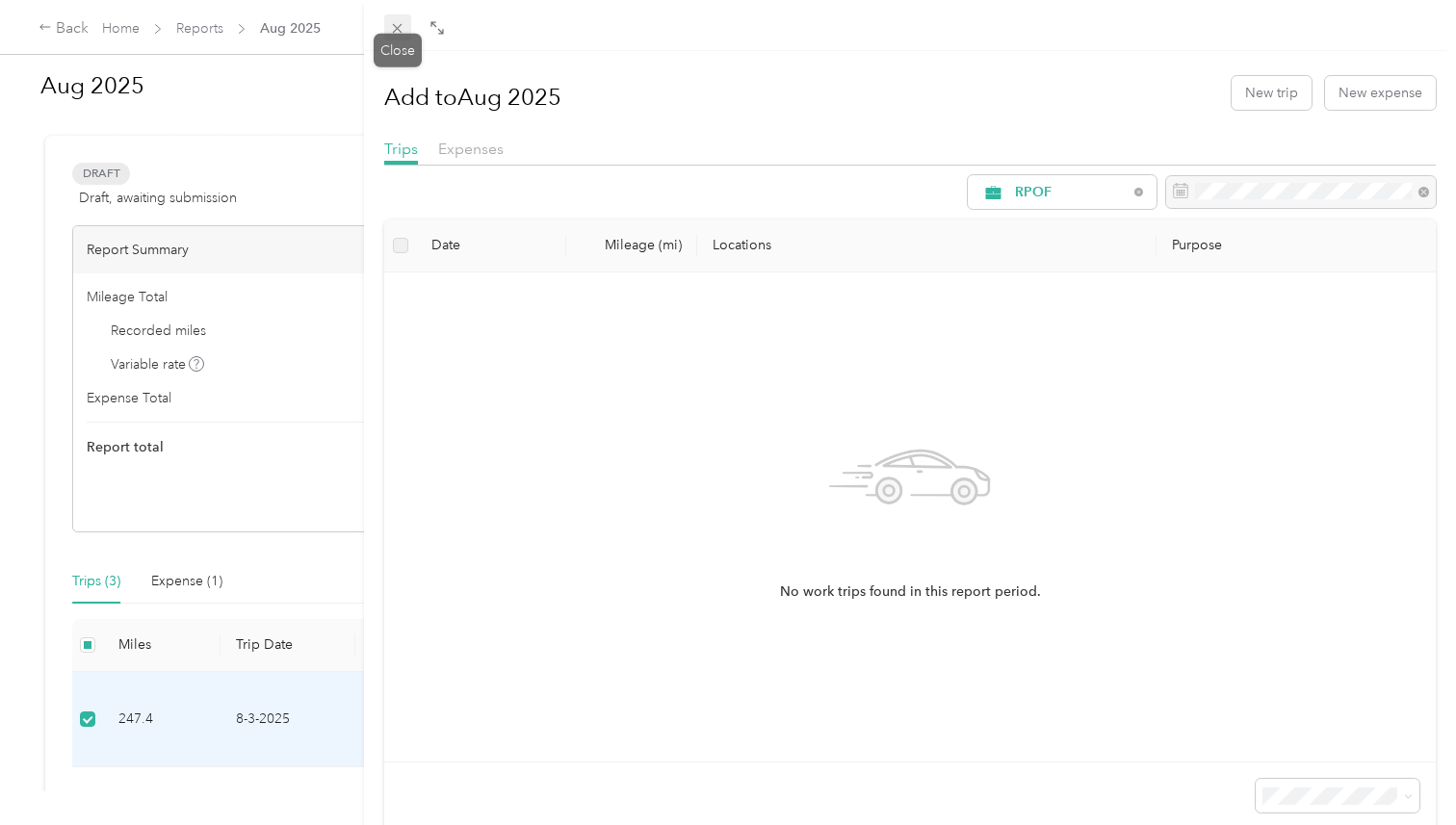 click 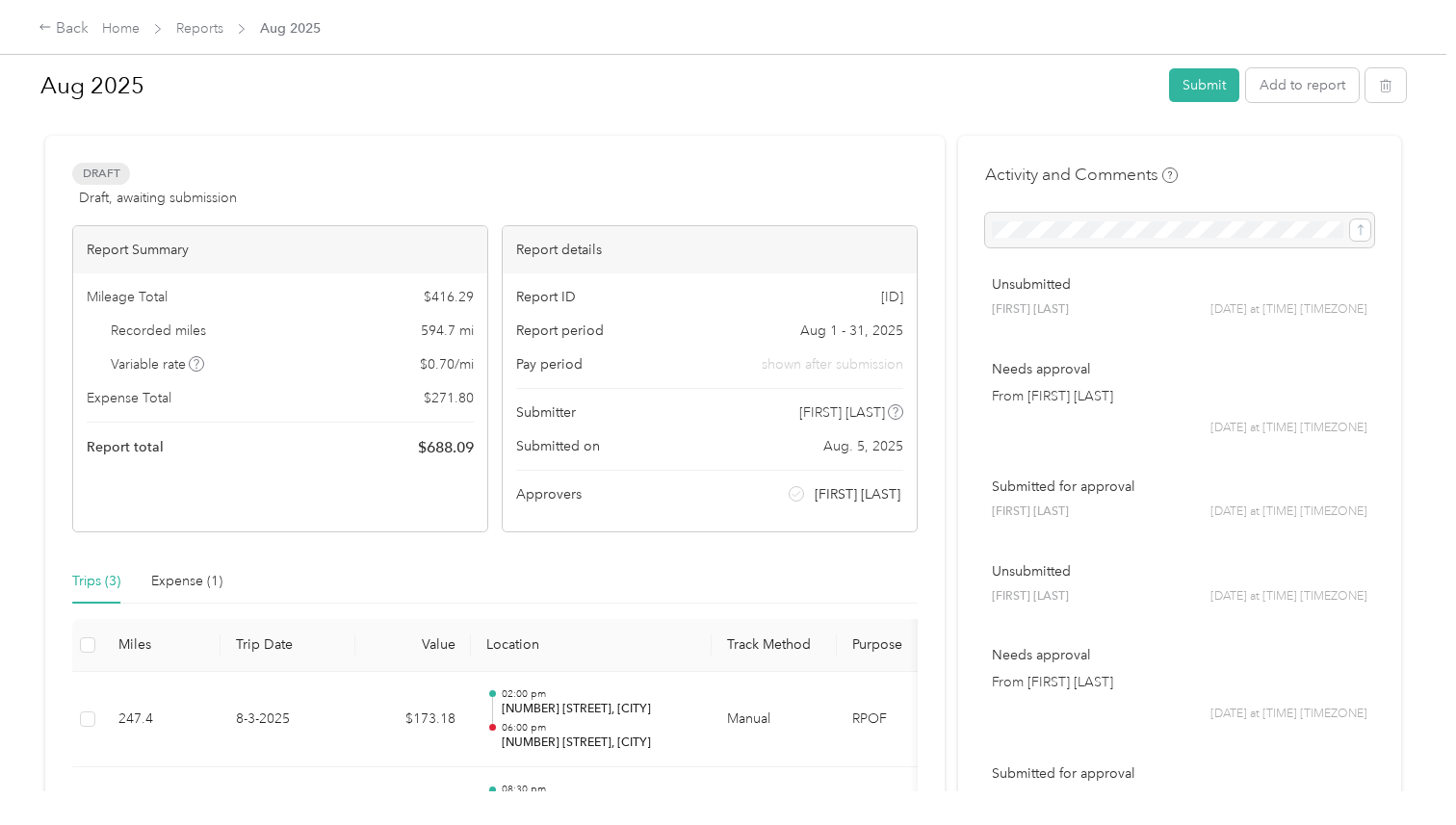 click on "[FIRST] [LAST]" at bounding box center [857, 494] 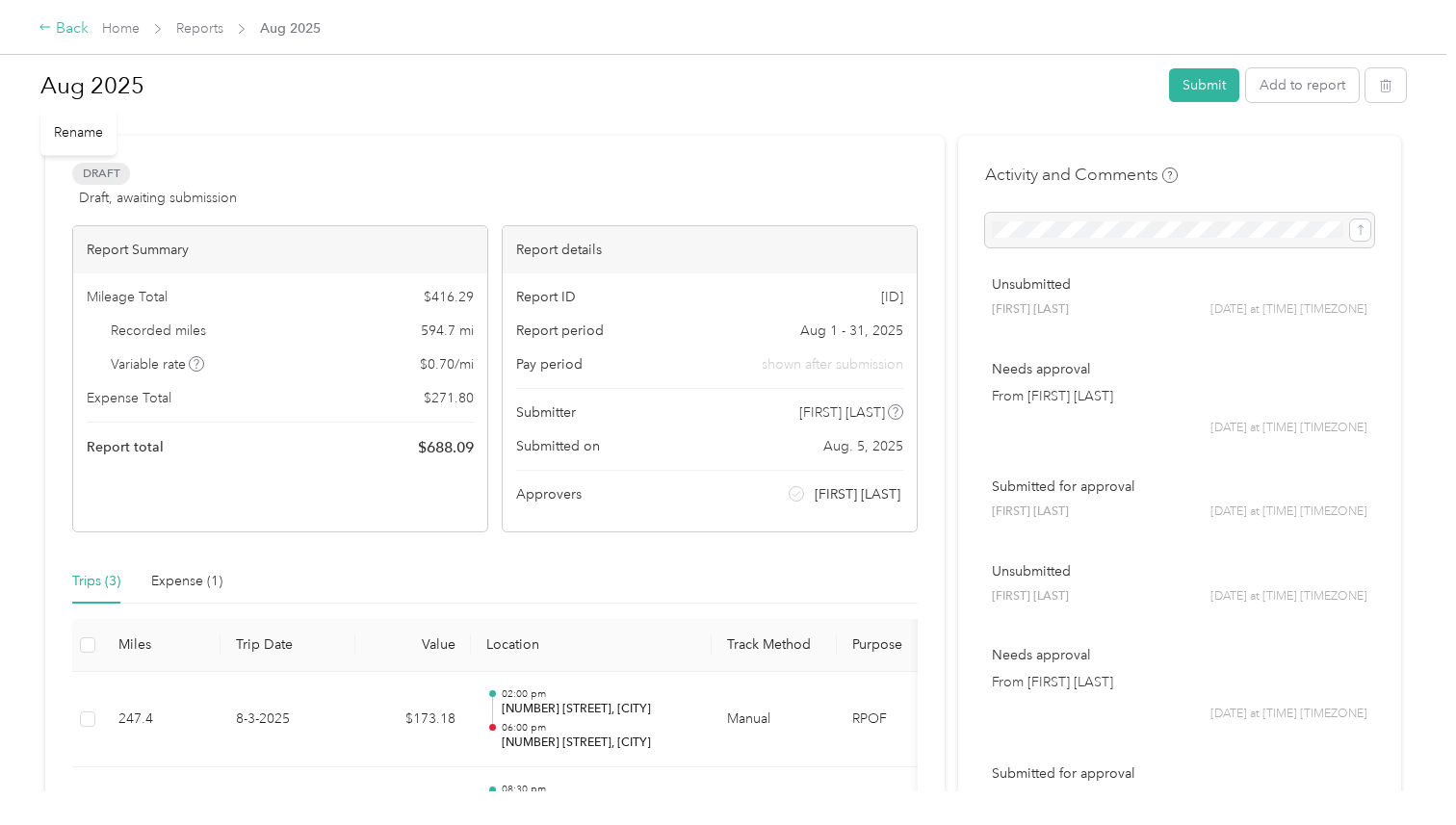 click on "Back" at bounding box center (64, 29) 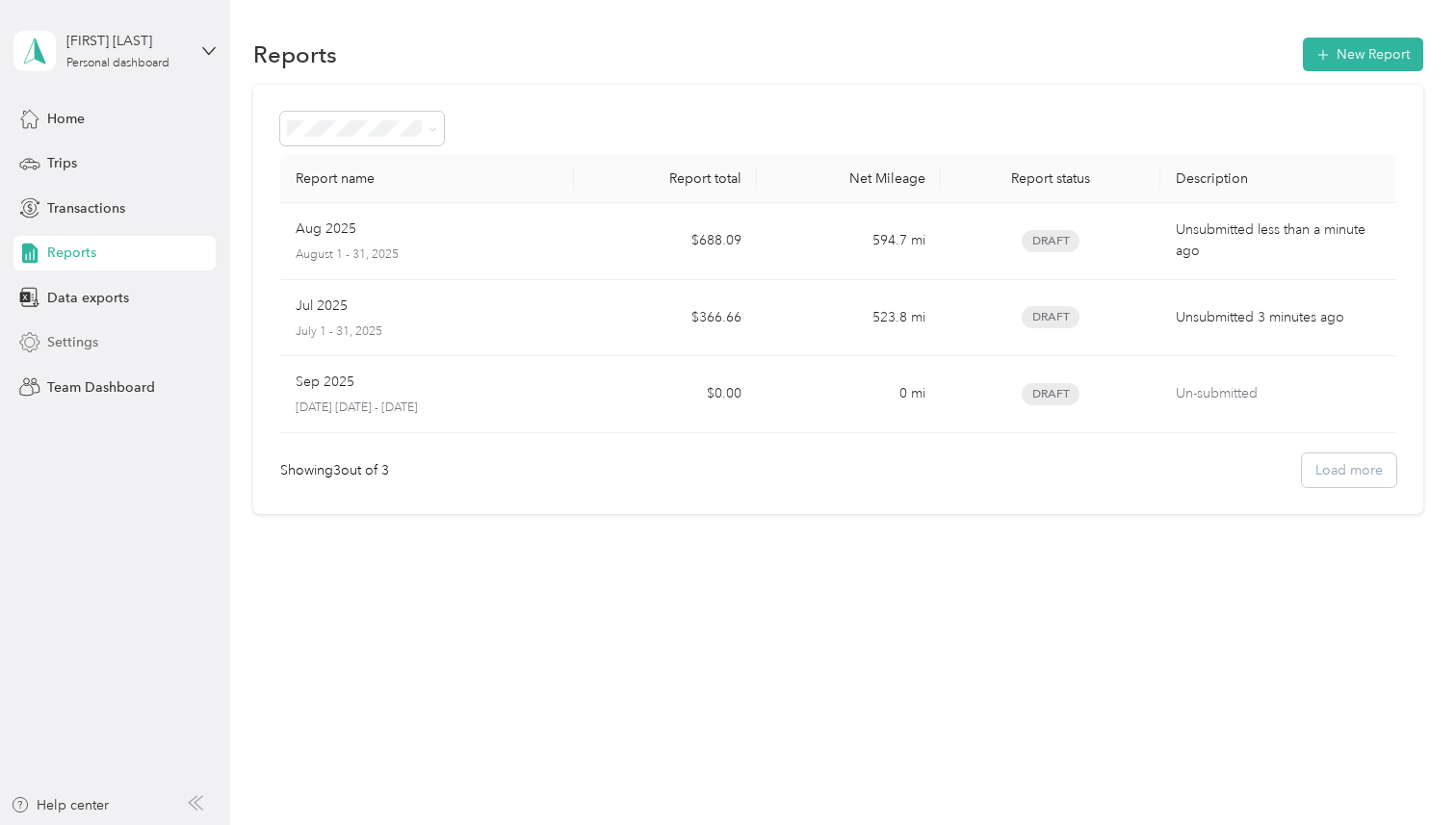 click on "Settings" at bounding box center (115, 343) 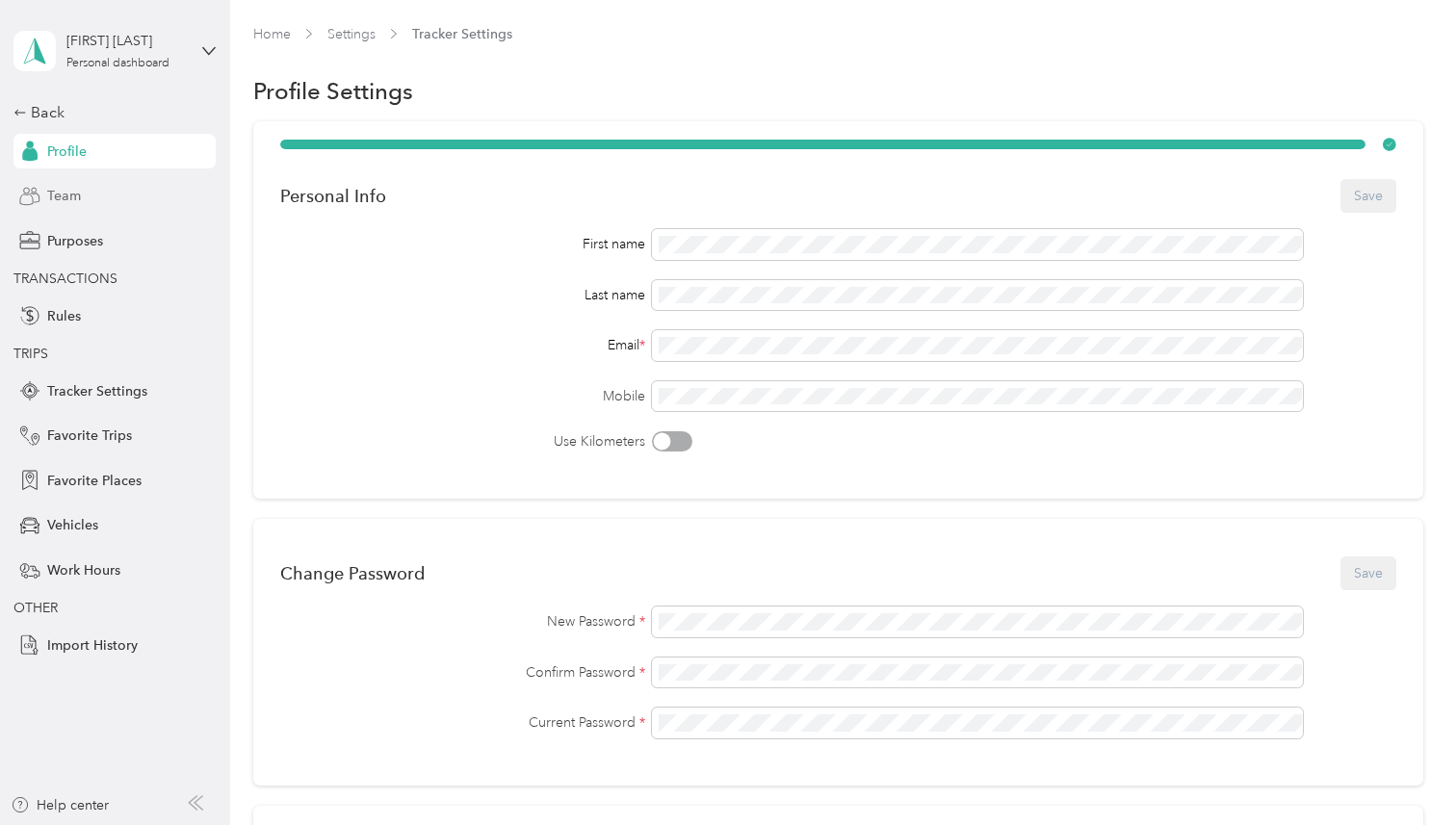 click on "Team" at bounding box center [115, 196] 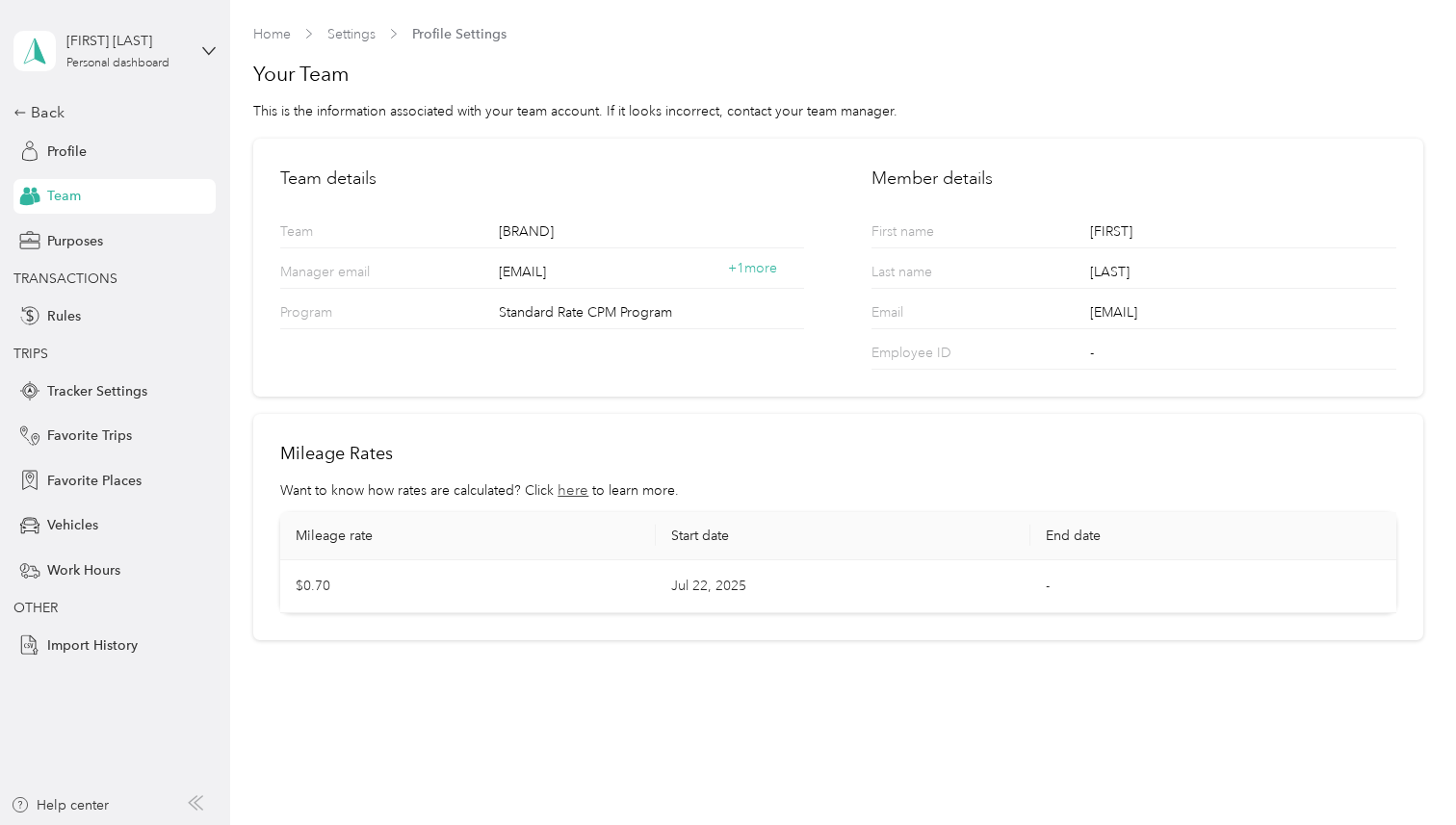 click on "[FIRST] [LAST] Personal dashboard" at bounding box center [115, 51] 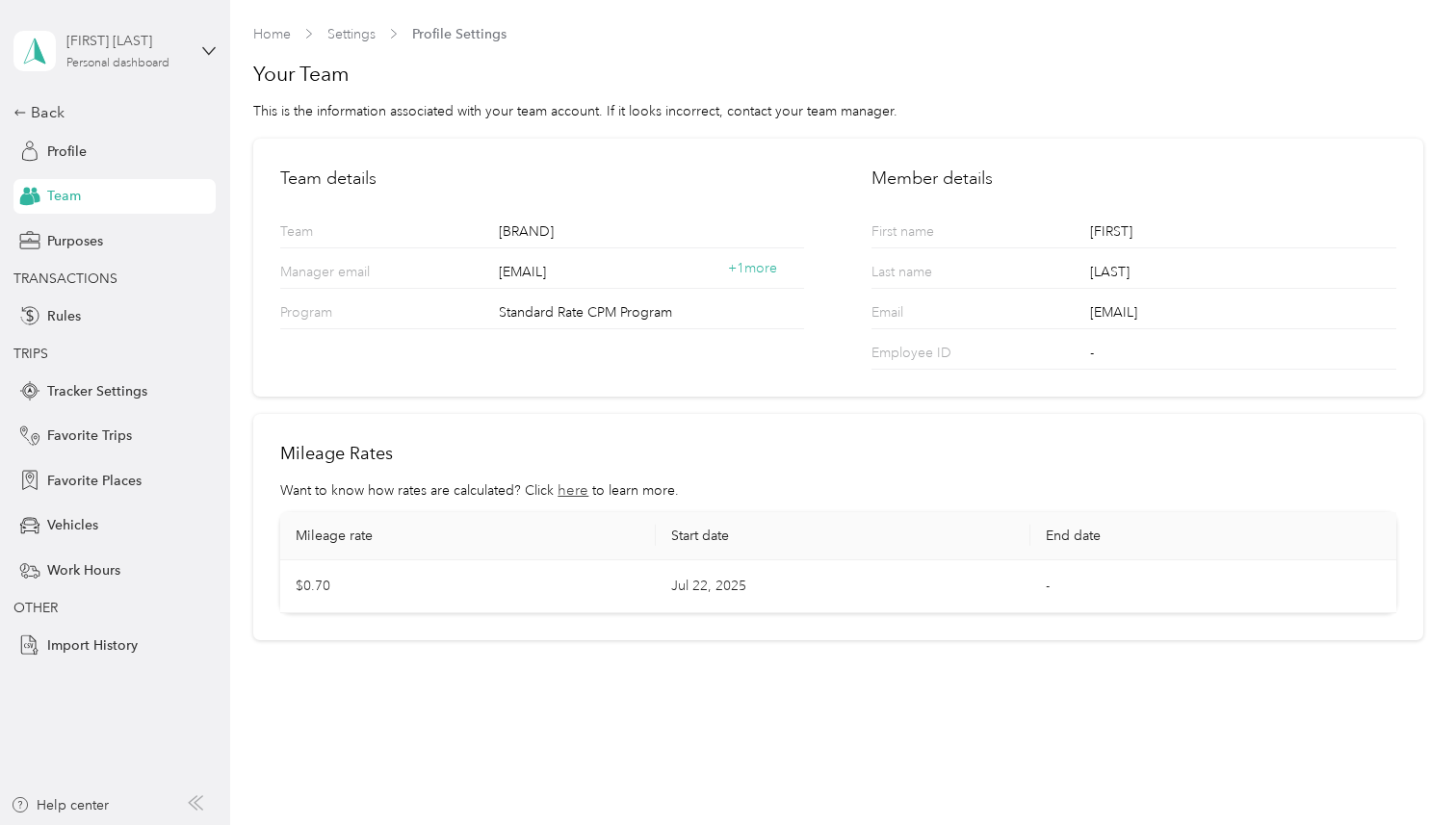 click on "Personal dashboard" at bounding box center (117, 64) 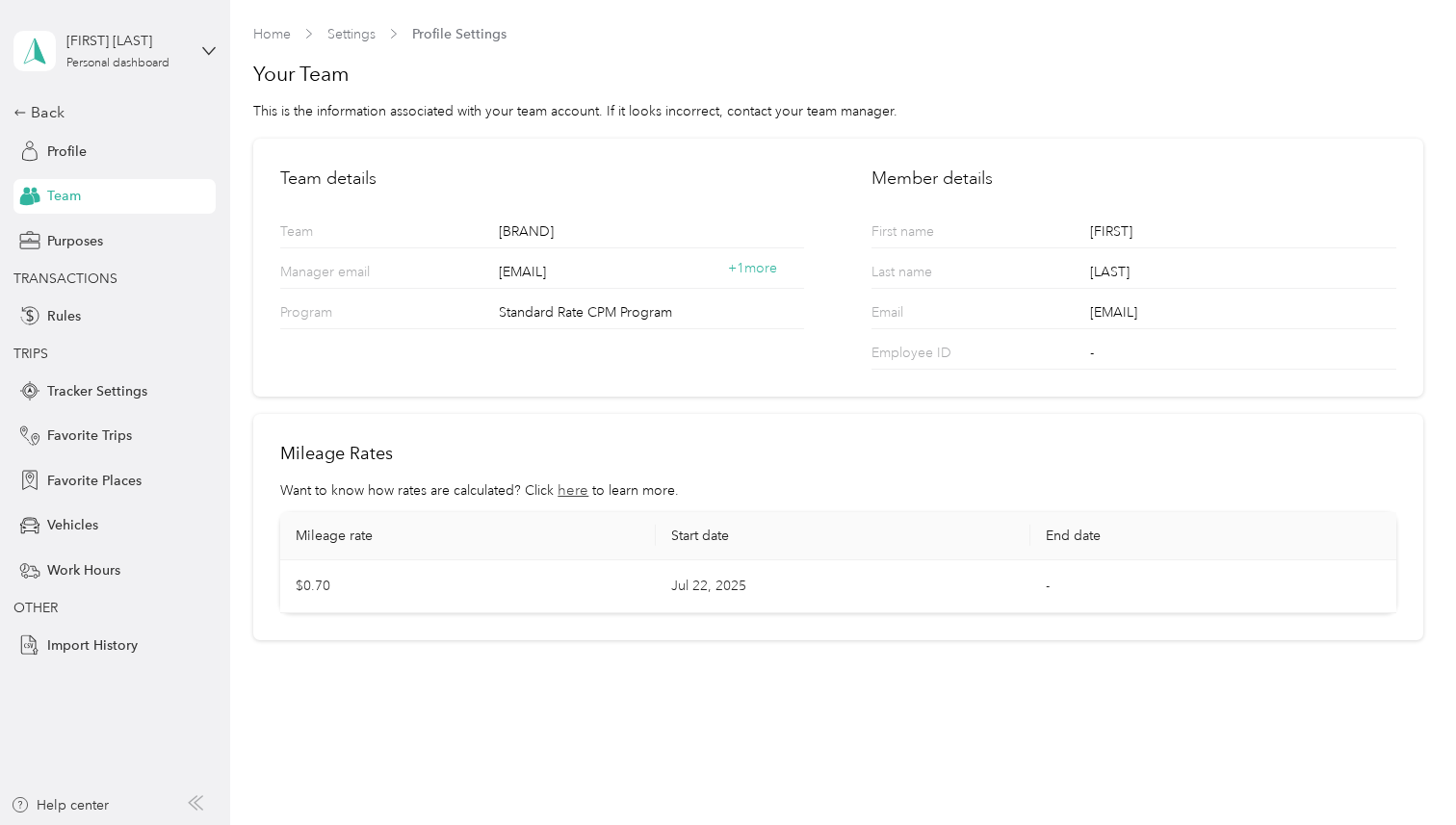 click on "Team dashboard" at bounding box center (82, 158) 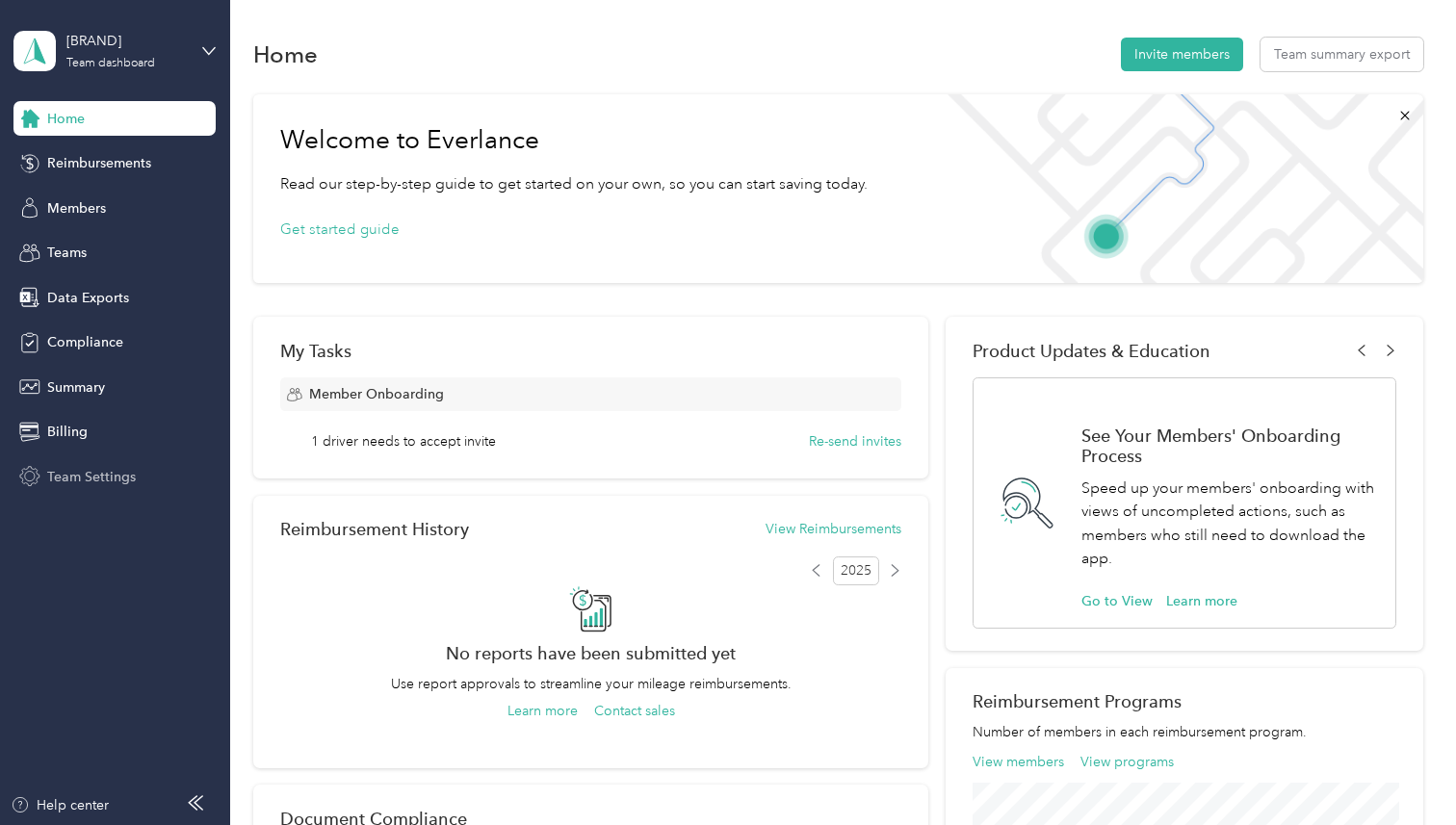 click on "Team Settings" at bounding box center [91, 477] 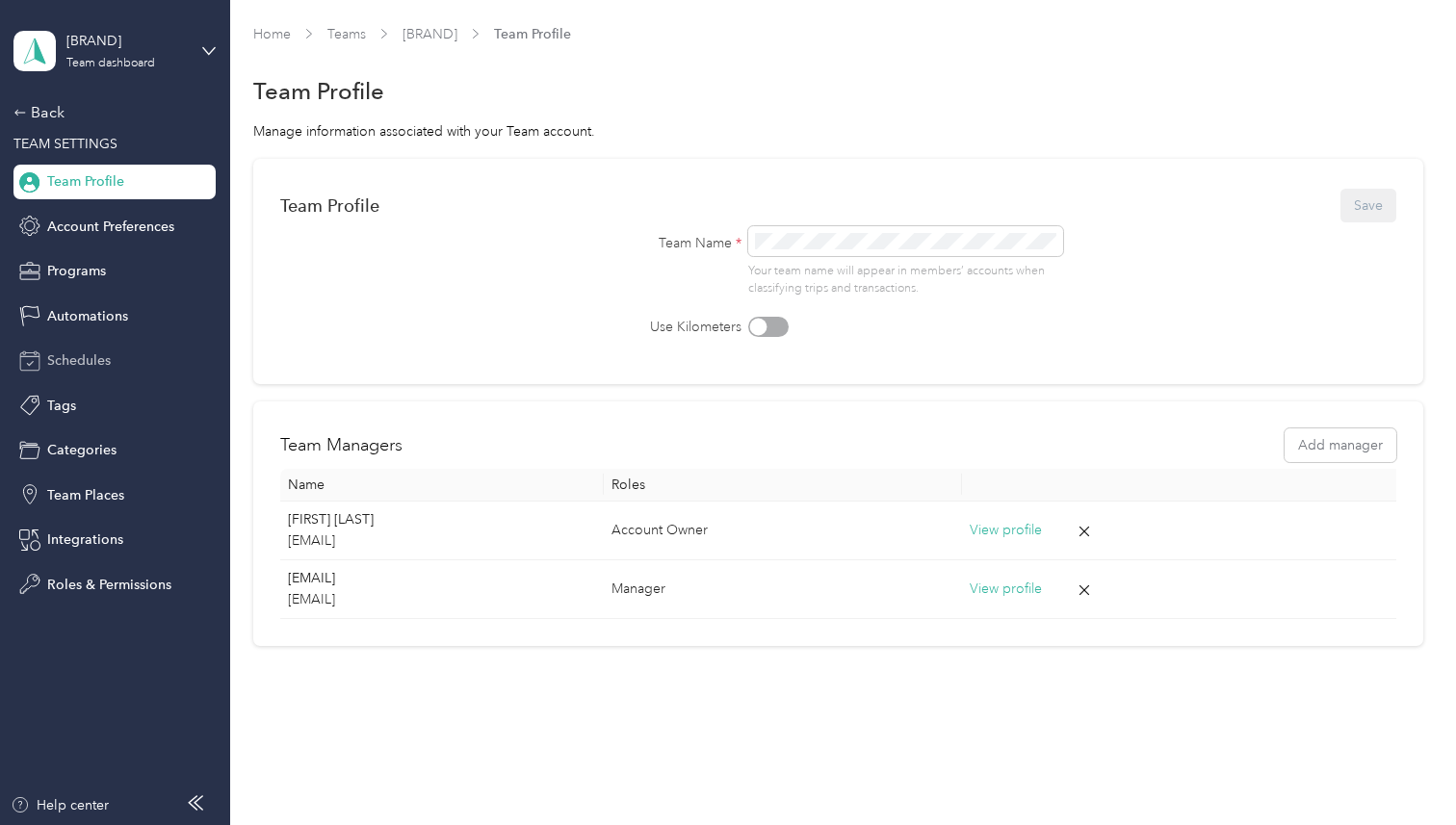 click on "Schedules" at bounding box center [115, 361] 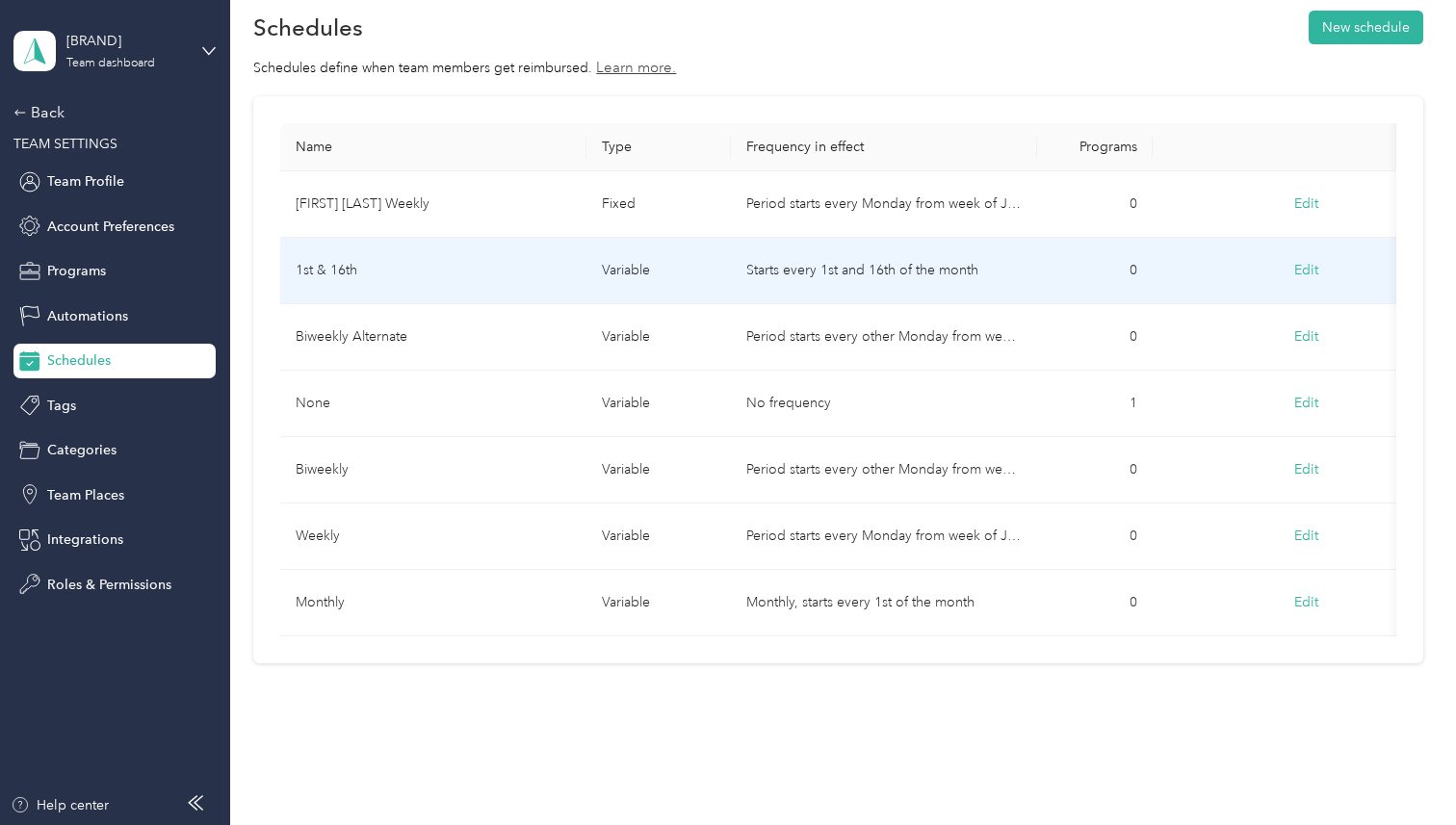 scroll, scrollTop: 54, scrollLeft: 0, axis: vertical 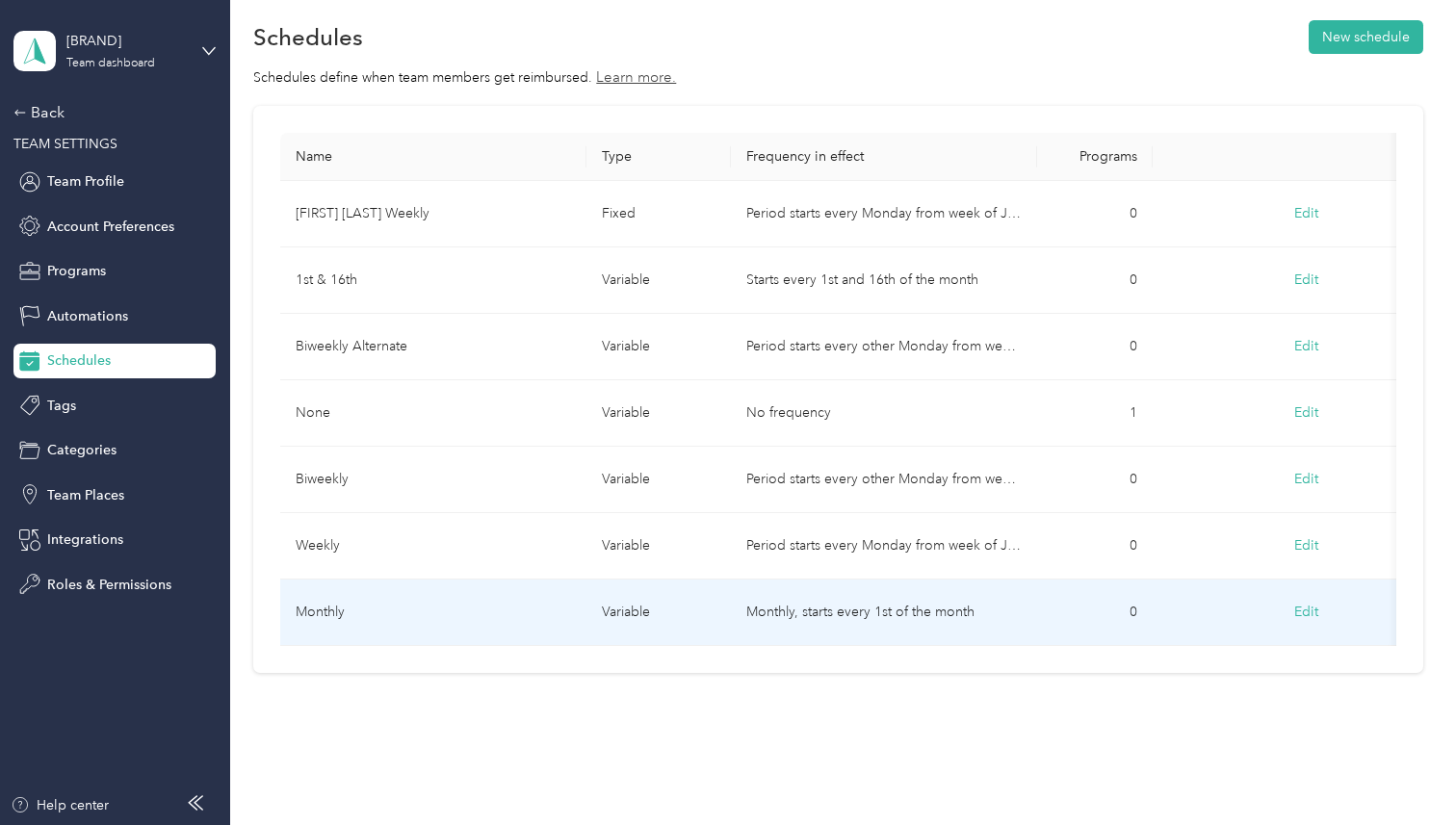 click on "Edit" at bounding box center [1306, 612] 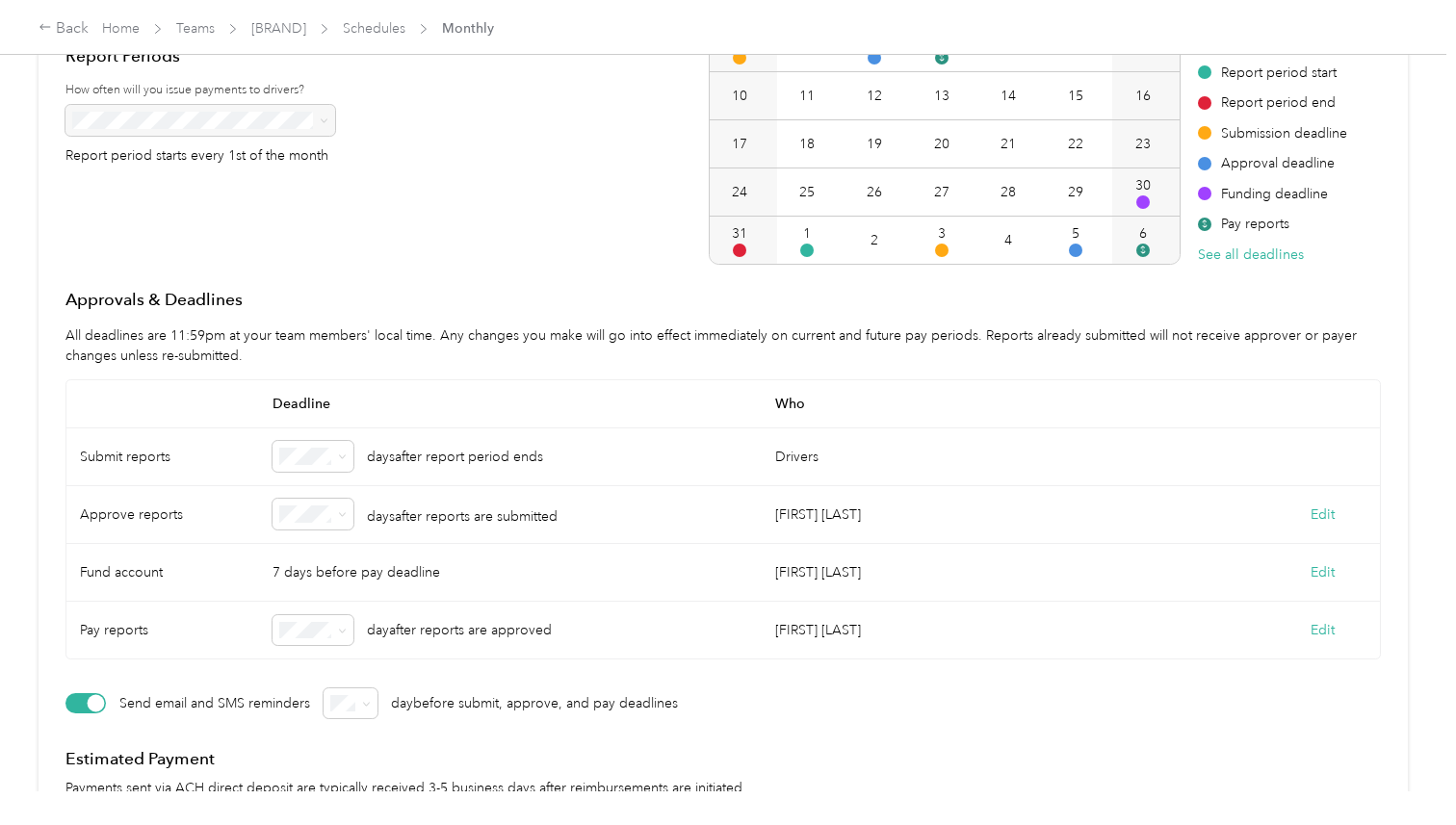 scroll, scrollTop: 408, scrollLeft: 0, axis: vertical 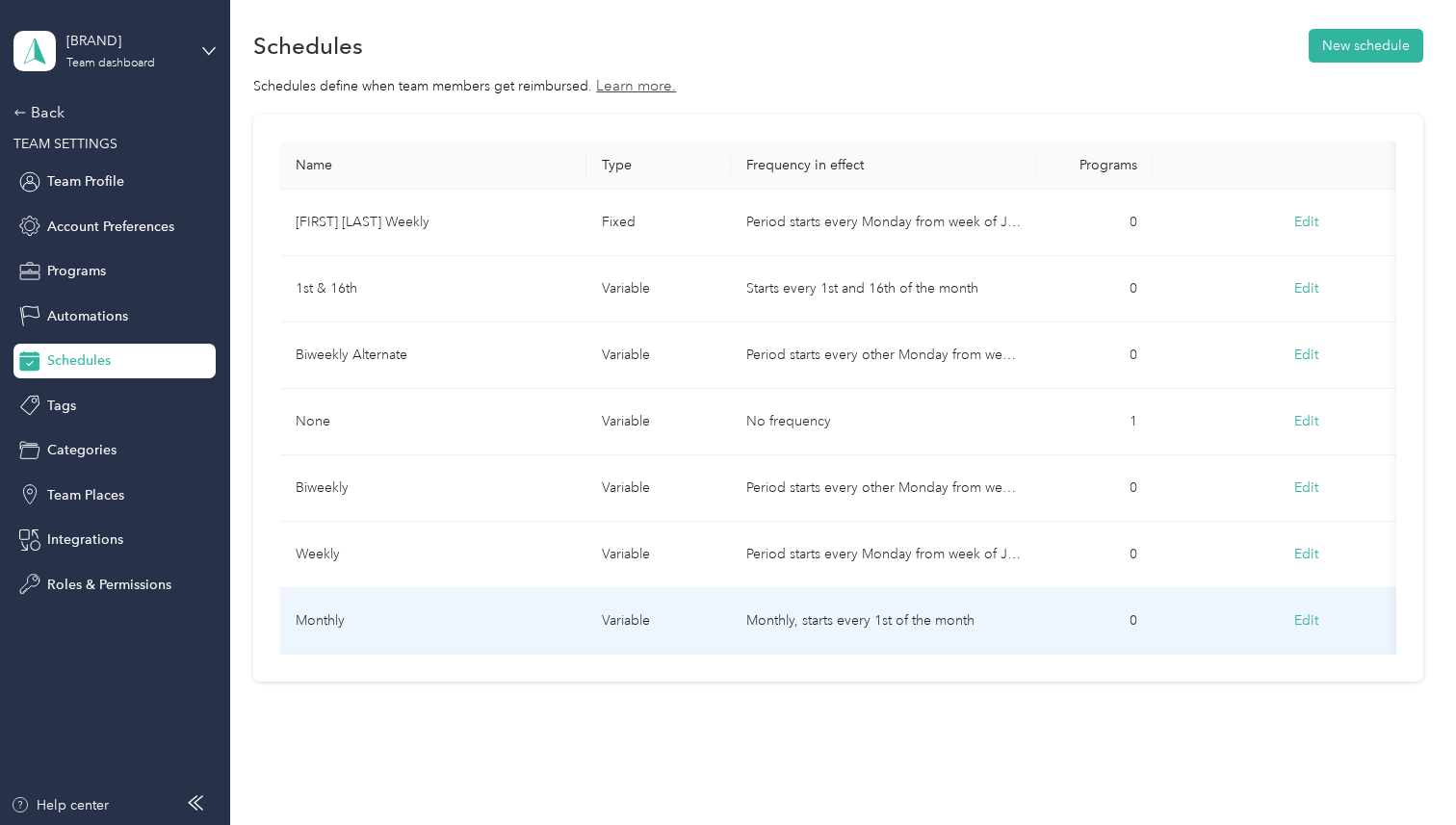 click on "Edit" at bounding box center (1306, 621) 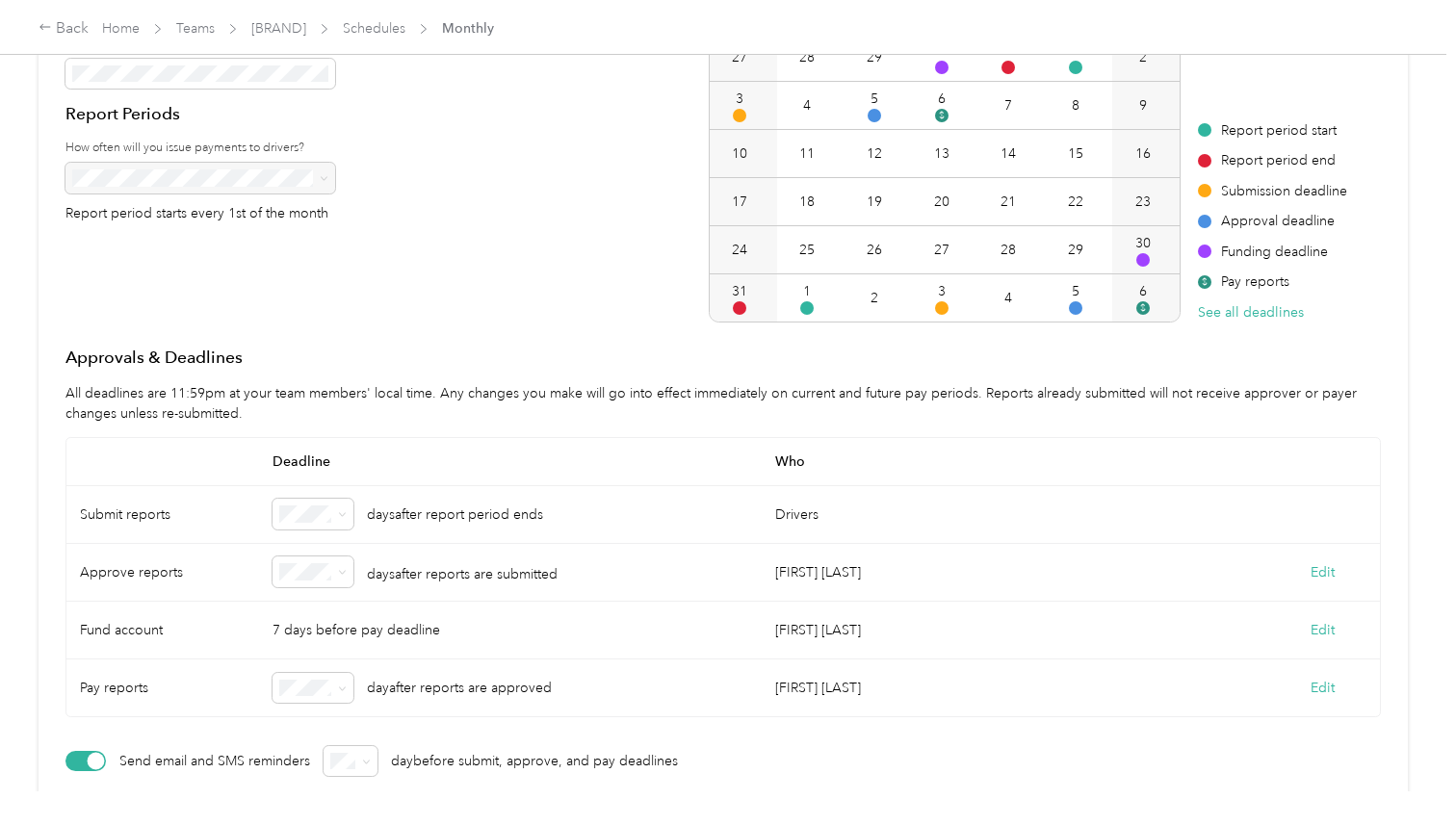 scroll, scrollTop: 276, scrollLeft: 0, axis: vertical 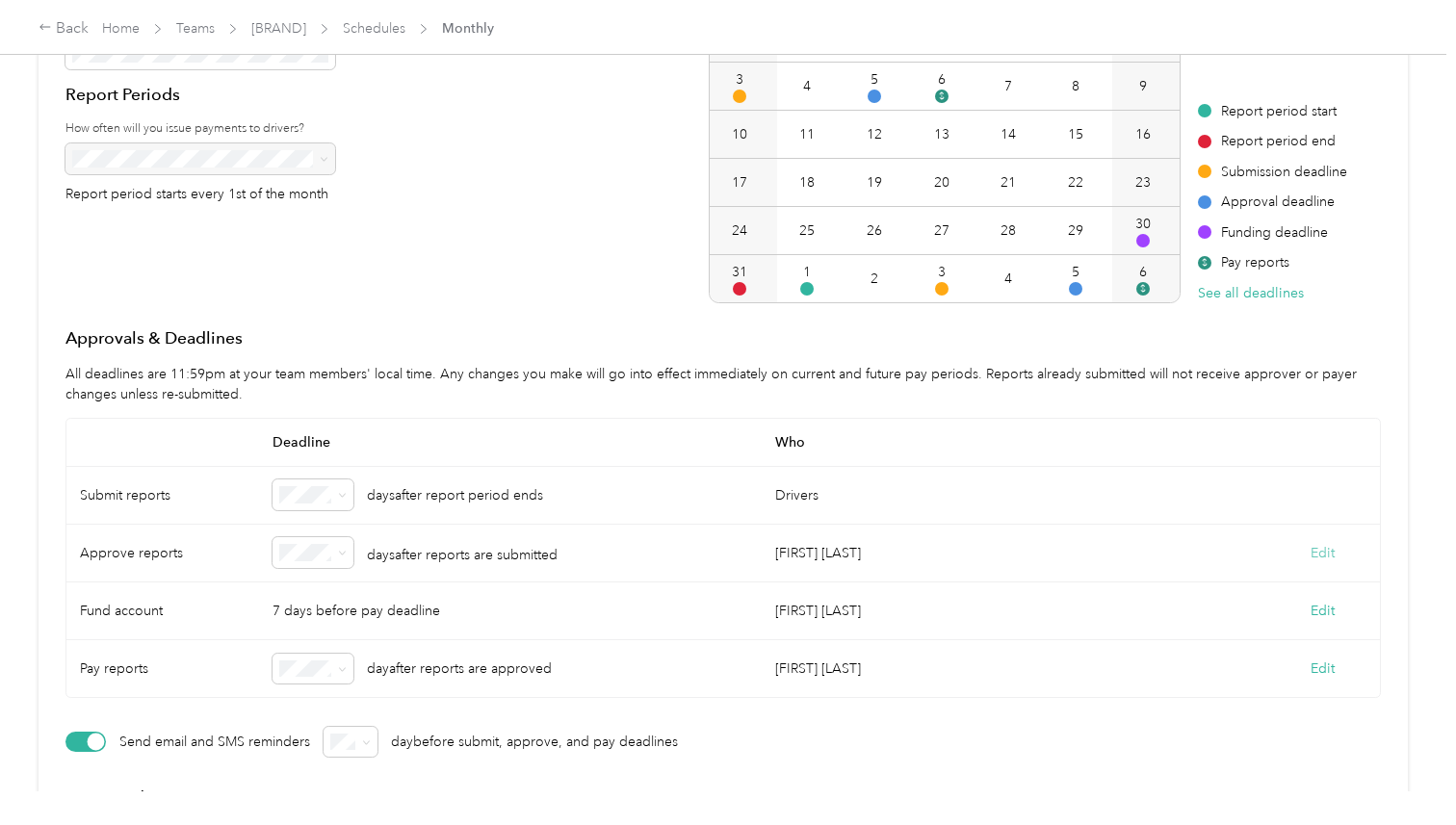 click on "Edit" at bounding box center [1322, 553] 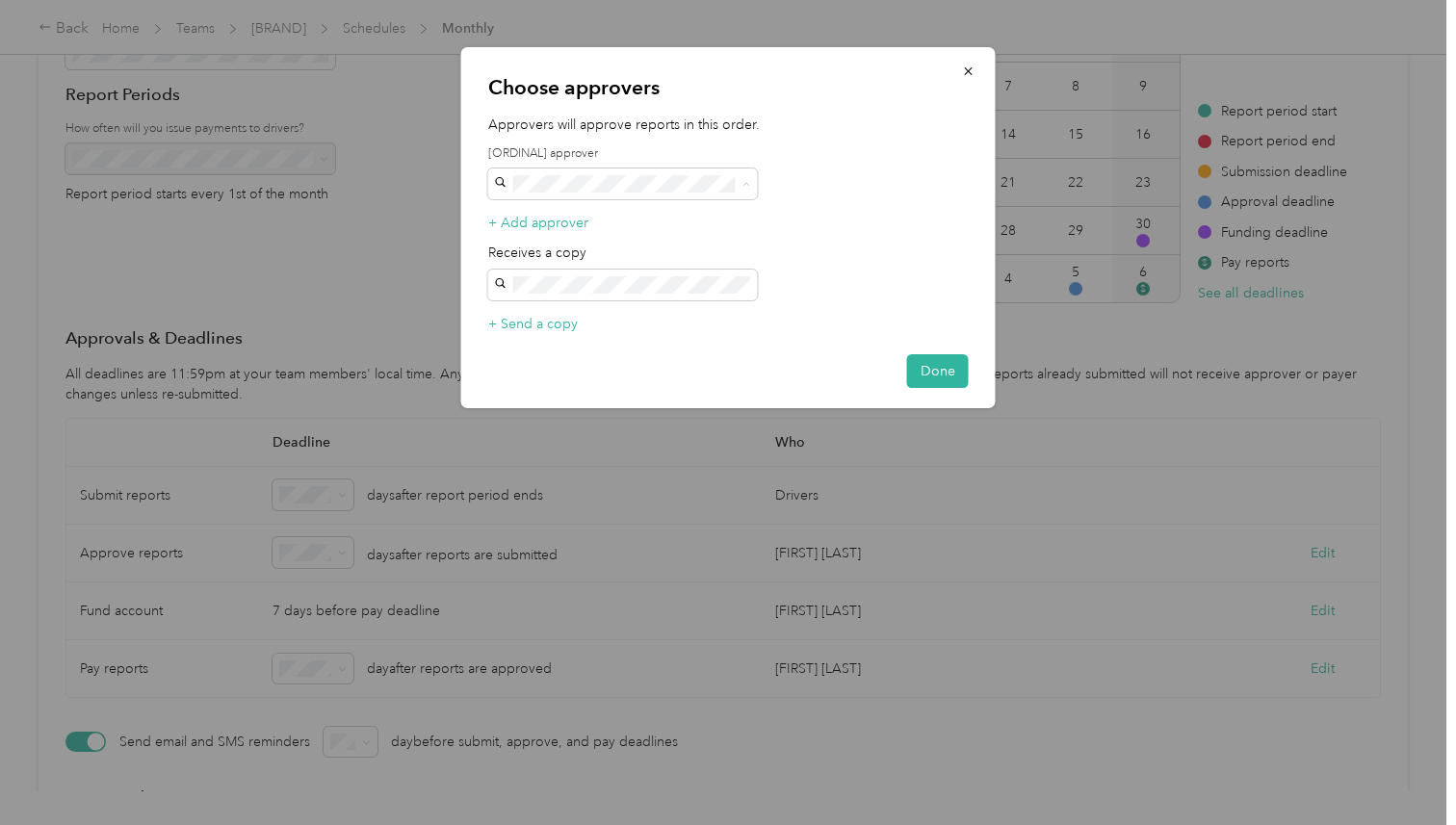 click on "[EMAIL]" at bounding box center [525, 308] 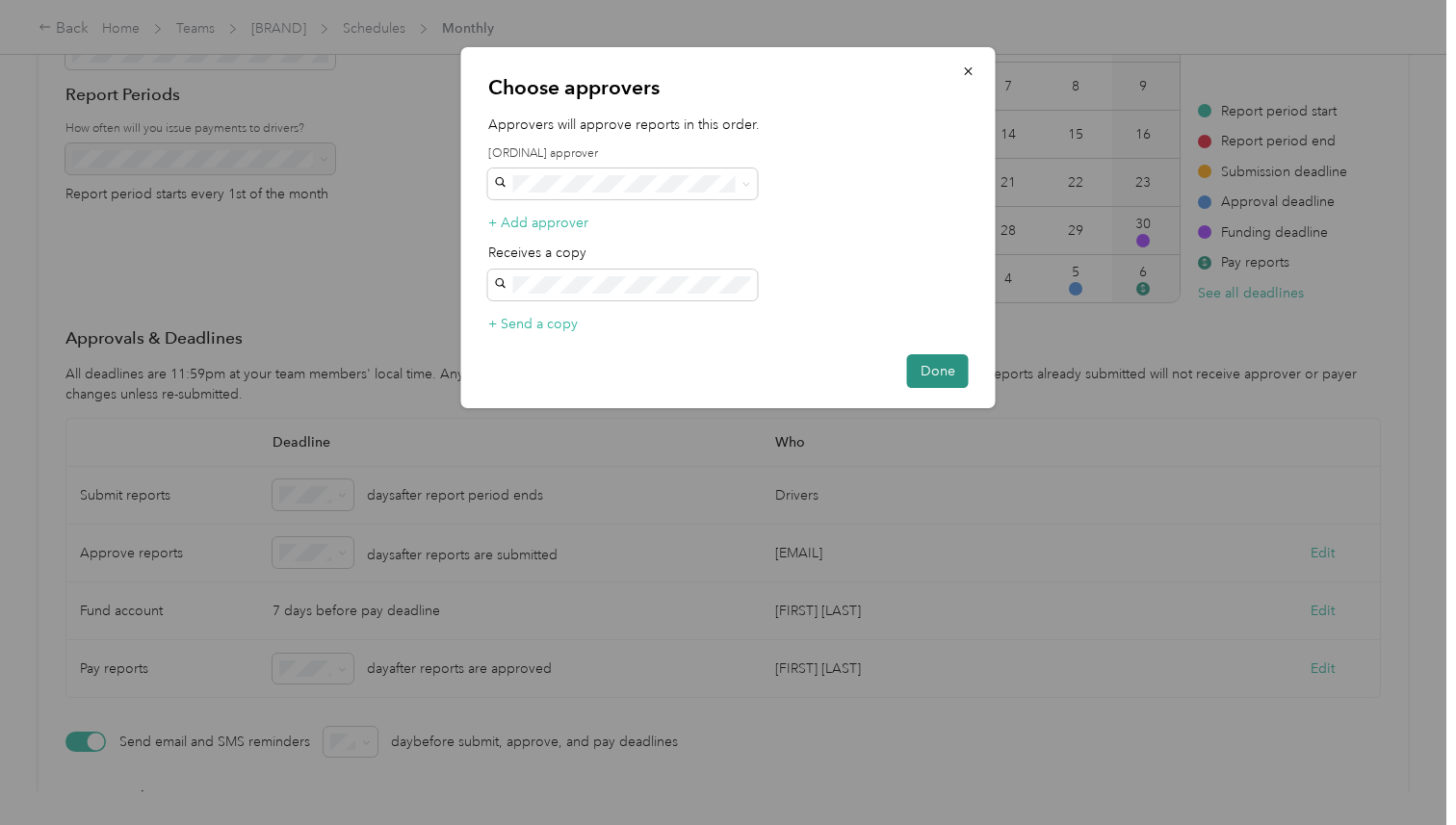 click on "Done" at bounding box center (938, 371) 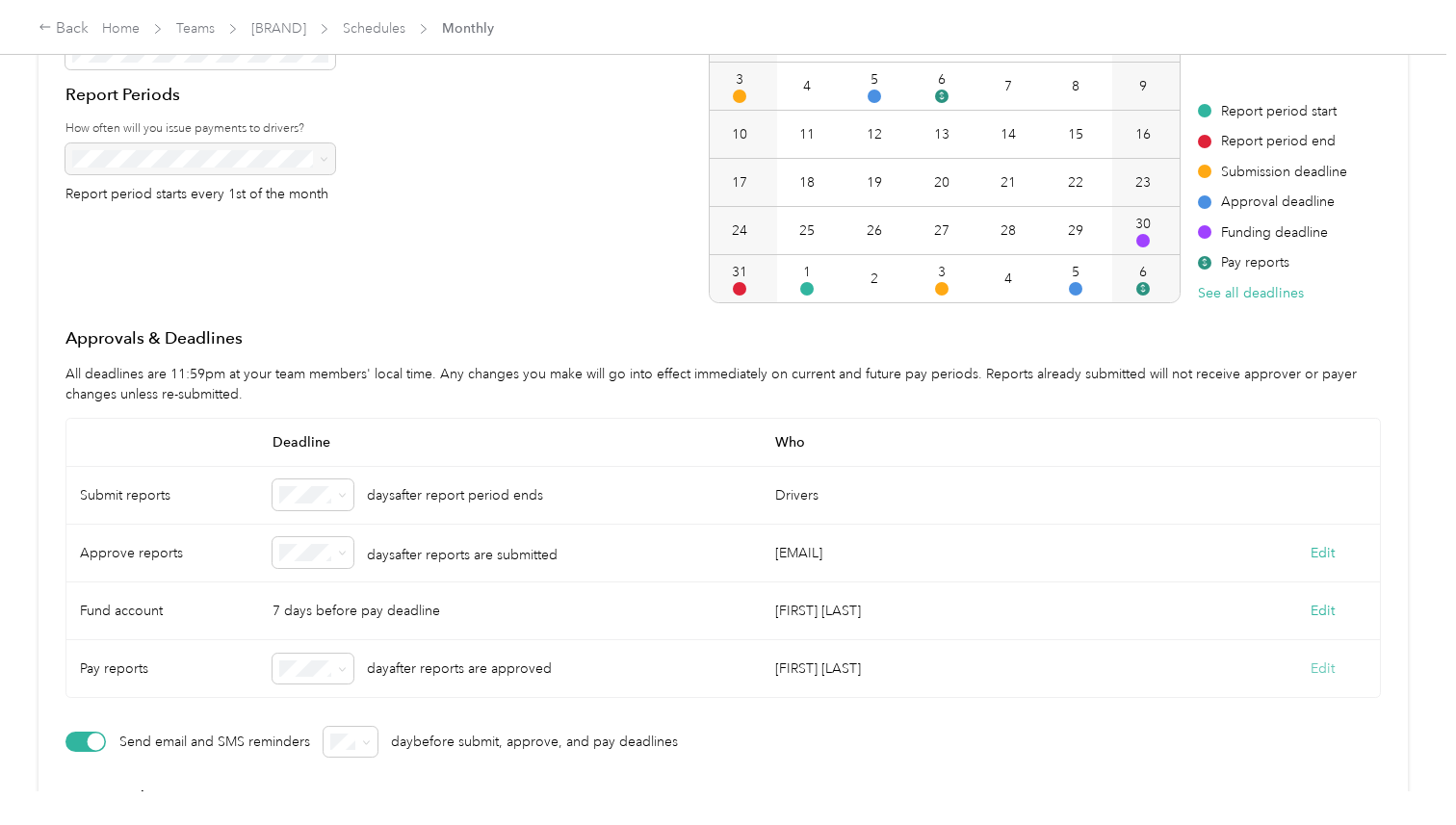 click on "Edit" at bounding box center (1322, 668) 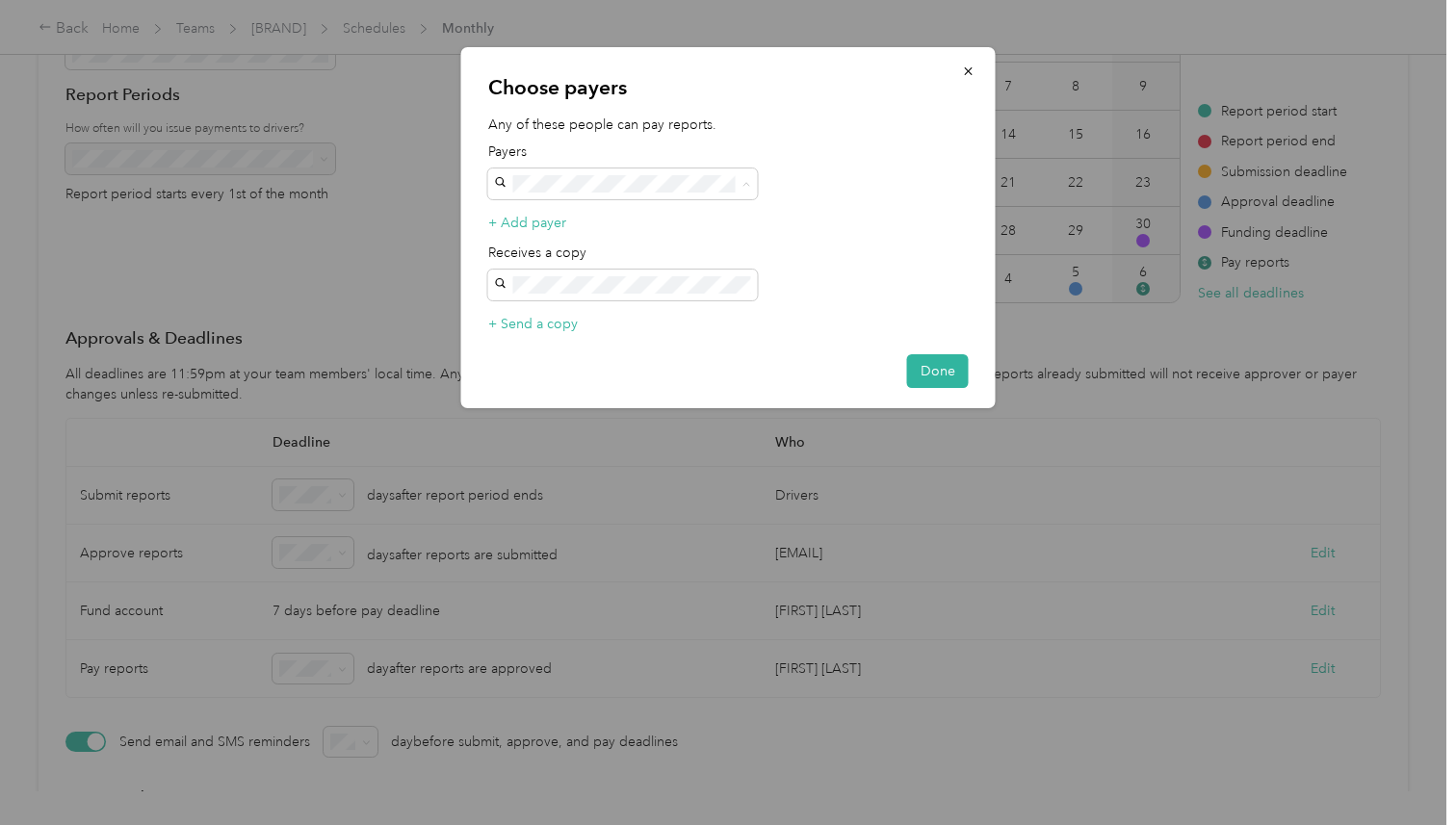 click on "[EMAIL]" at bounding box center [623, 241] 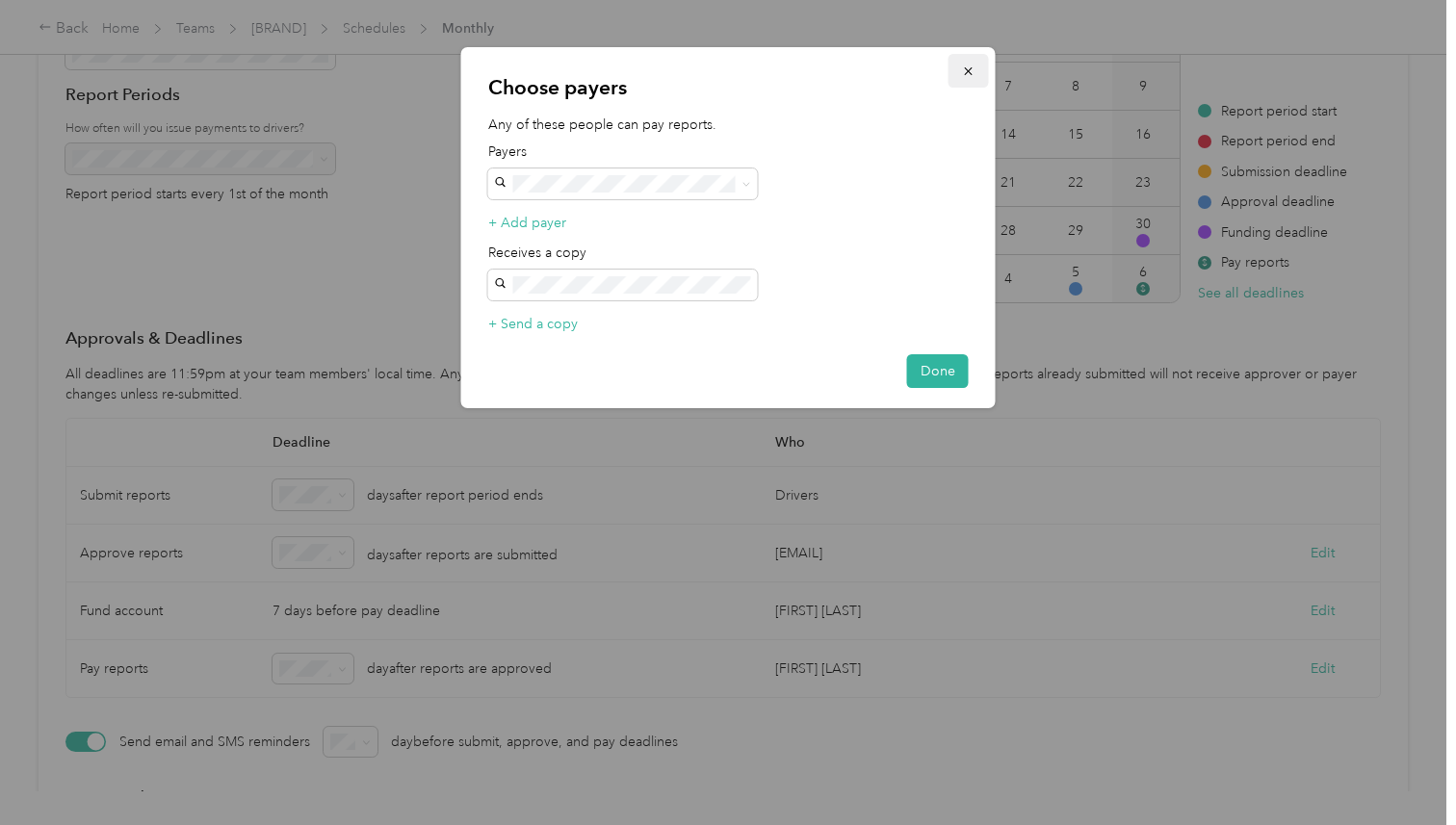 click at bounding box center [969, 70] 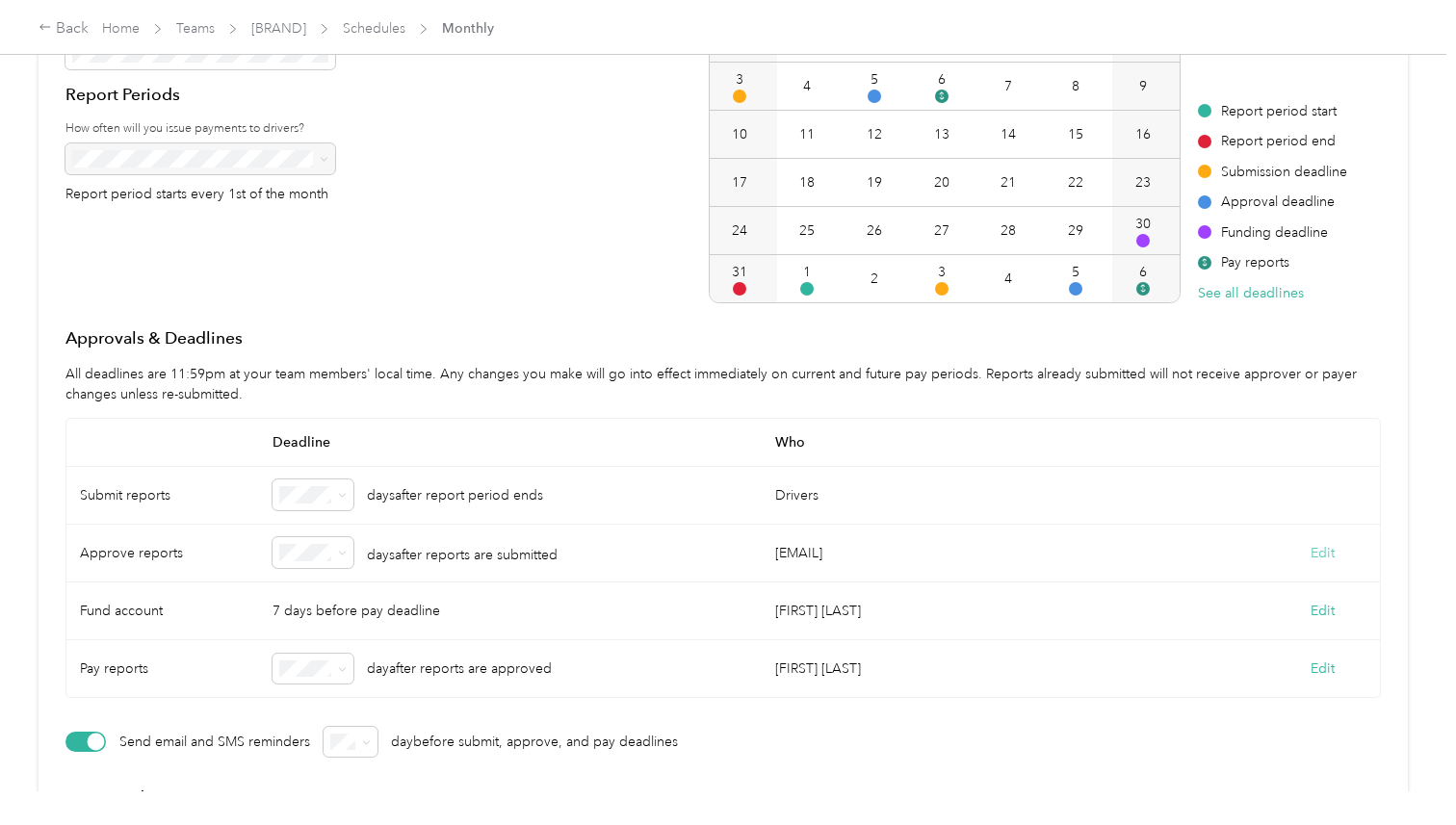 click on "Edit" at bounding box center [1322, 553] 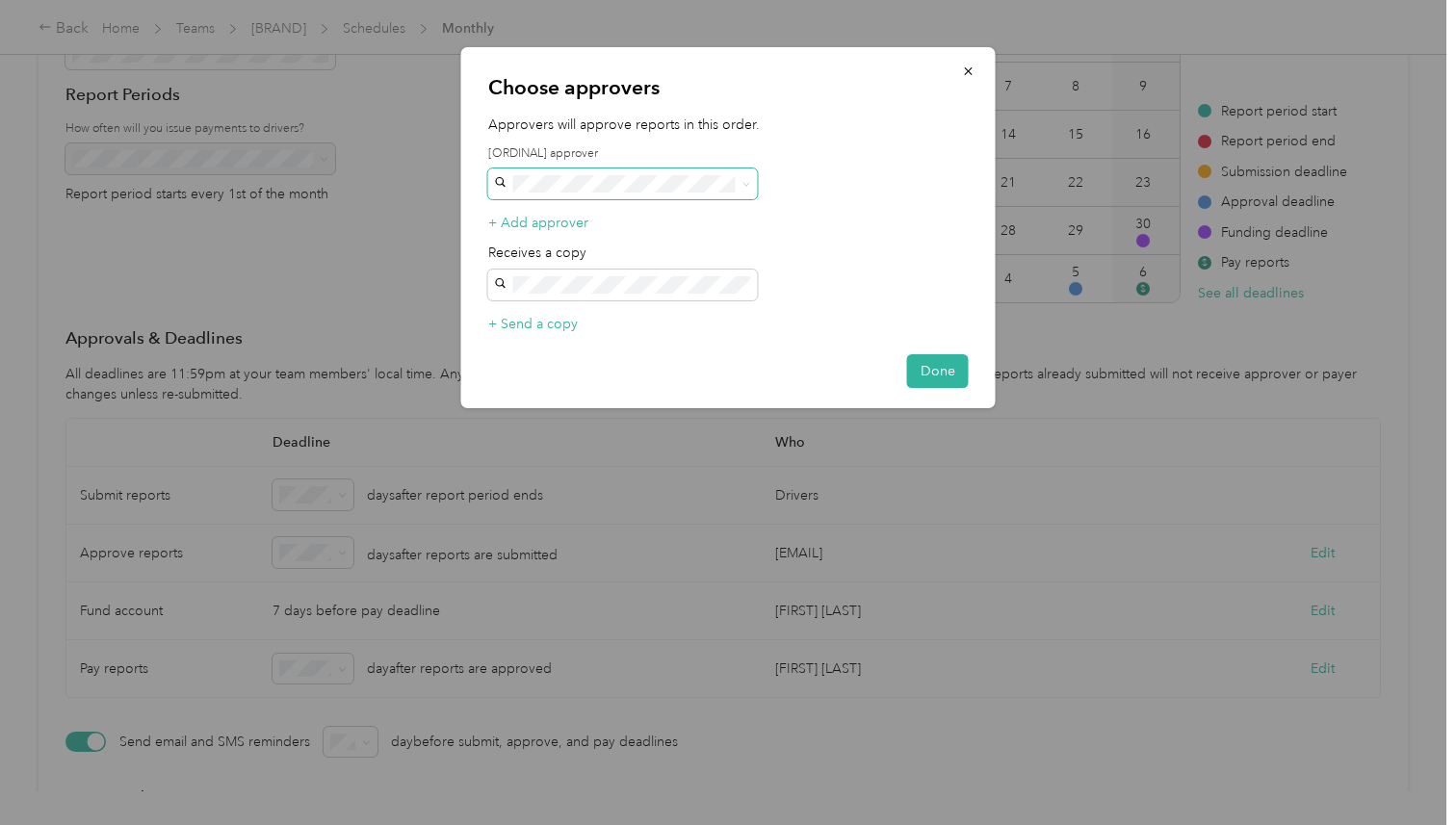 click at bounding box center (623, 184) 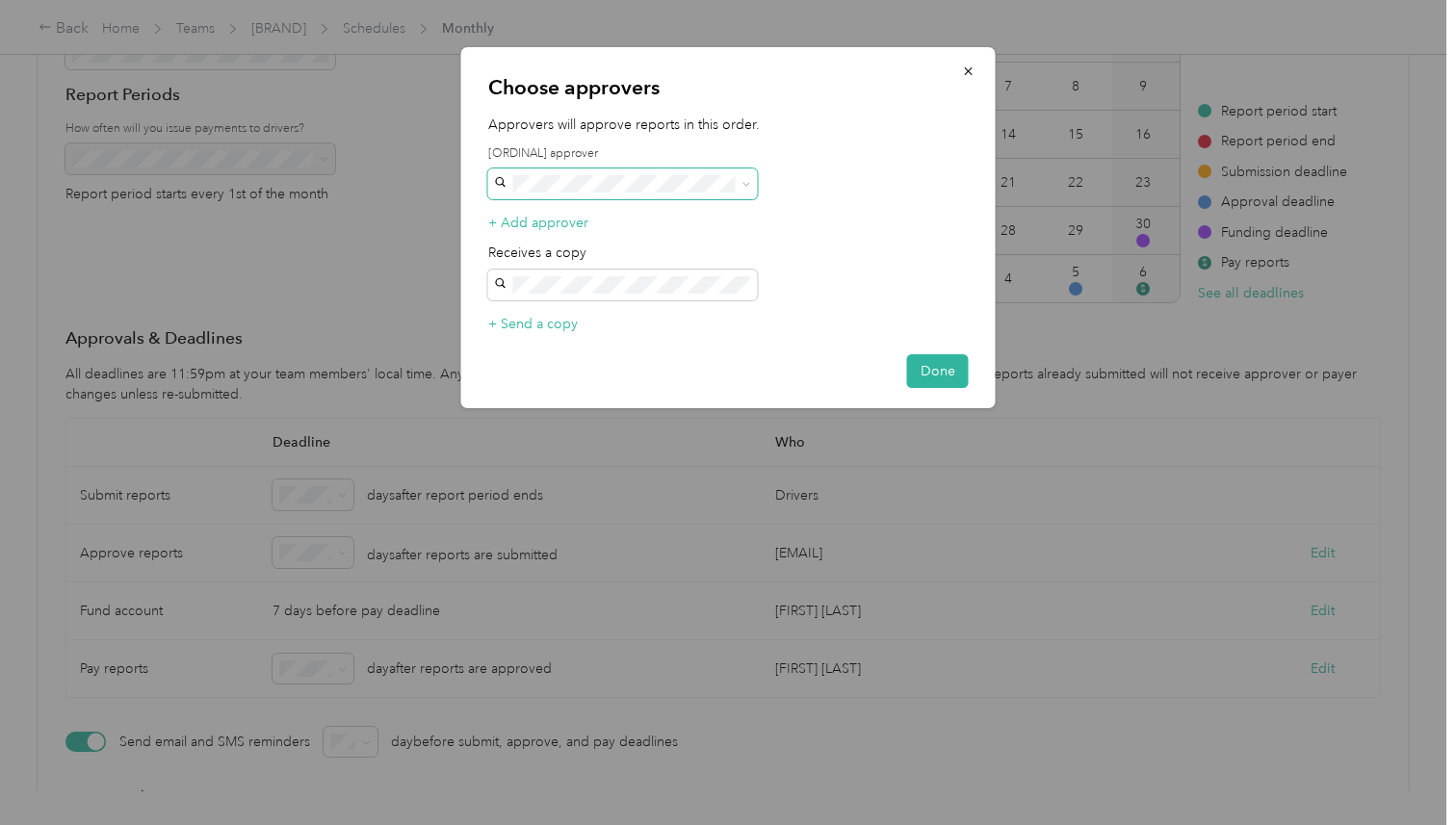 click 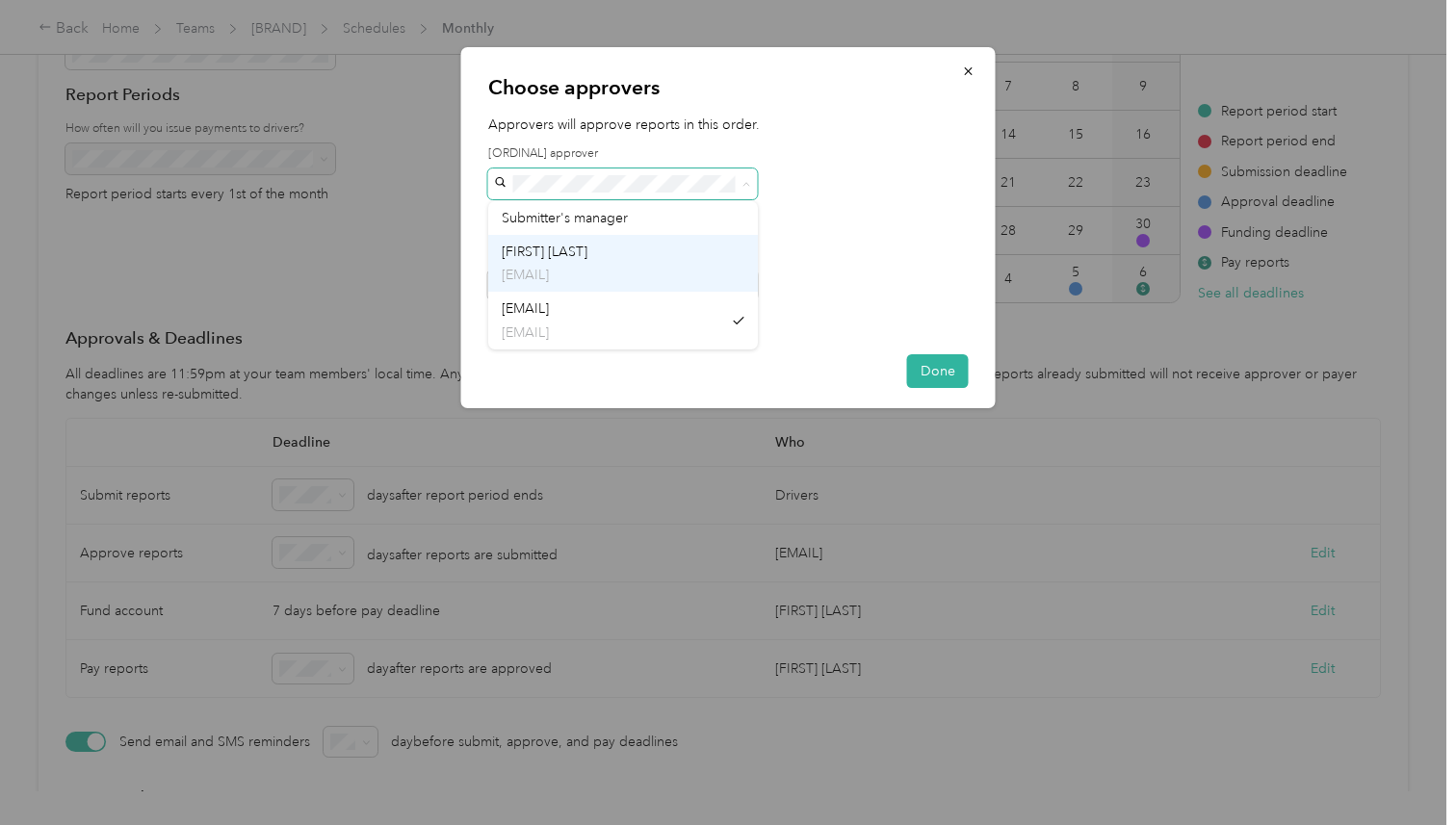 click on "[EMAIL]" at bounding box center [623, 274] 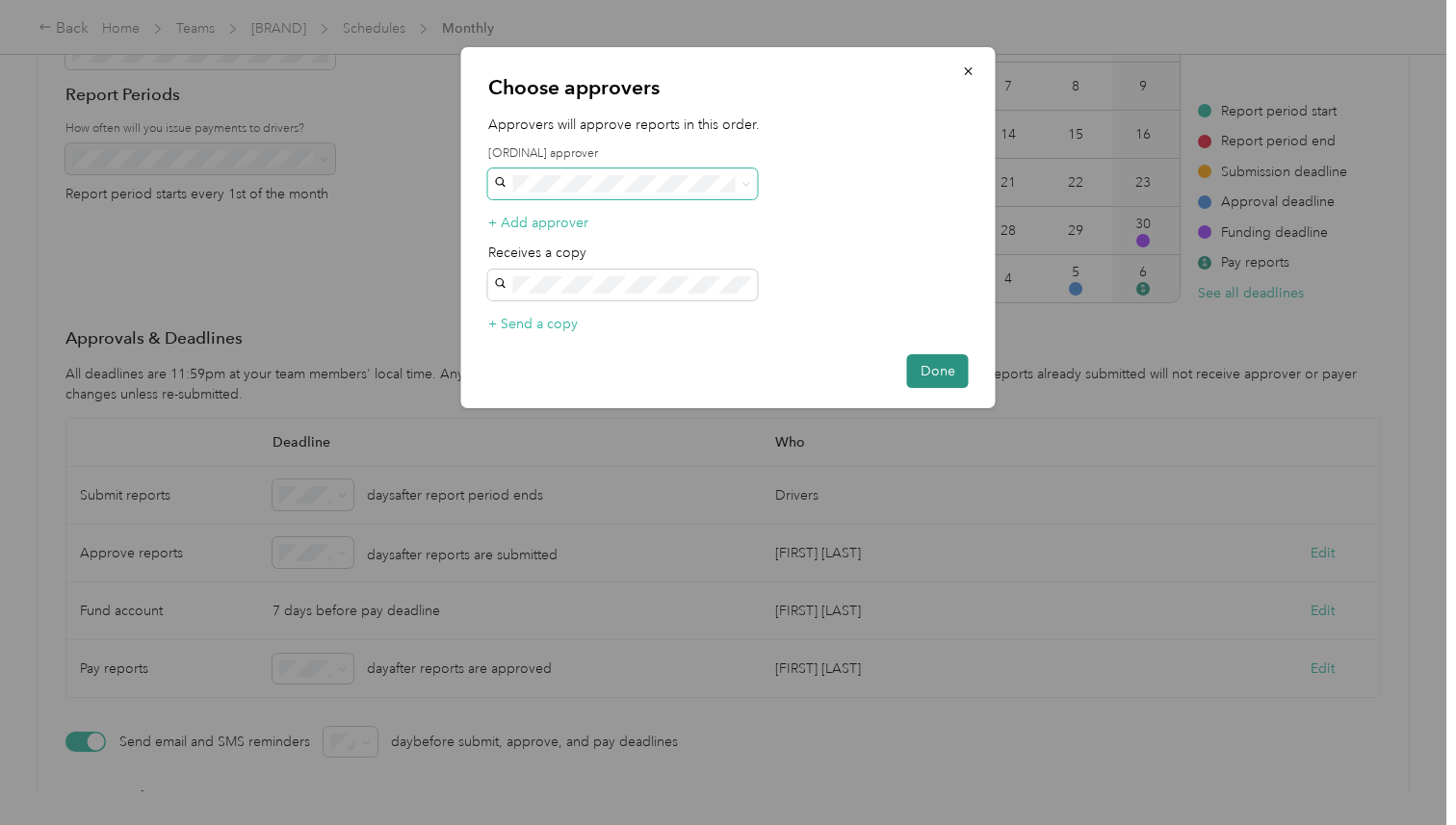 click on "Done" at bounding box center (938, 371) 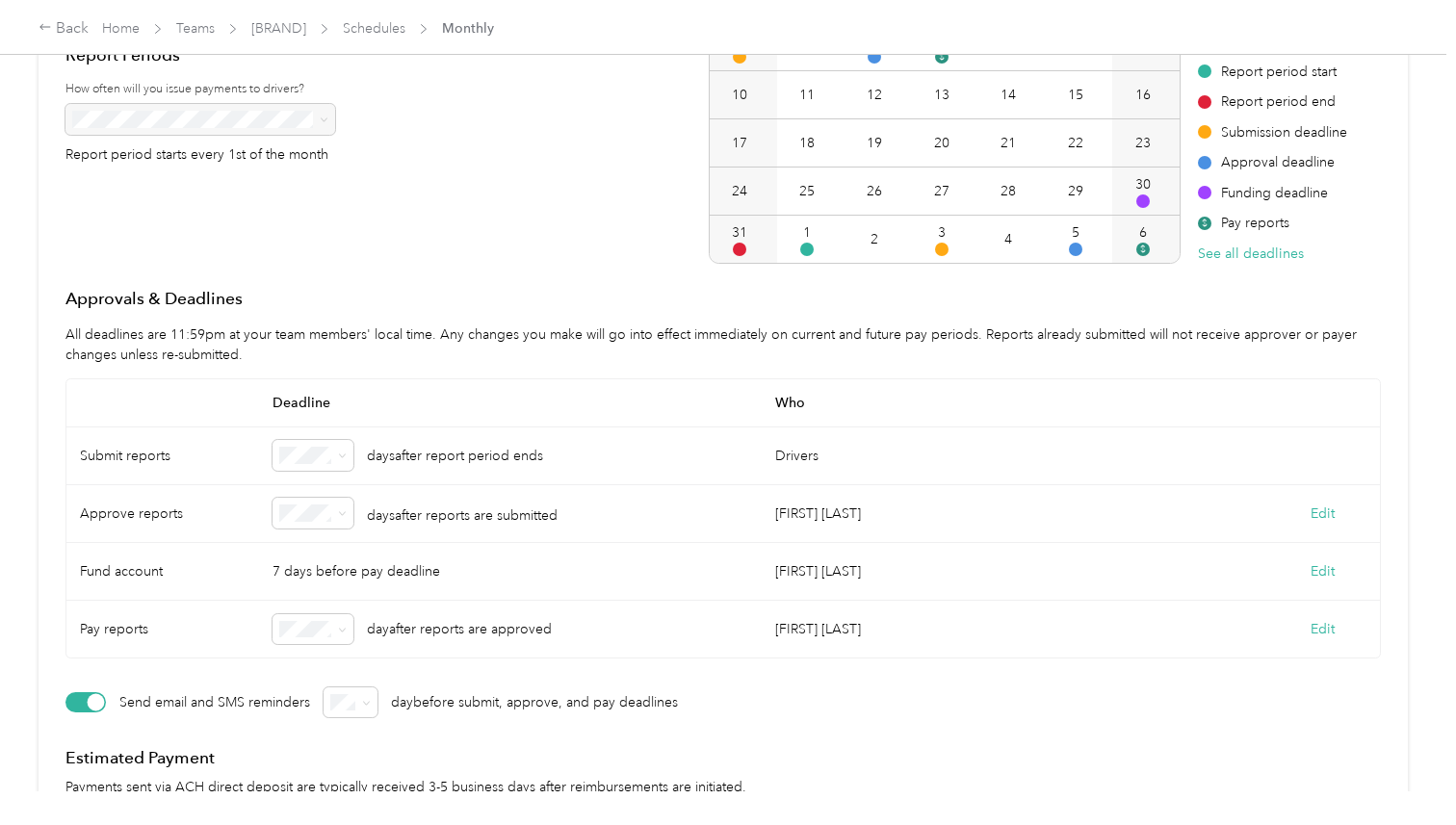 scroll, scrollTop: 408, scrollLeft: 0, axis: vertical 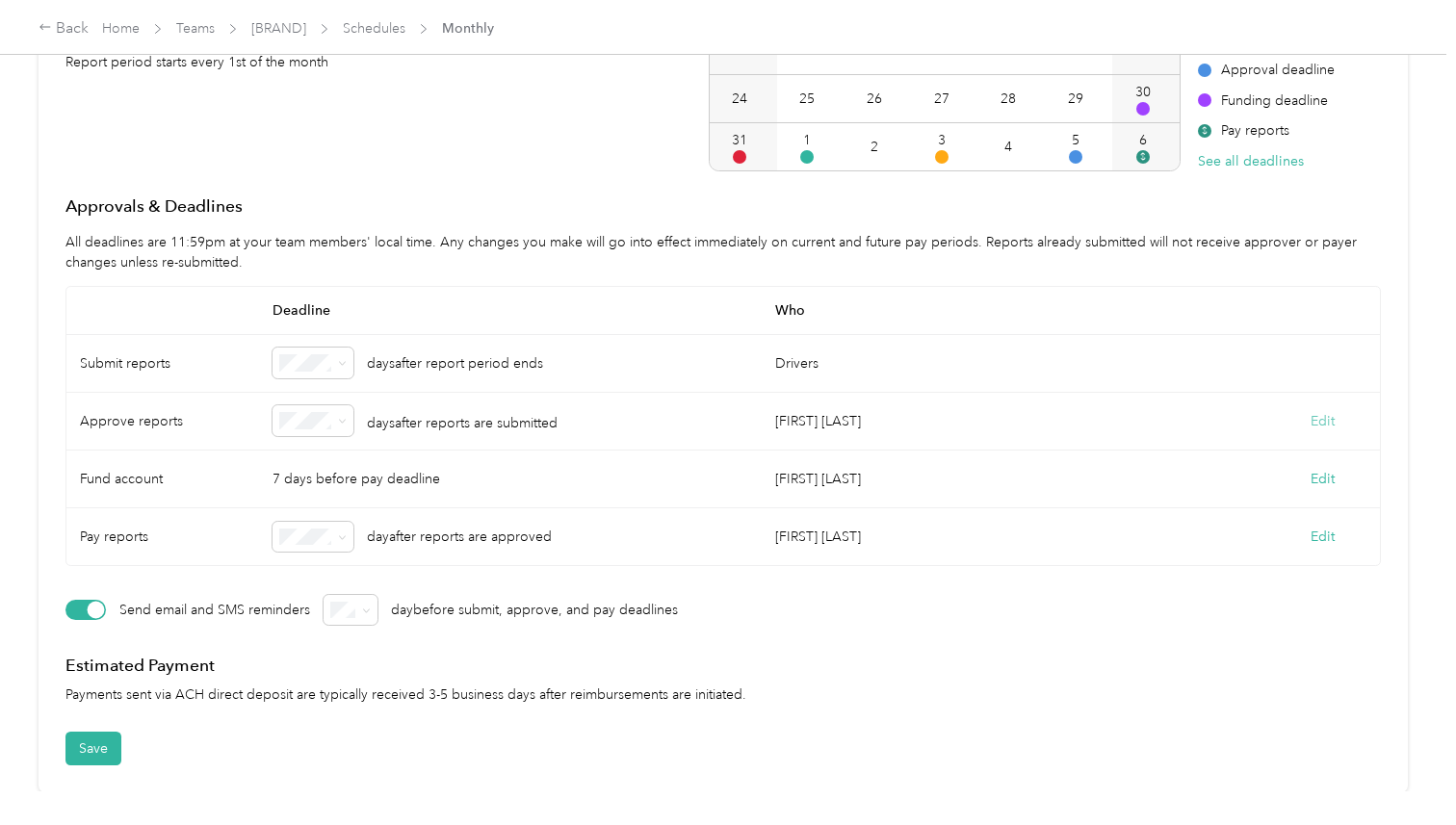 click on "Edit" at bounding box center [1322, 421] 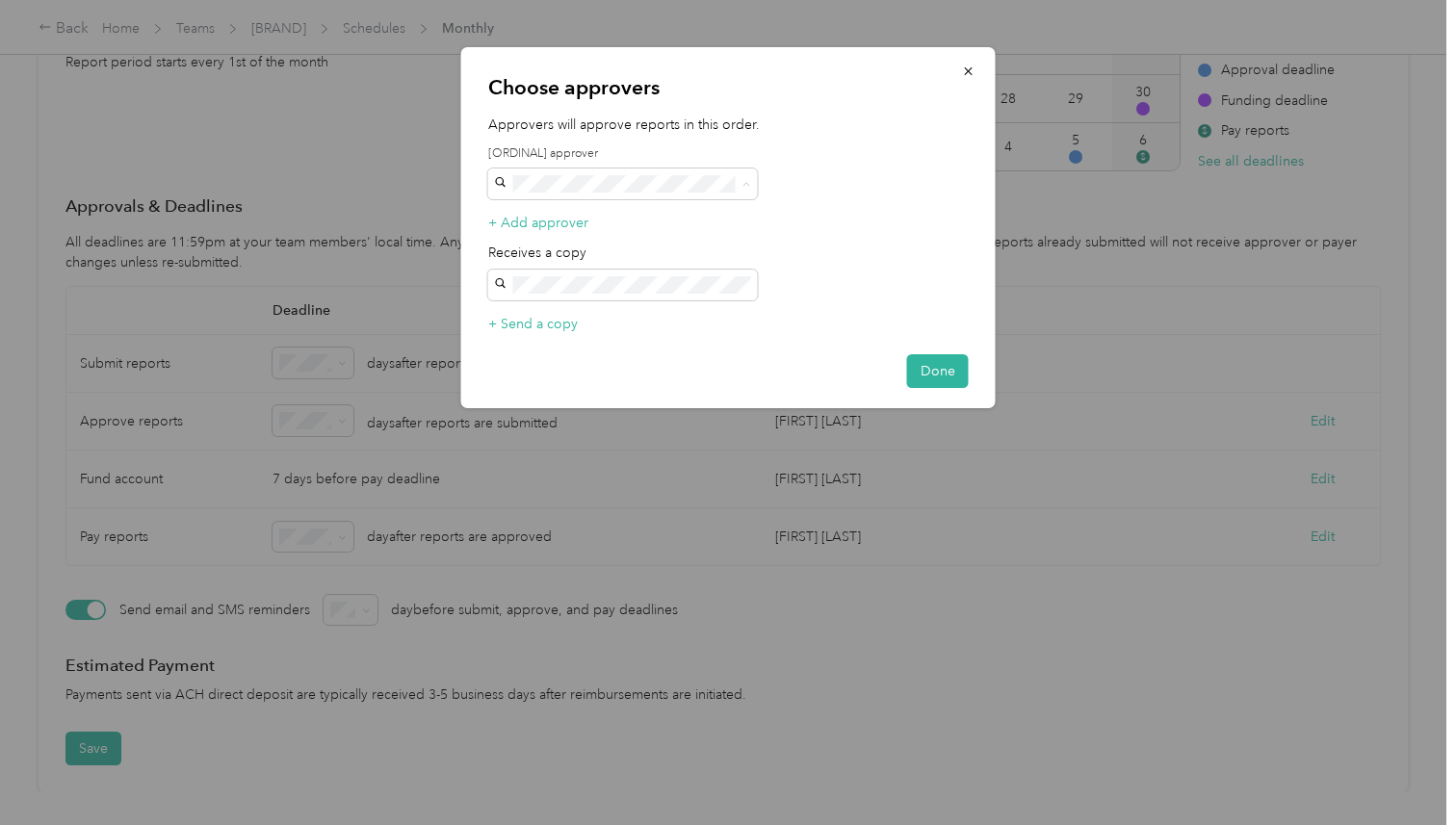 click on "Submitter's manager" at bounding box center (623, 218) 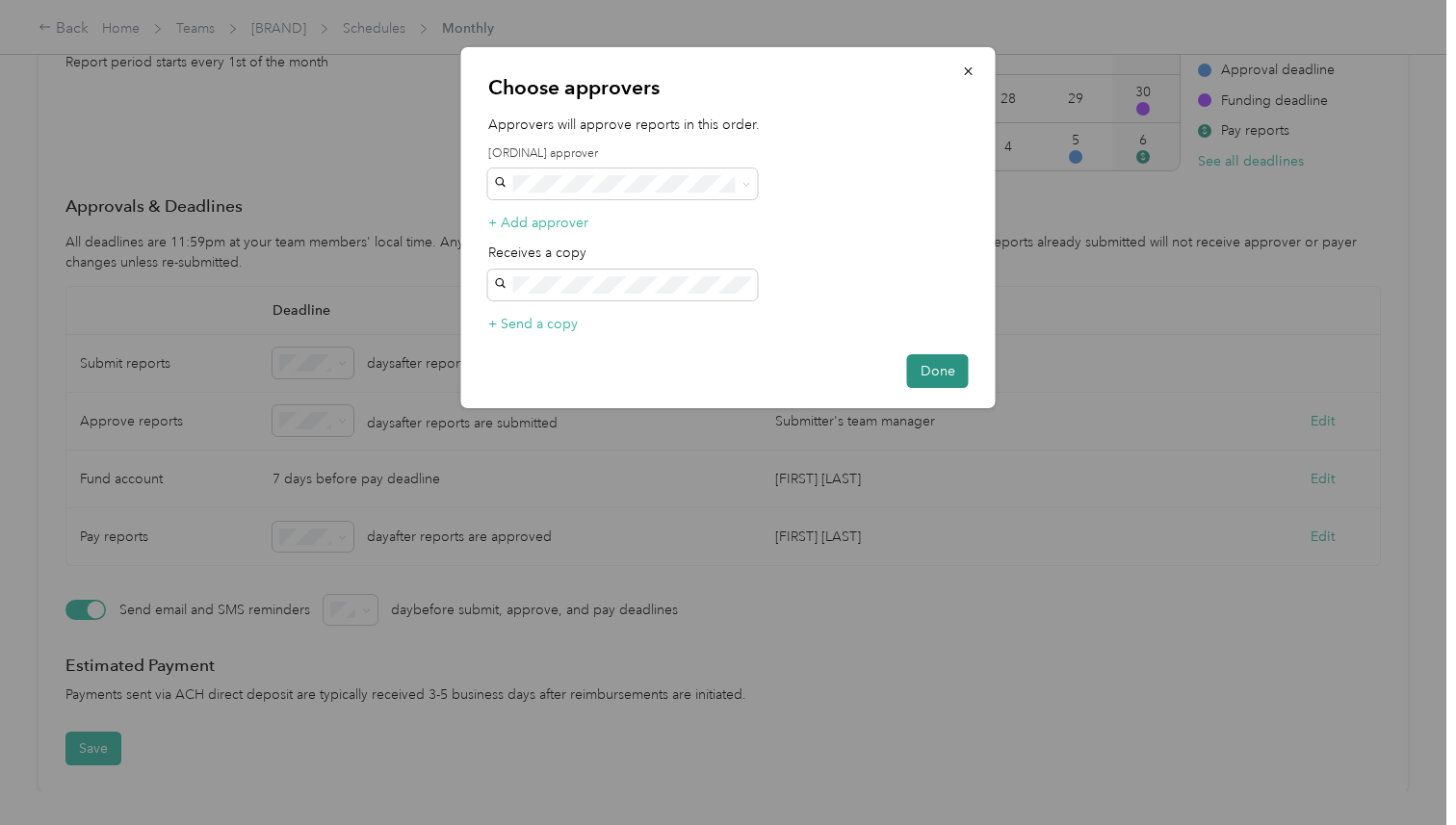 click on "Done" at bounding box center [938, 371] 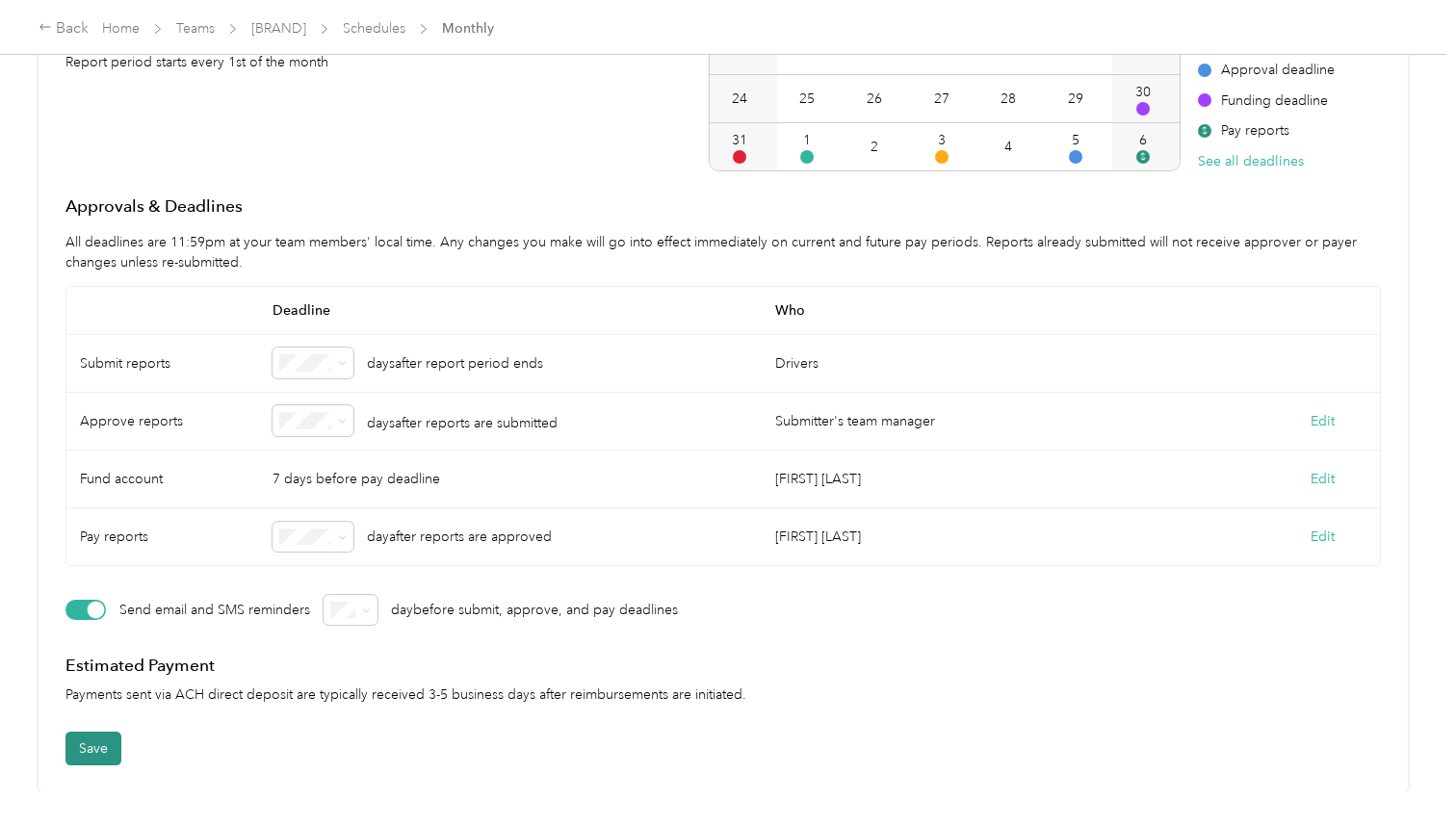 click on "Save" at bounding box center (93, 748) 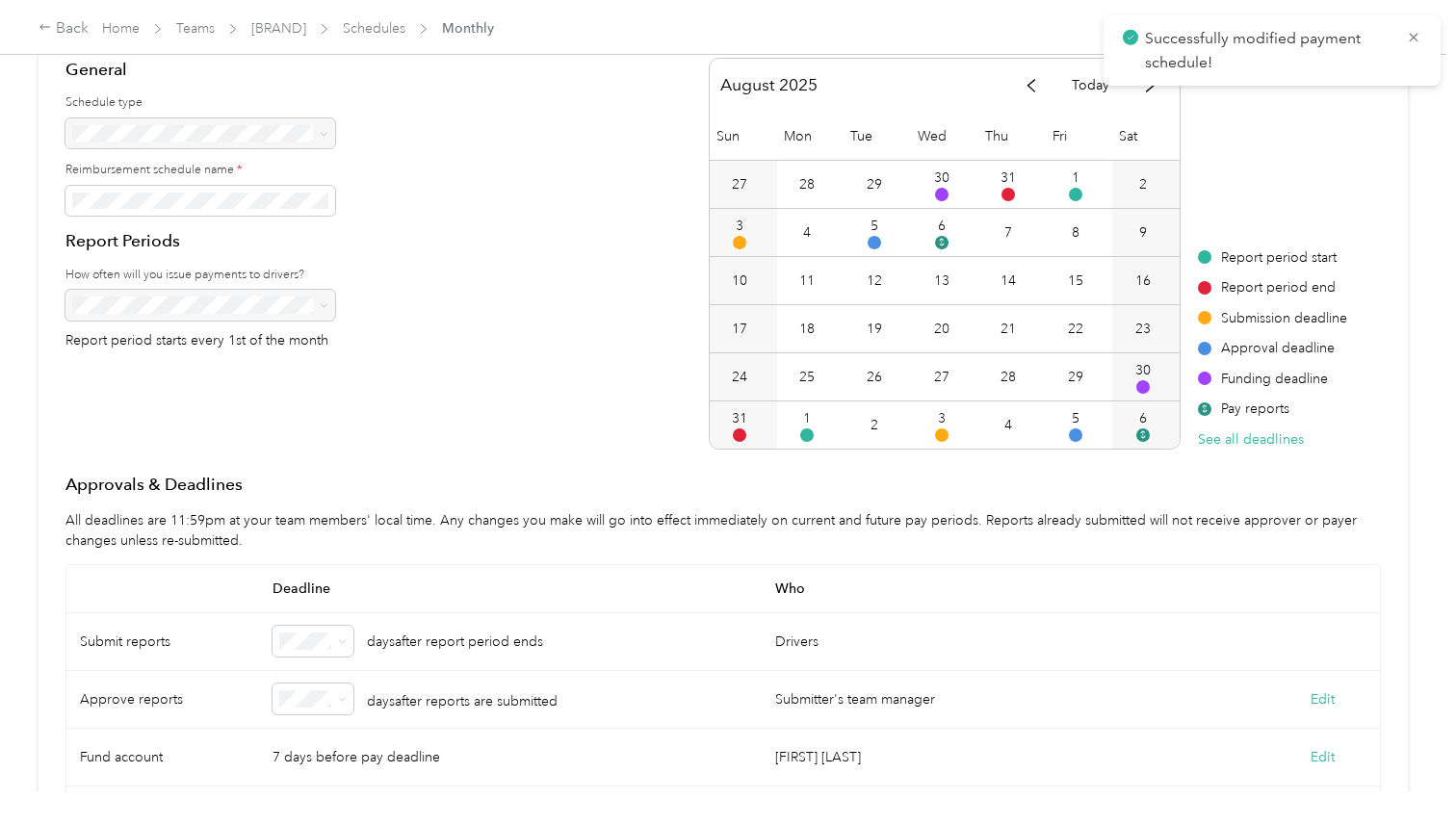 scroll, scrollTop: 0, scrollLeft: 0, axis: both 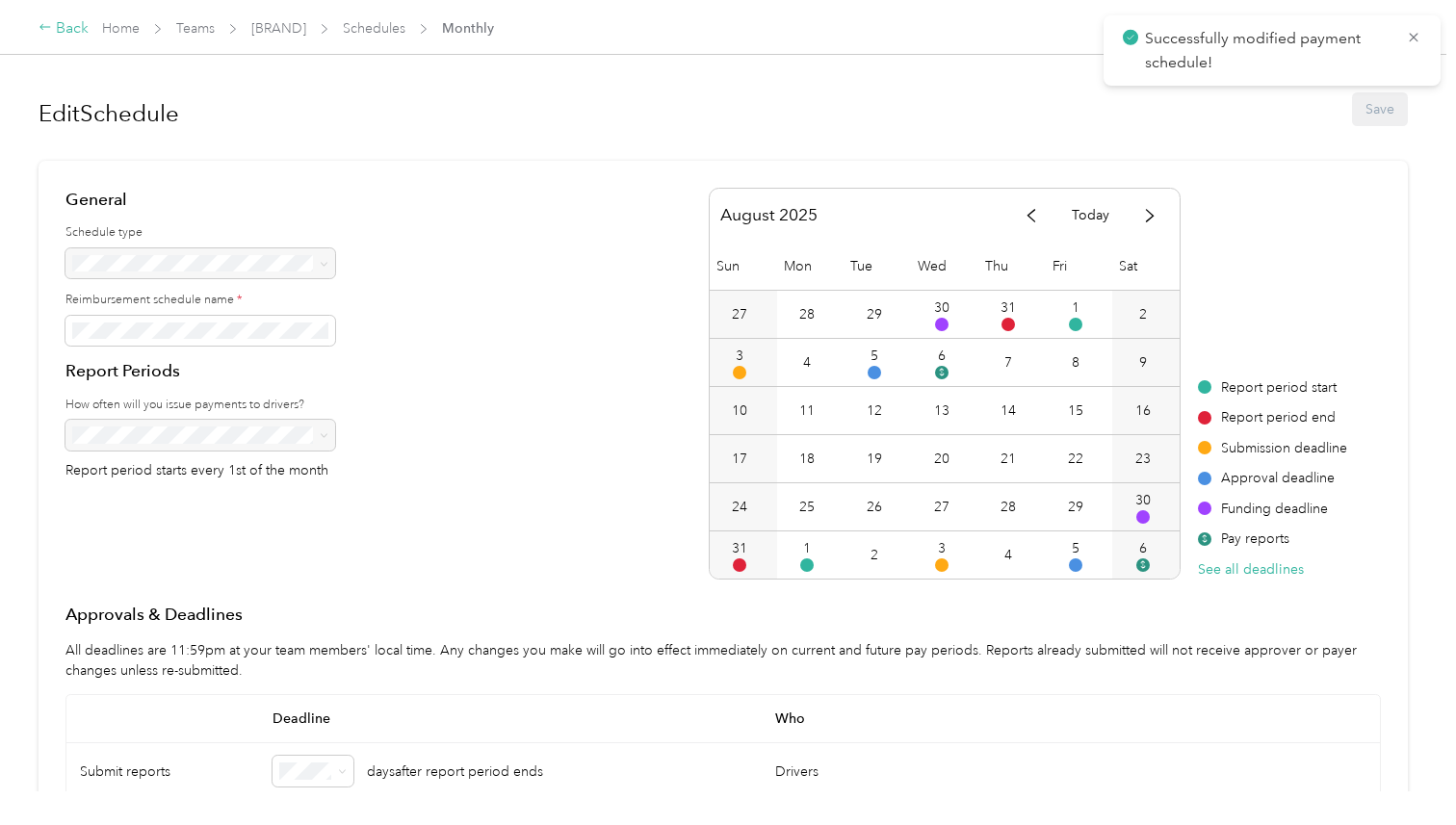 click on "Back" at bounding box center (64, 29) 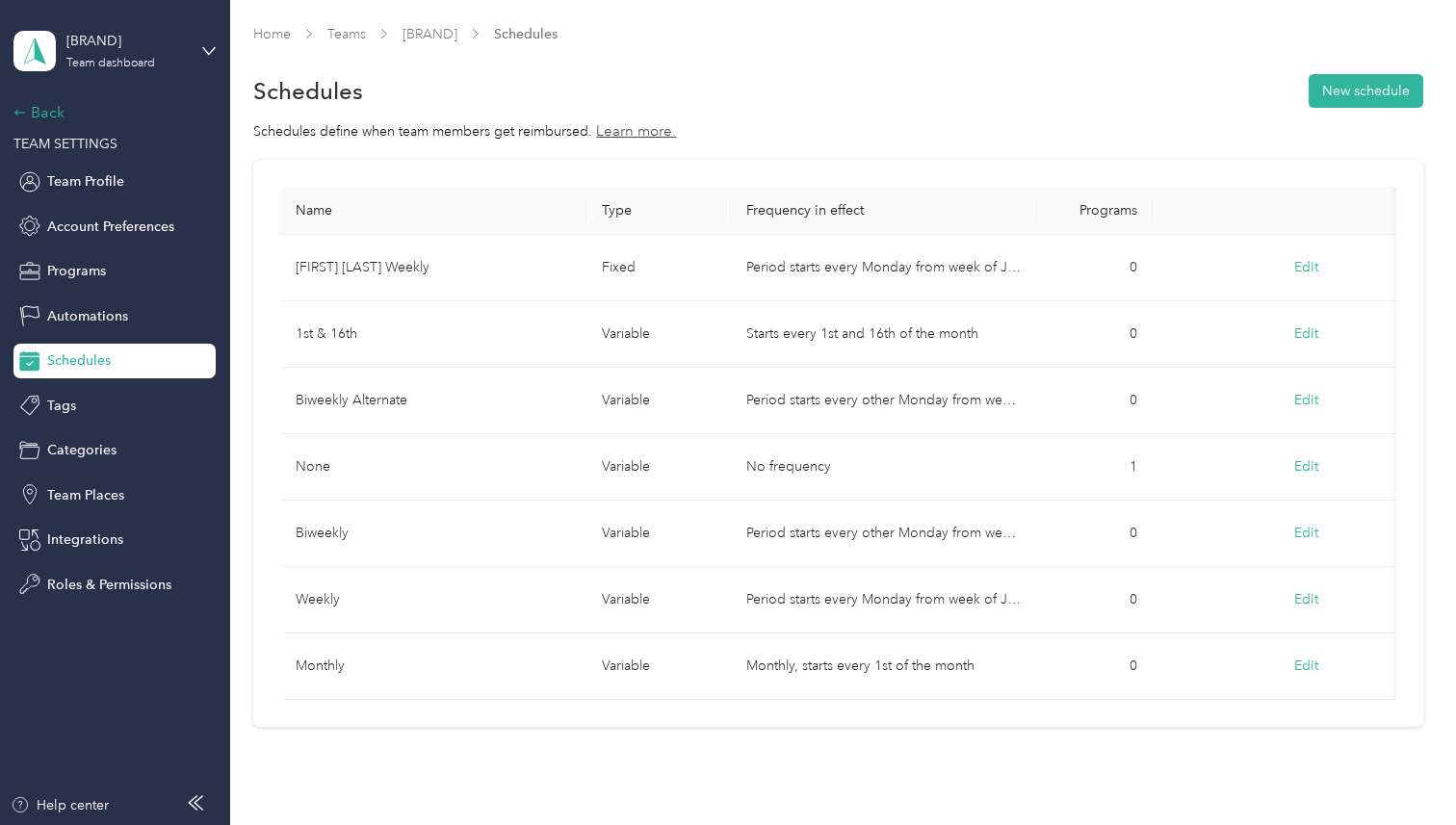 click on "Back" at bounding box center (110, 113) 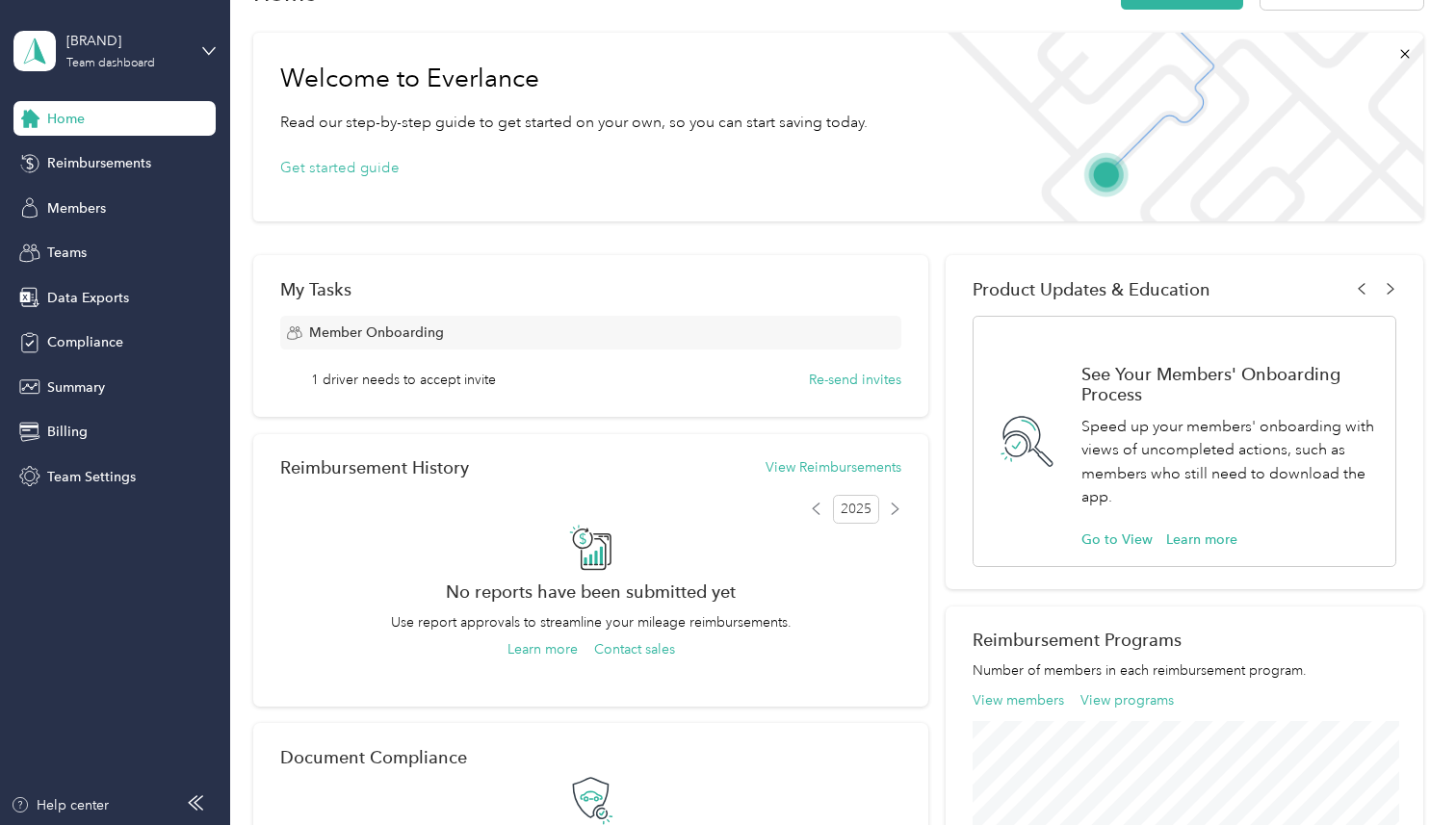 scroll, scrollTop: 0, scrollLeft: 0, axis: both 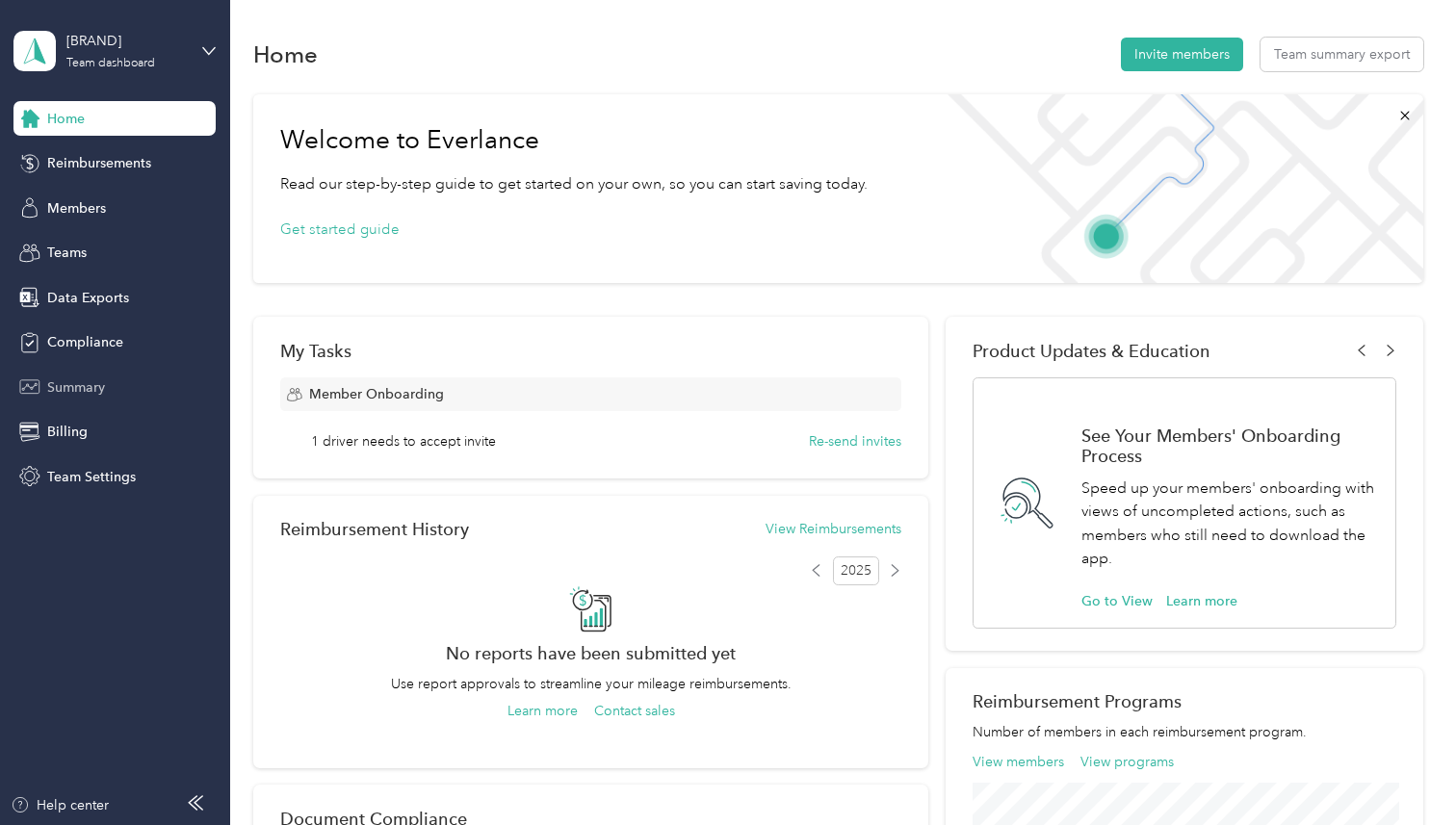 click on "Summary" at bounding box center (115, 387) 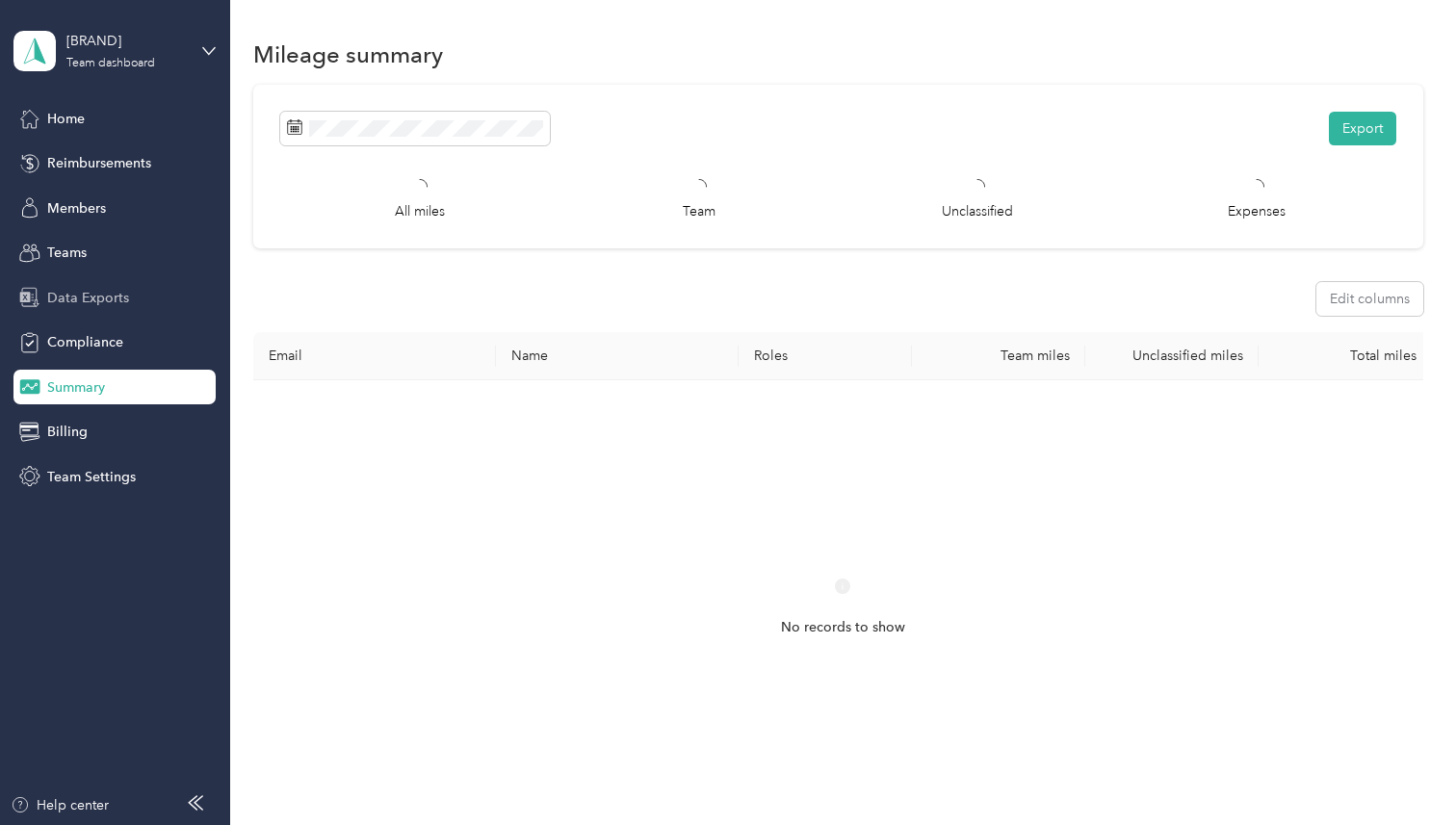 click on "Data Exports" at bounding box center (88, 297) 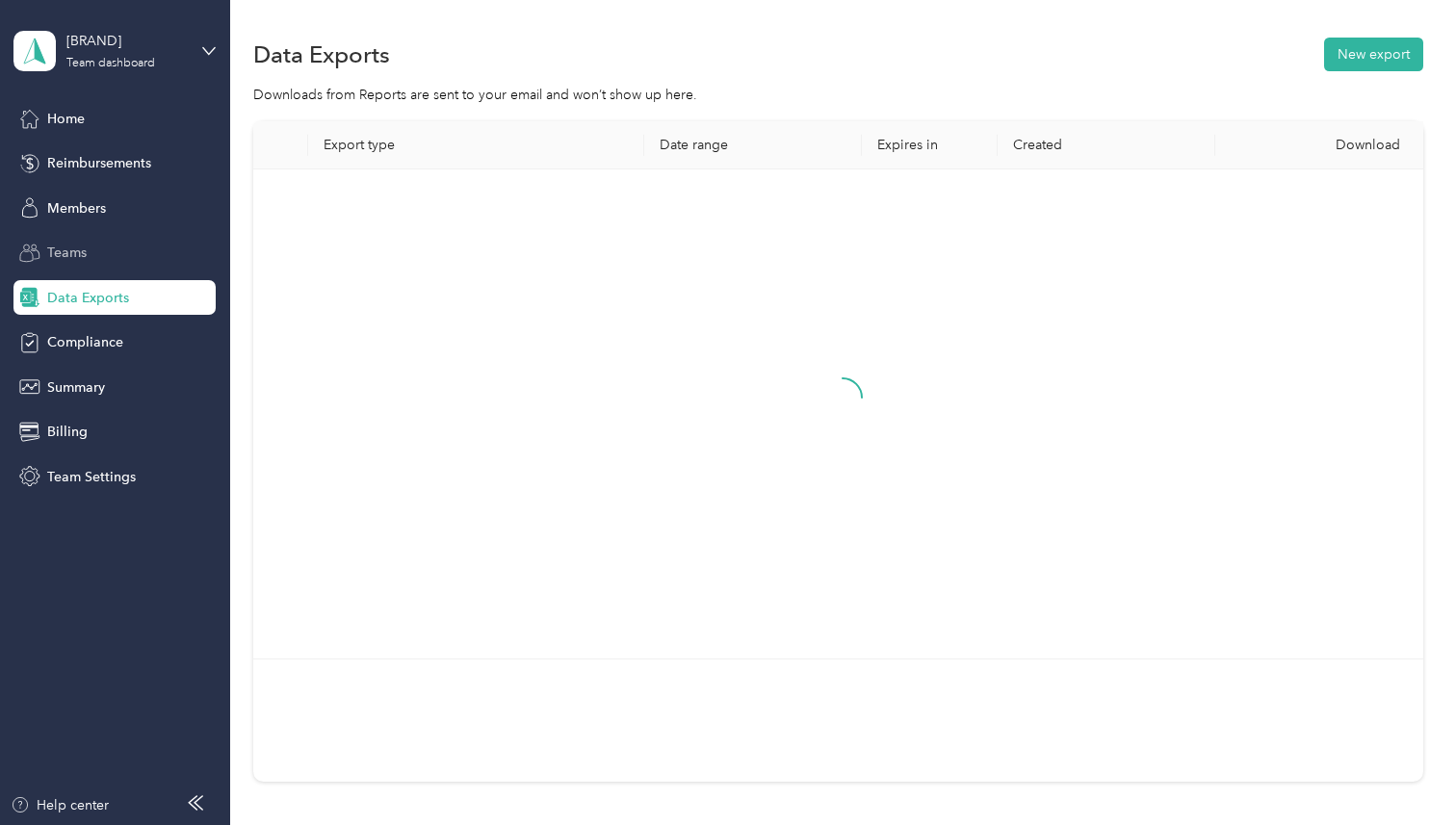 click on "Teams" at bounding box center (115, 253) 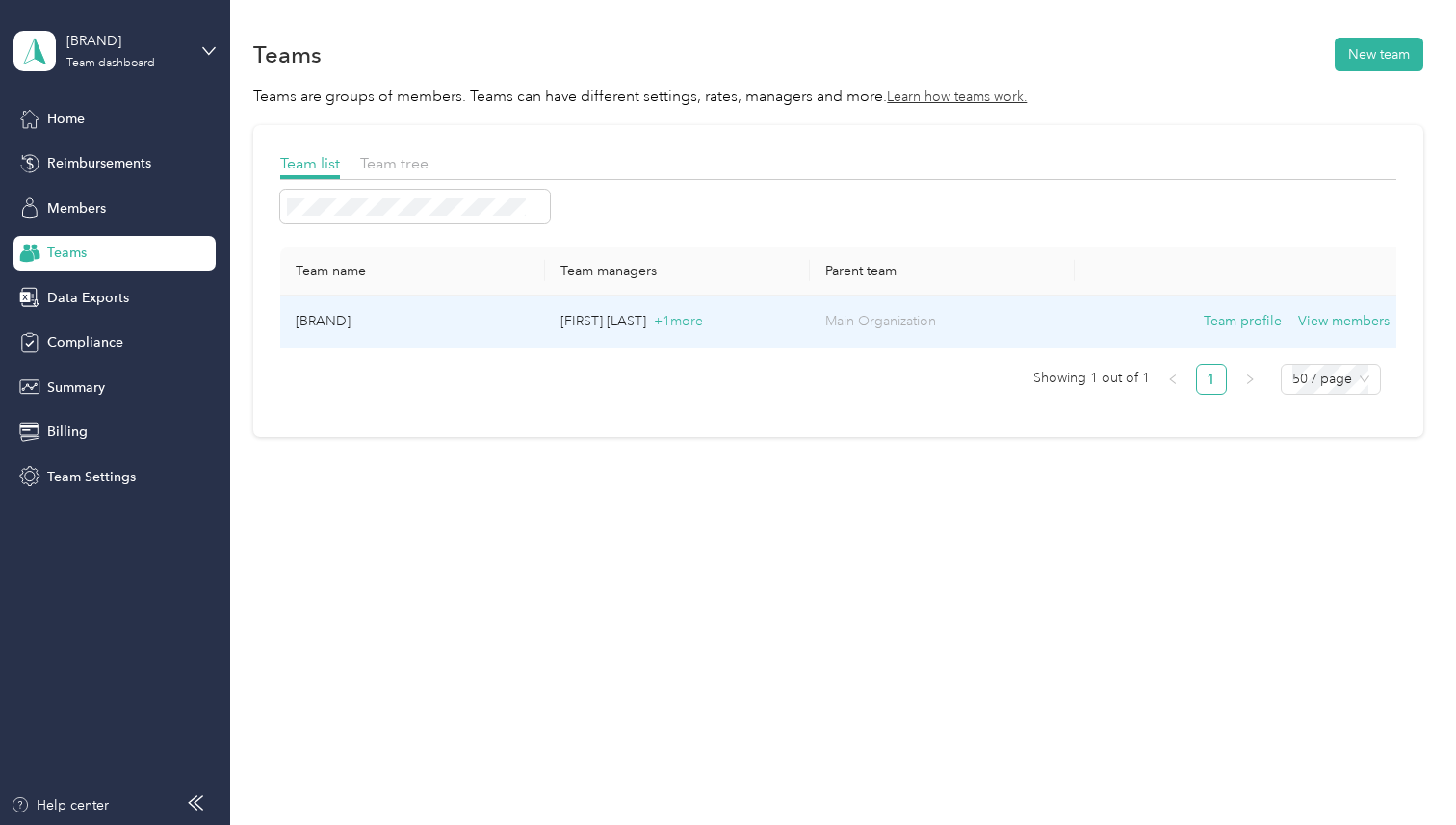 click on "[BRAND]" at bounding box center [412, 322] 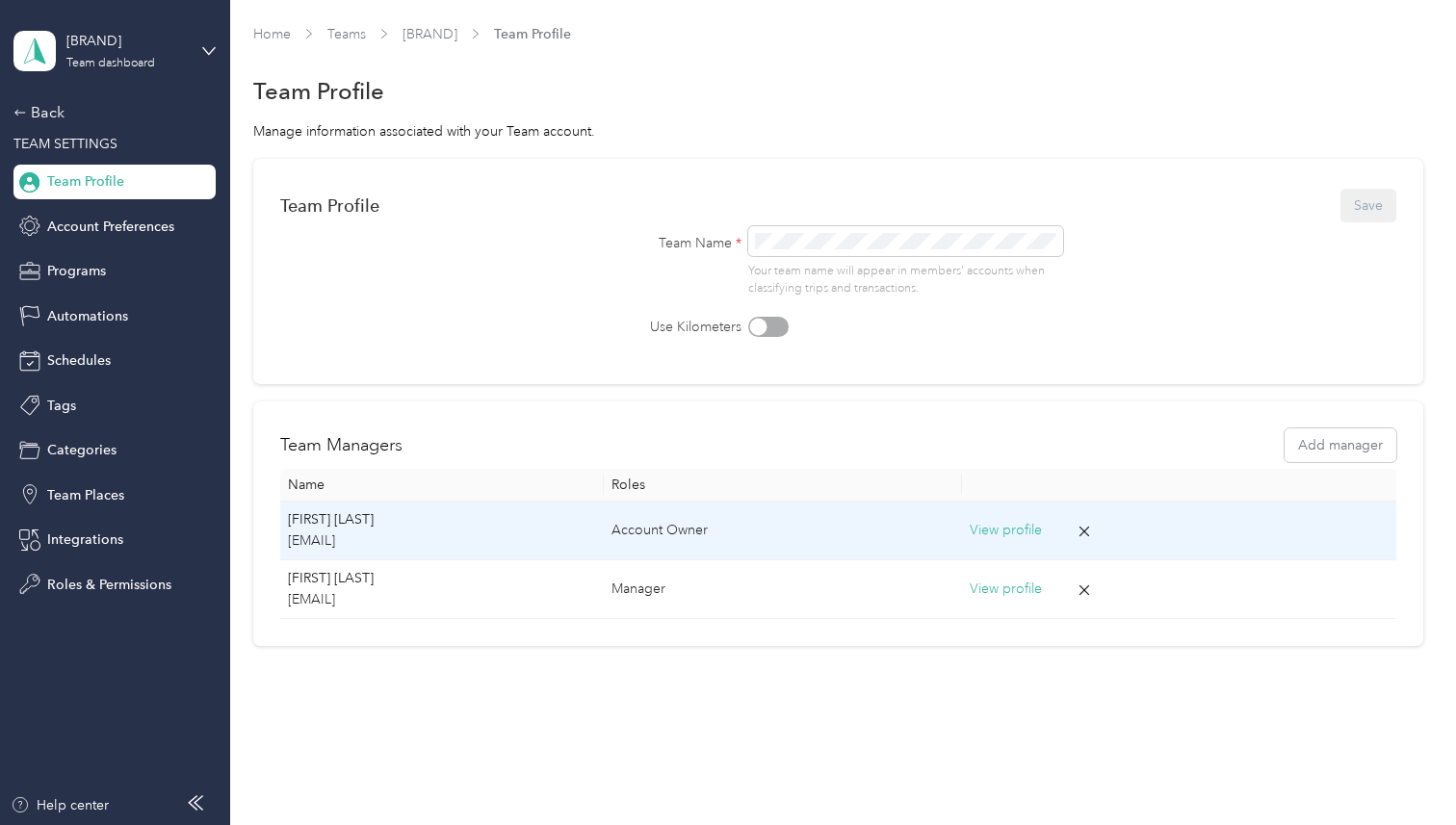 click on "View profile" at bounding box center (1005, 530) 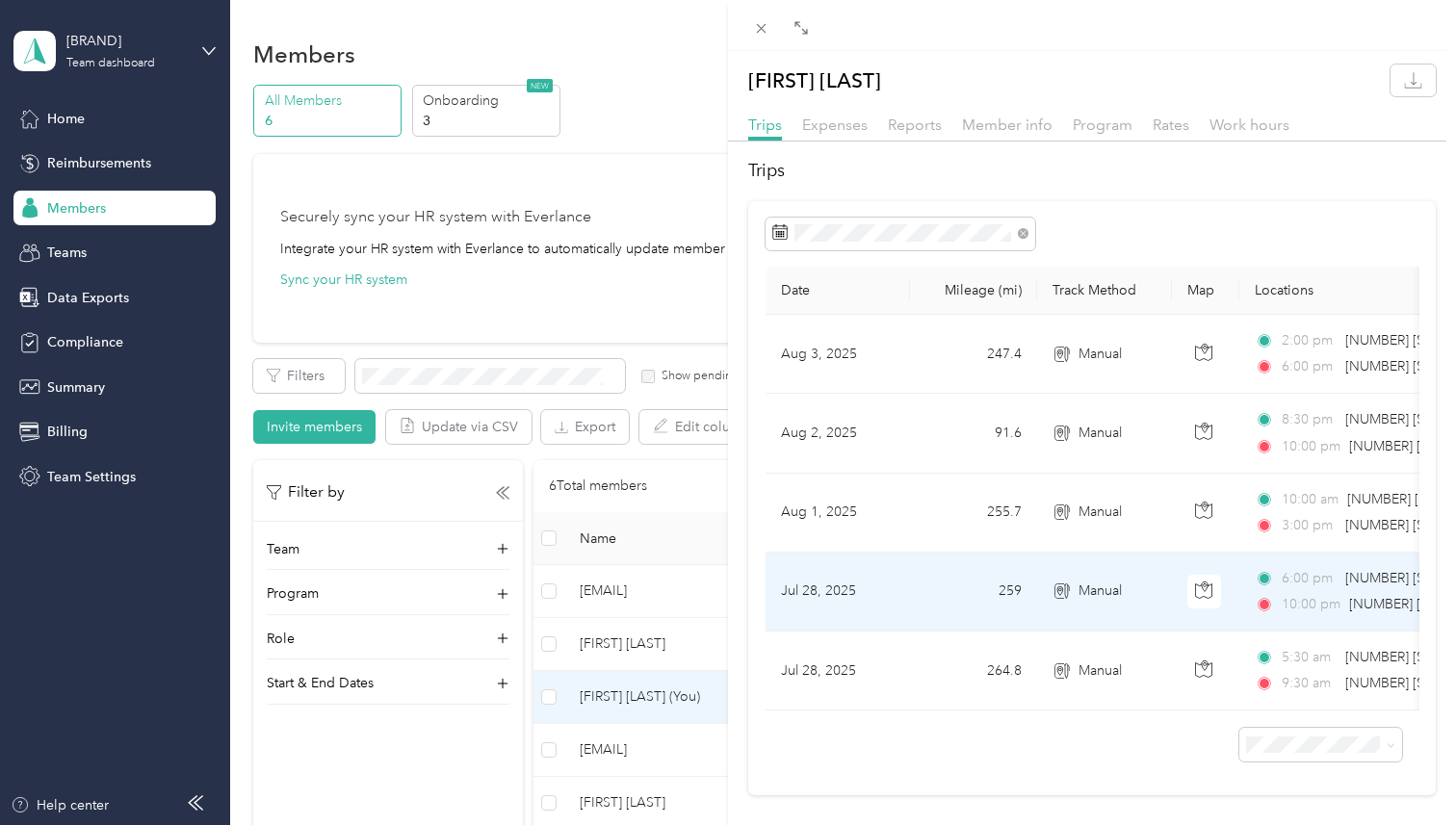 scroll, scrollTop: 19, scrollLeft: 0, axis: vertical 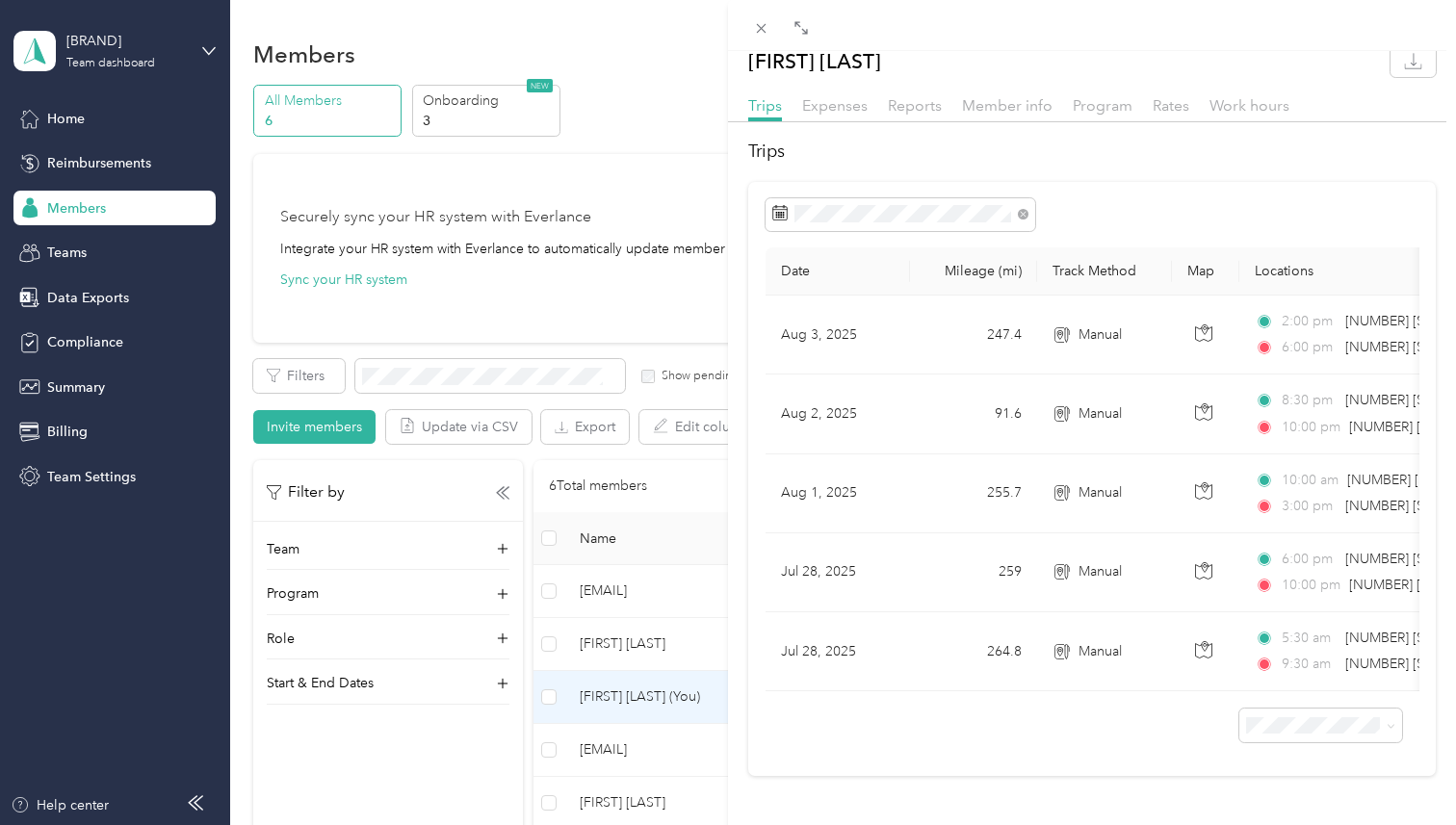 click on "Program" at bounding box center (1103, 106) 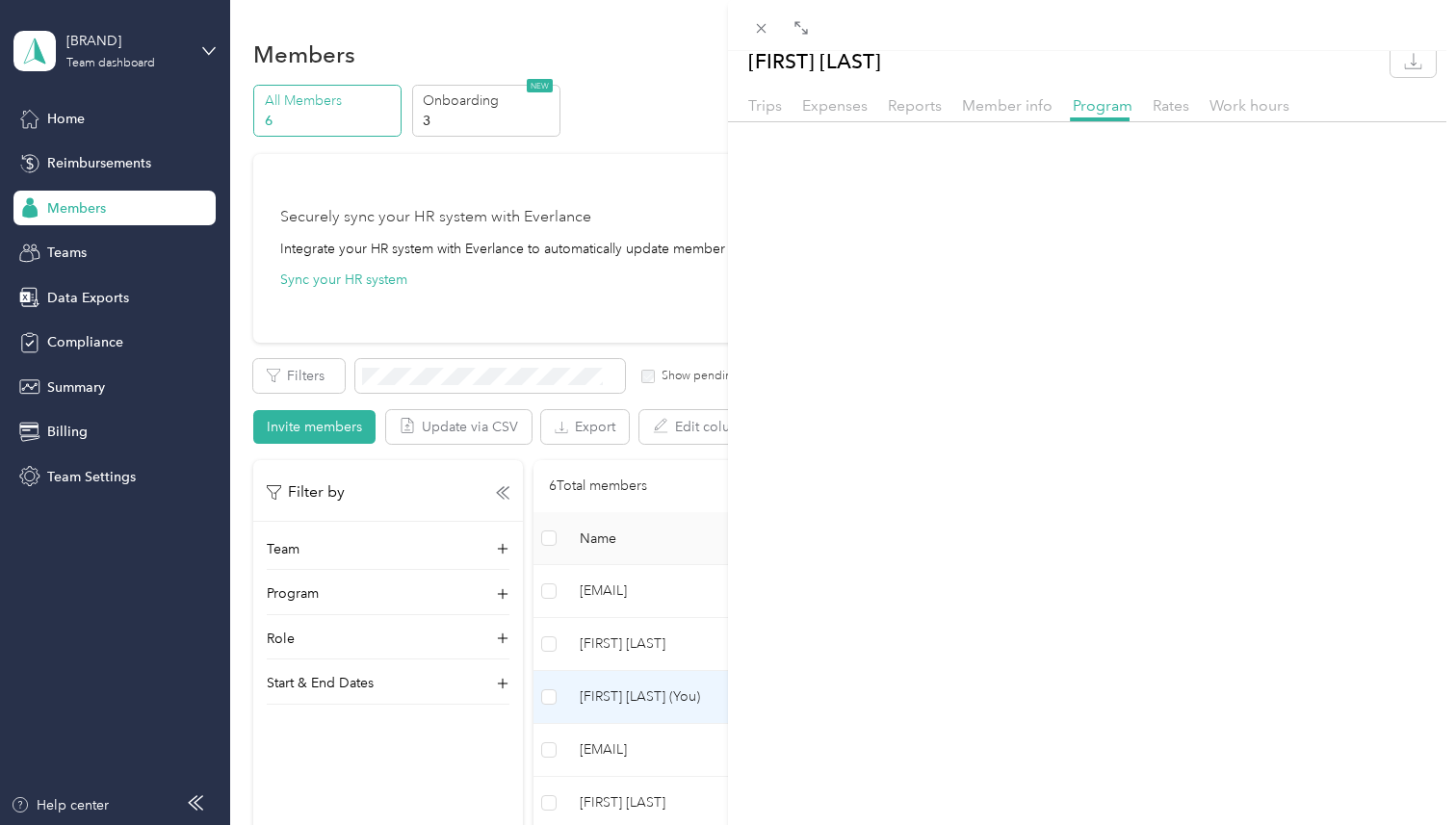 click on "Trips Expenses Reports Member info Program Rates Work hours" at bounding box center (1092, 108) 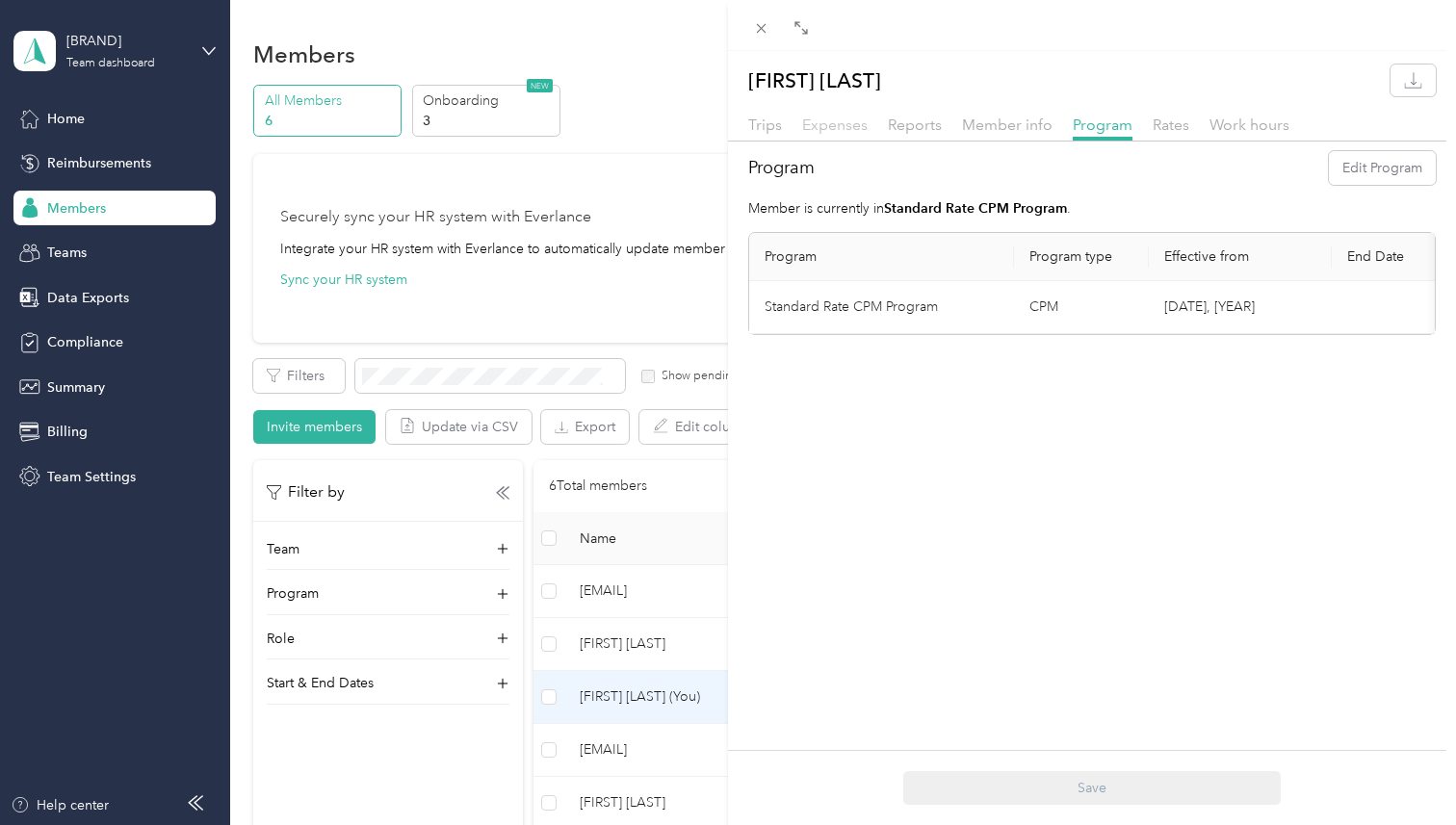 click on "Expenses" at bounding box center [835, 124] 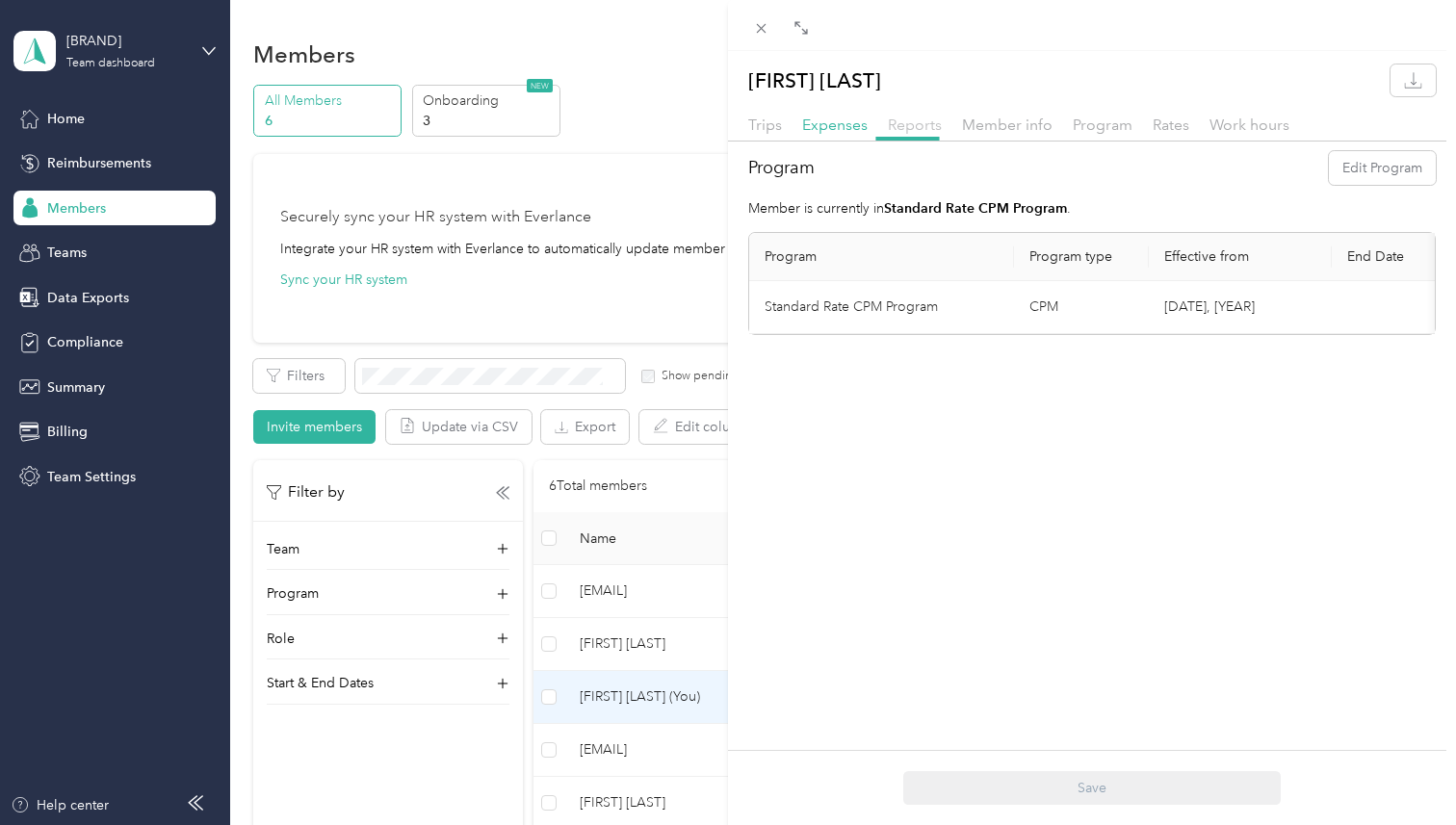 click on "Reports" at bounding box center [915, 124] 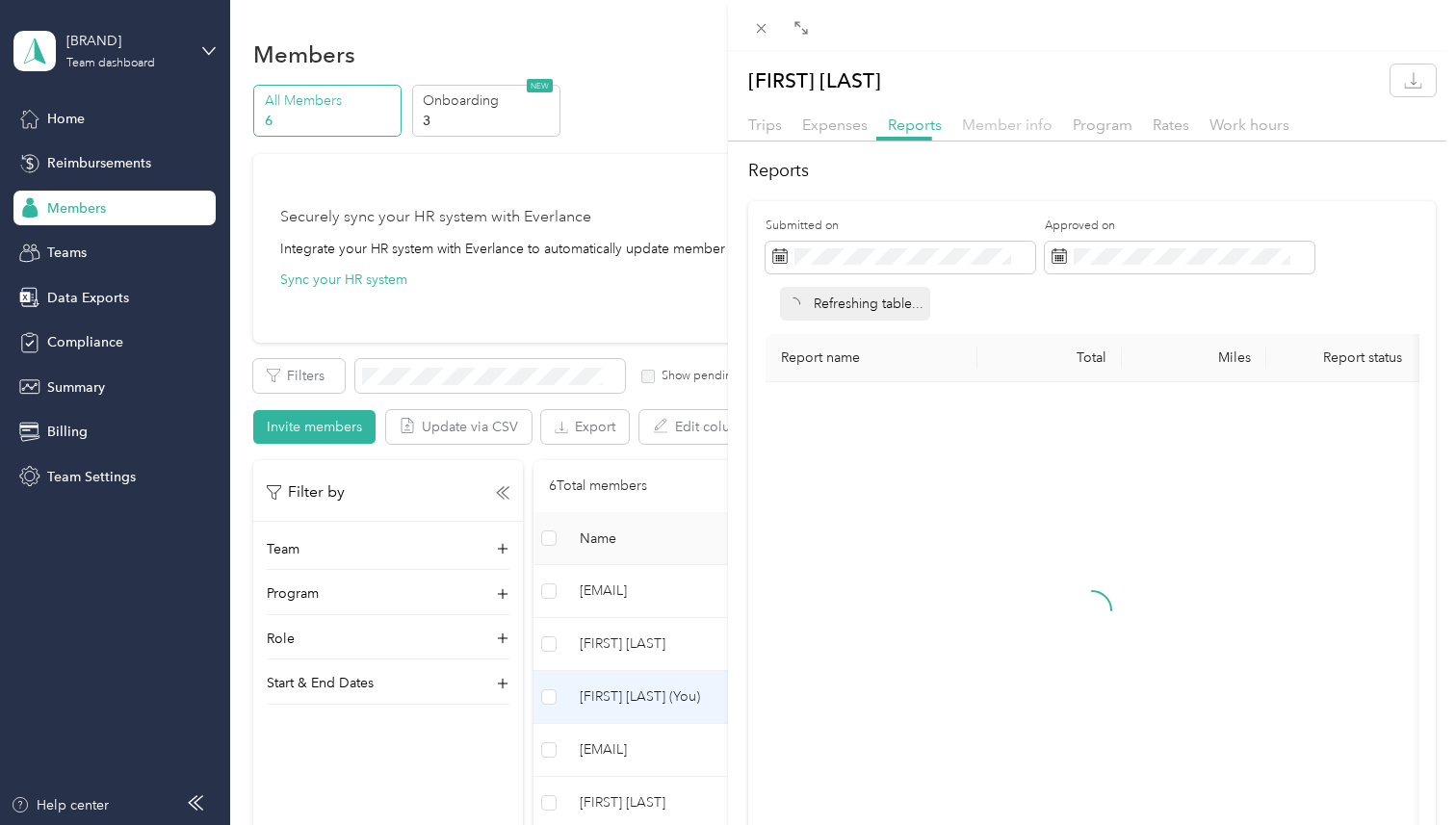 click on "Member info" at bounding box center (1007, 124) 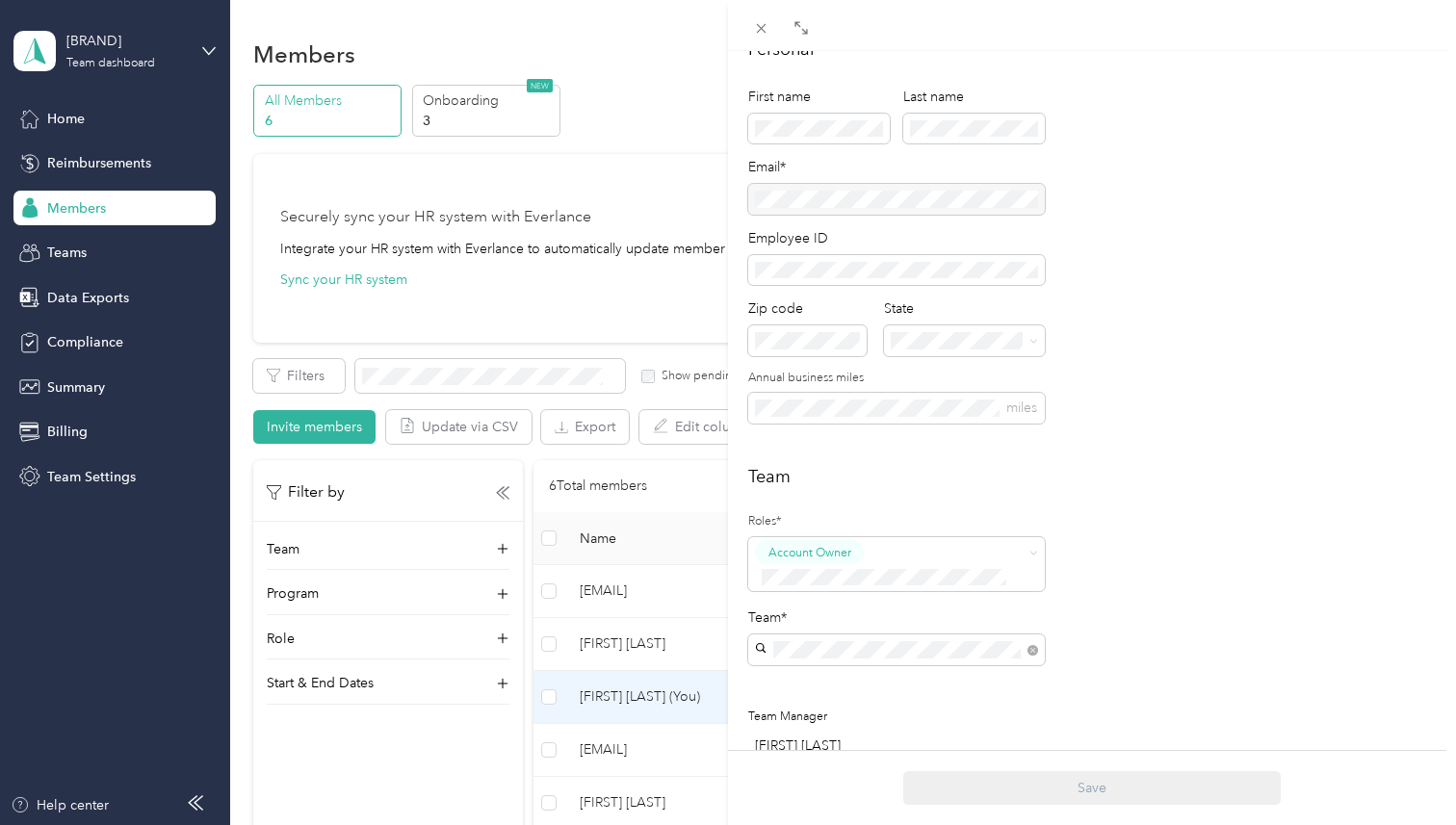 scroll, scrollTop: 0, scrollLeft: 0, axis: both 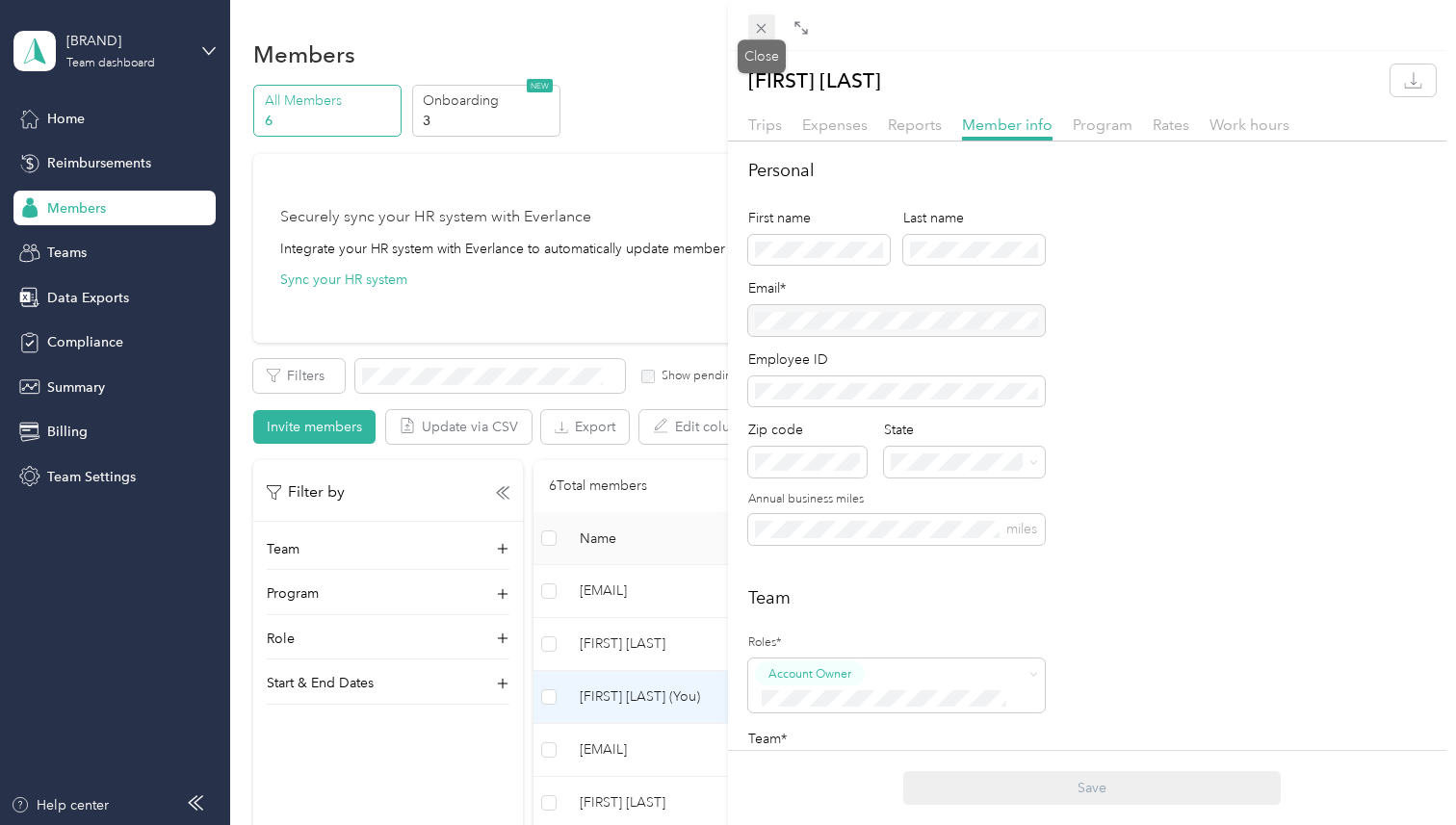 click 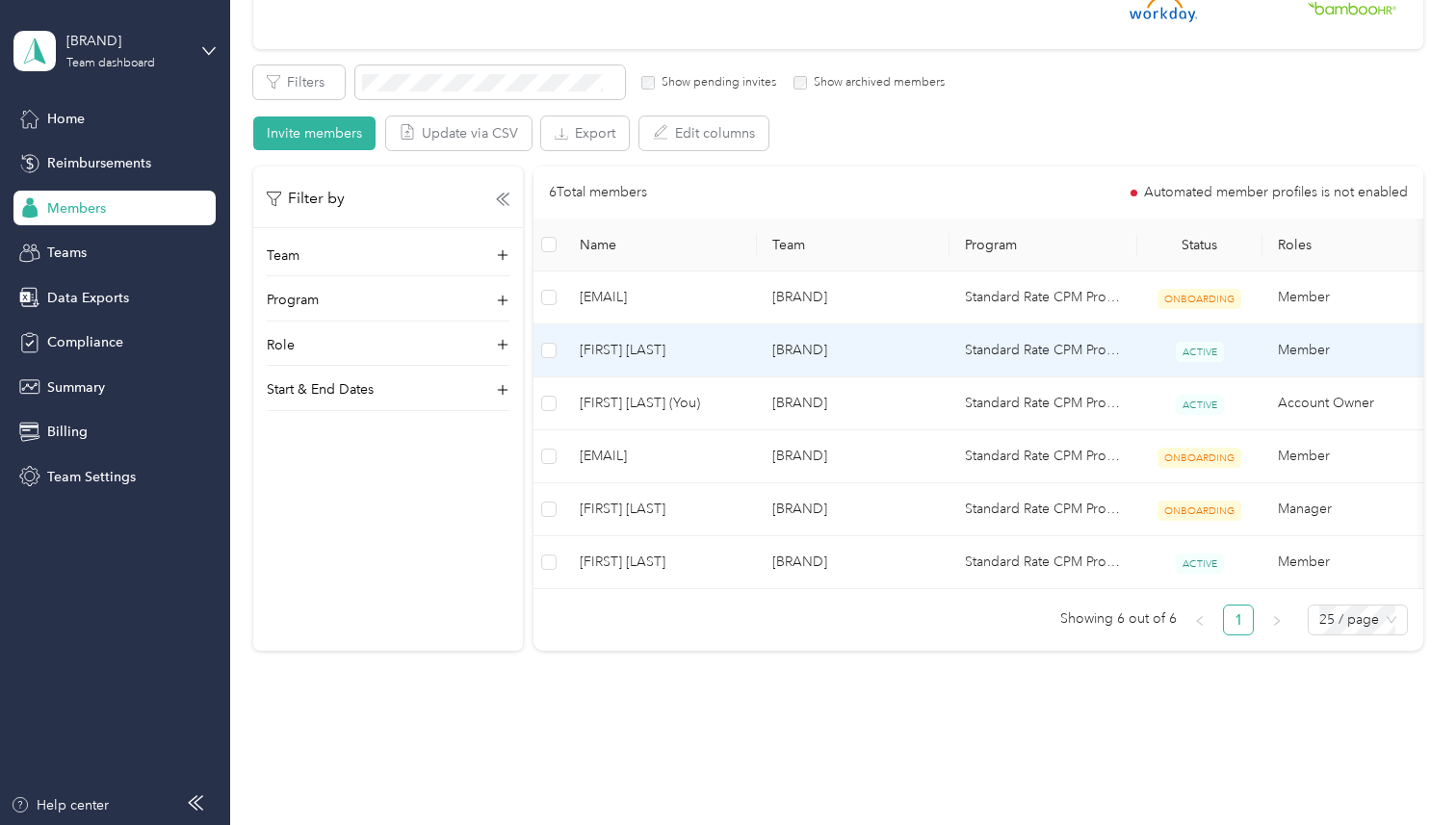 scroll, scrollTop: 0, scrollLeft: 0, axis: both 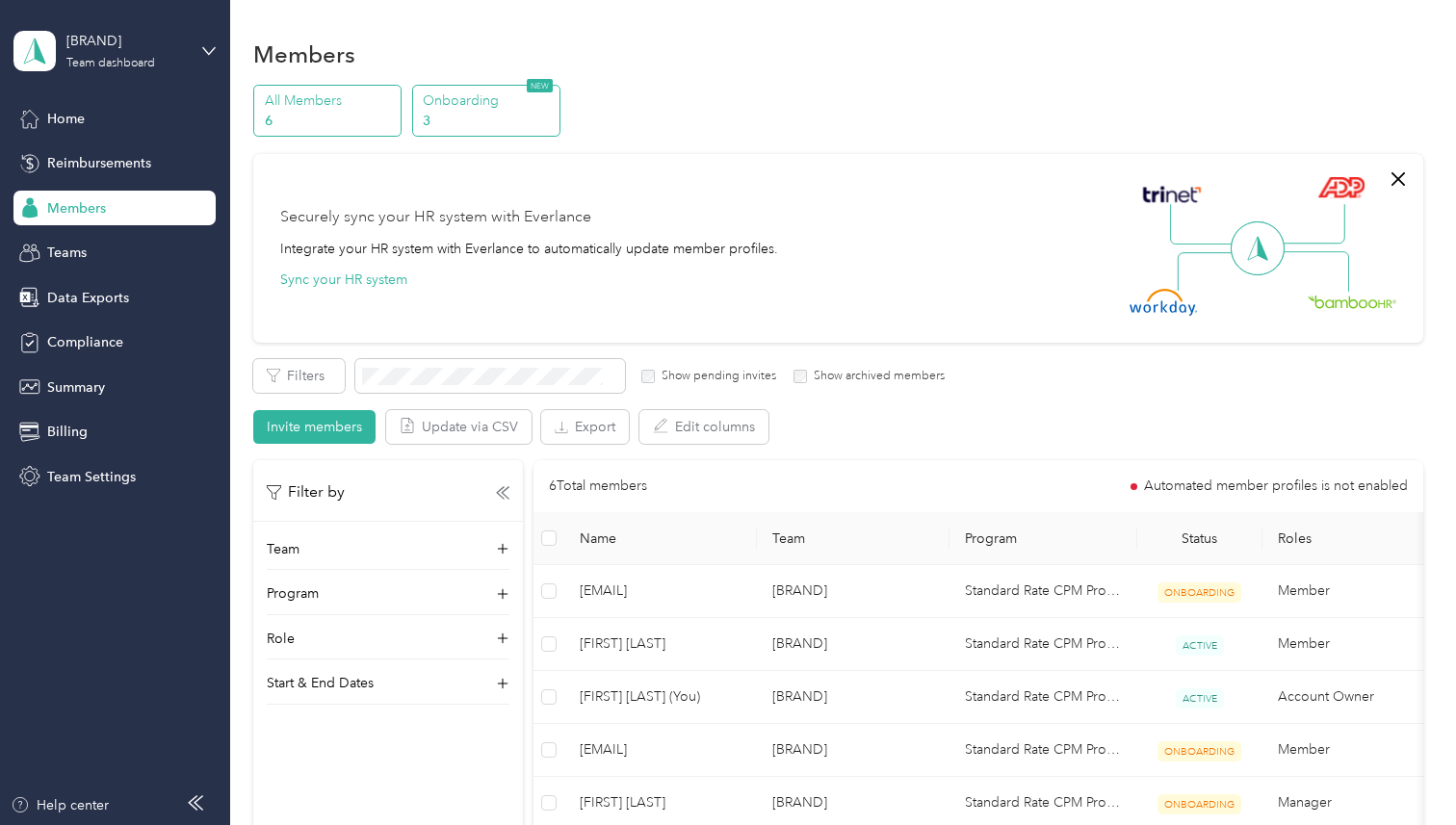 click on "Onboarding" at bounding box center (488, 100) 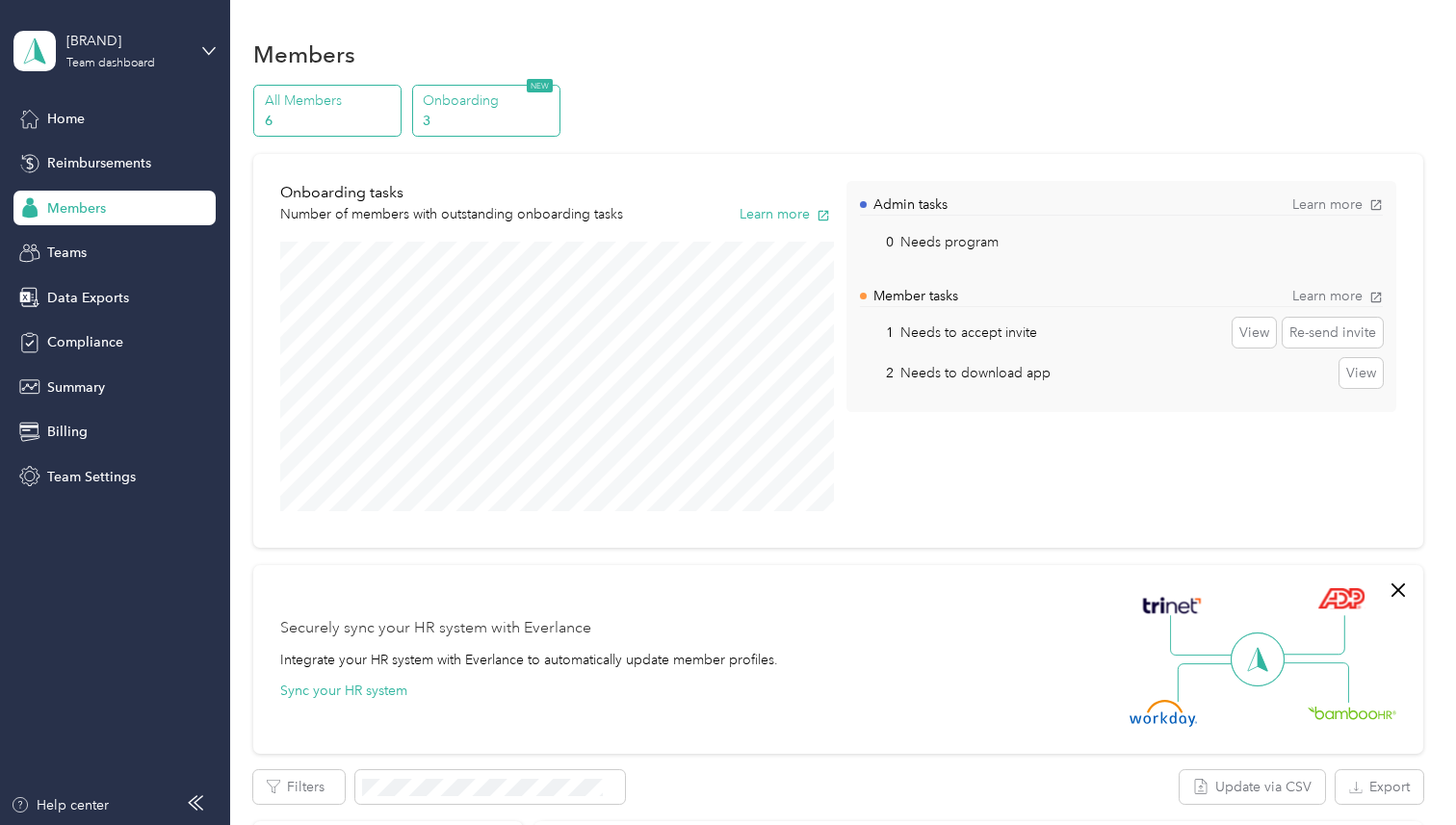 click on "All Members" at bounding box center [330, 100] 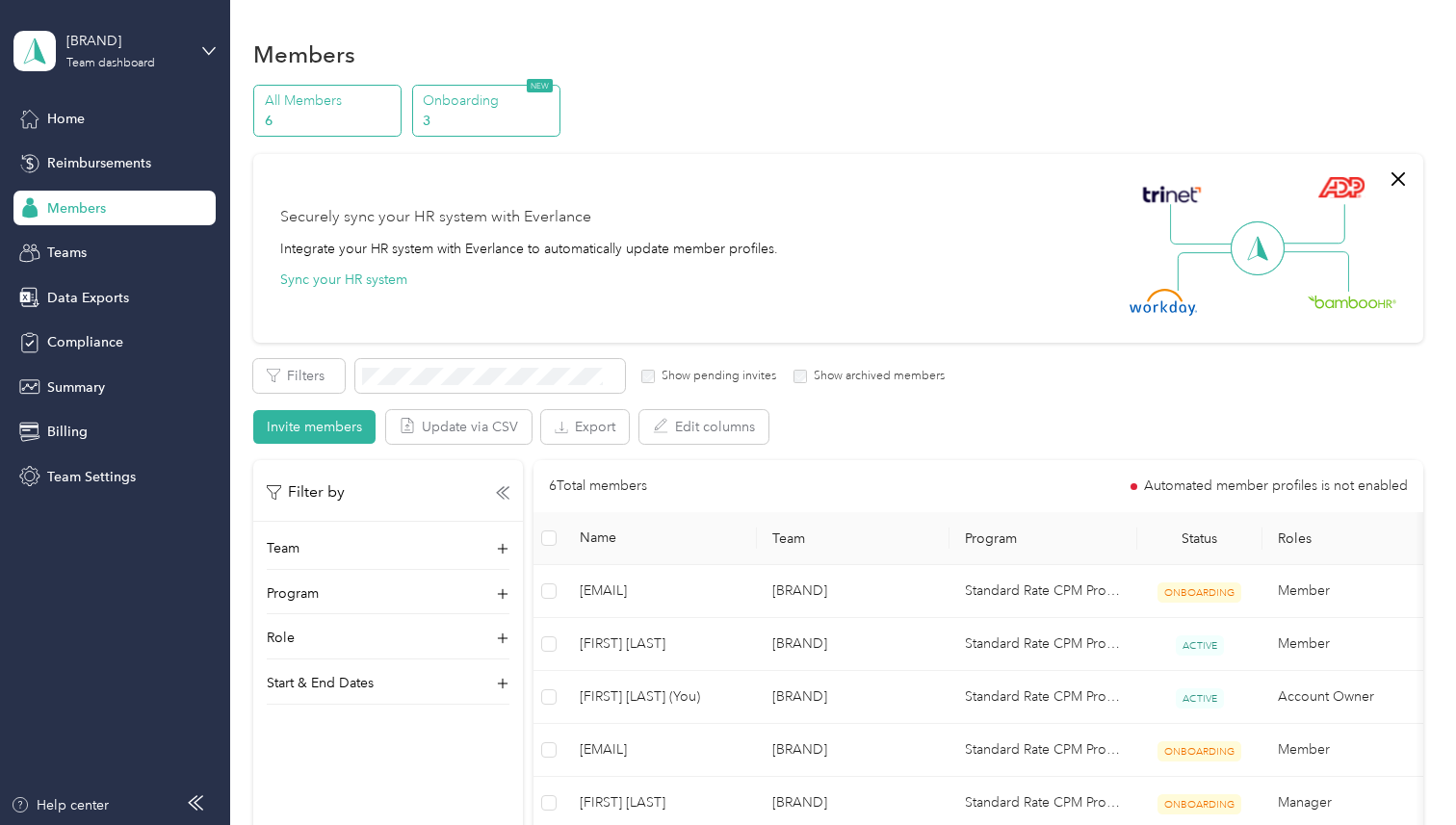 click on "Onboarding" at bounding box center [488, 100] 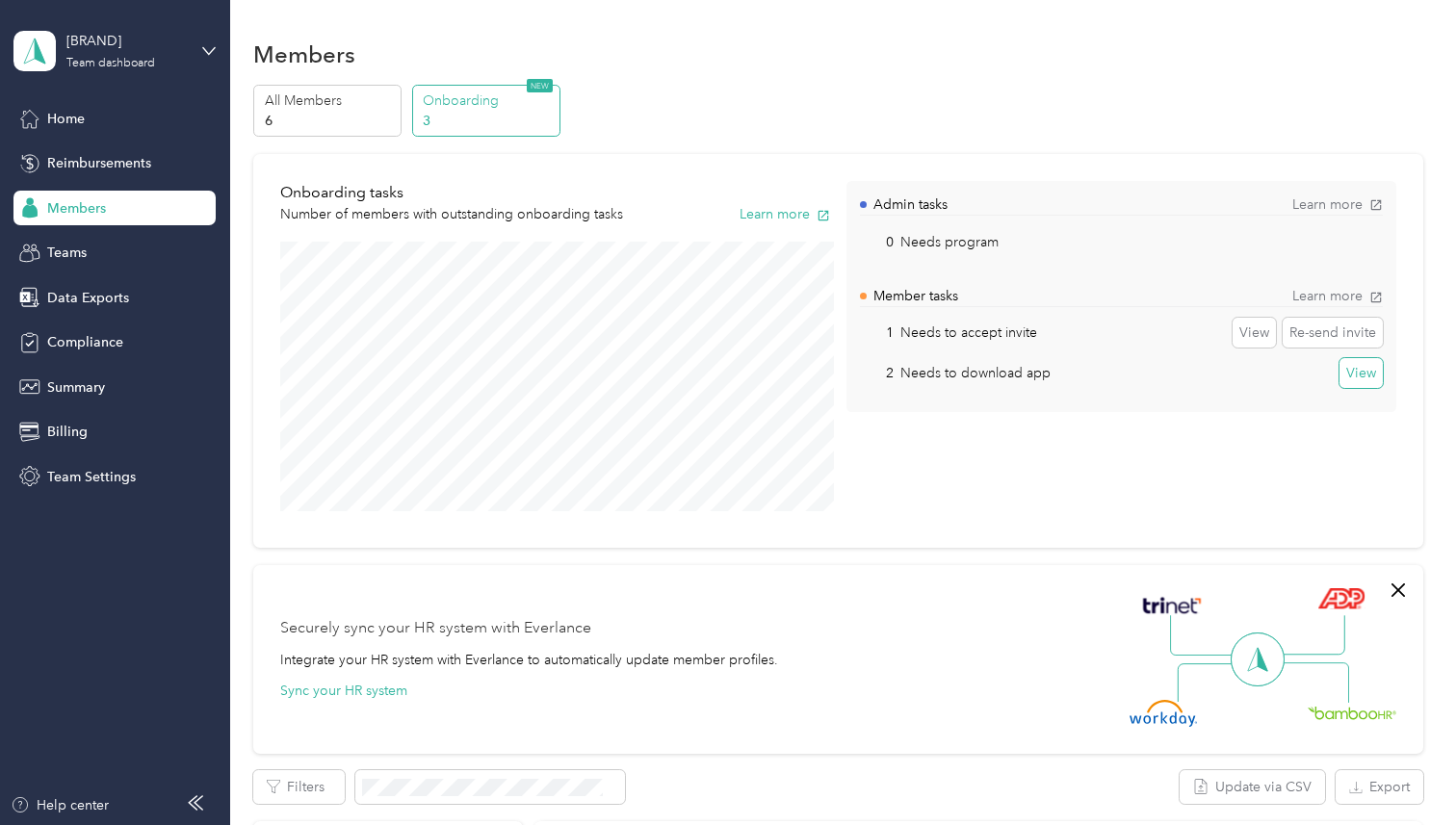 click on "View" at bounding box center [1361, 374] 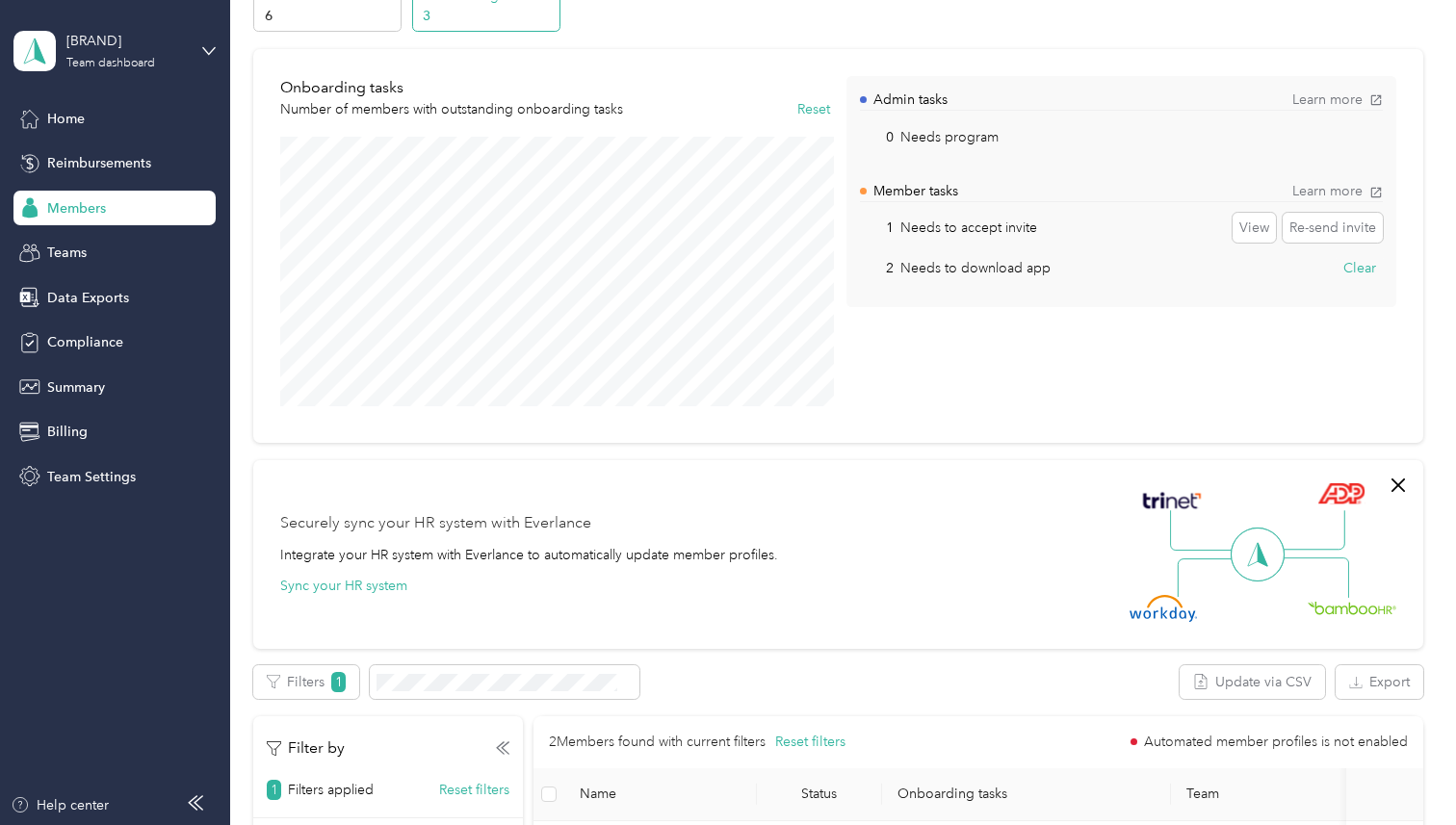 scroll, scrollTop: 78, scrollLeft: 0, axis: vertical 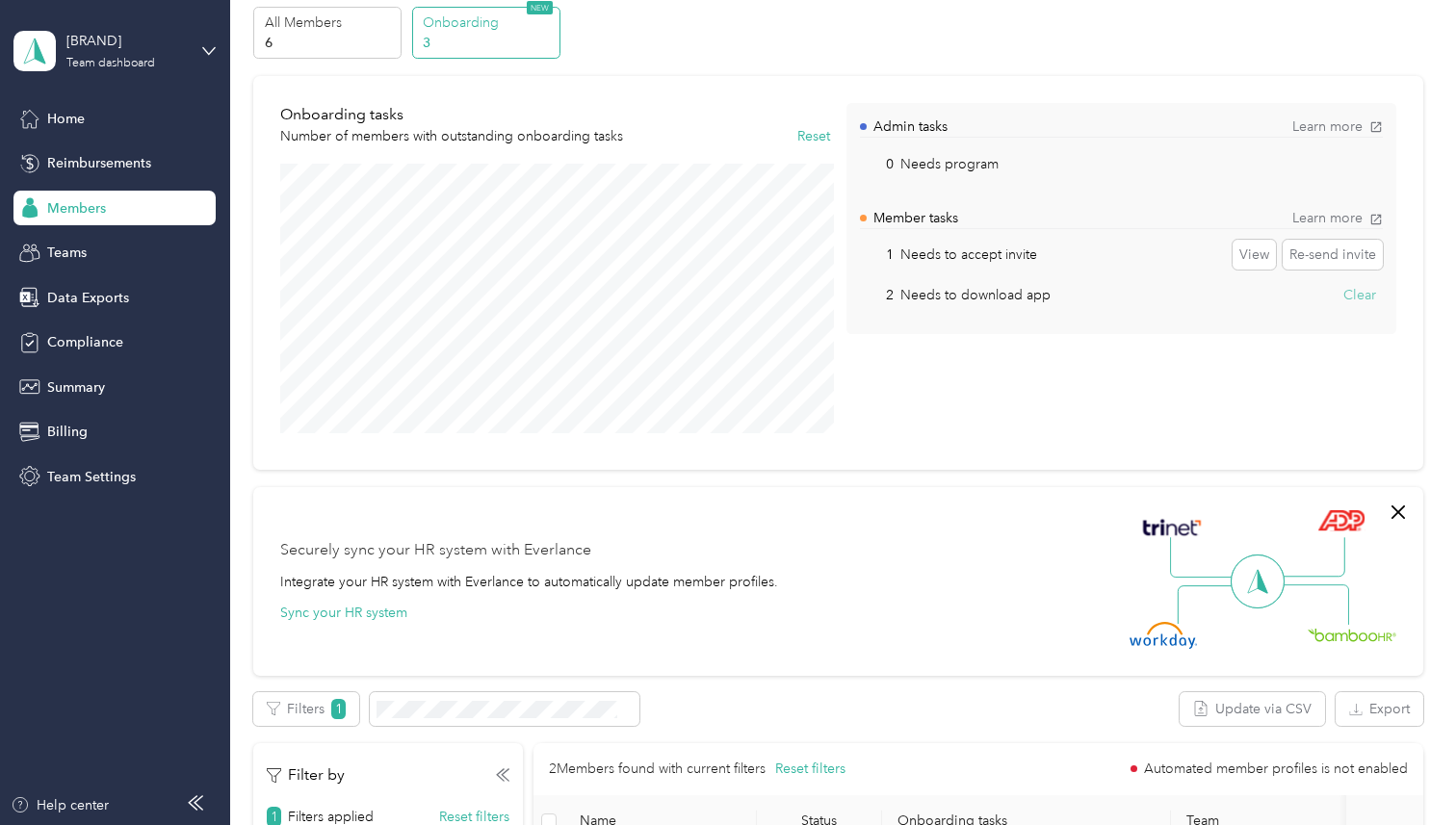 click on "Clear" at bounding box center [1360, 296] 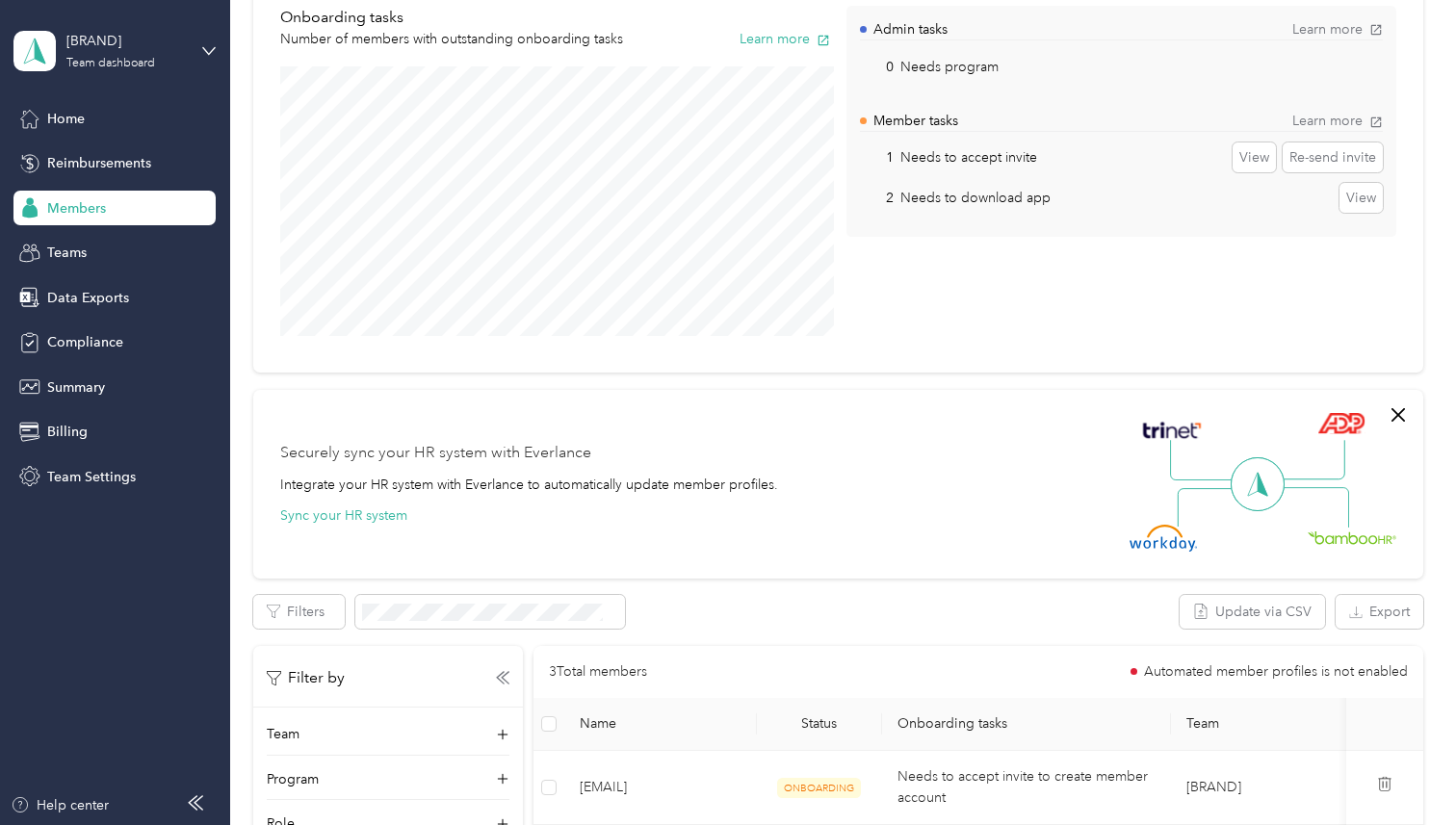 scroll, scrollTop: 0, scrollLeft: 0, axis: both 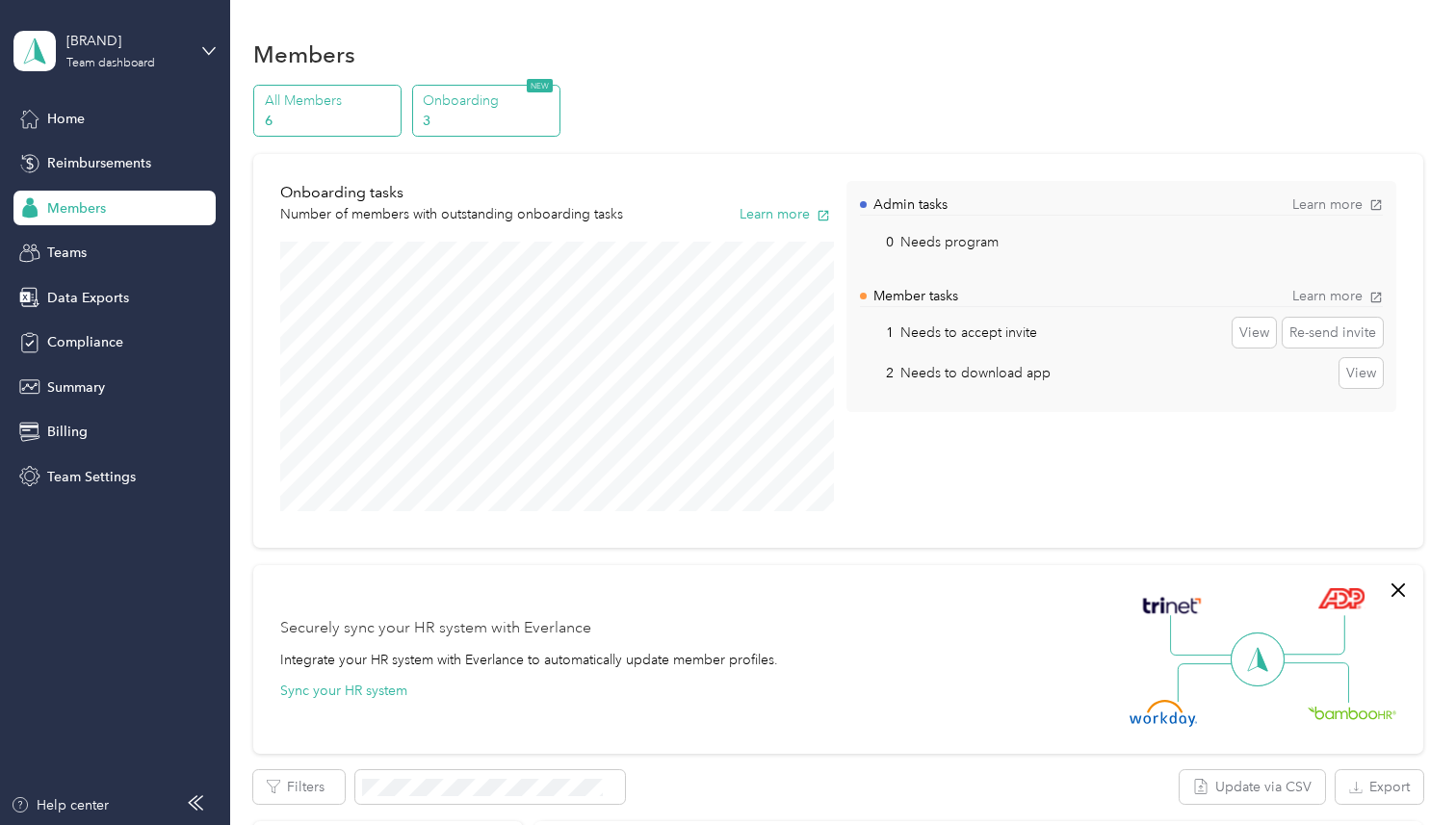 click on "6" at bounding box center [330, 120] 